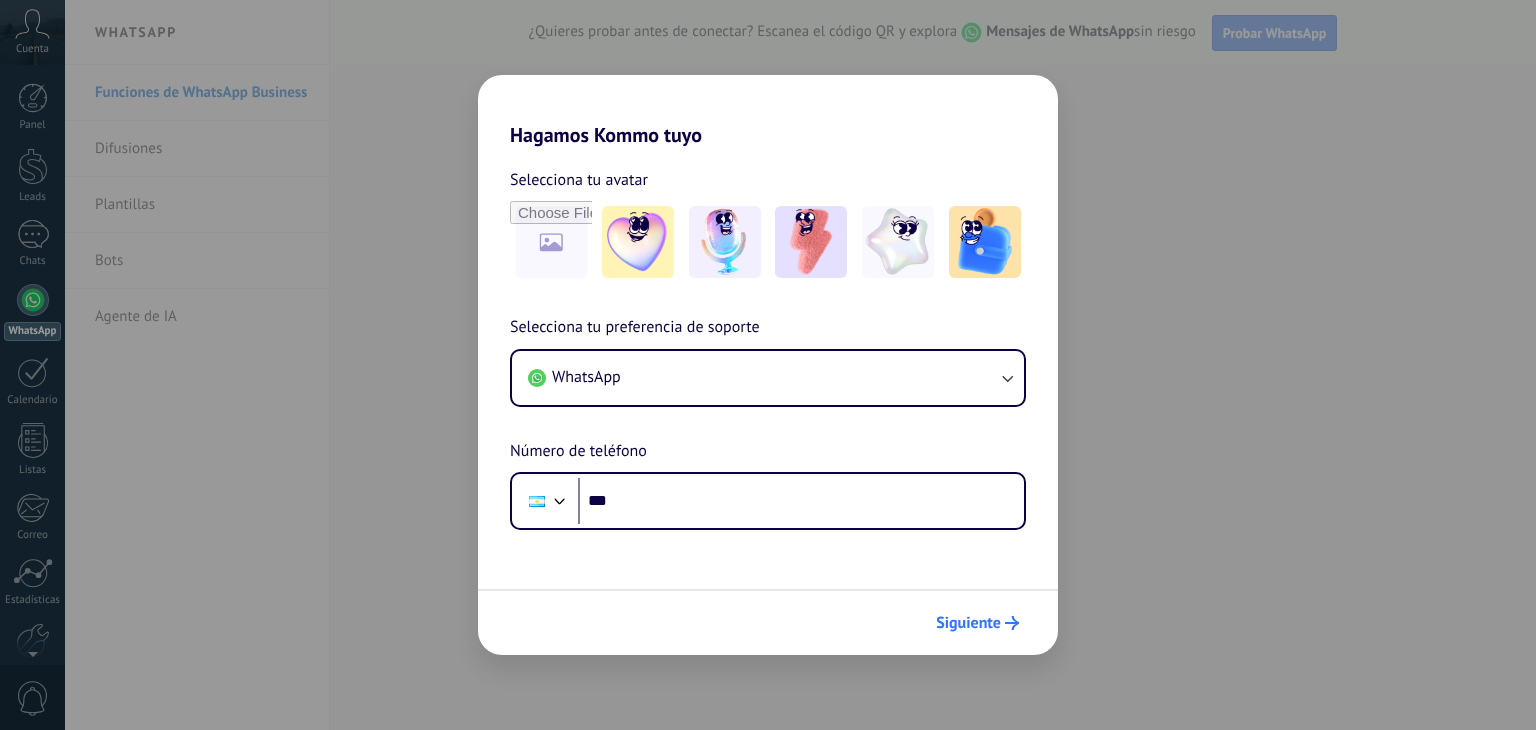 scroll, scrollTop: 0, scrollLeft: 0, axis: both 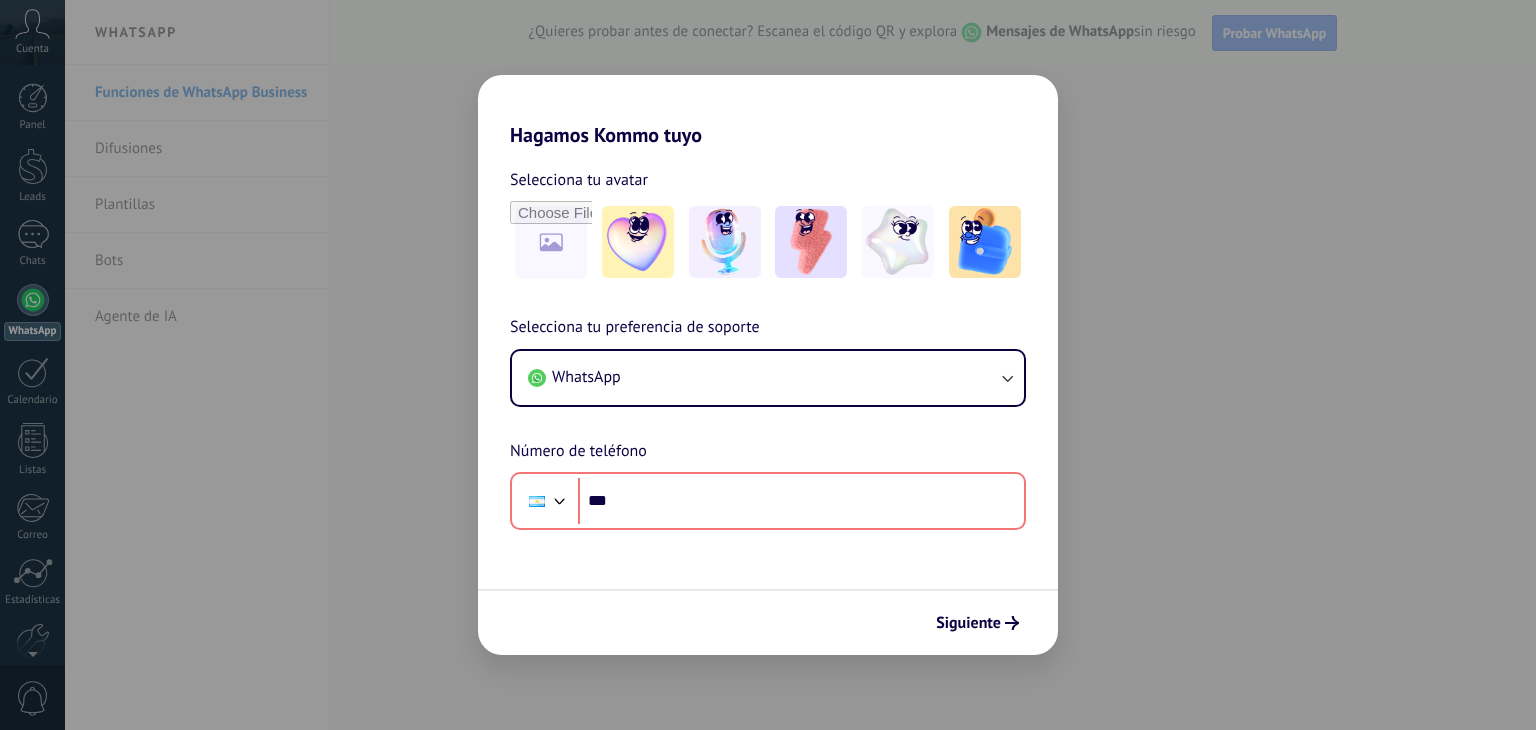 click on "Hagamos Kommo tuyo Selecciona tu avatar Selecciona tu preferencia de soporte WhatsApp Número de teléfono Phone *** Siguiente" at bounding box center [768, 365] 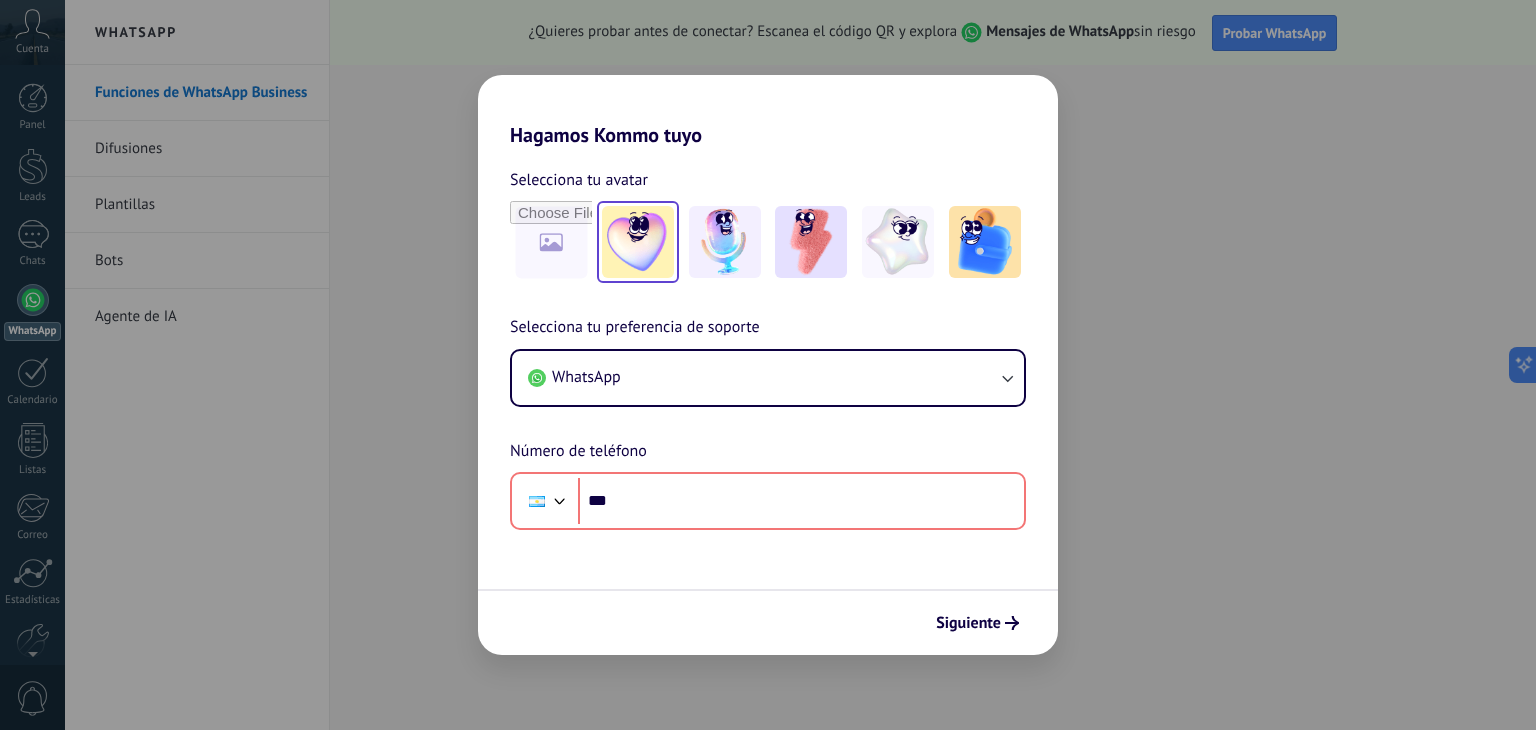click at bounding box center (638, 242) 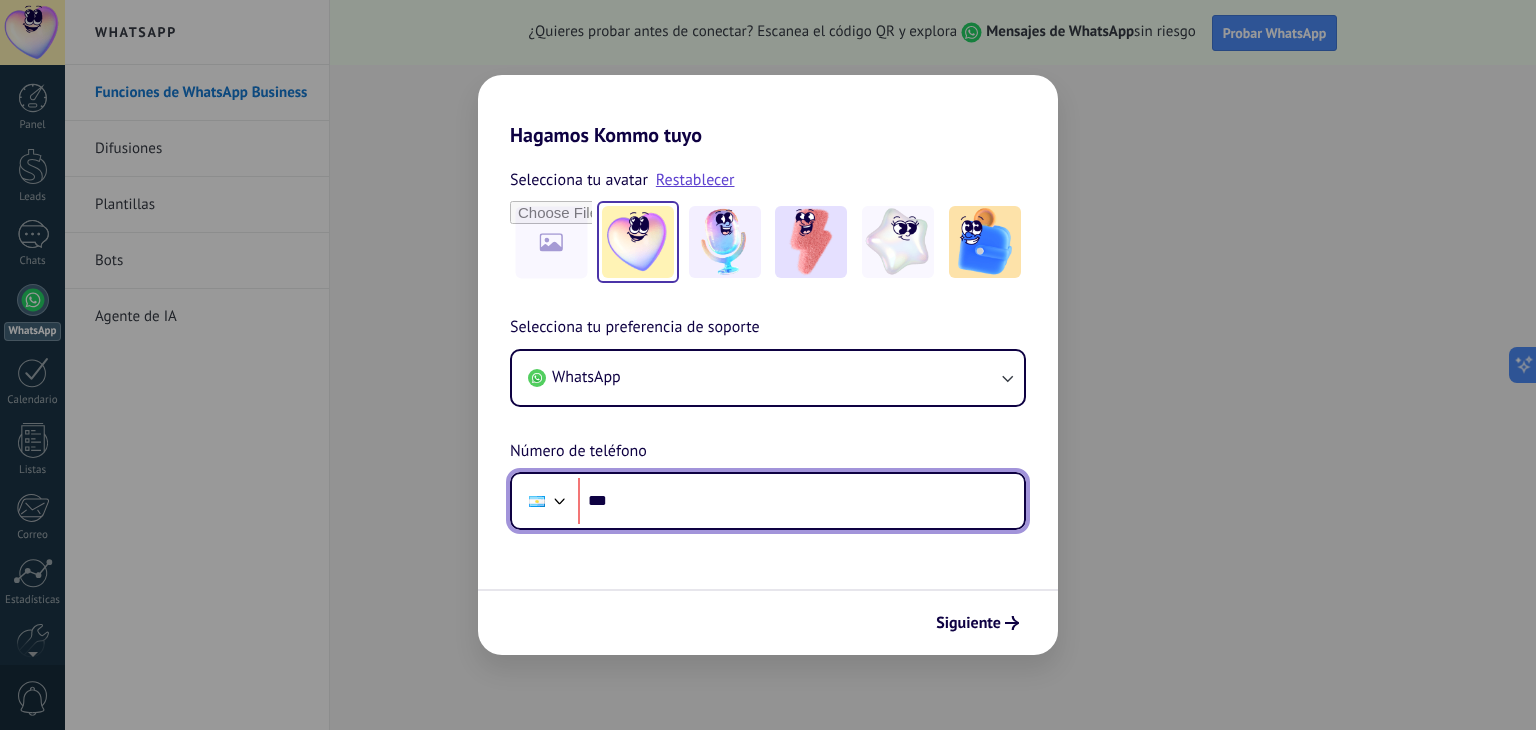 click on "***" at bounding box center [801, 501] 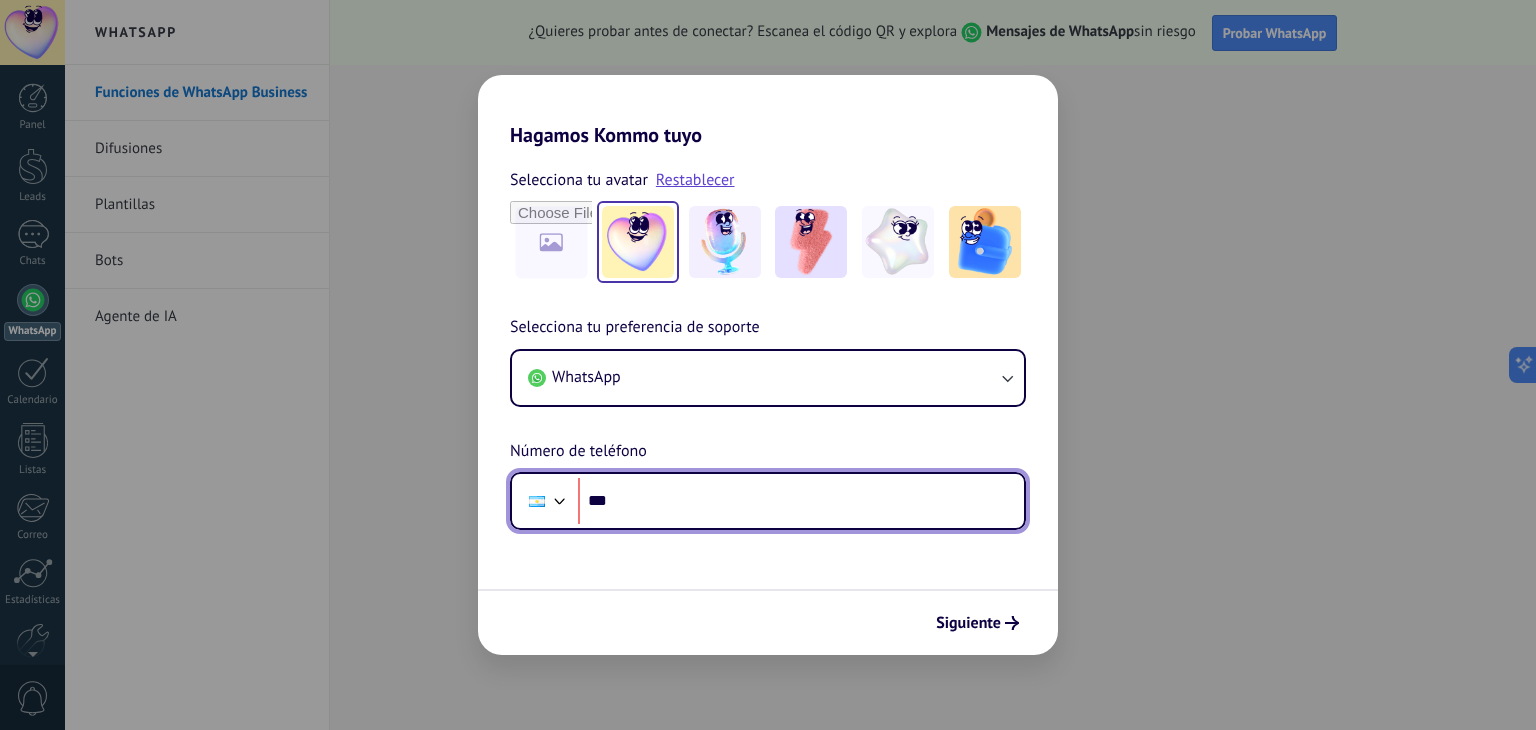 click at bounding box center (560, 499) 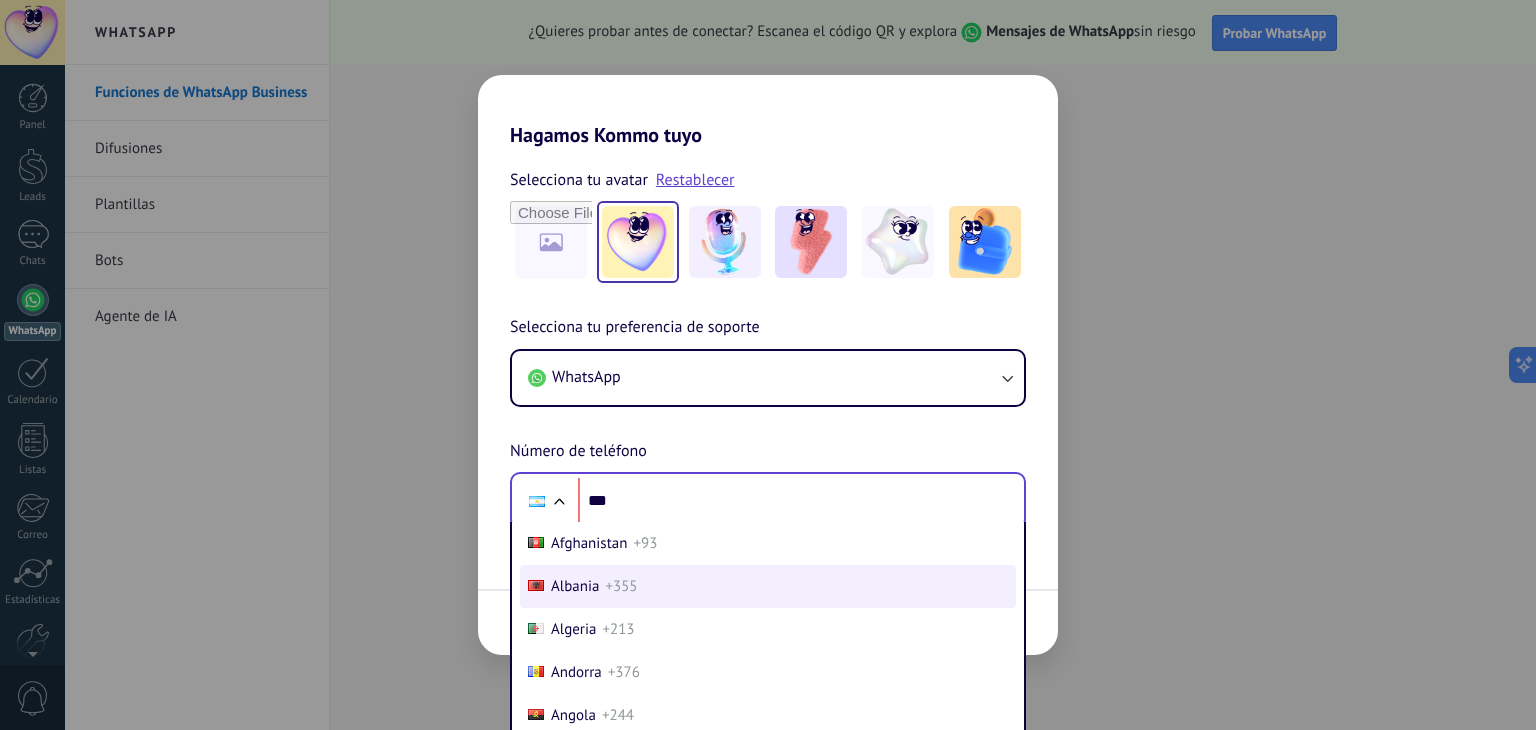 scroll, scrollTop: 30, scrollLeft: 0, axis: vertical 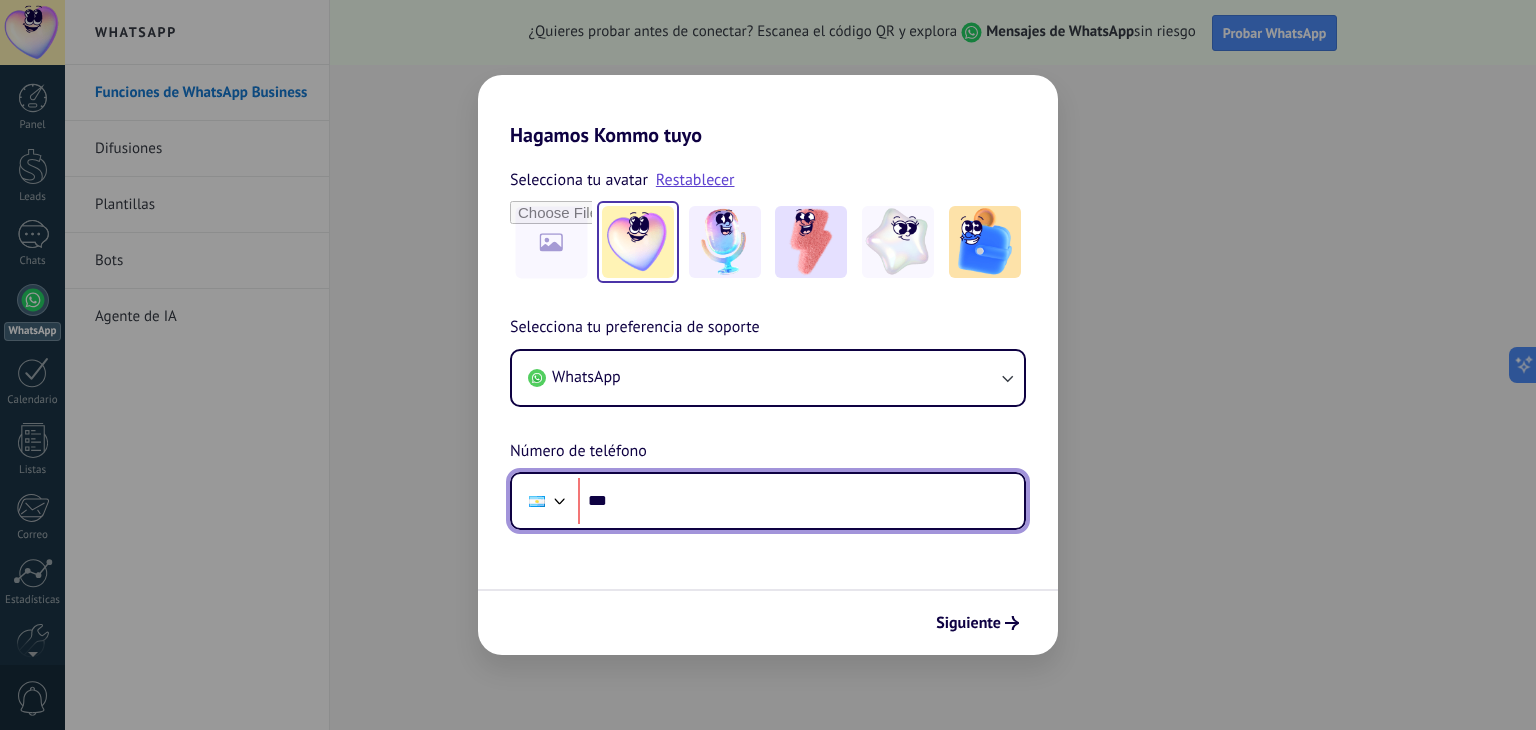 click on "Selecciona tu preferencia de soporte WhatsApp Número de teléfono Phone ***" at bounding box center (768, 422) 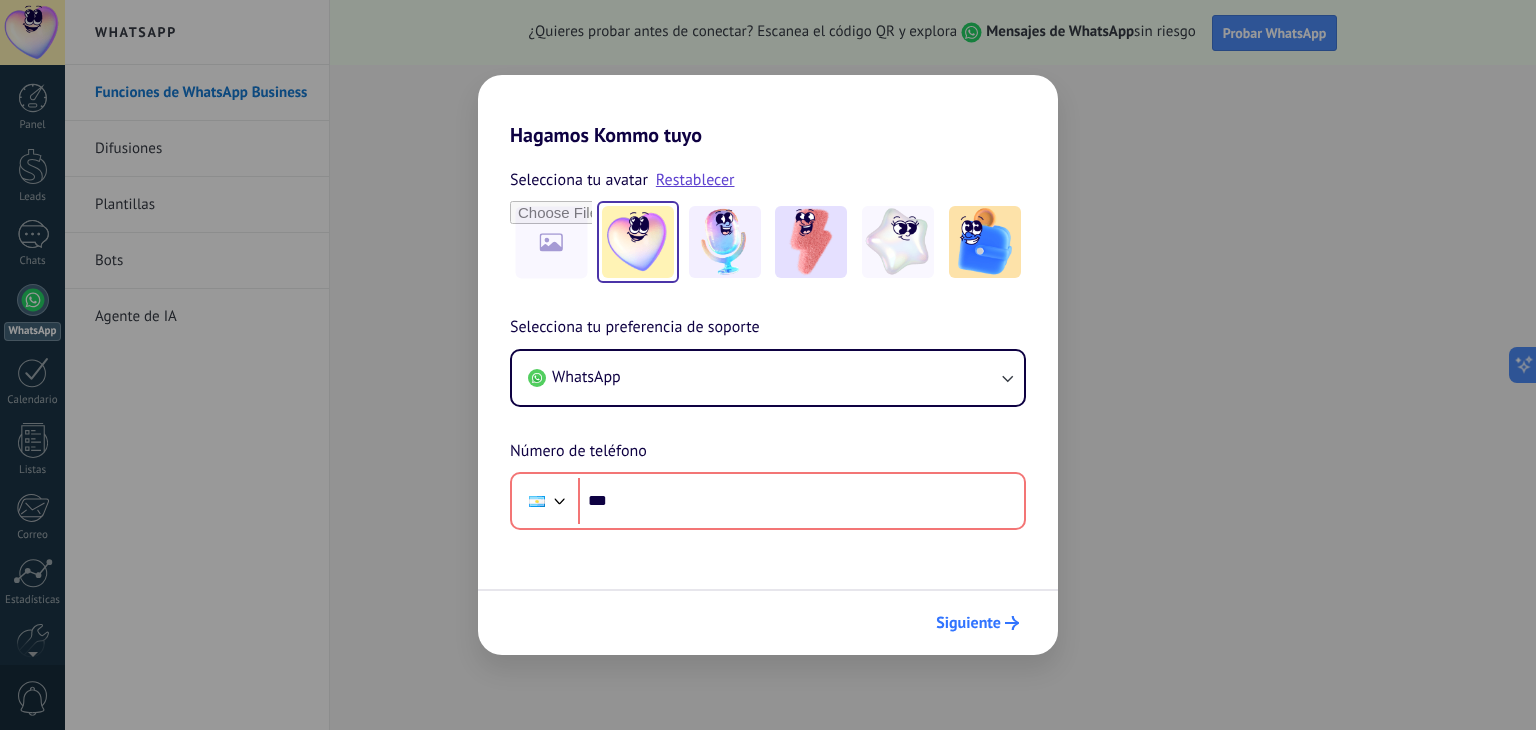 click on "Siguiente" at bounding box center (968, 623) 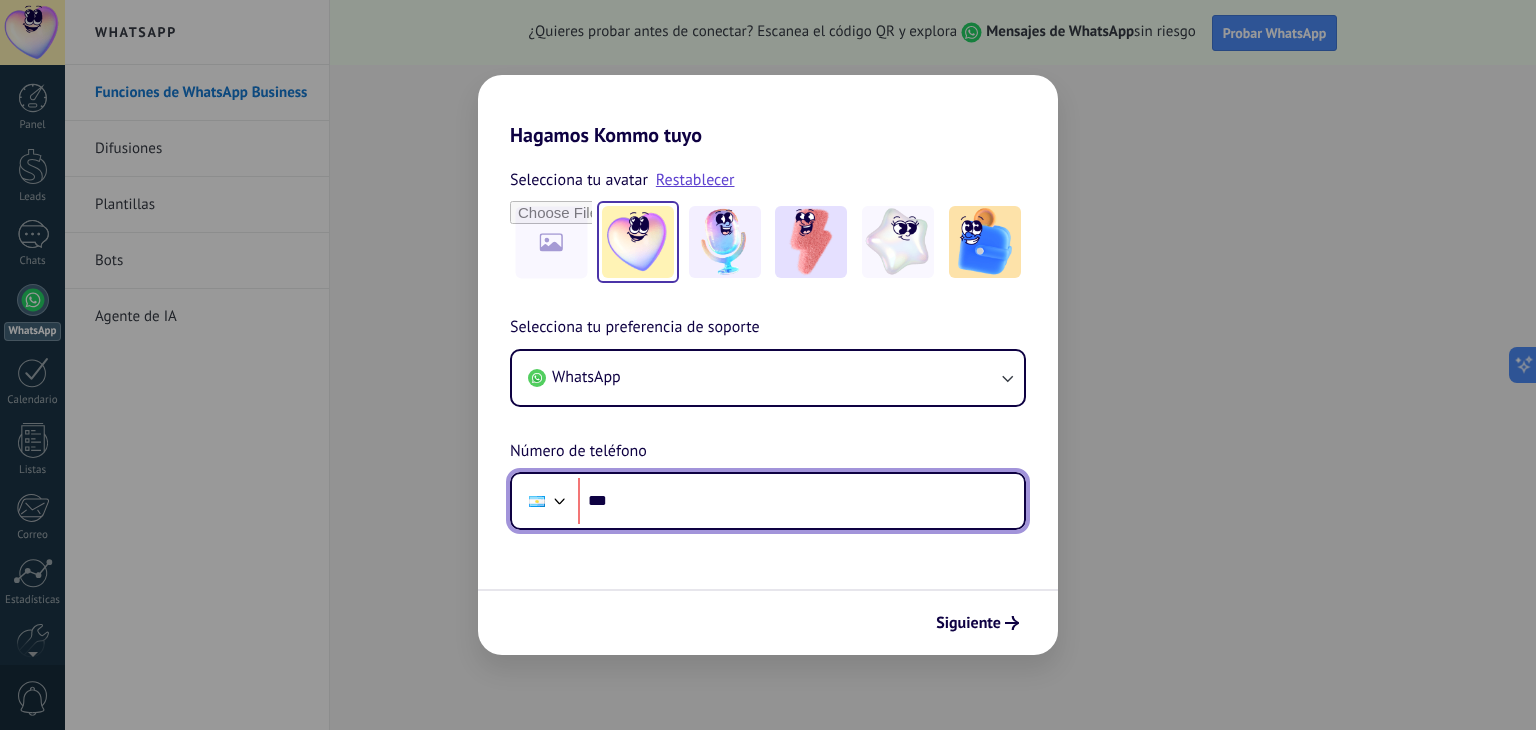 click on "***" at bounding box center [801, 501] 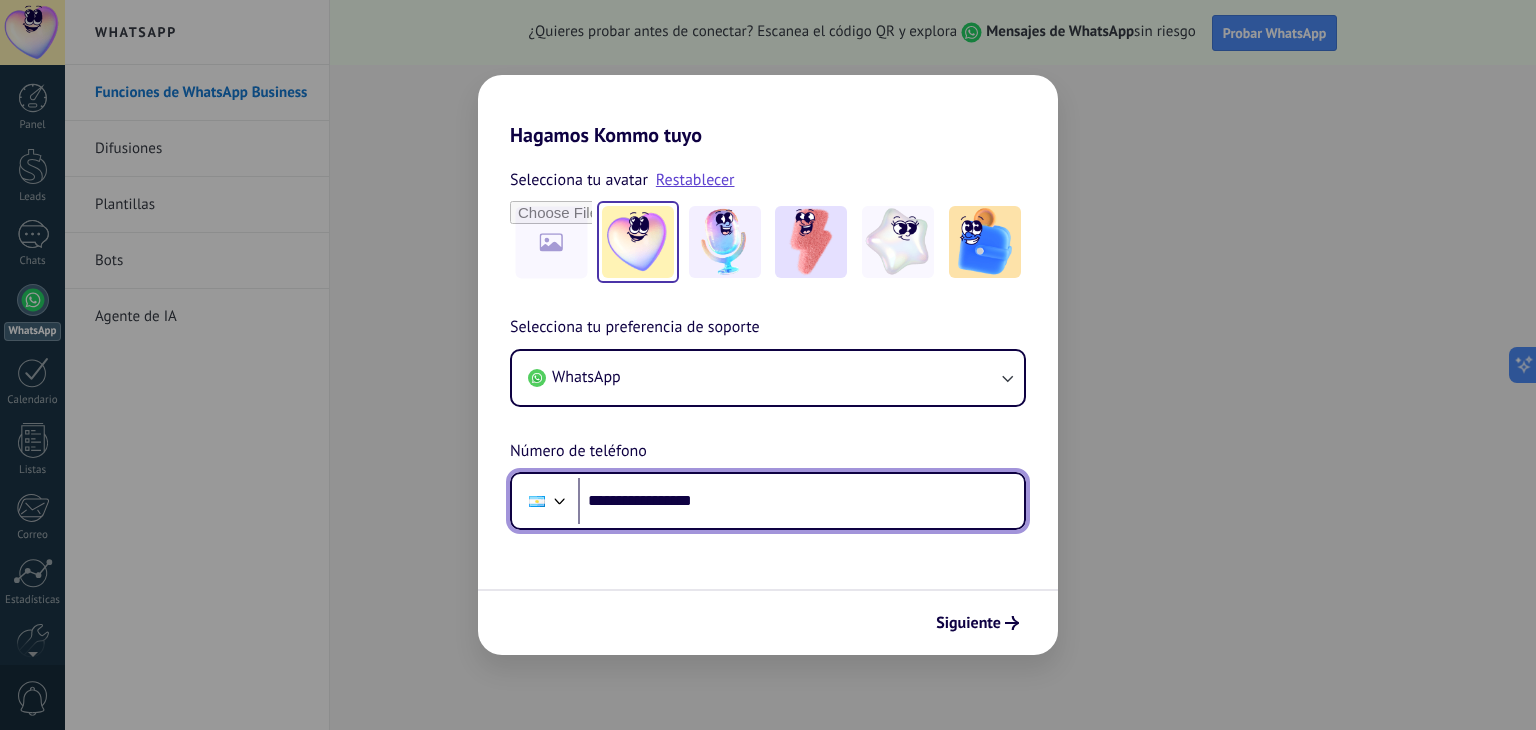 type on "**********" 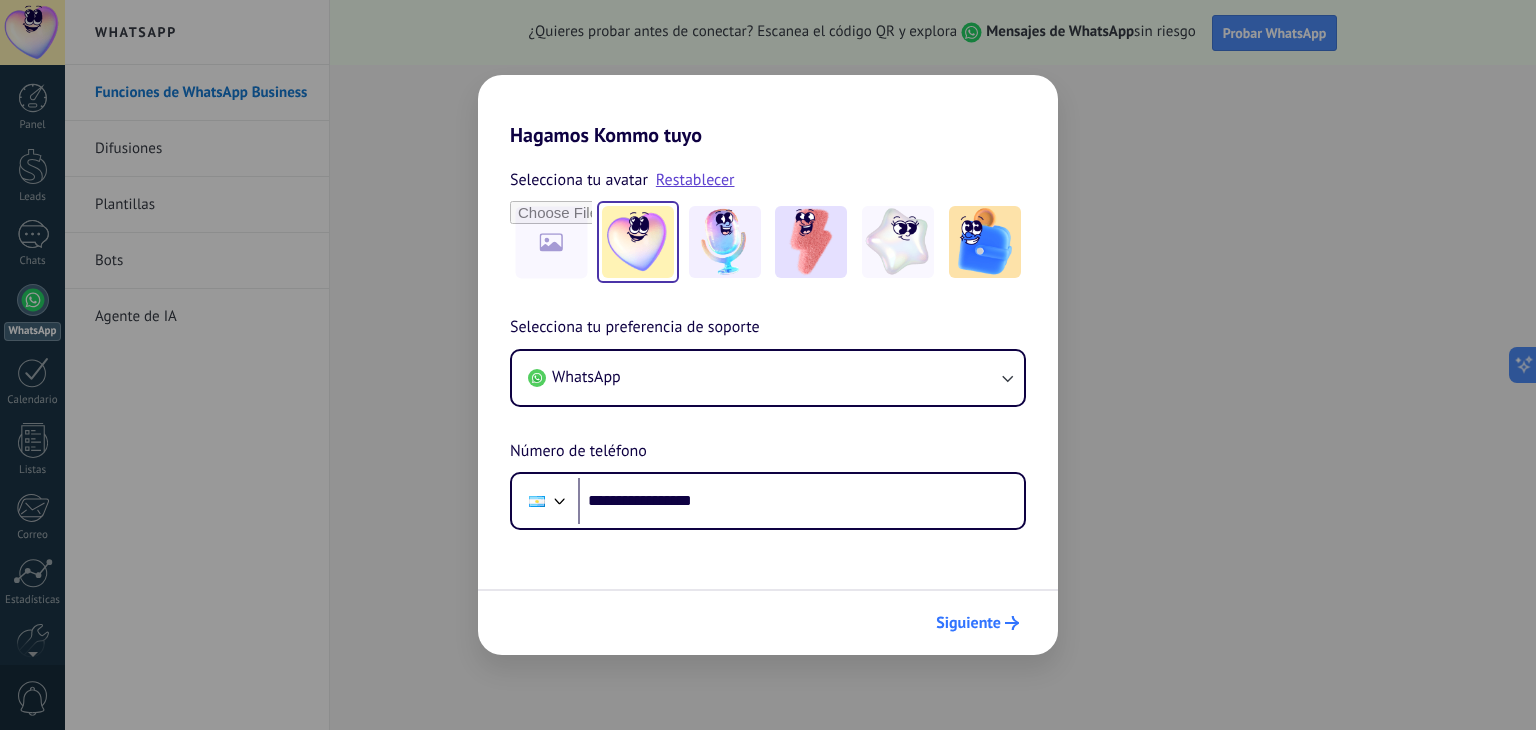 drag, startPoint x: 1048, startPoint y: 626, endPoint x: 984, endPoint y: 631, distance: 64.195015 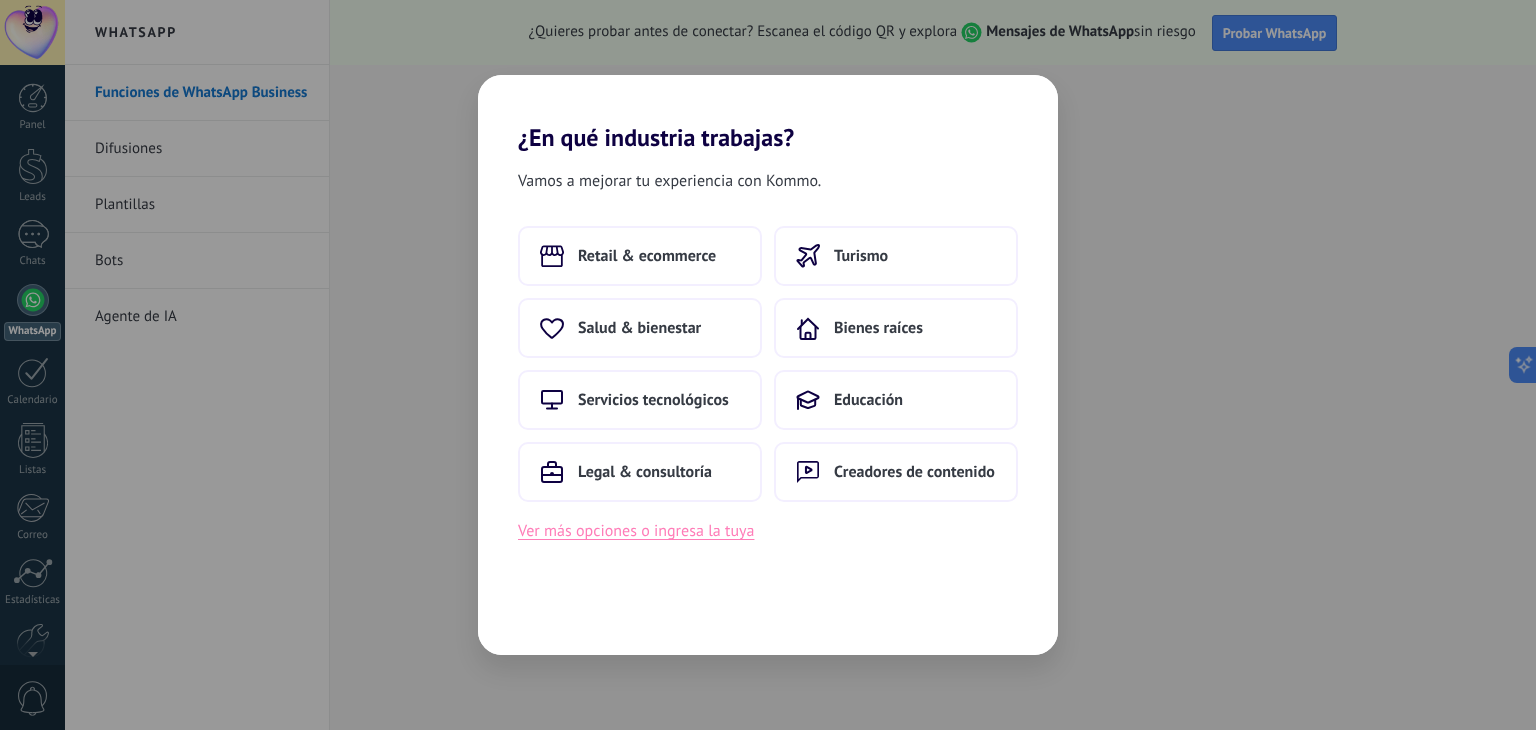 click on "Ver más opciones o ingresa la tuya" at bounding box center [636, 531] 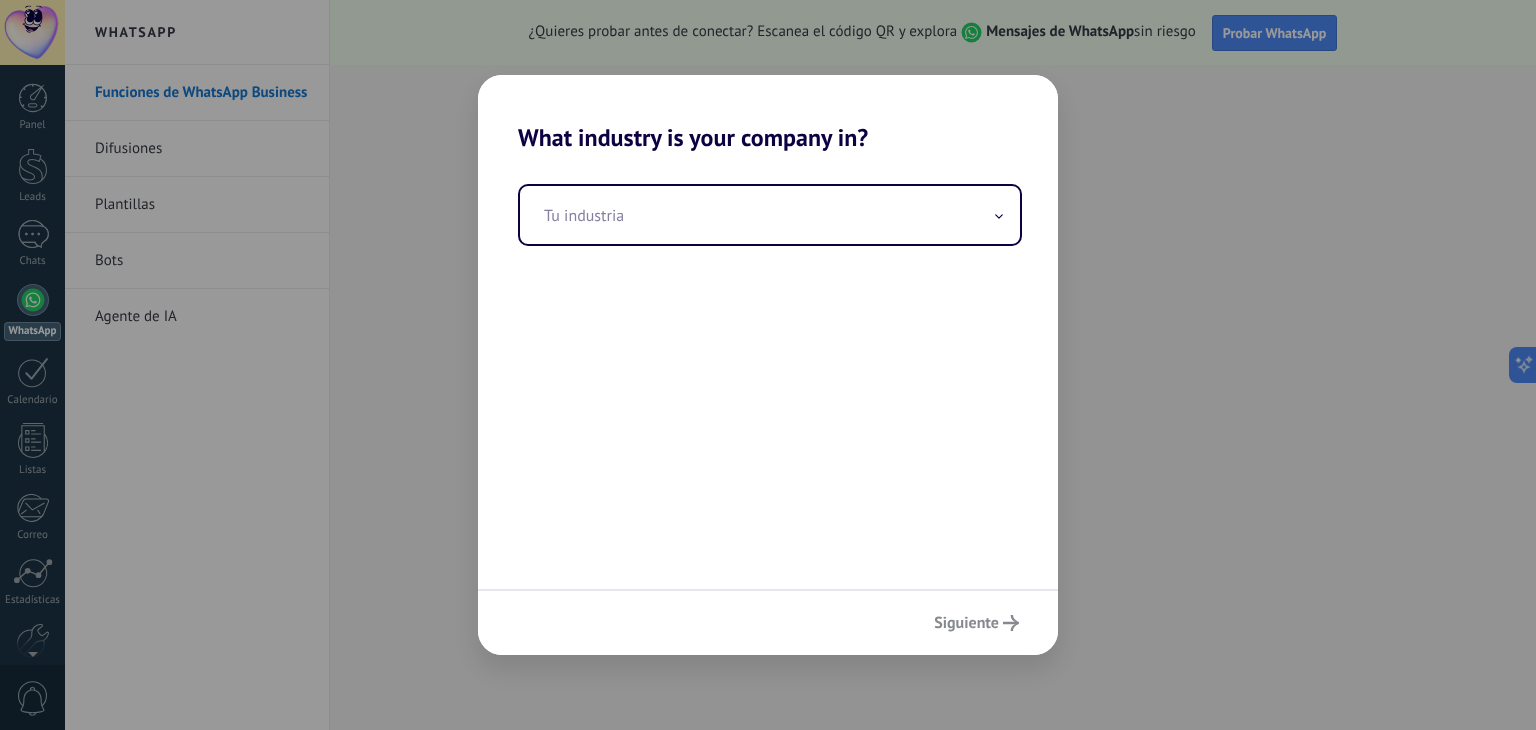 click on "What industry is your company in? Tu industria Siguiente" at bounding box center (768, 365) 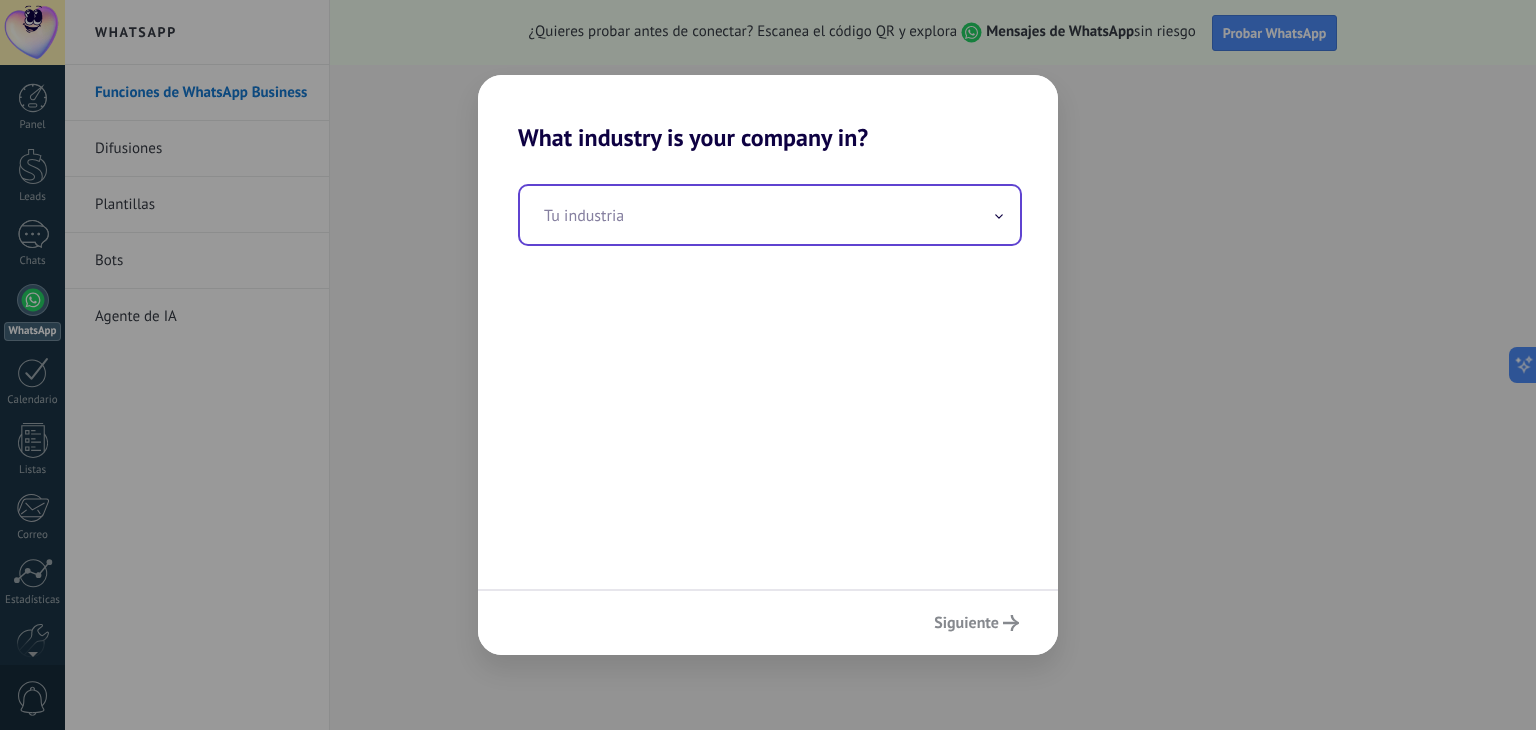 click at bounding box center (770, 215) 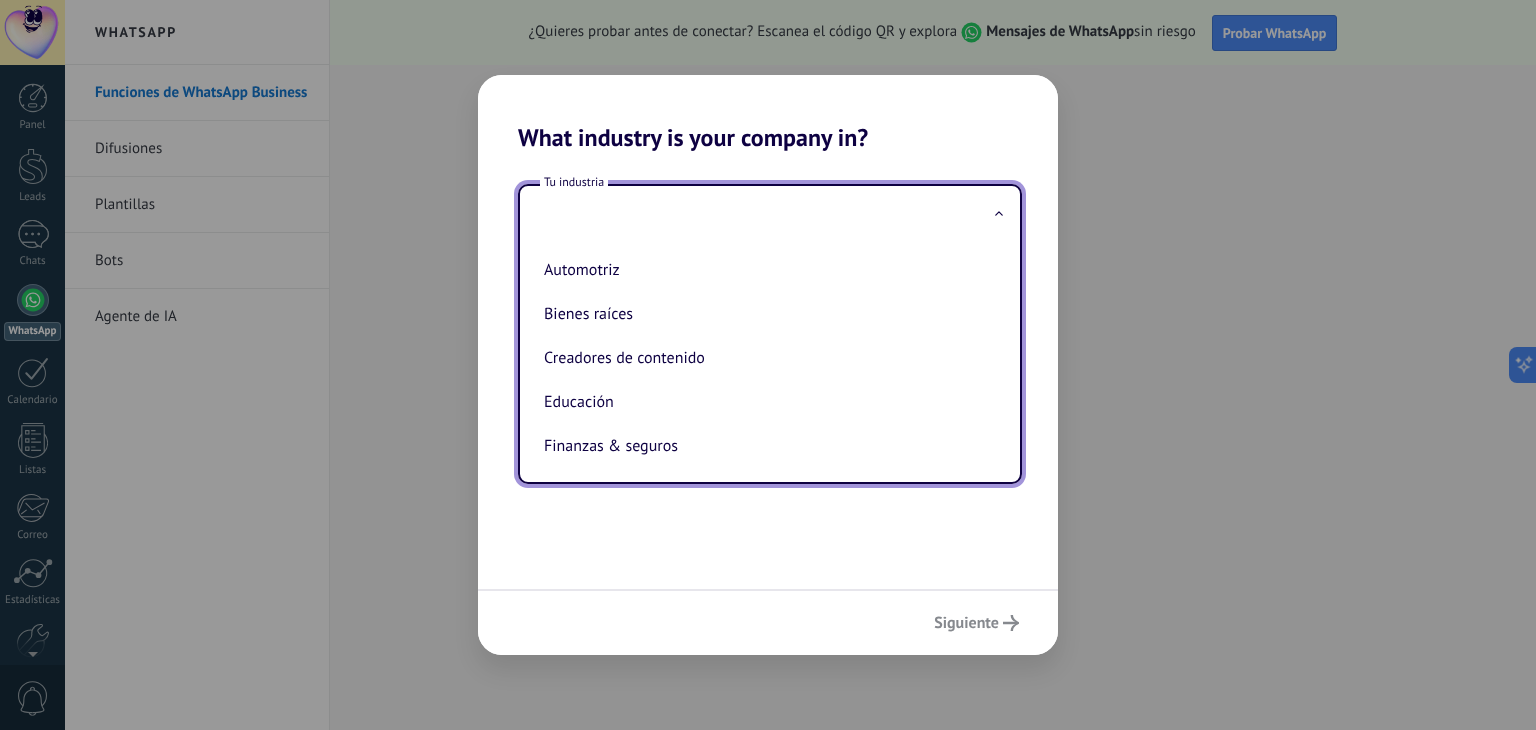 click at bounding box center [770, 215] 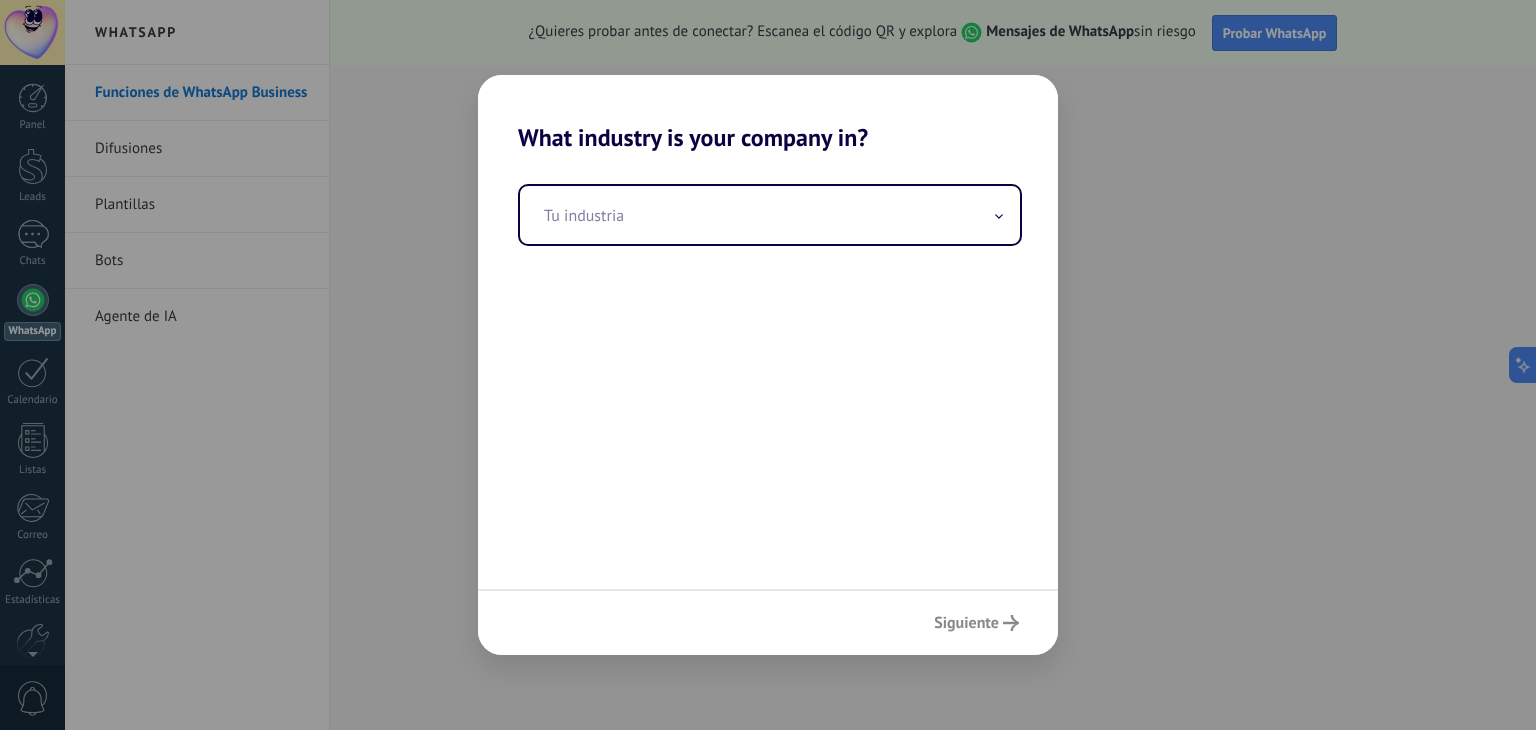 drag, startPoint x: 944, startPoint y: 627, endPoint x: 896, endPoint y: 588, distance: 61.846584 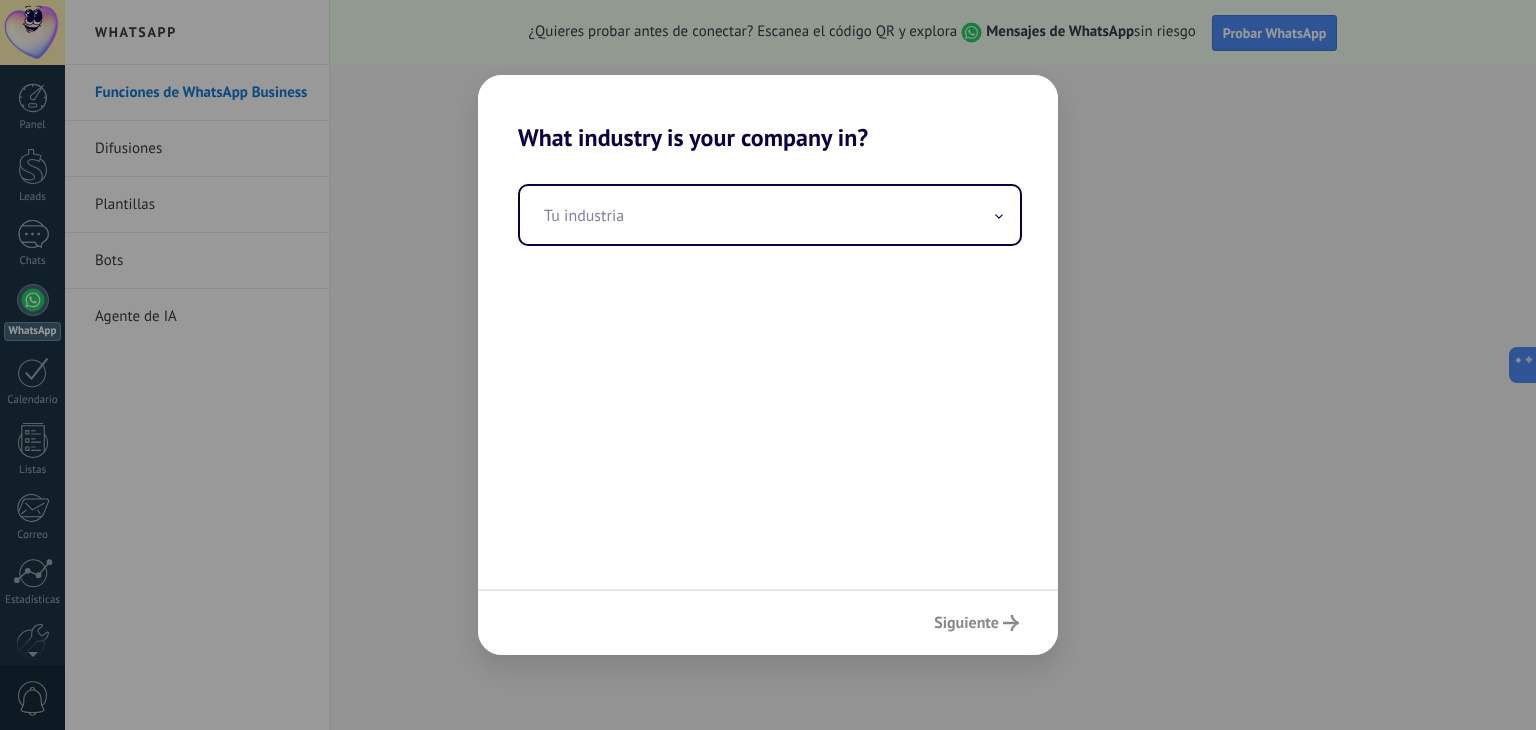 click on "Siguiente" at bounding box center [768, 622] 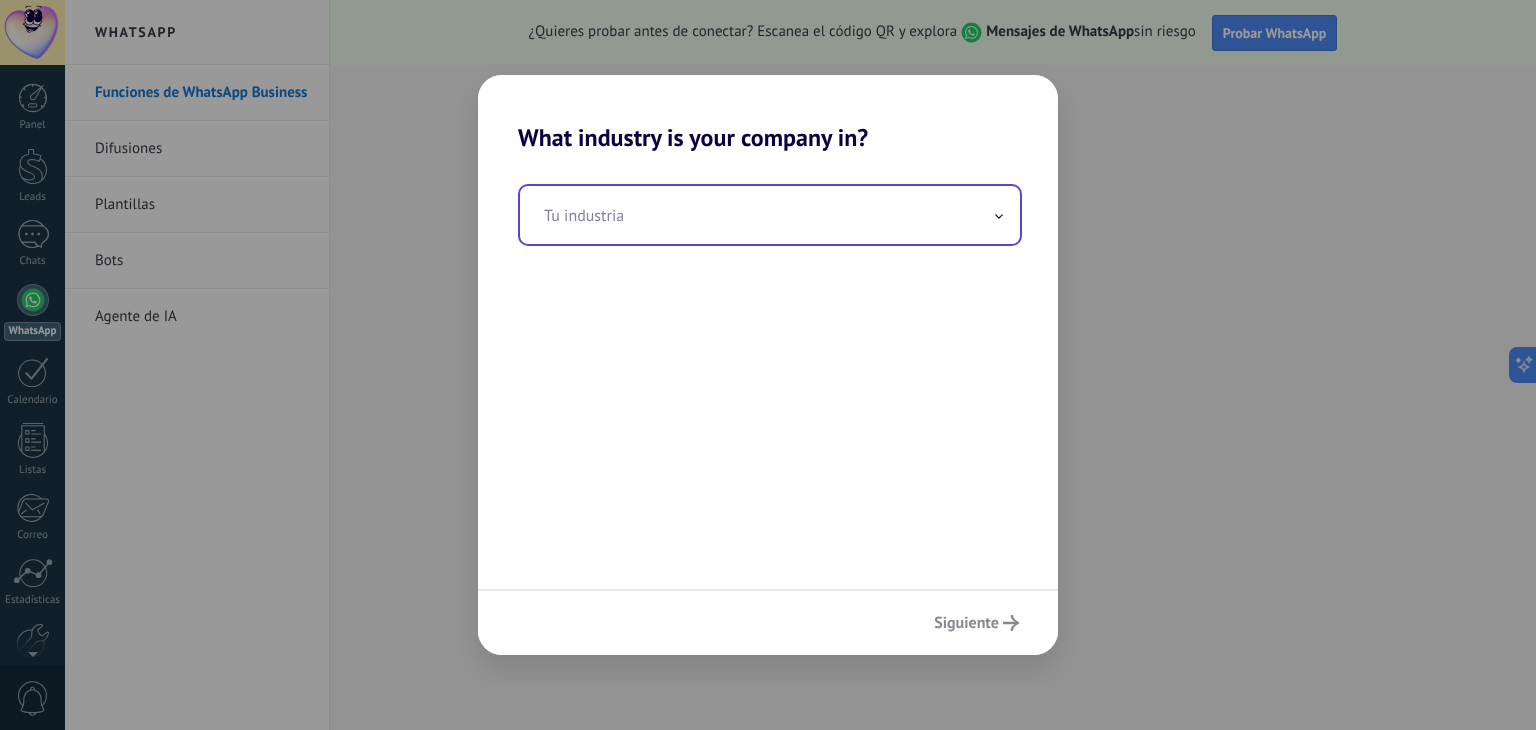 click at bounding box center (770, 215) 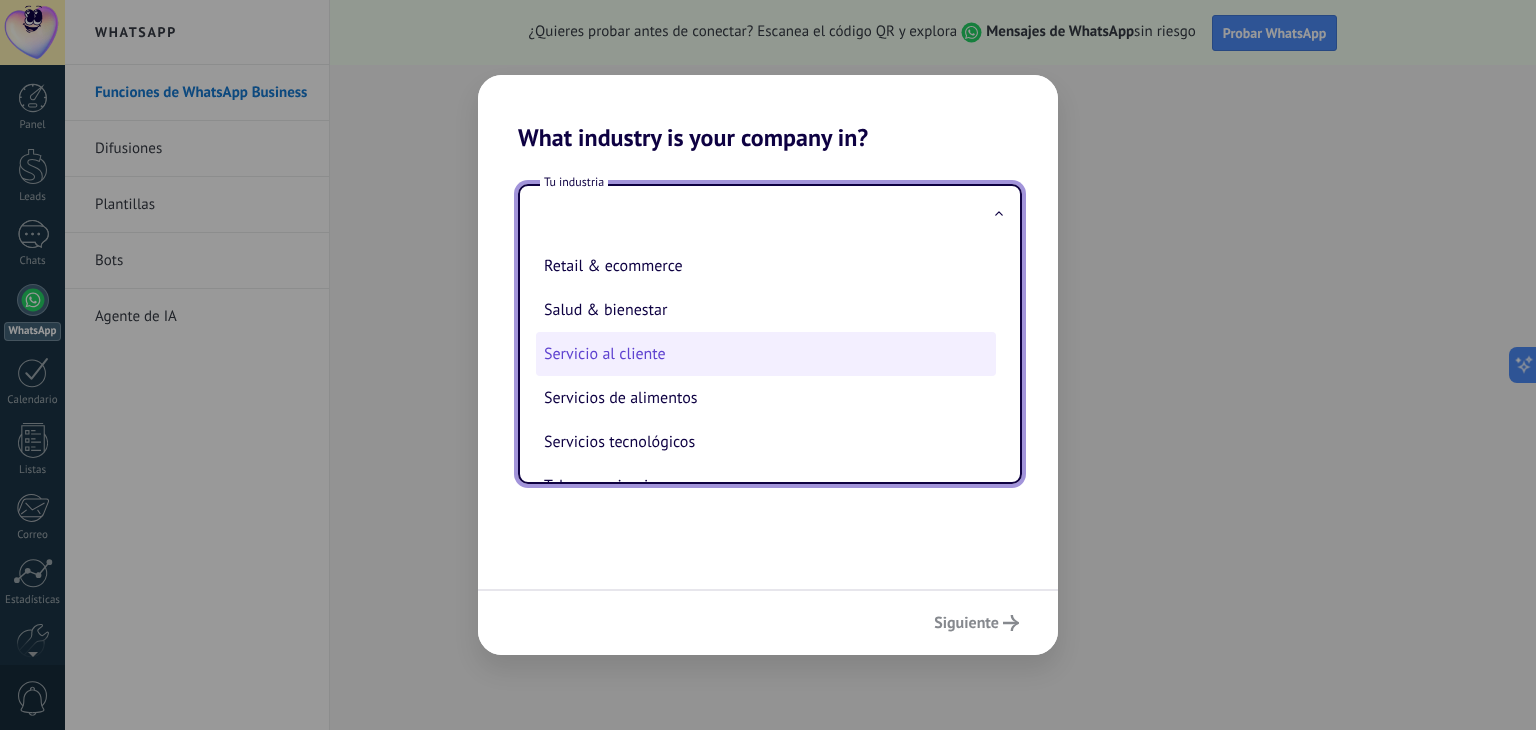 scroll, scrollTop: 543, scrollLeft: 0, axis: vertical 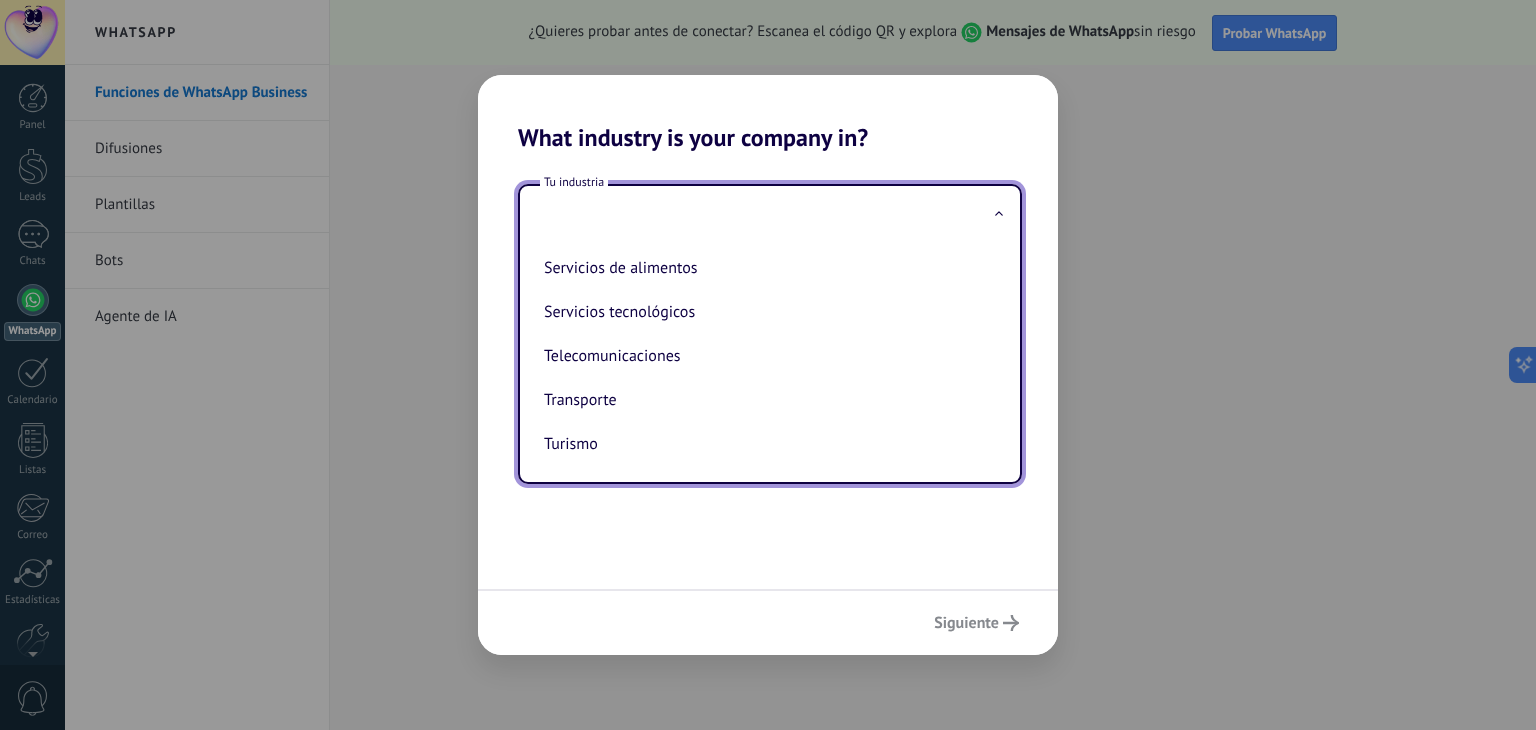 click on "Tu industria Automotriz Bienes raíces Creadores de contenido Educación Finanzas & seguros Gobierno Legal & consultoría Manufactura Organizaciones sin fines de lucro Retail & ecommerce Salud & bienestar Servicio al cliente Servicios de alimentos Servicios tecnológicos Telecomunicaciones Transporte Turismo" at bounding box center [768, 370] 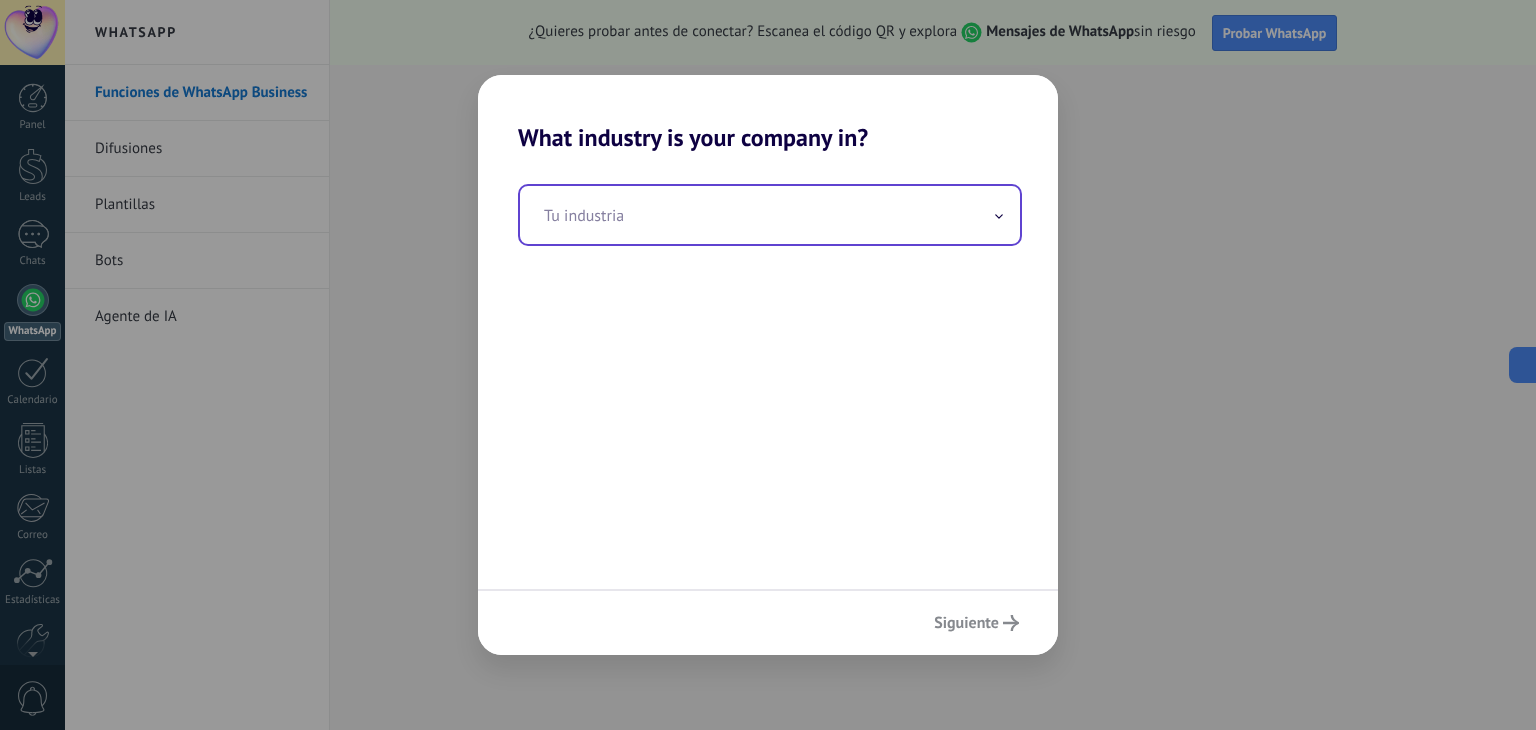click at bounding box center (770, 215) 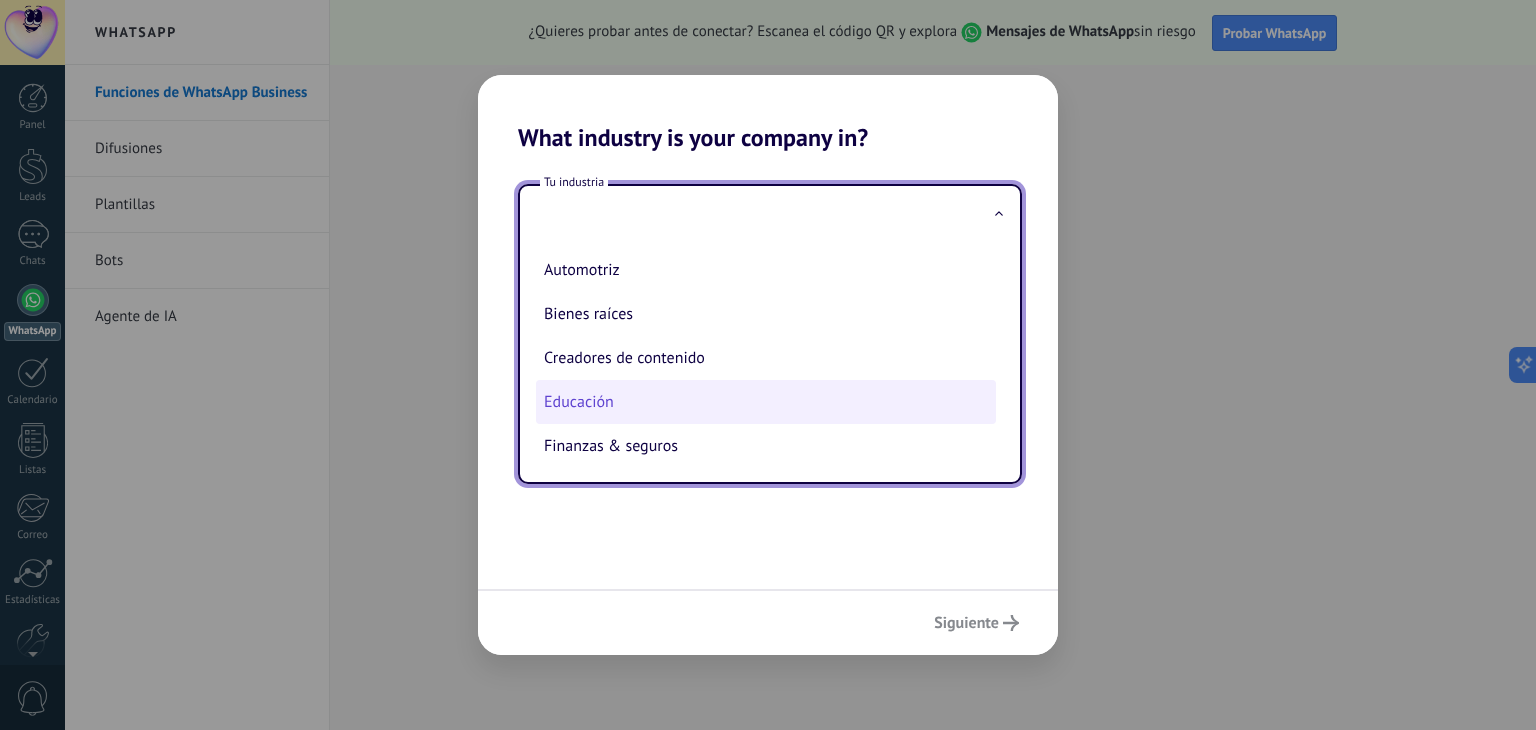 scroll, scrollTop: 200, scrollLeft: 0, axis: vertical 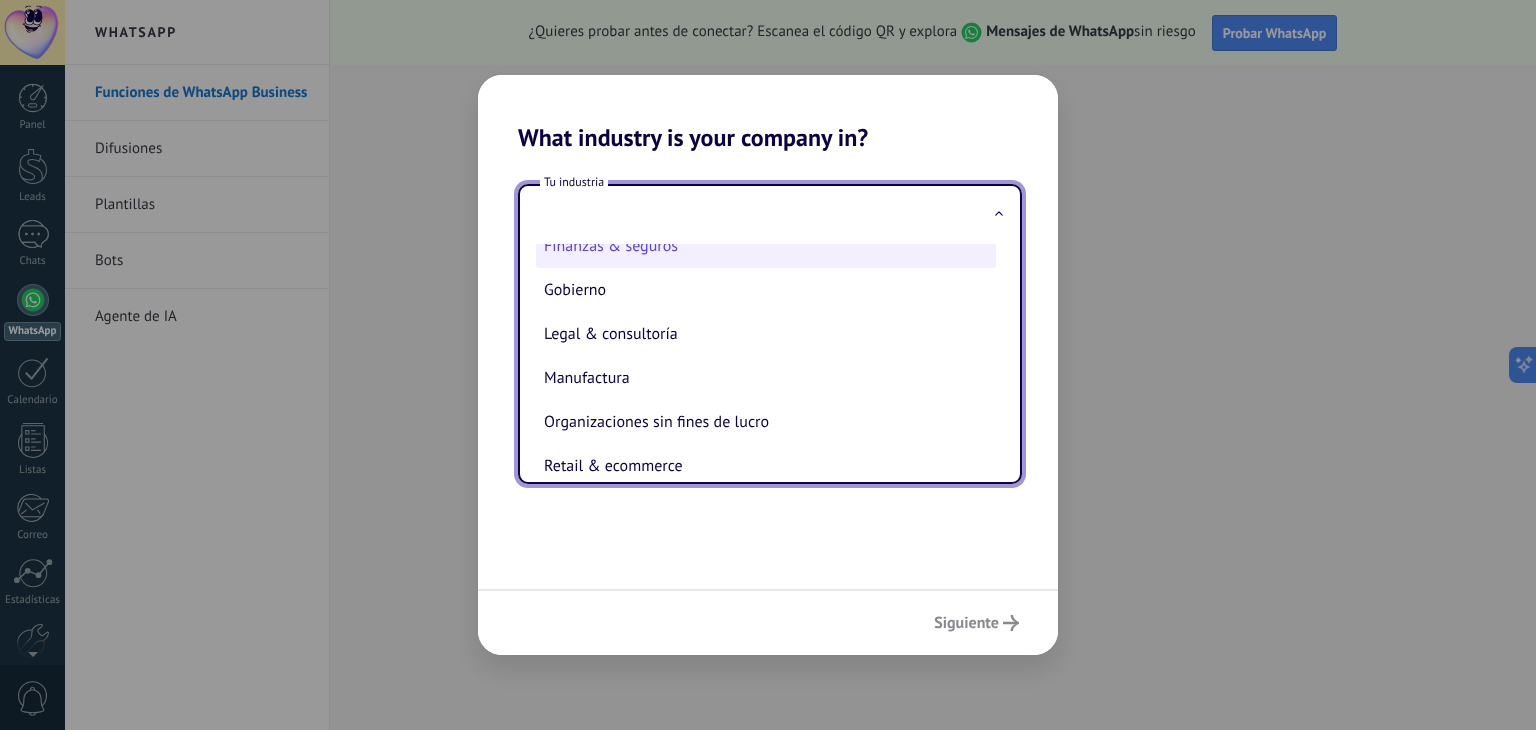 click on "Finanzas & seguros" at bounding box center [766, 246] 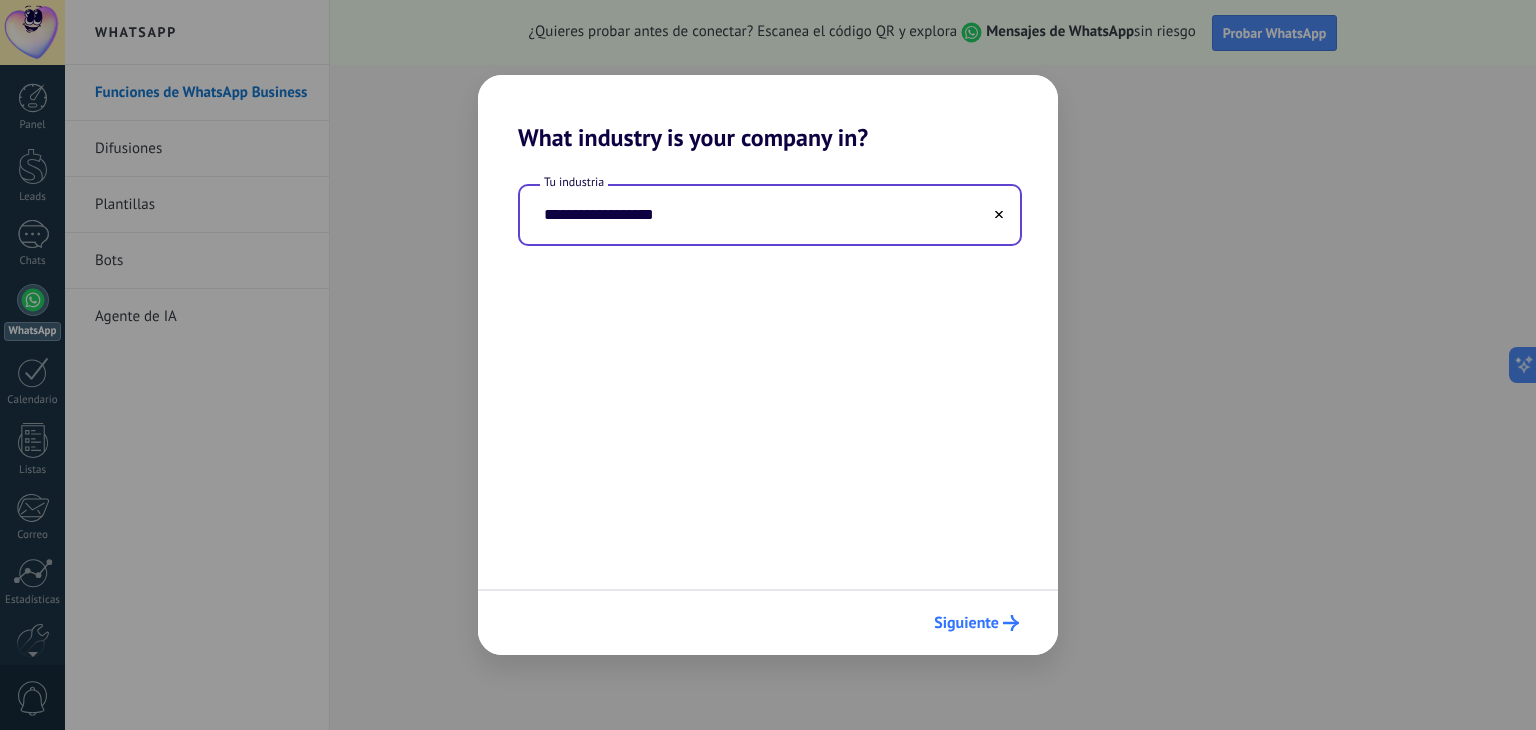 click on "Siguiente" at bounding box center [976, 623] 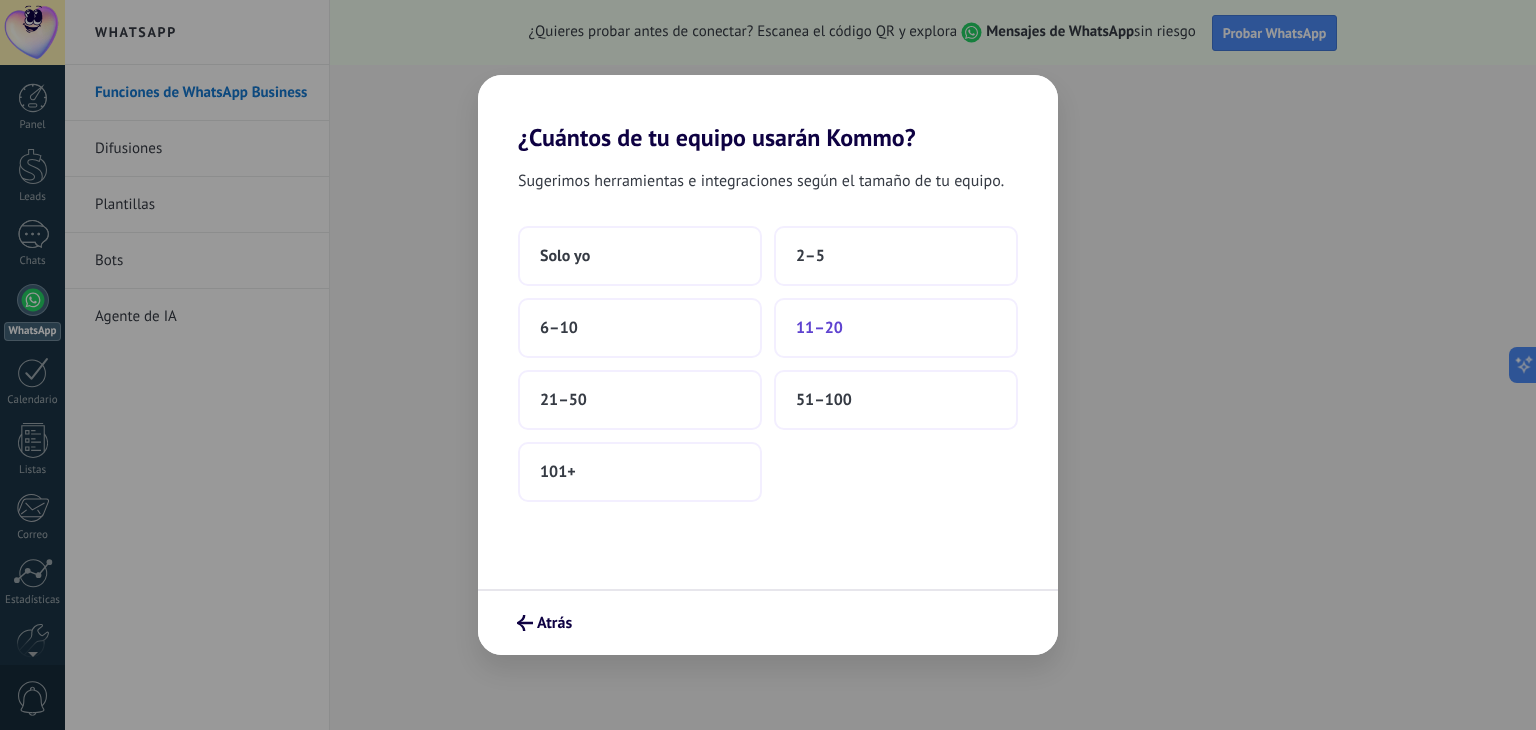 click on "11–20" at bounding box center [896, 328] 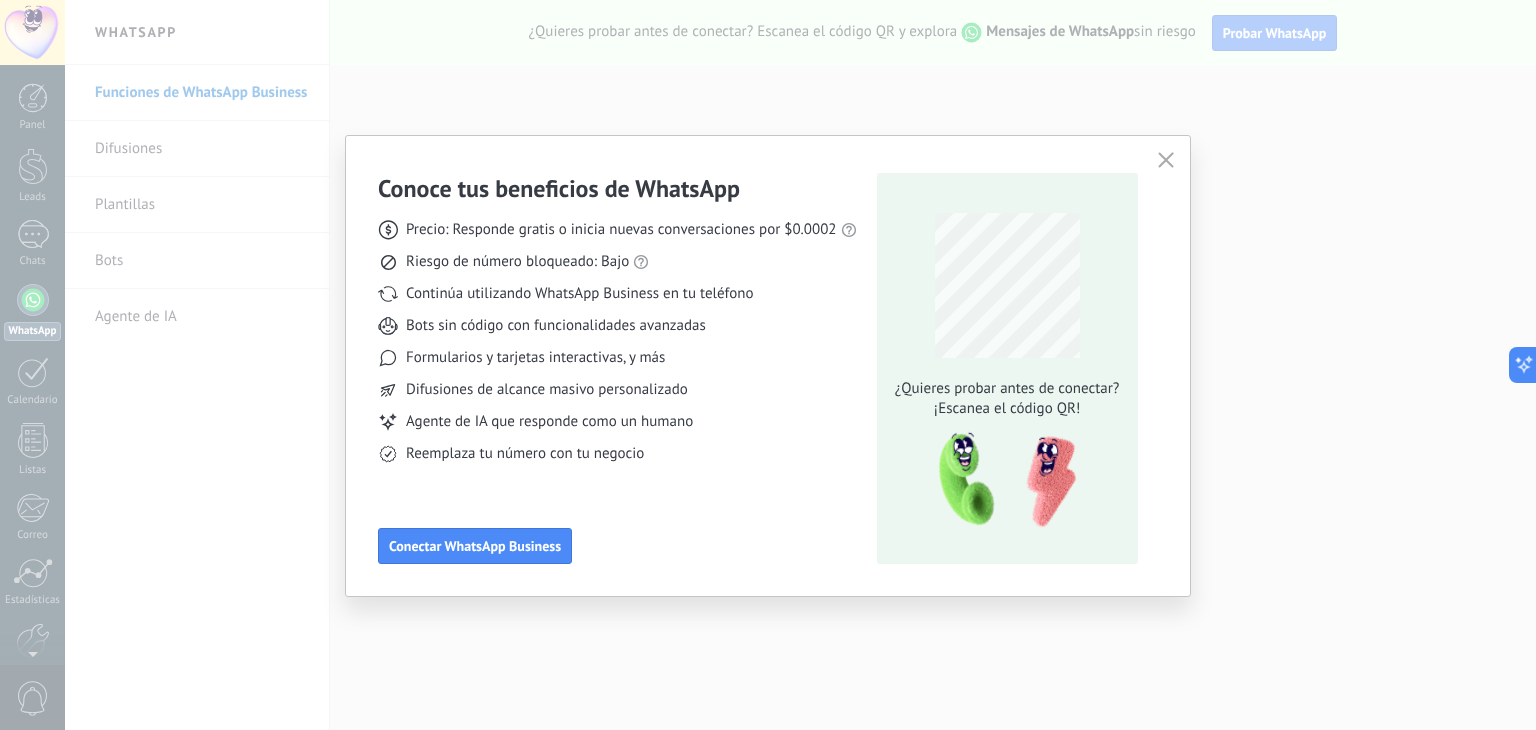 click at bounding box center [1166, 161] 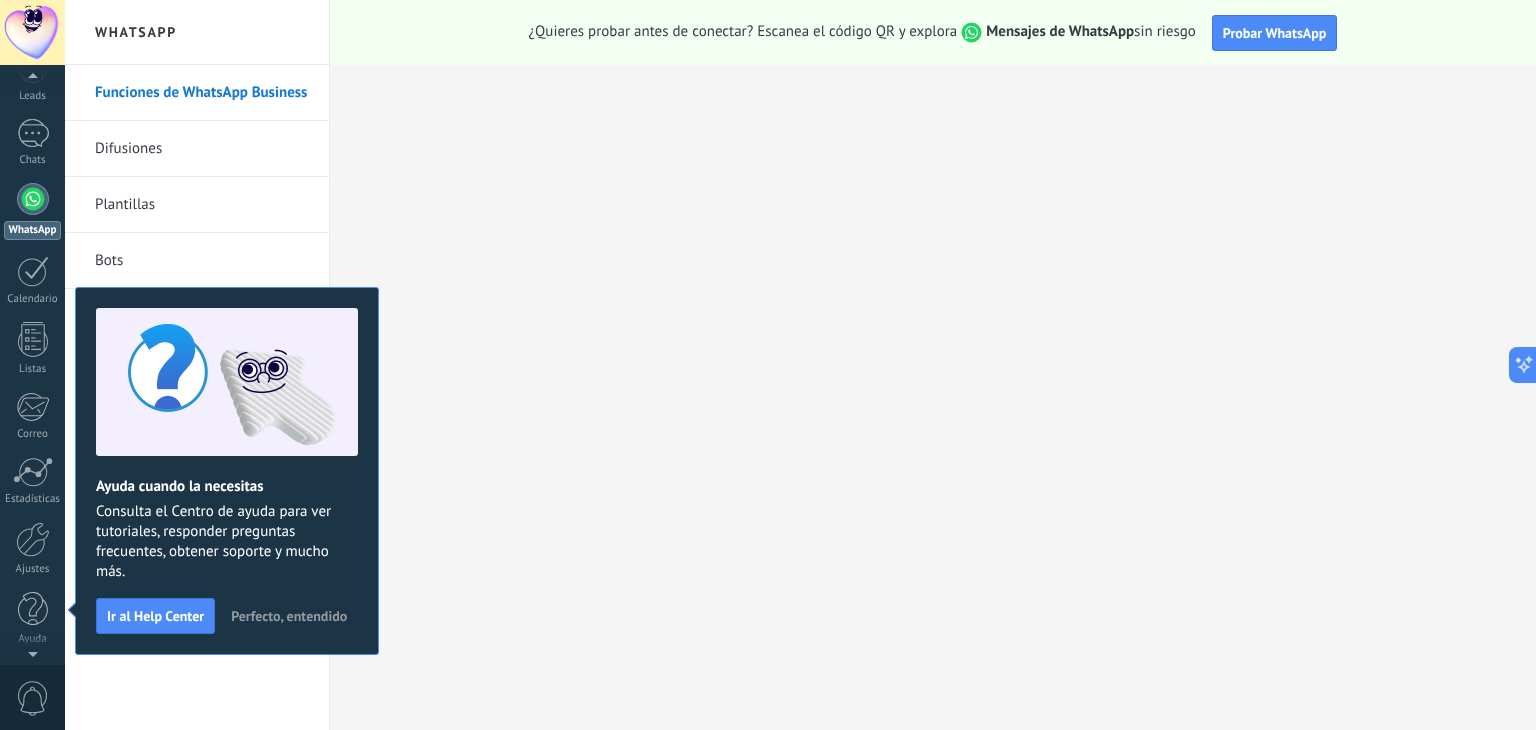 scroll, scrollTop: 0, scrollLeft: 0, axis: both 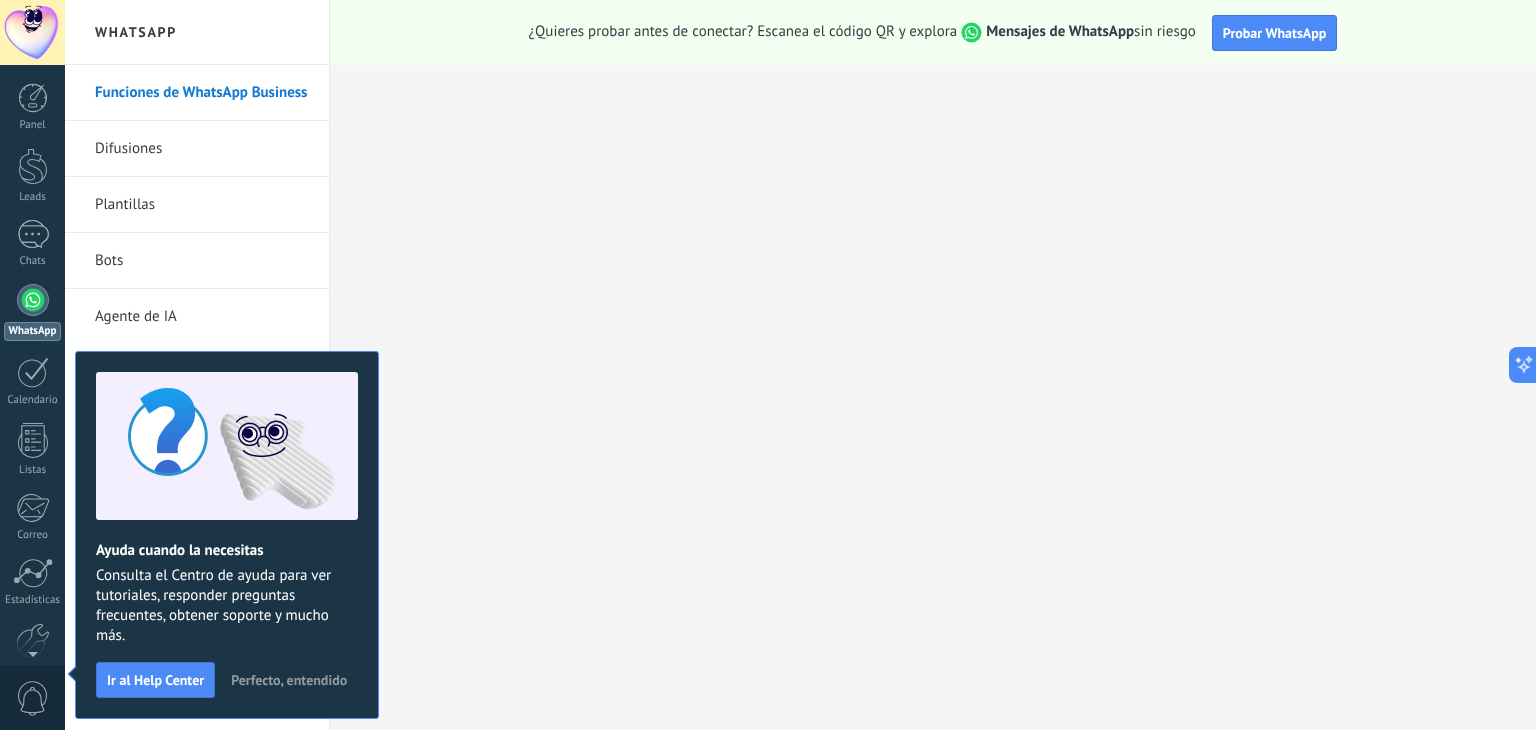 click on "Perfecto, entendido" at bounding box center (289, 680) 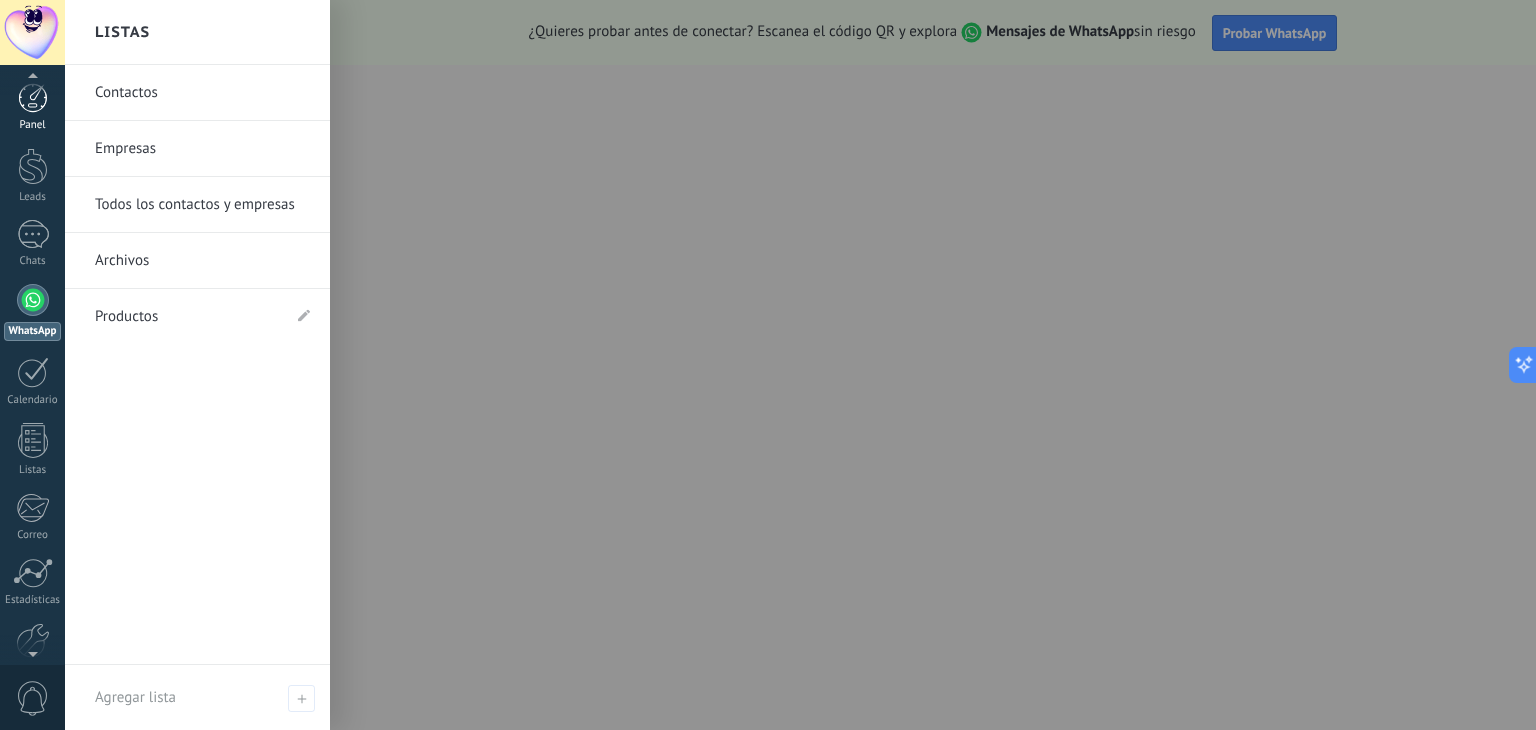 click at bounding box center [33, 98] 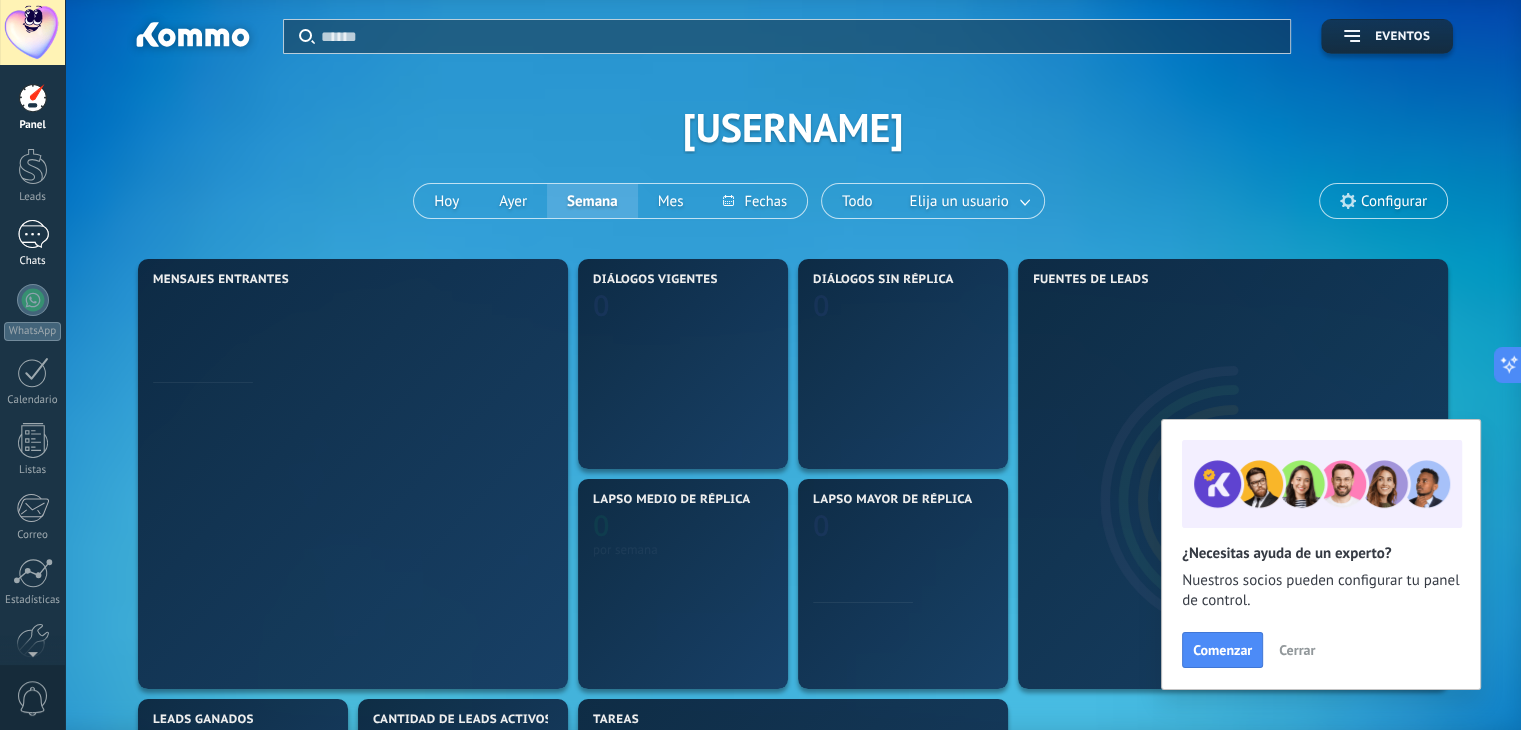 click at bounding box center [33, 234] 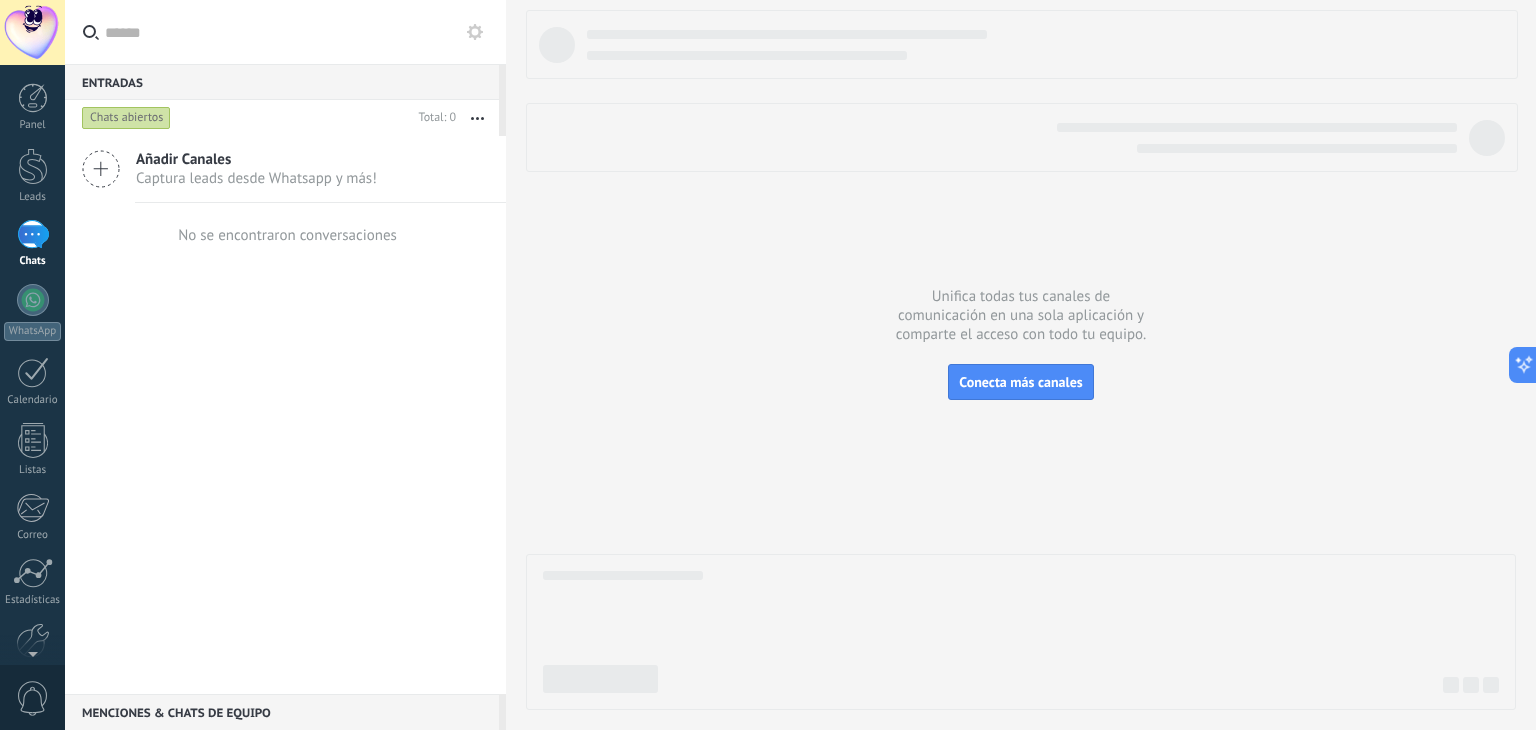 click on "Captura leads desde Whatsapp y más!" at bounding box center (256, 178) 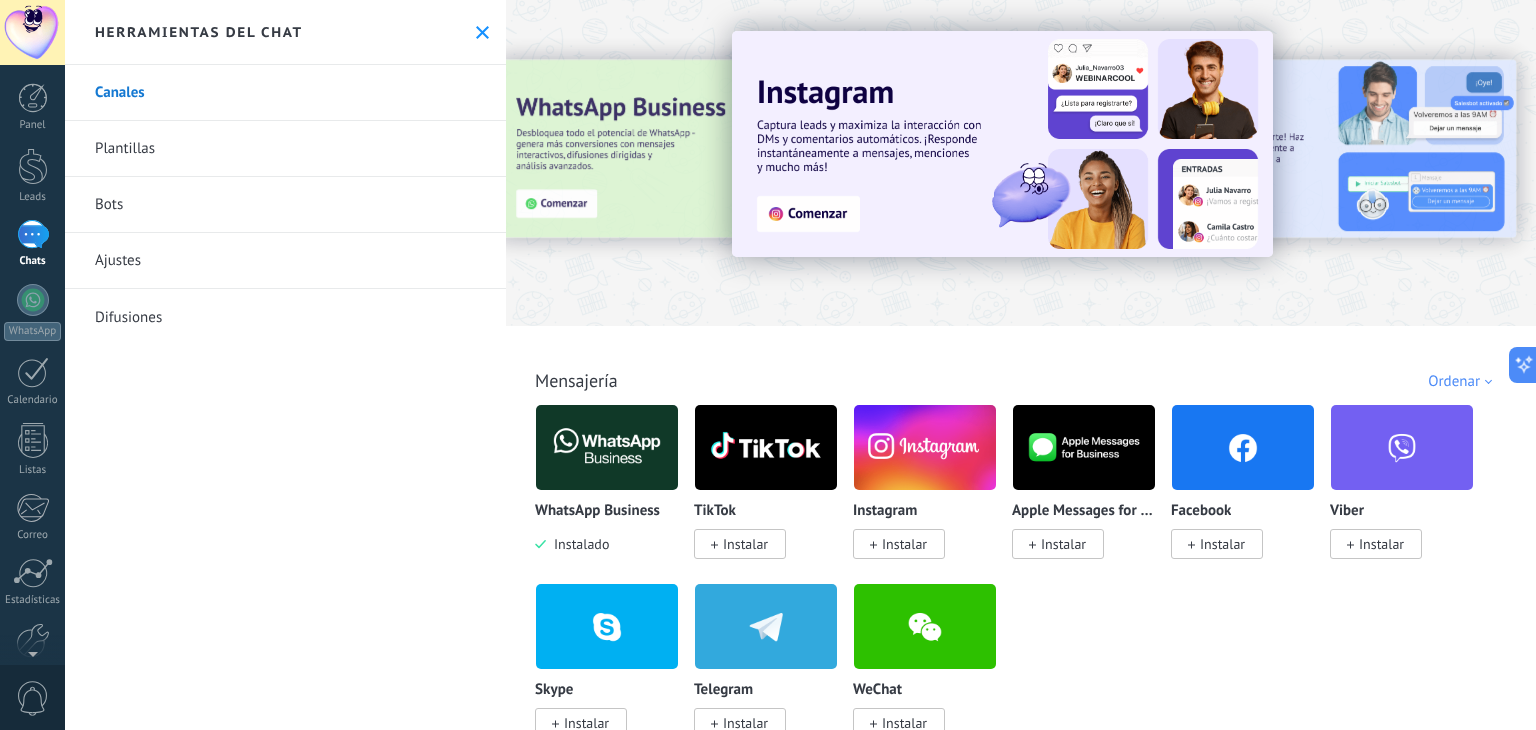 click at bounding box center [607, 447] 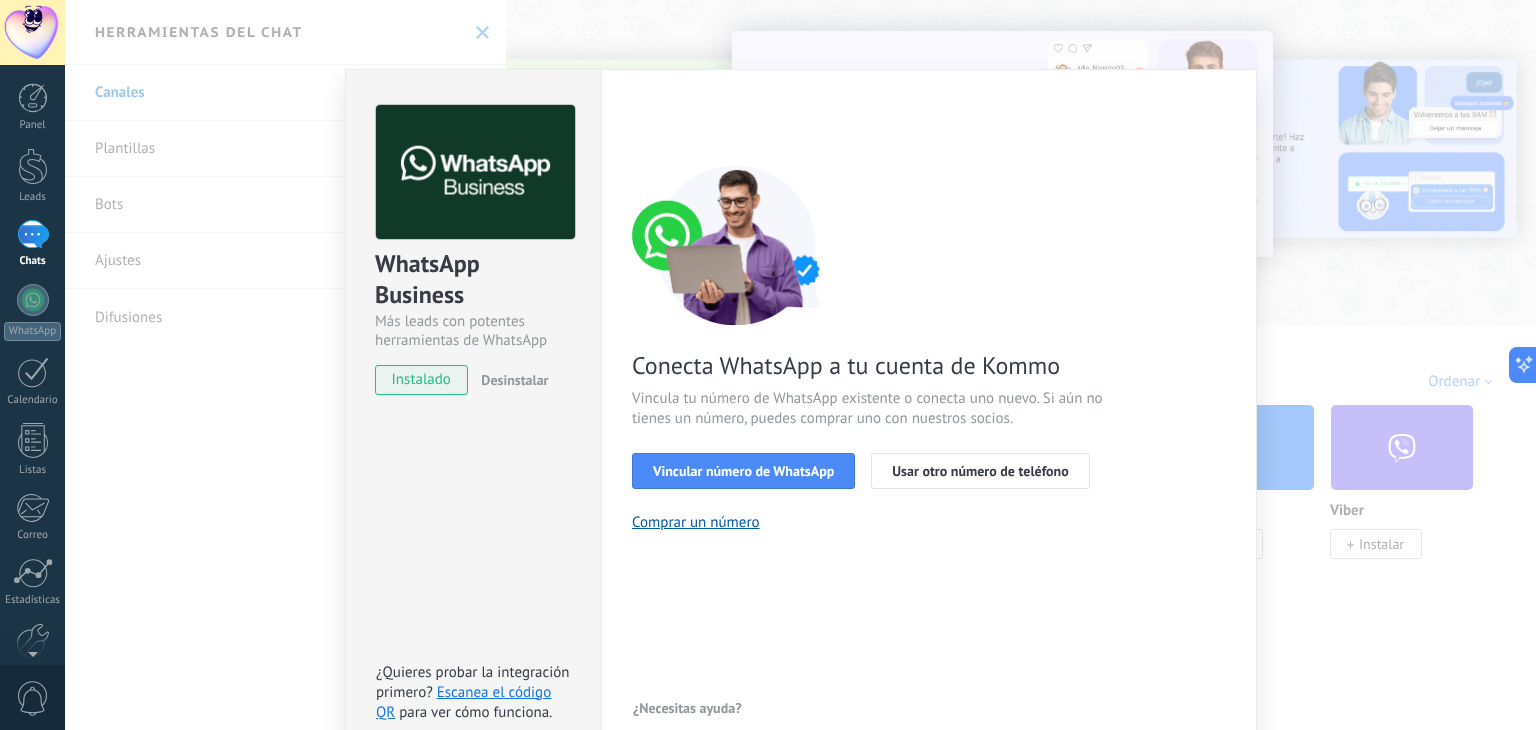 click on "instalado" at bounding box center [421, 380] 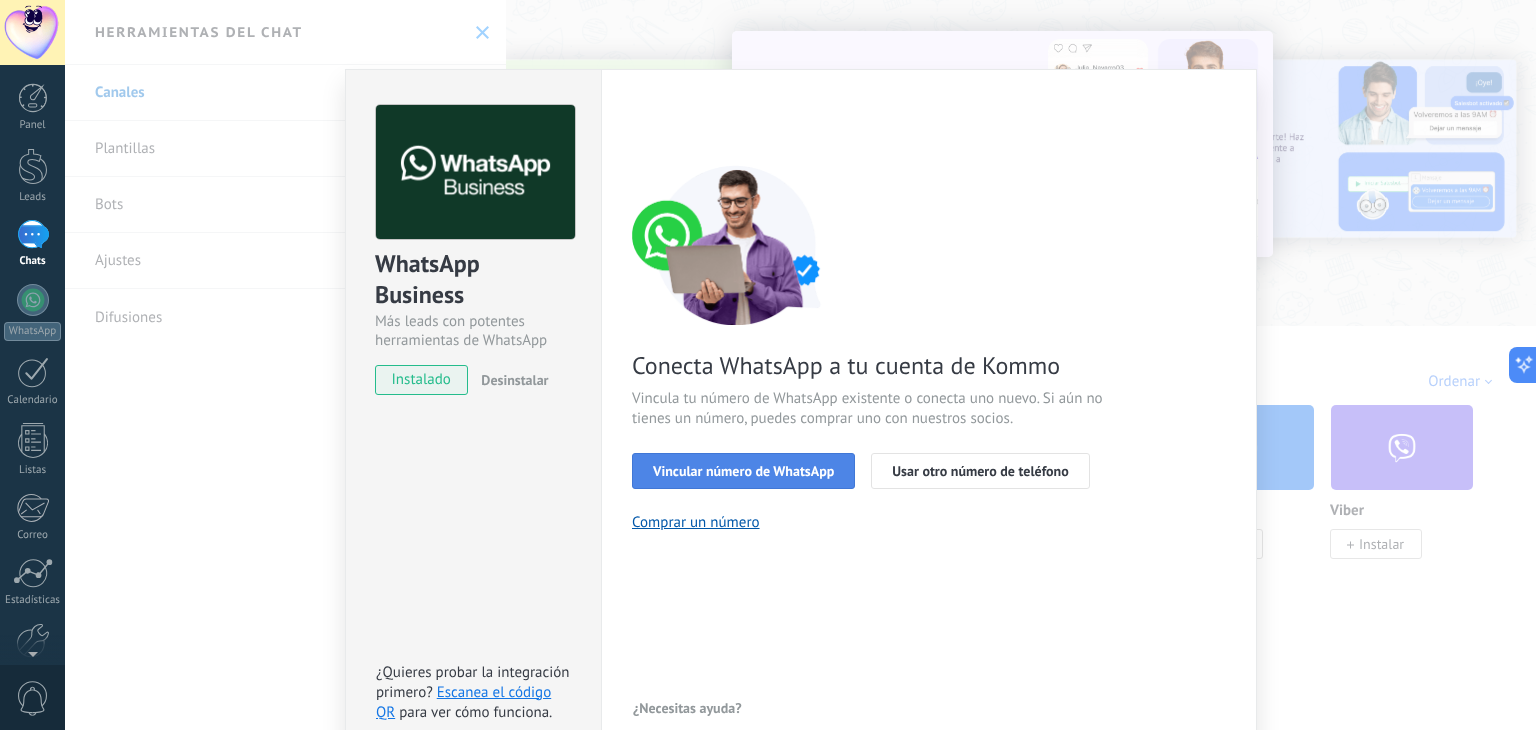 click on "Vincular número de WhatsApp" at bounding box center [743, 471] 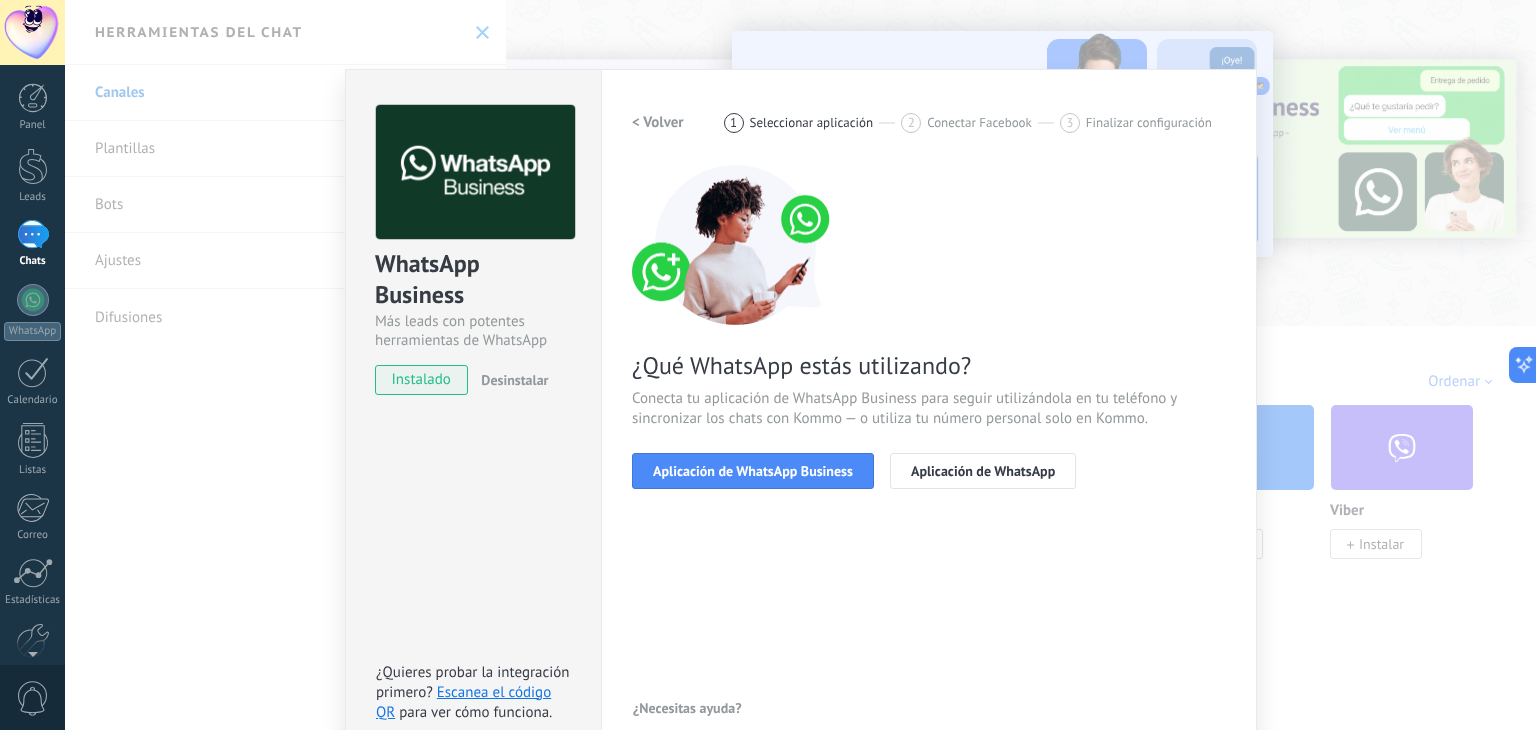click on "WhatsApp Business Más leads con potentes herramientas de WhatsApp instalado Desinstalar ¿Quieres probar la integración primero?   Escanea el código QR   para ver cómo funciona. Configuraciones Autorizaciones Esta pestaña registra a los usuarios que han concedido acceso a las integración a esta cuenta. Si deseas remover la posibilidad que un usuario pueda enviar solicitudes a la cuenta en nombre de esta integración, puedes revocar el acceso. Si el acceso a todos los usuarios es revocado, la integración dejará de funcionar. Esta aplicacion está instalada, pero nadie le ha dado acceso aun. WhatsApp Cloud API más _:  Guardar < Volver 1 Seleccionar aplicación 2 Conectar Facebook  3 Finalizar configuración ¿Qué WhatsApp estás utilizando? Conecta tu aplicación de WhatsApp Business para seguir utilizándola en tu teléfono y sincronizar los chats con Kommo — o utiliza tu número personal solo en Kommo. Aplicación de WhatsApp Business Aplicación de WhatsApp ¿Necesitas ayuda?" at bounding box center [800, 365] 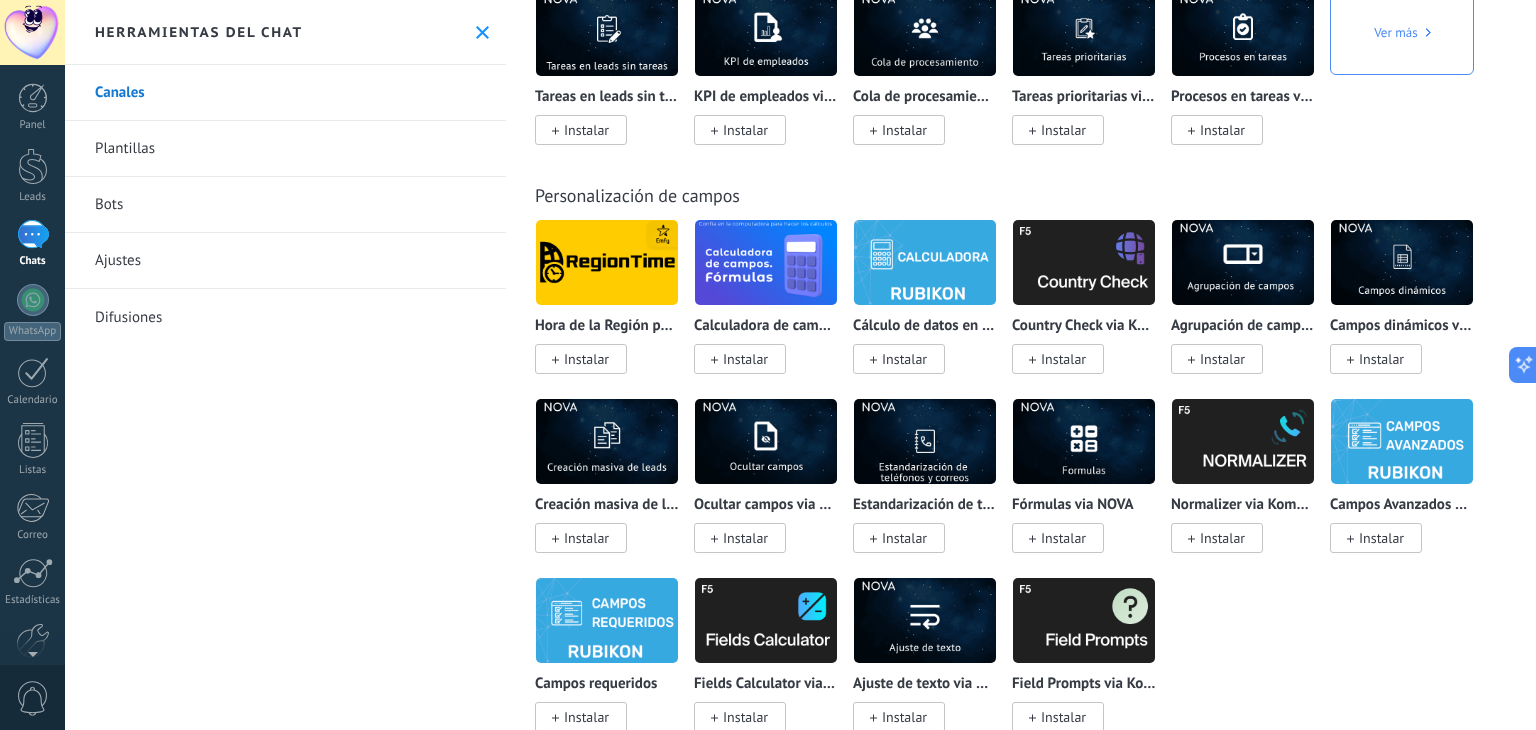 scroll, scrollTop: 7787, scrollLeft: 0, axis: vertical 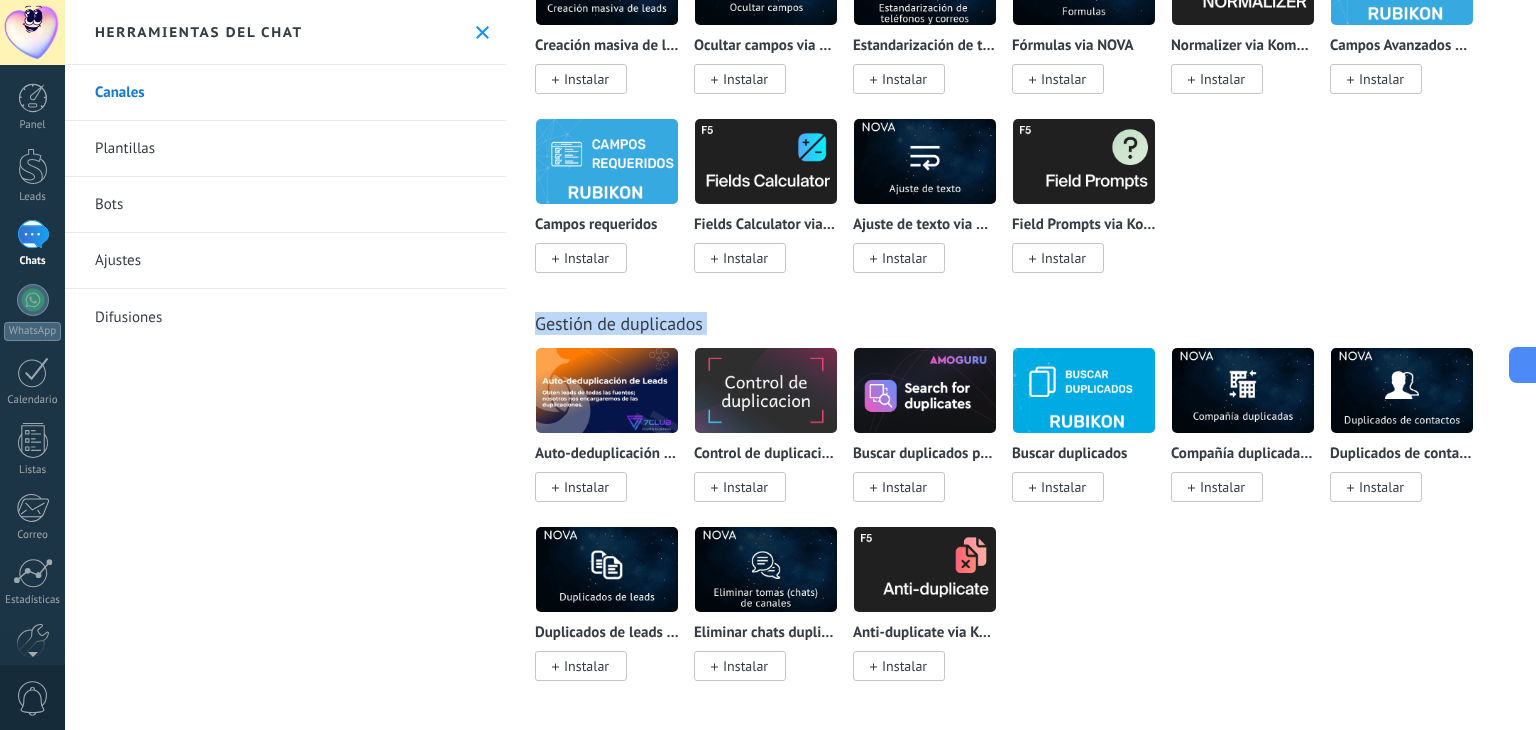 drag, startPoint x: 1535, startPoint y: 696, endPoint x: 1531, endPoint y: 74, distance: 622.0129 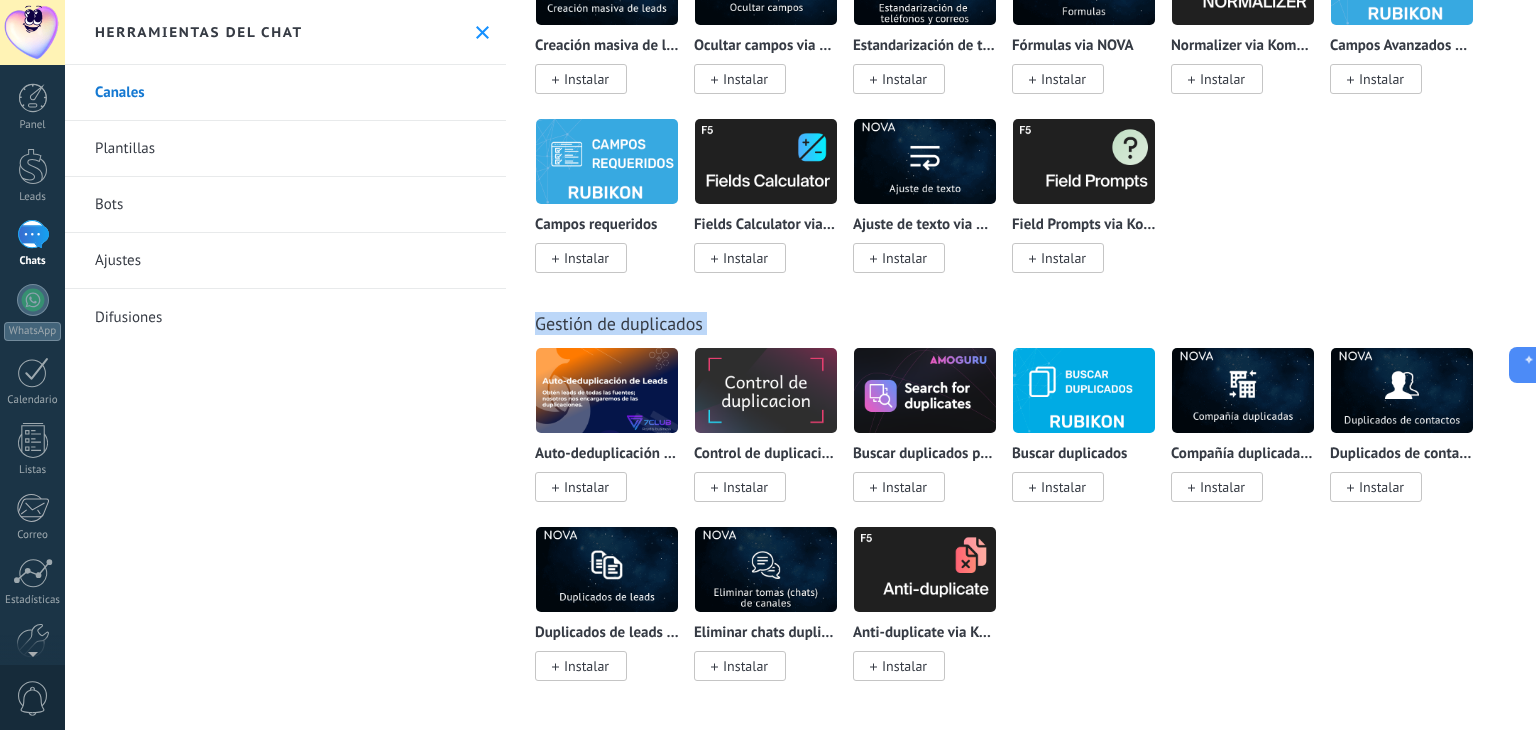 scroll, scrollTop: 7148, scrollLeft: 0, axis: vertical 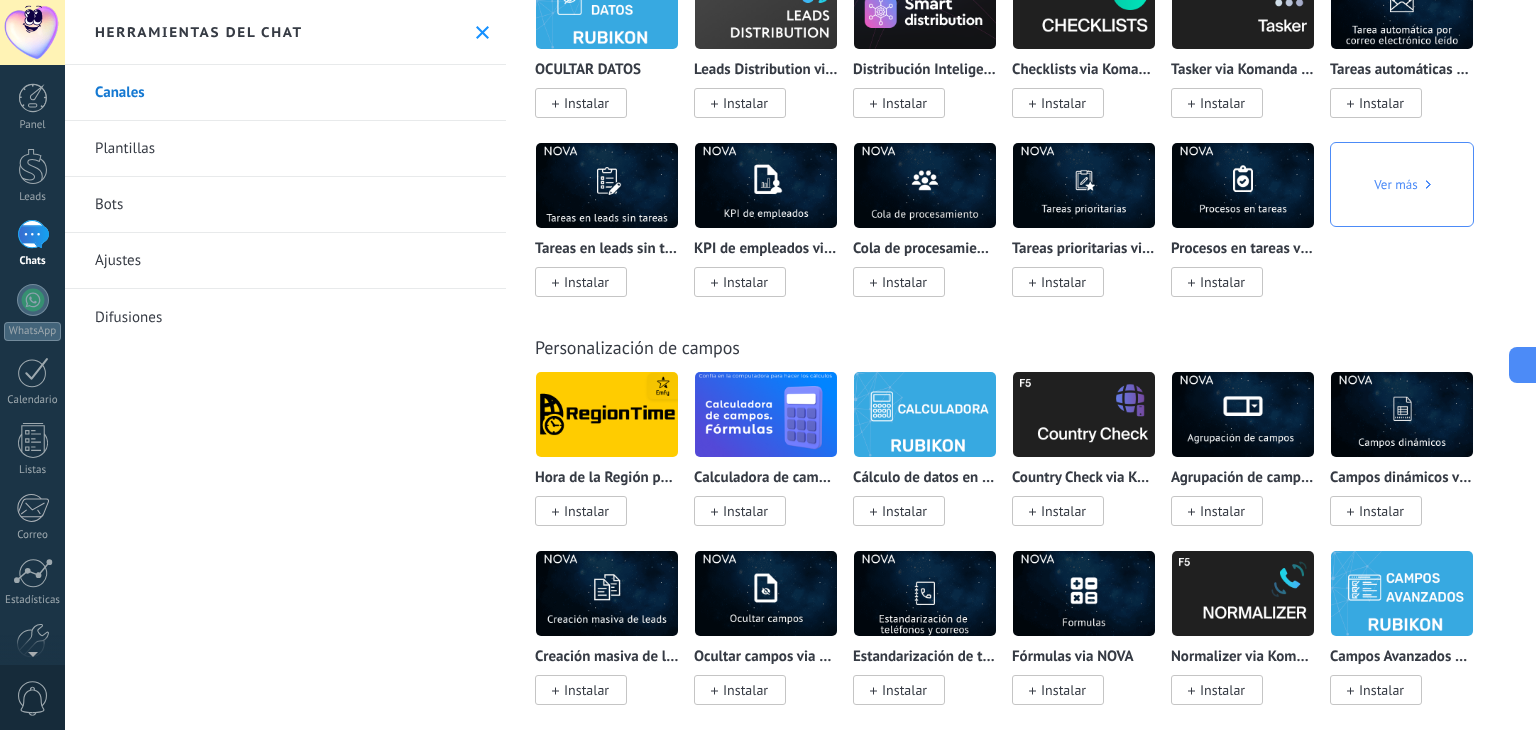 click on "Todo Bandeja de entrada Automatizaciones Fuentes de leads Instalado Mis contribuciones Ordenar Elegidos del equipo Tendencias Más popular Lo más nuevo primero Mensajería WhatsApp Business Instalado TikTok Instalar Instagram Instalar Apple Messages for Business Instalar Facebook Instalar Viber Instalar Skype Instalar Telegram Instalar WeChat Instalar Proveedores de WhatsApp WhatsApp Business Instalado Wazzup (WhatsApp & Instagram) Instalar WhatsApp via Radist.Online Instalar WhatsApp Business API (WABA) via Radist.Online Instalar ChatArchitect.com para WhatsApp Instalar Whatsapp por Whatcrm y Telphin Instalar Whatsapp de YouMessages Instalar E-commerce Shopify Instalar Mercado Libre Instalar Nuvemshop / Tiendanube Instalar WooCommerce Instalar Lazada Instalar Hotmart via 7Club Instalar Tienda en Telegram via Radist.Online Instalar Opencart-OcStore by Devamo Instalar Chat en vivo y otras mensajerías Intercom Instalar Slack Instalar Telegram via Radist.Online Instalar Telegram de Whatcrm Instalar Instalar" at bounding box center [1021, 365] 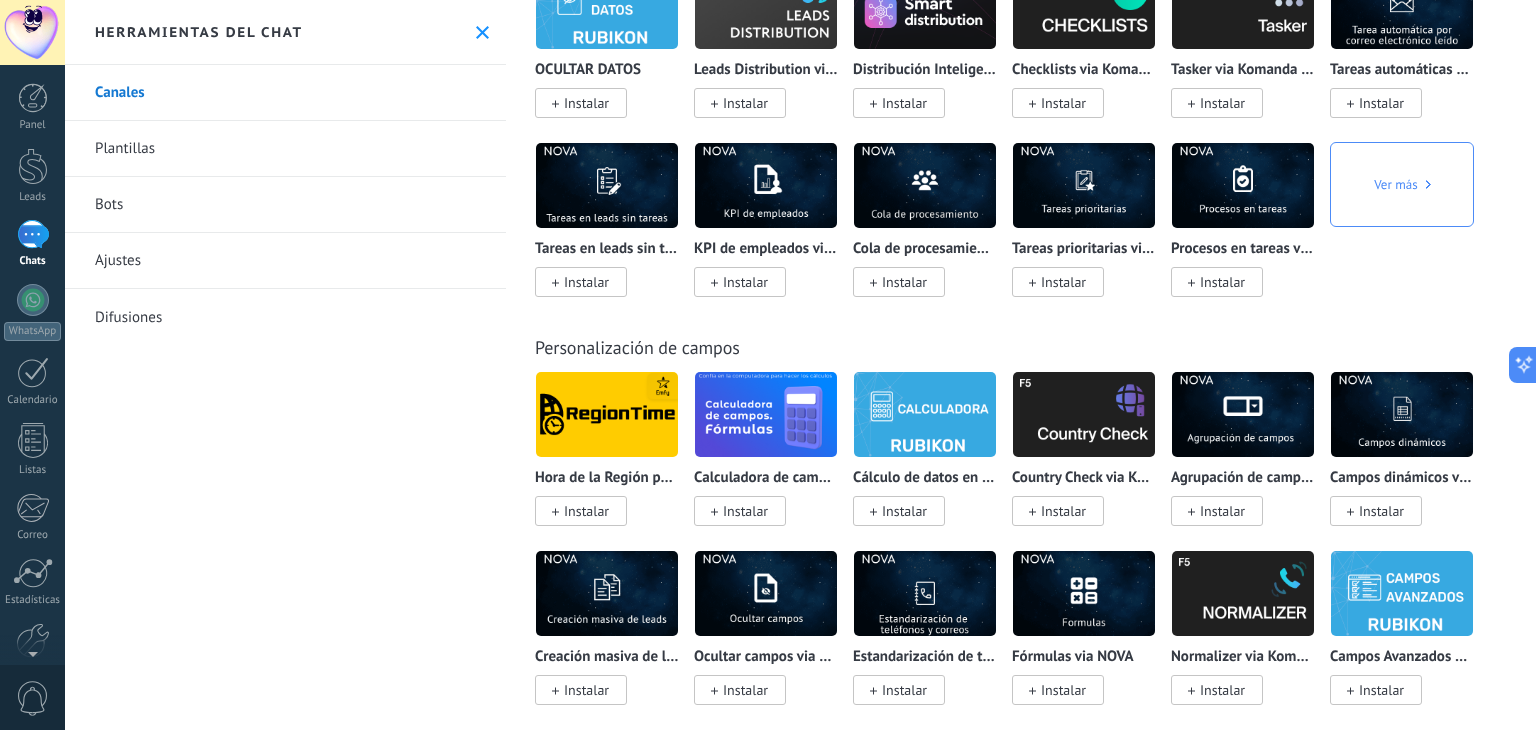 drag, startPoint x: 1535, startPoint y: 628, endPoint x: 1518, endPoint y: 571, distance: 59.48109 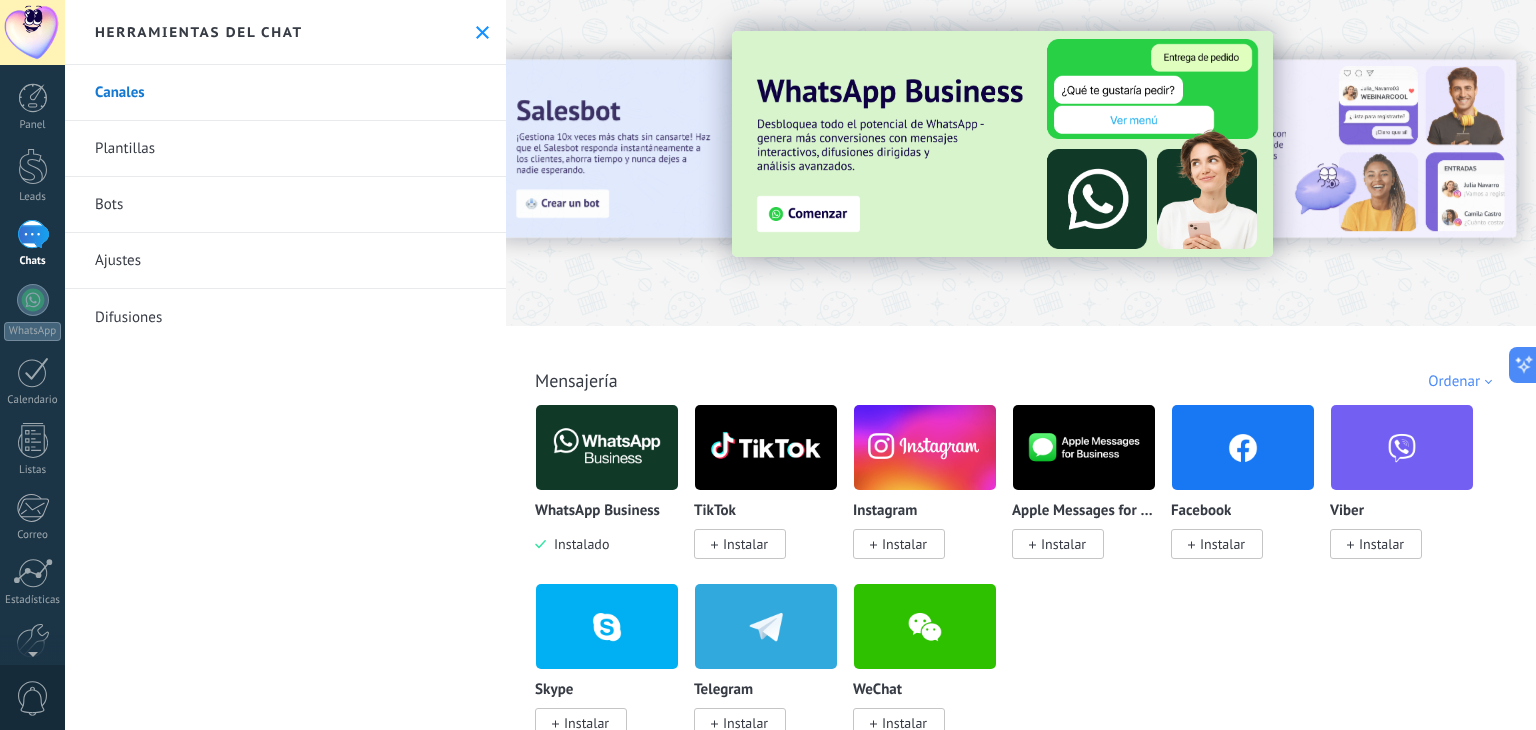 scroll, scrollTop: 200, scrollLeft: 0, axis: vertical 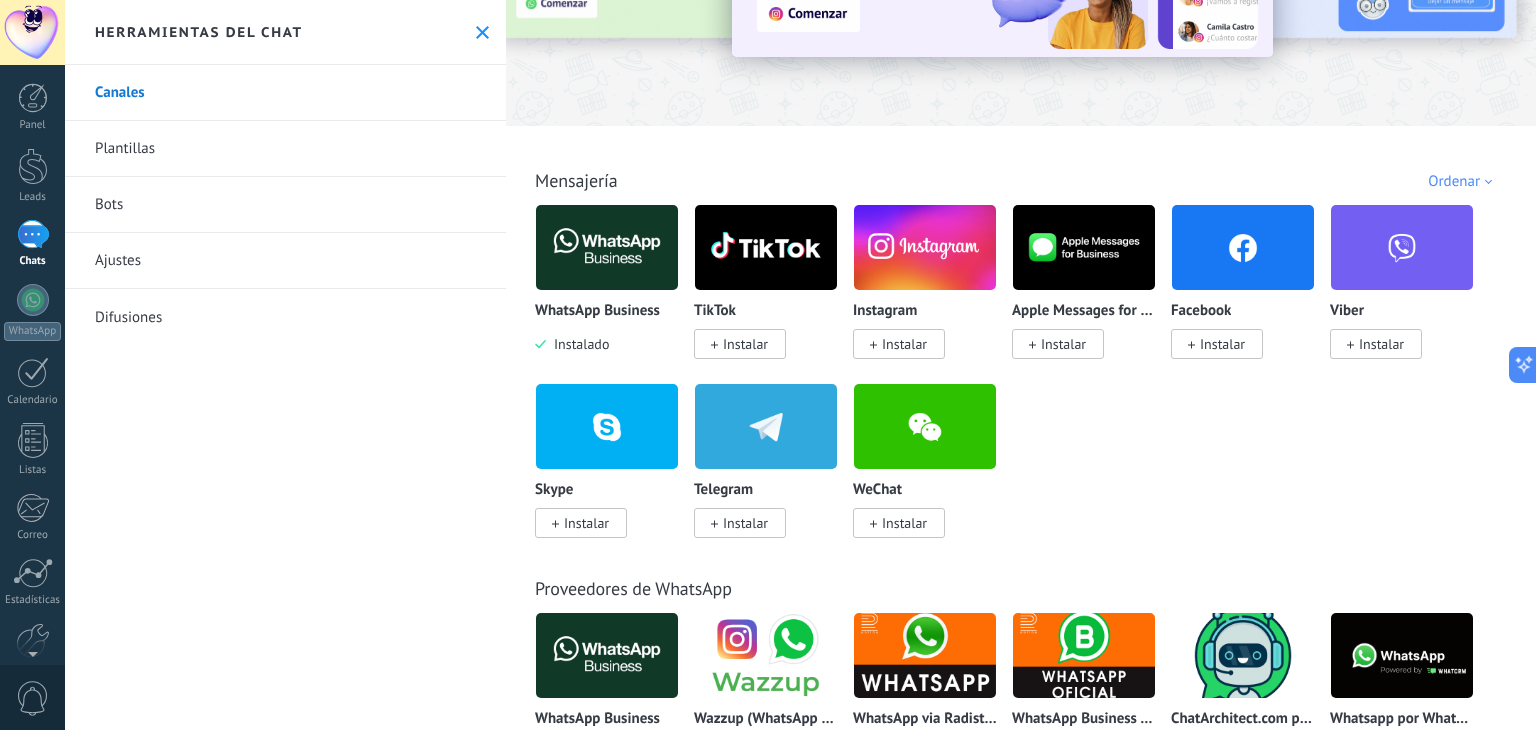 click on "Ordenar" at bounding box center (1463, 181) 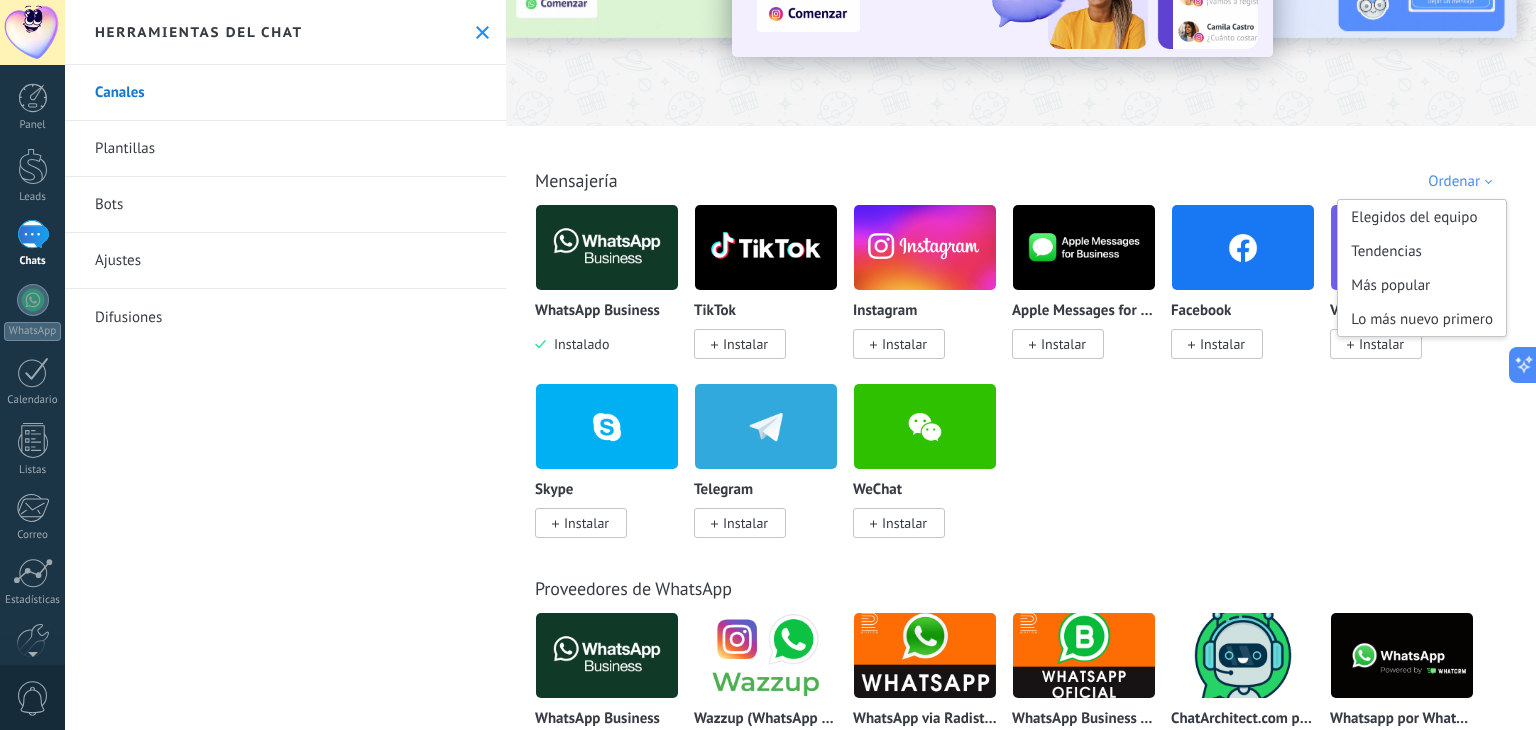 click on "Ordenar" at bounding box center [1463, 181] 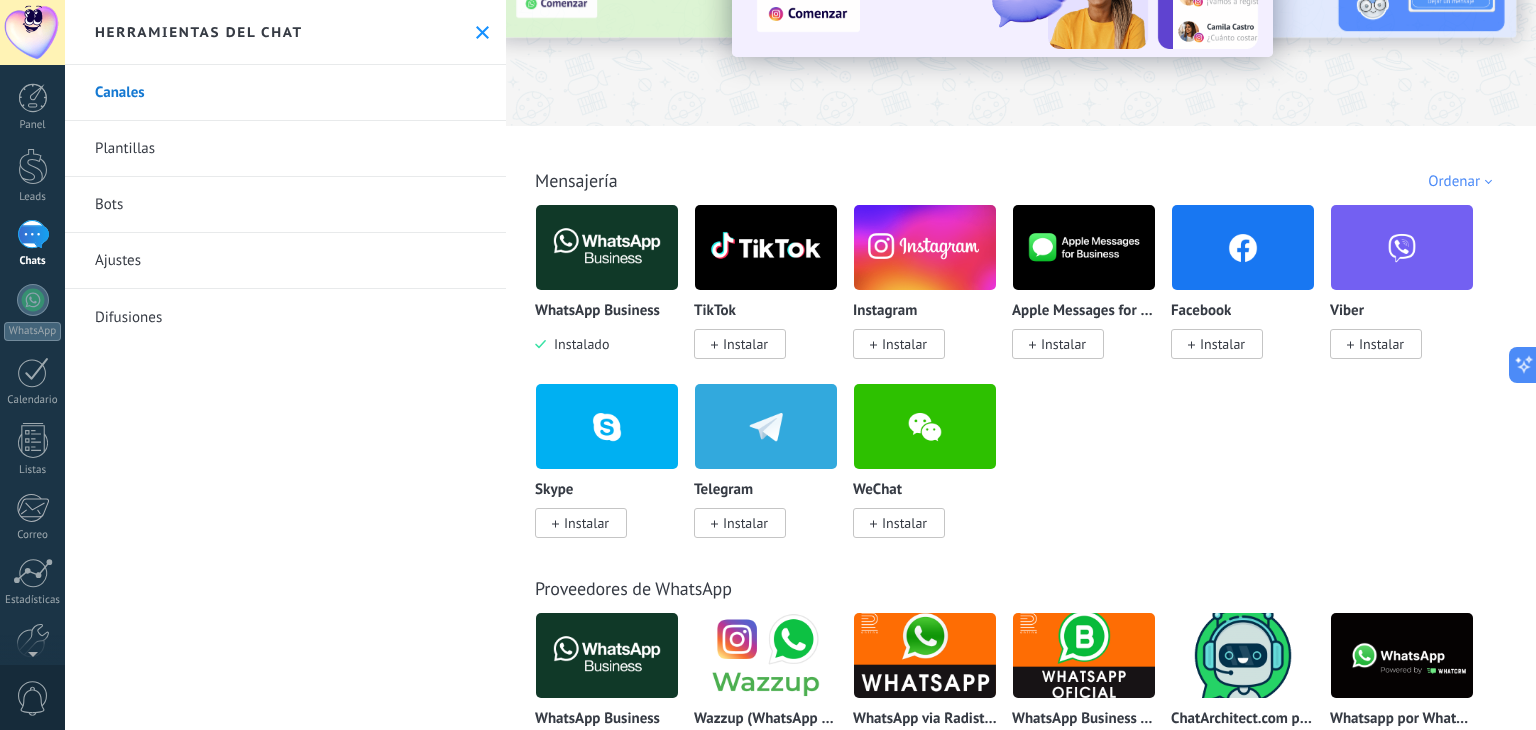 click on "WhatsApp Business Instalado TikTok Instalar Instagram Instalar Apple Messages for Business Instalar Facebook Instalar Viber Instalar Skype Instalar Telegram Instalar WeChat Instalar" at bounding box center [1031, 383] 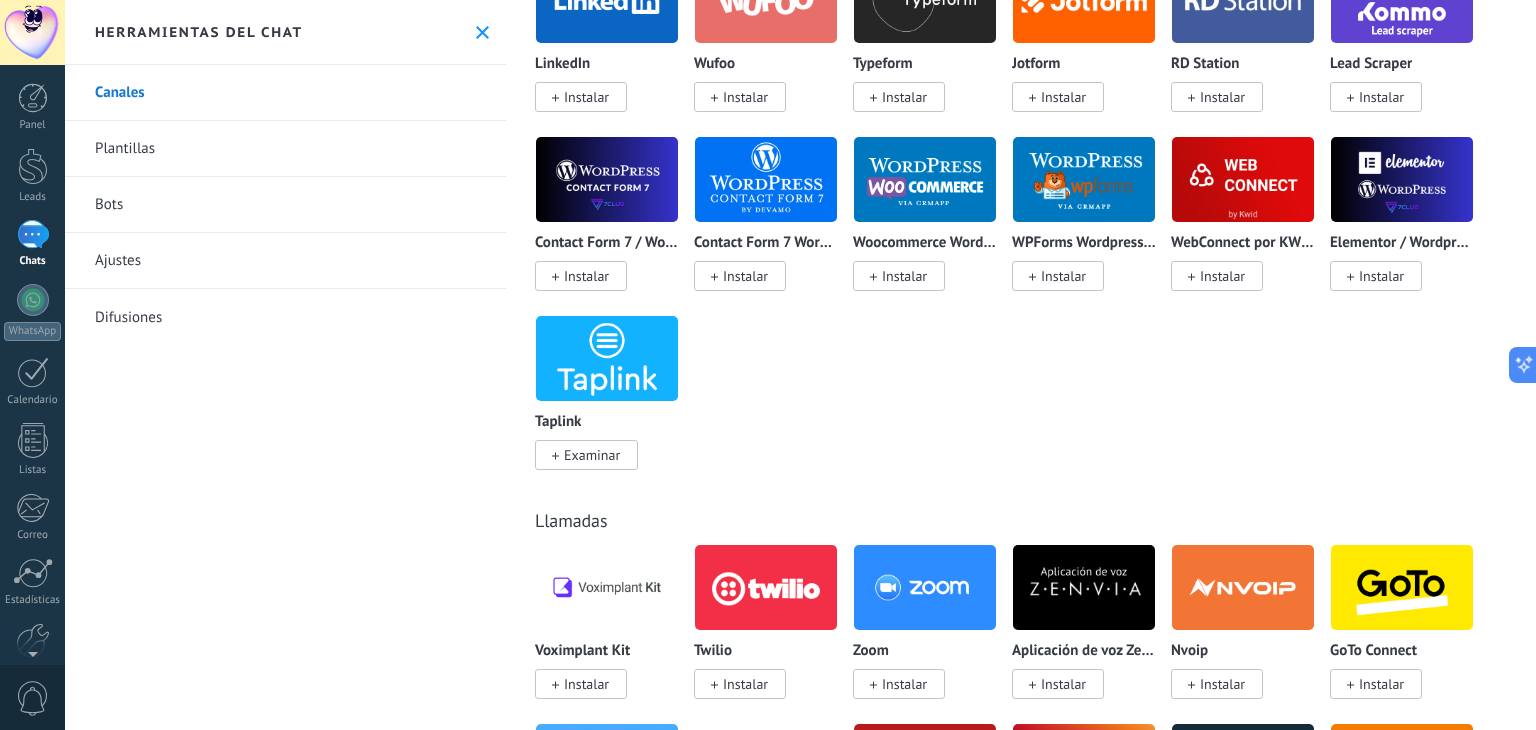 scroll, scrollTop: 2200, scrollLeft: 0, axis: vertical 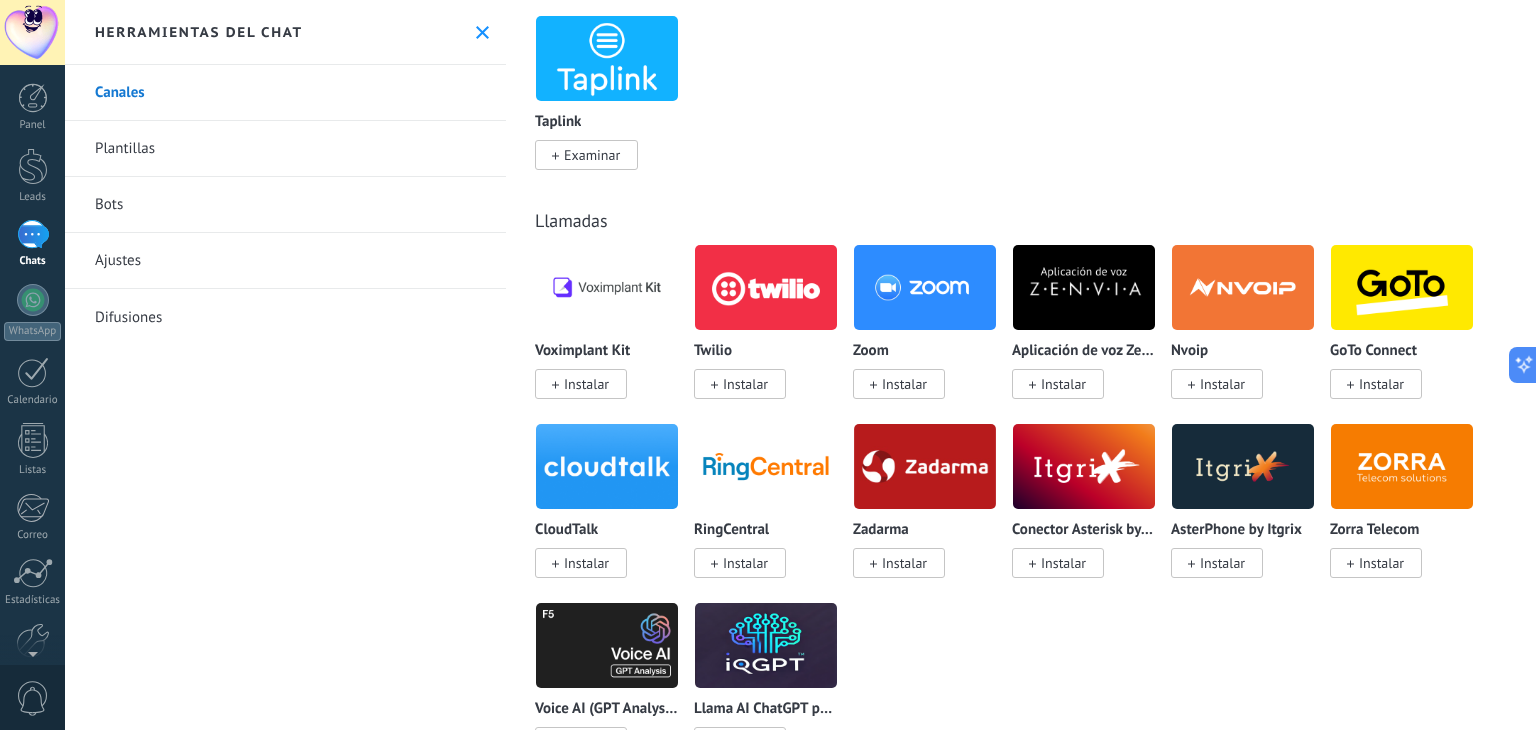 click on "Panel
Leads
Chats
WhatsApp
Clientes" at bounding box center (32, 425) 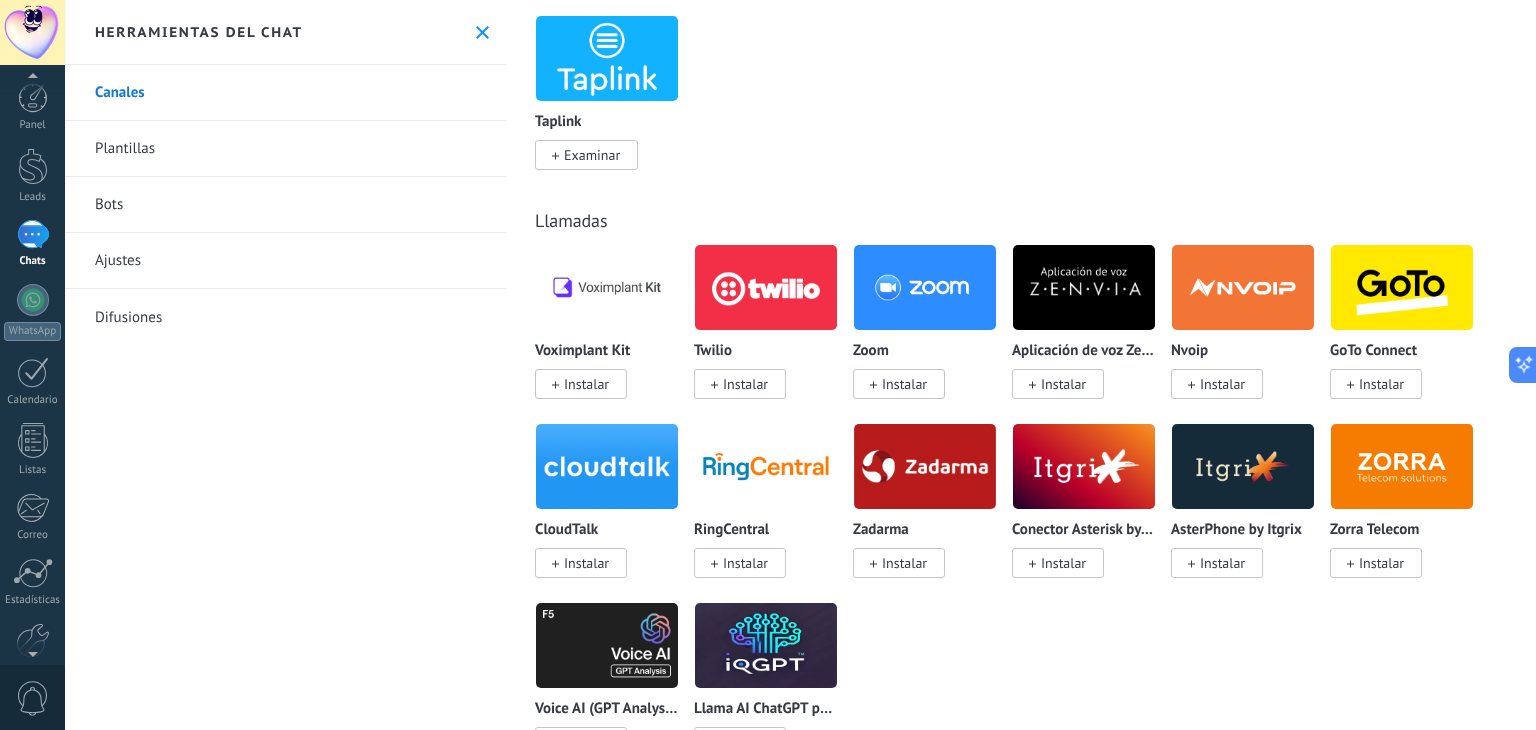click at bounding box center [32, 650] 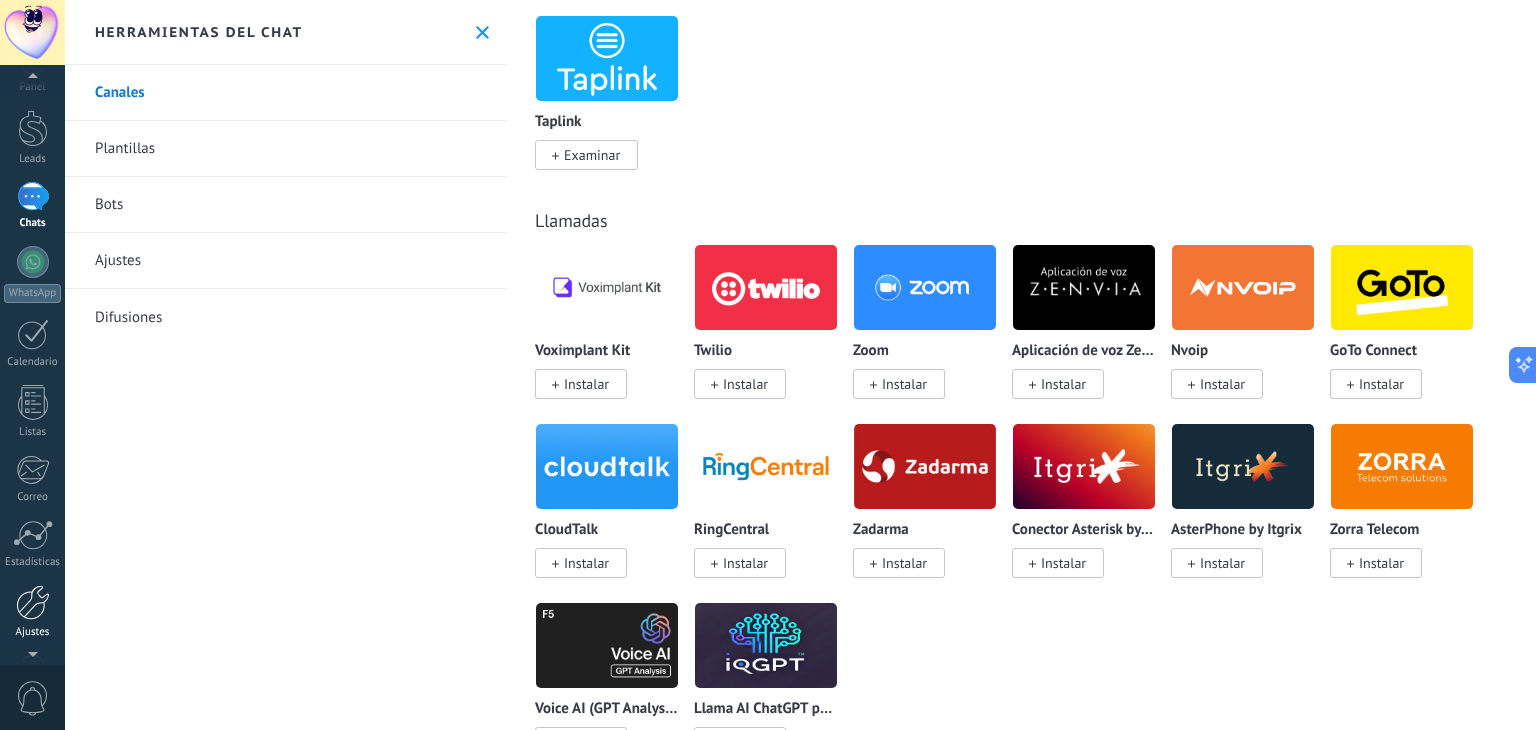scroll, scrollTop: 51, scrollLeft: 0, axis: vertical 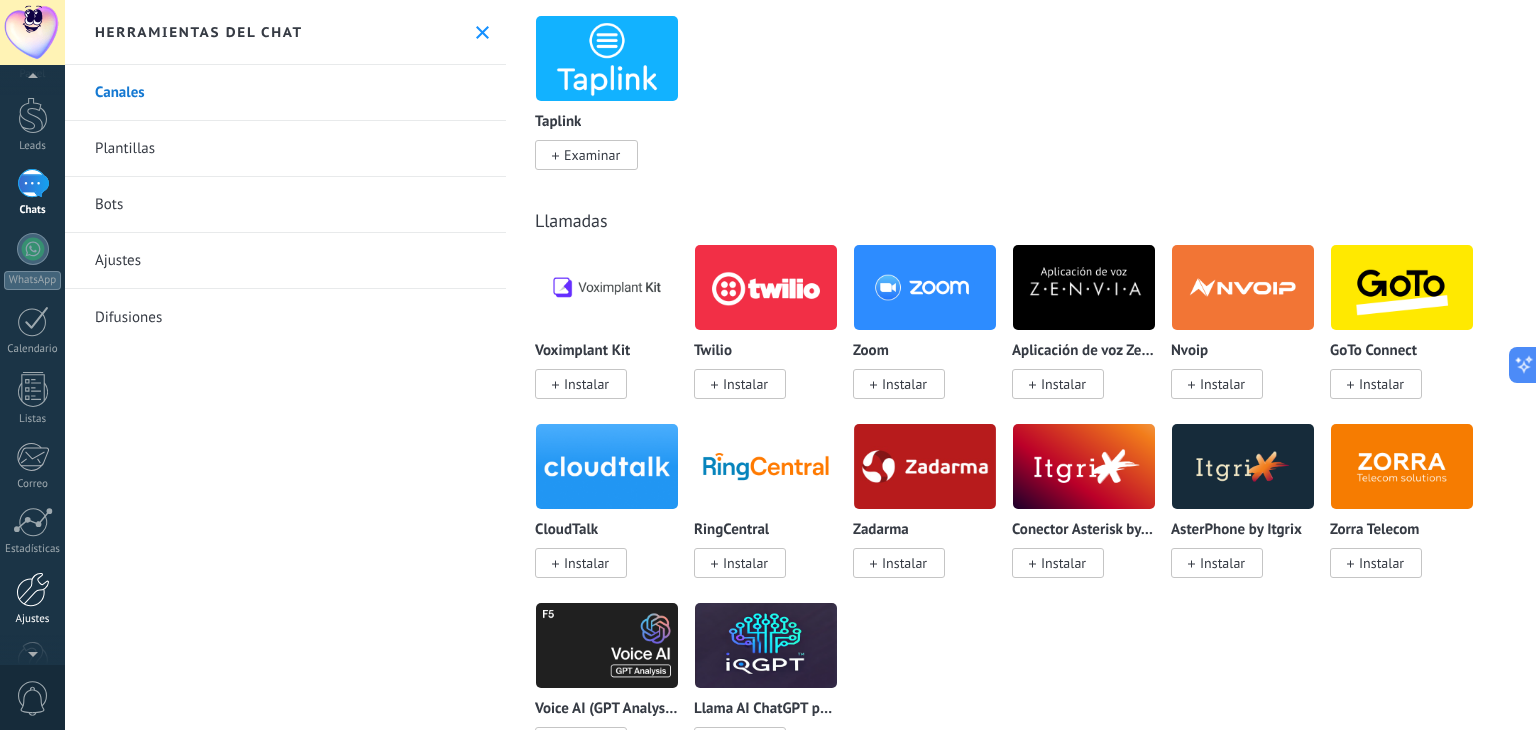 click at bounding box center [33, 589] 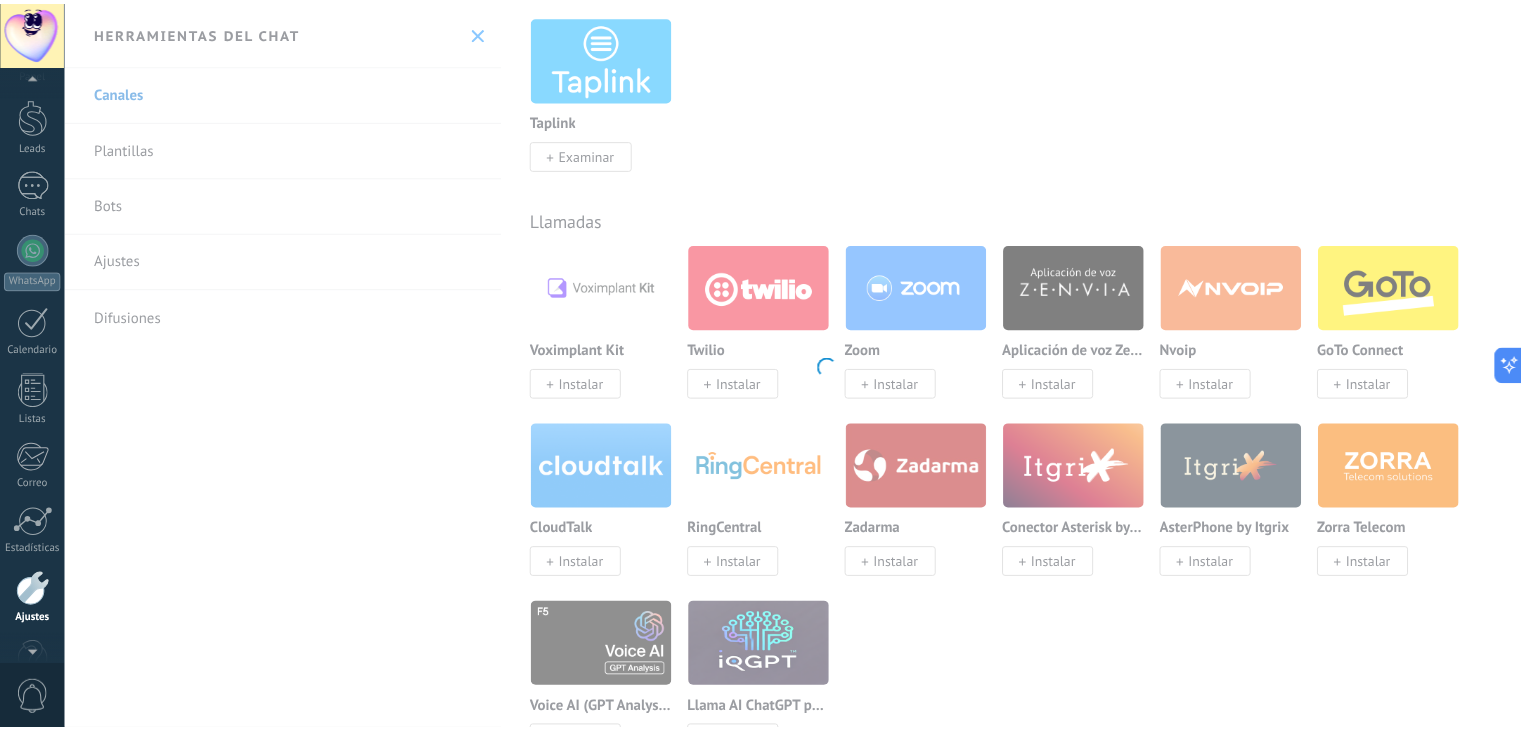 scroll, scrollTop: 101, scrollLeft: 0, axis: vertical 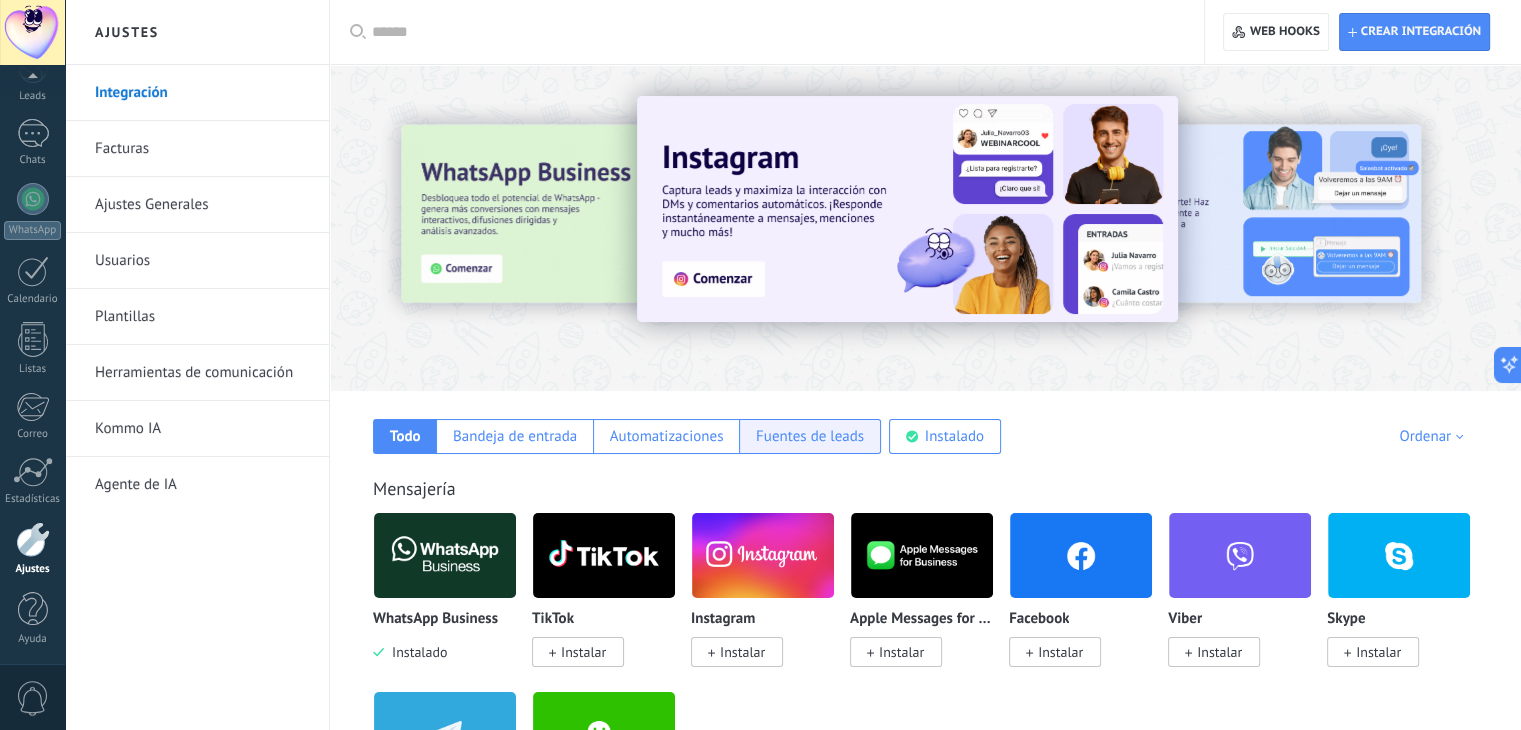 click on "Fuentes de leads" at bounding box center (810, 436) 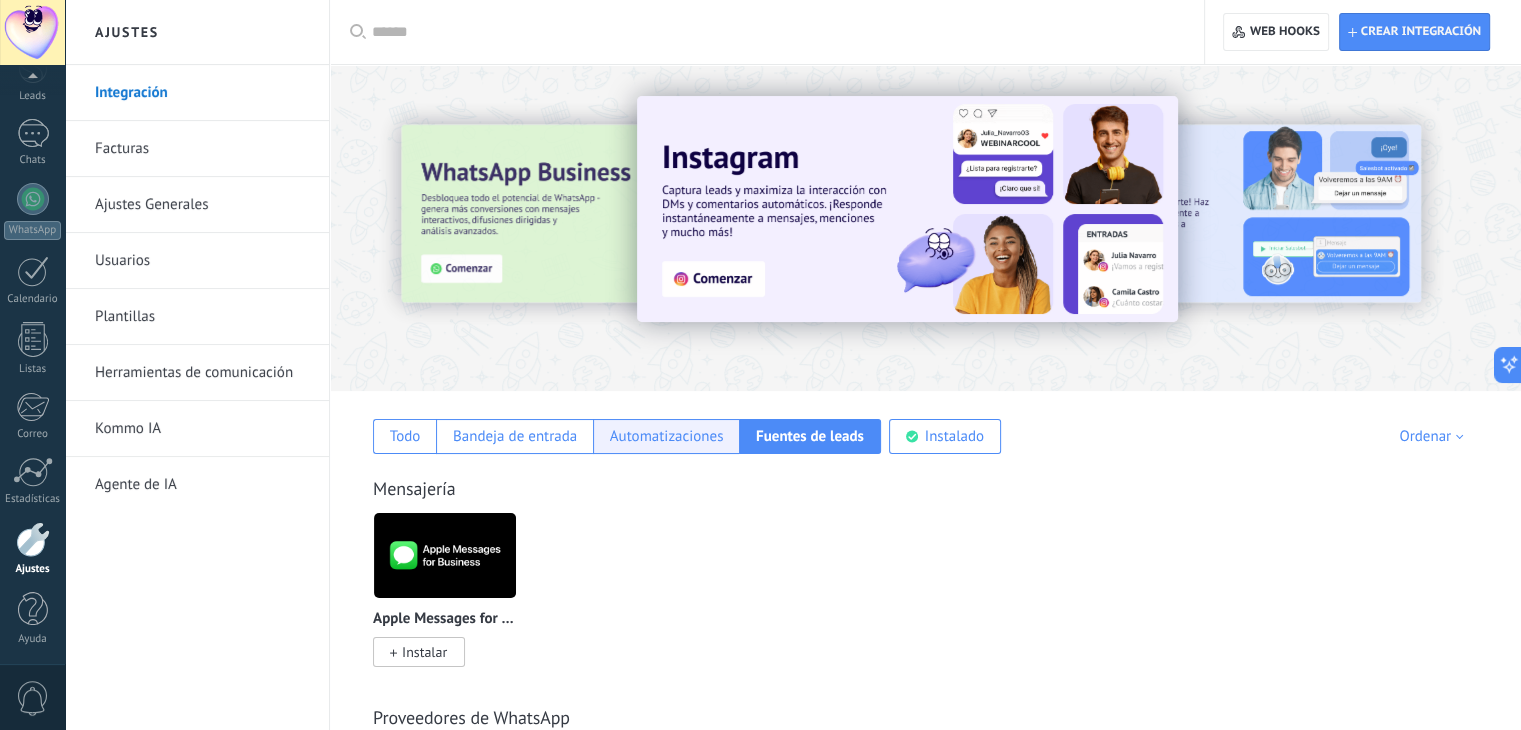 click on "Automatizaciones" at bounding box center [667, 436] 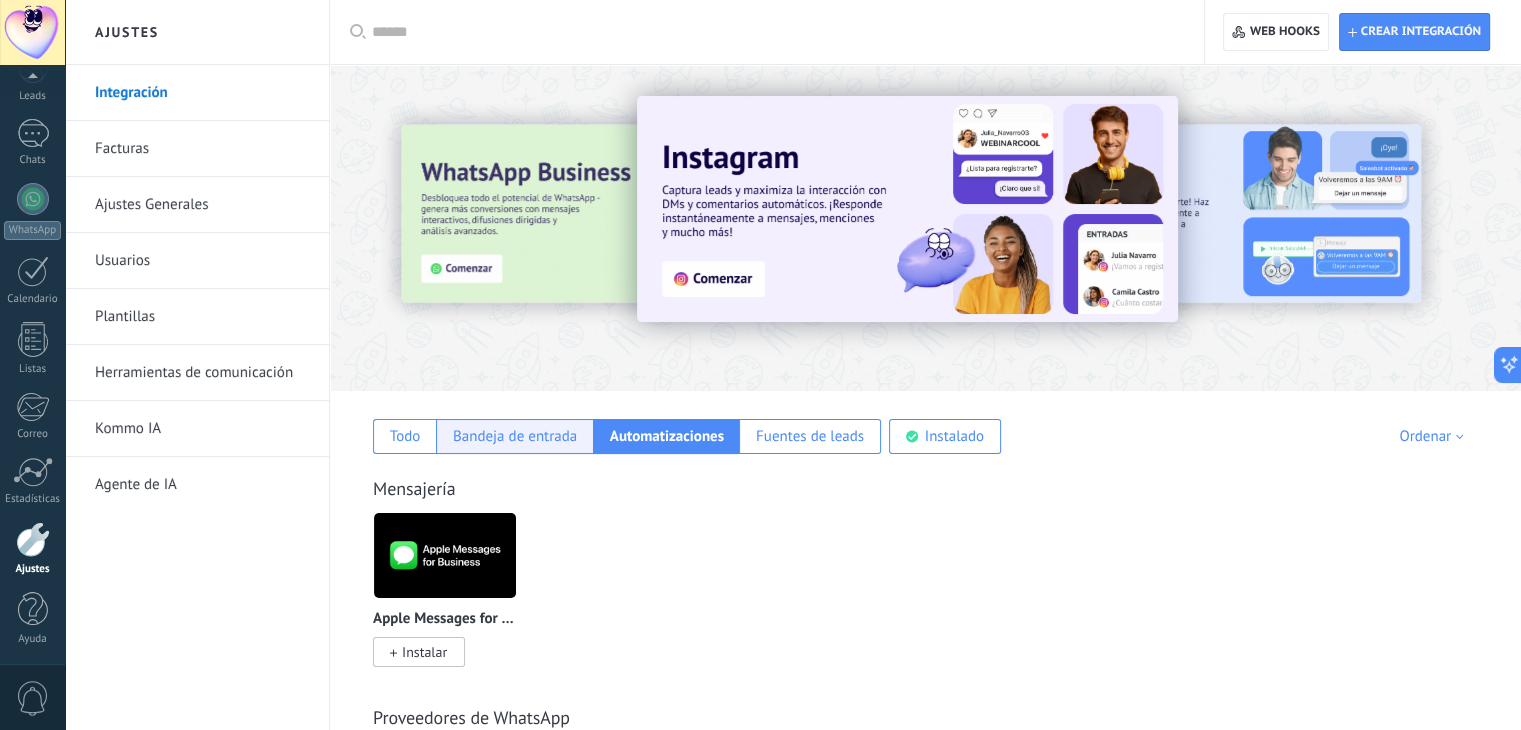 click on "Bandeja de entrada" at bounding box center (515, 436) 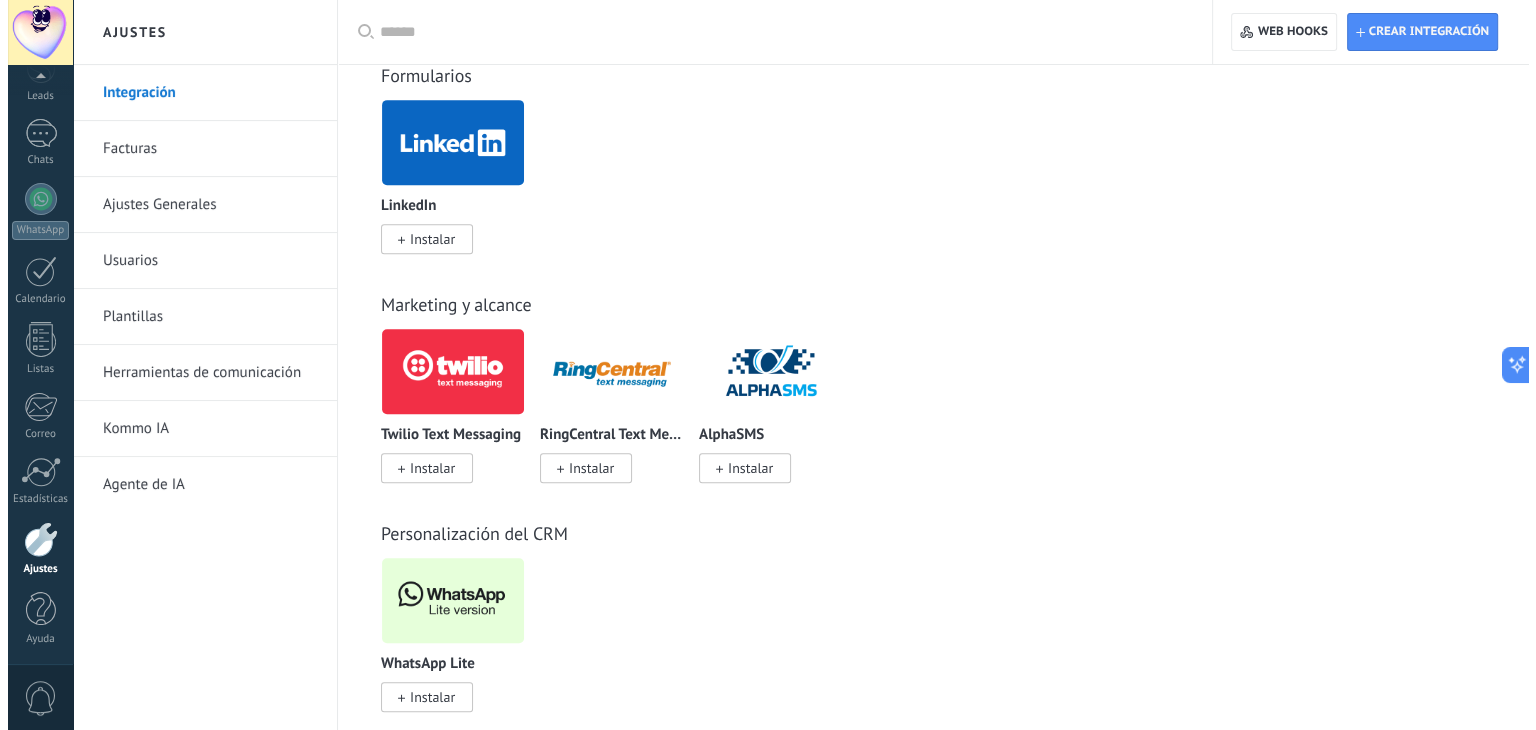 scroll, scrollTop: 1136, scrollLeft: 0, axis: vertical 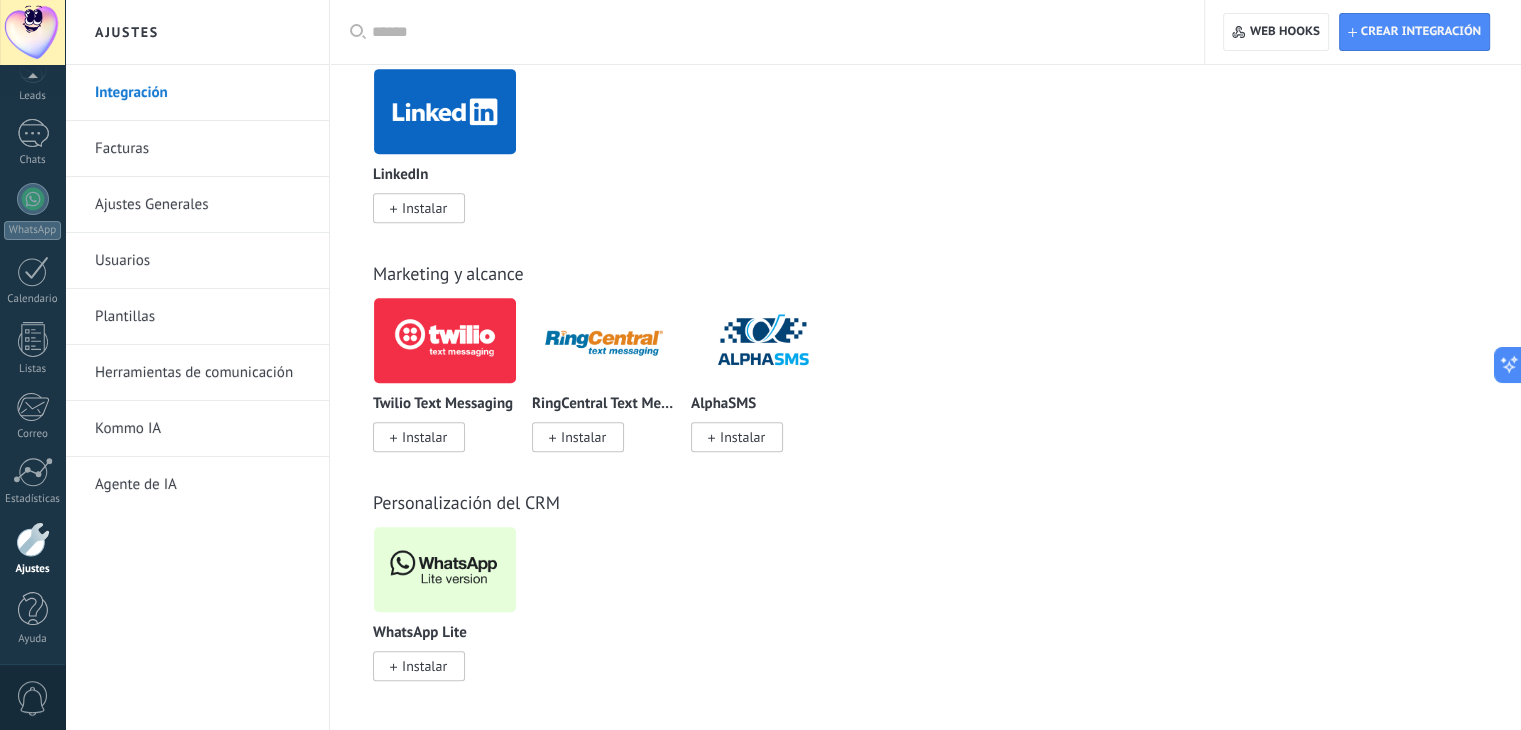 click at bounding box center [445, 569] 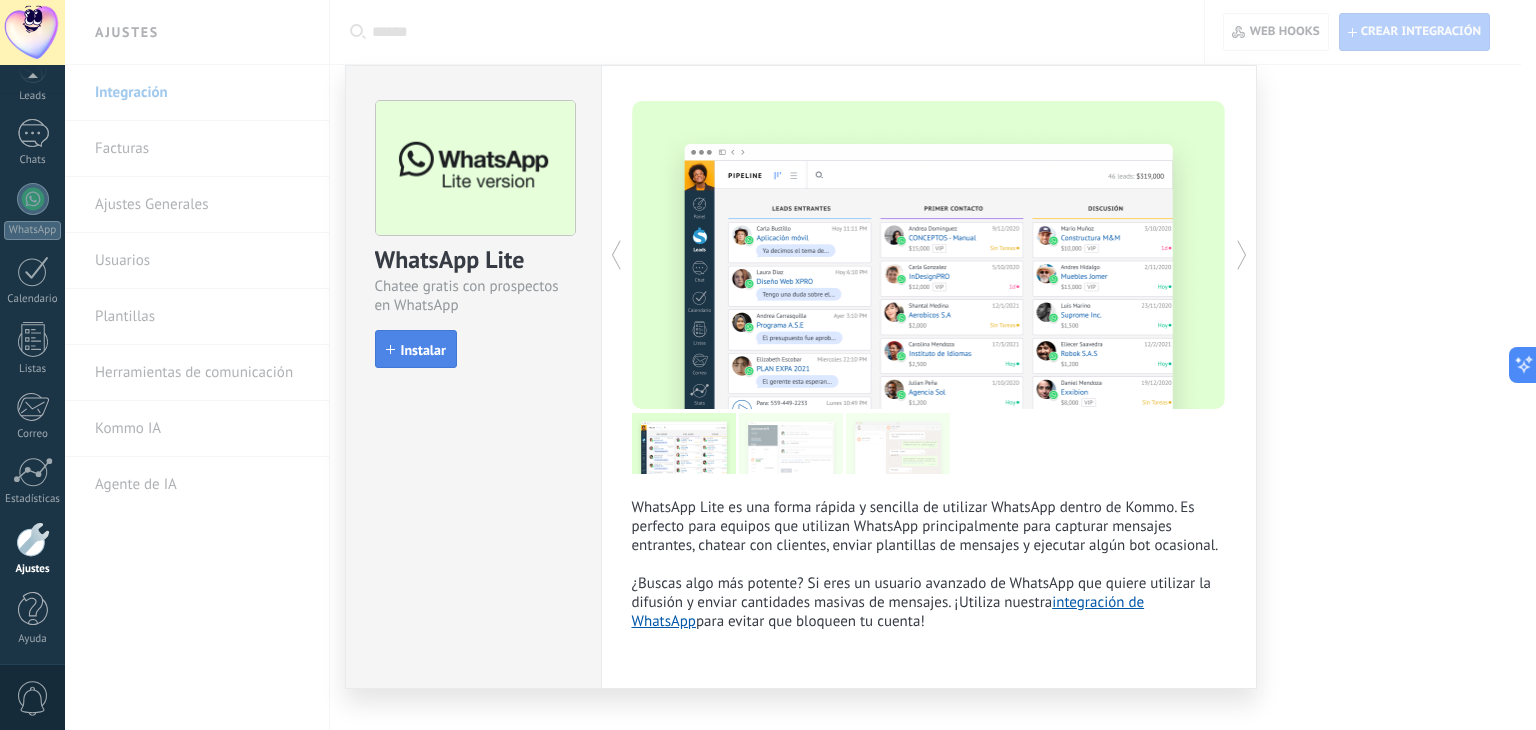 click on "Instalar" at bounding box center (416, 349) 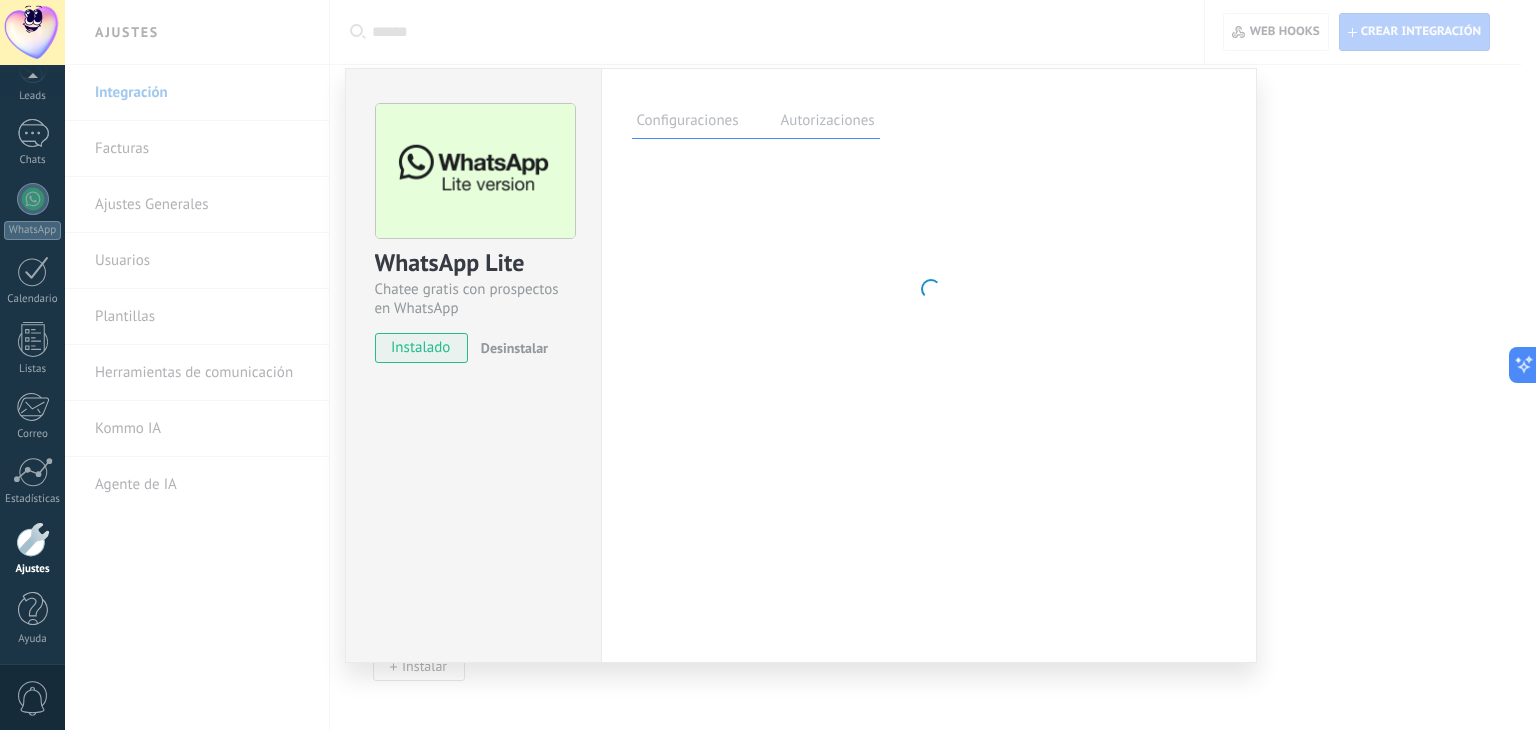 click on "Autorizaciones" at bounding box center [828, 123] 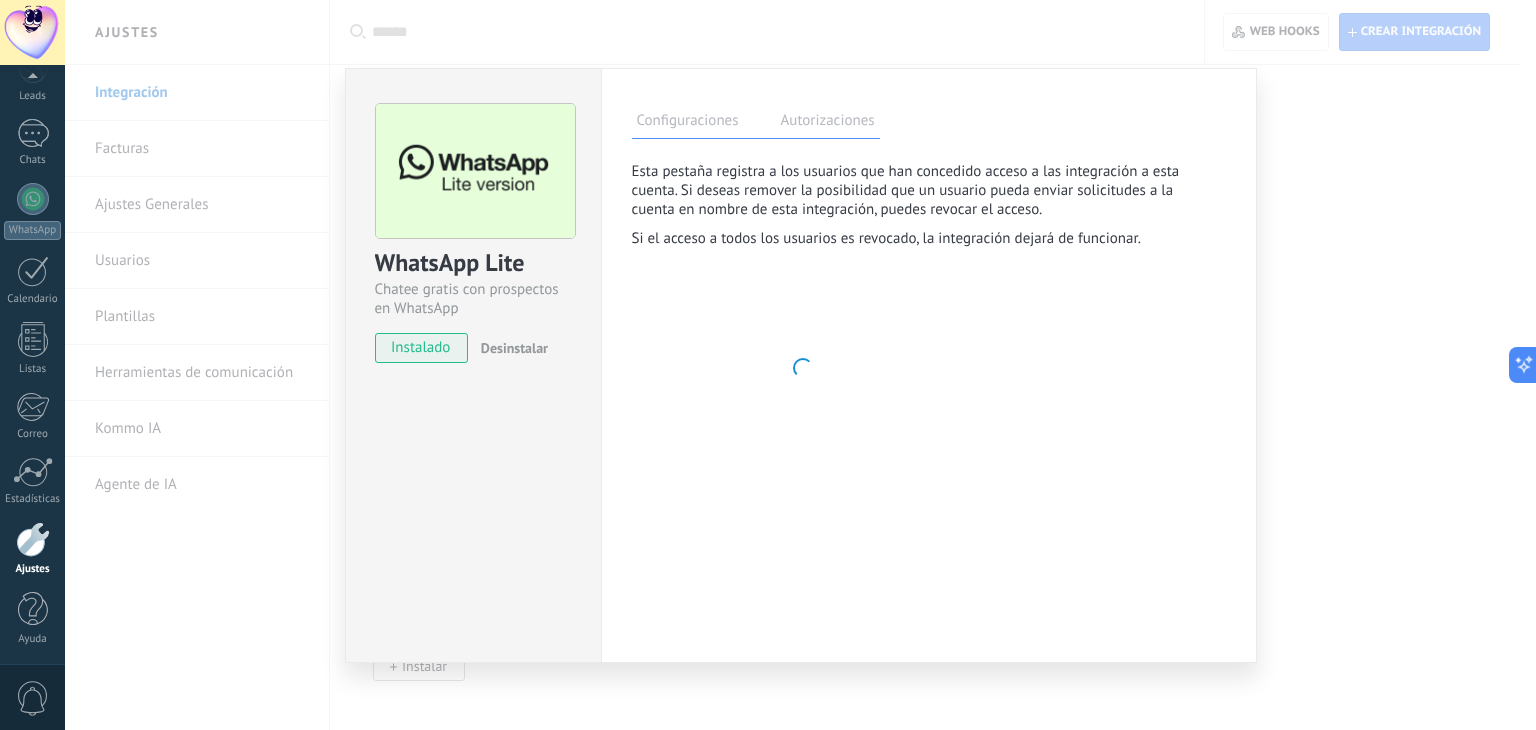 click on "Configuraciones" at bounding box center [688, 123] 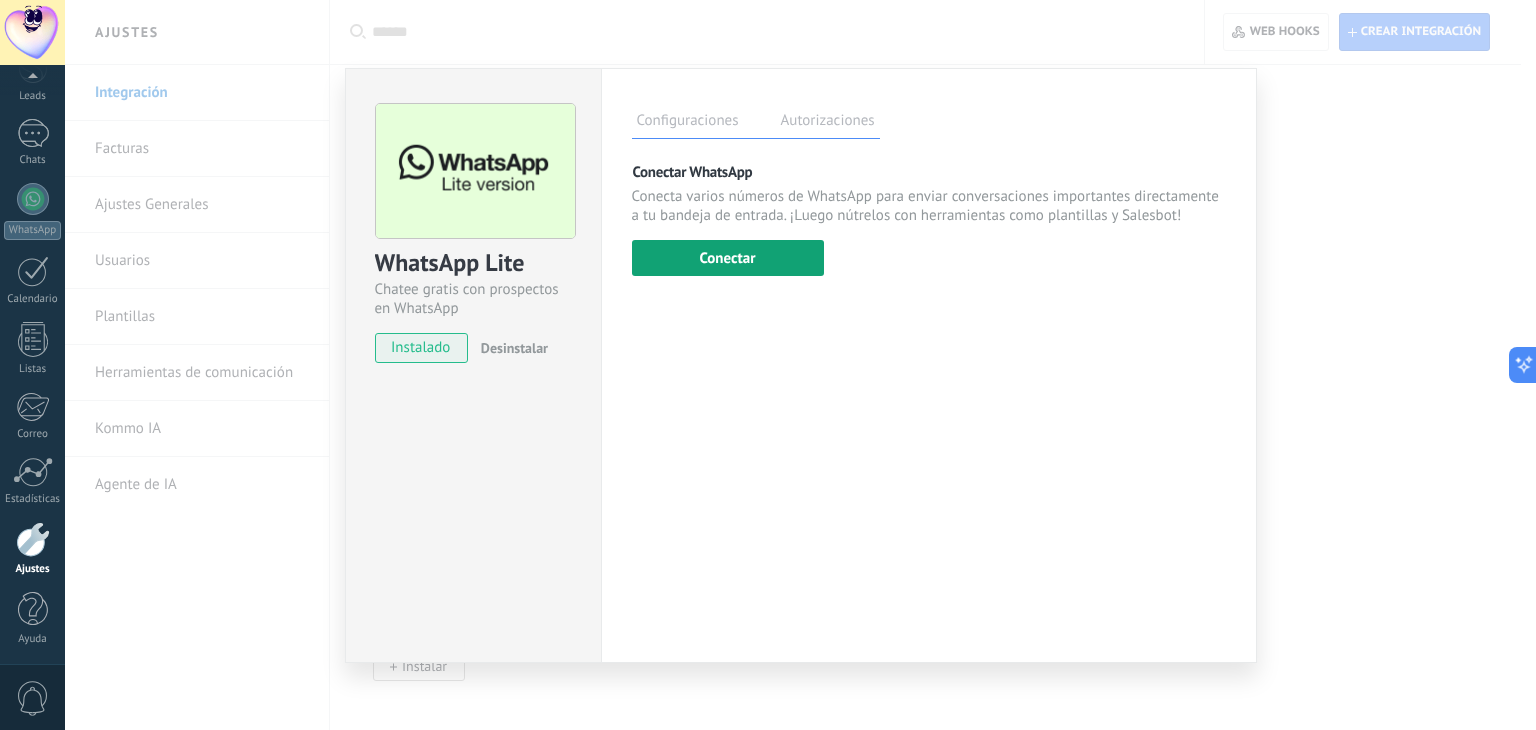 click on "Conectar" at bounding box center [728, 258] 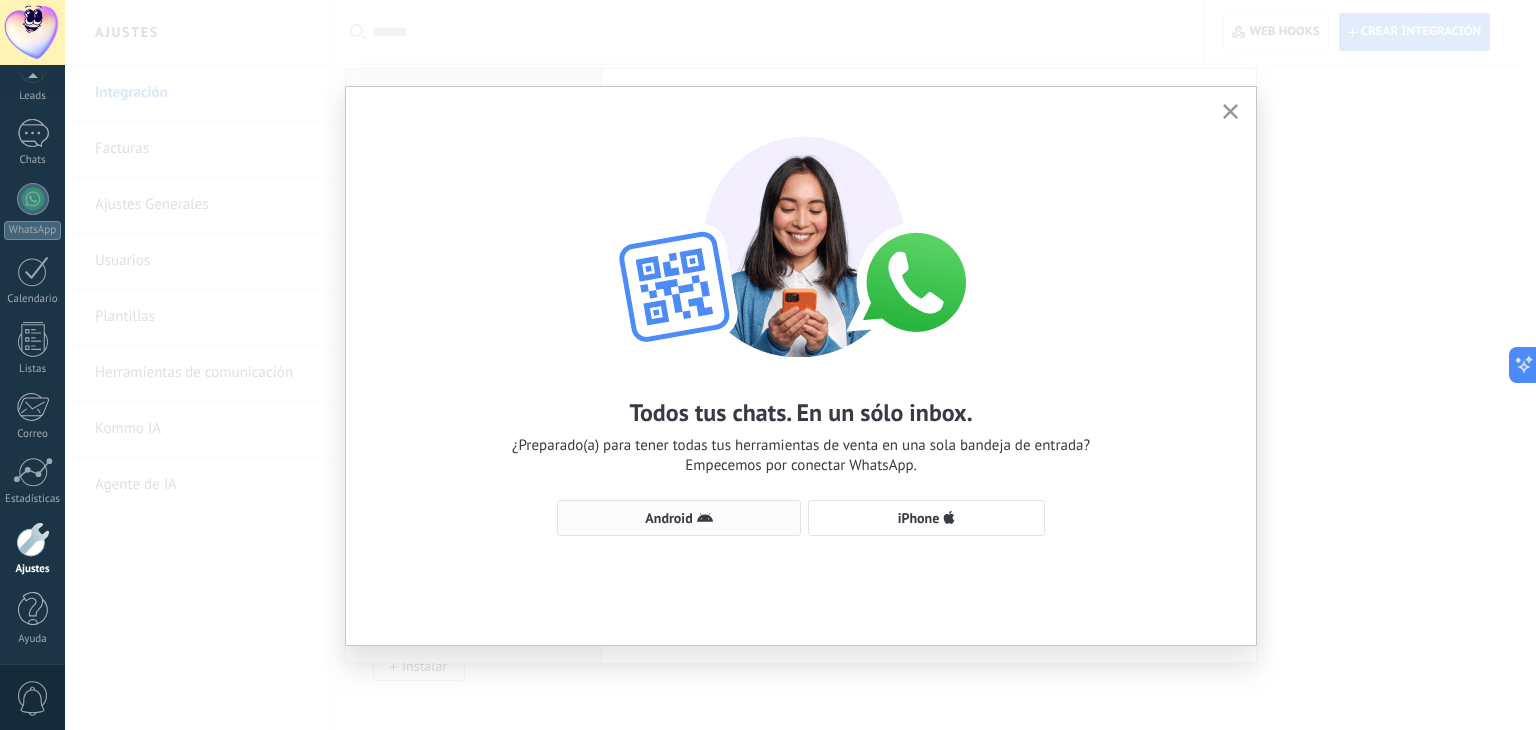 click on "Android" at bounding box center [679, 518] 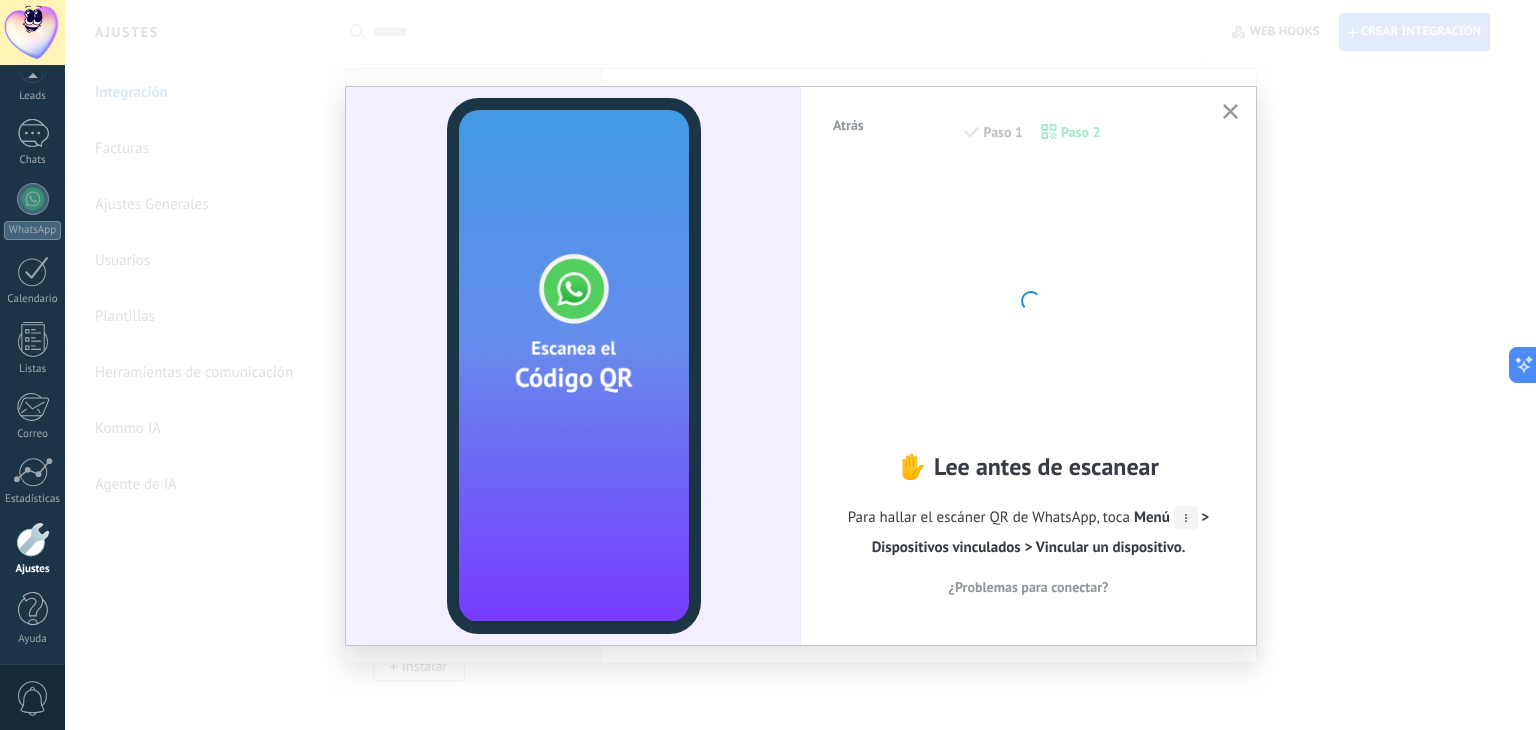 click on "Atrás Paso 1 Paso 2" at bounding box center [1028, 142] 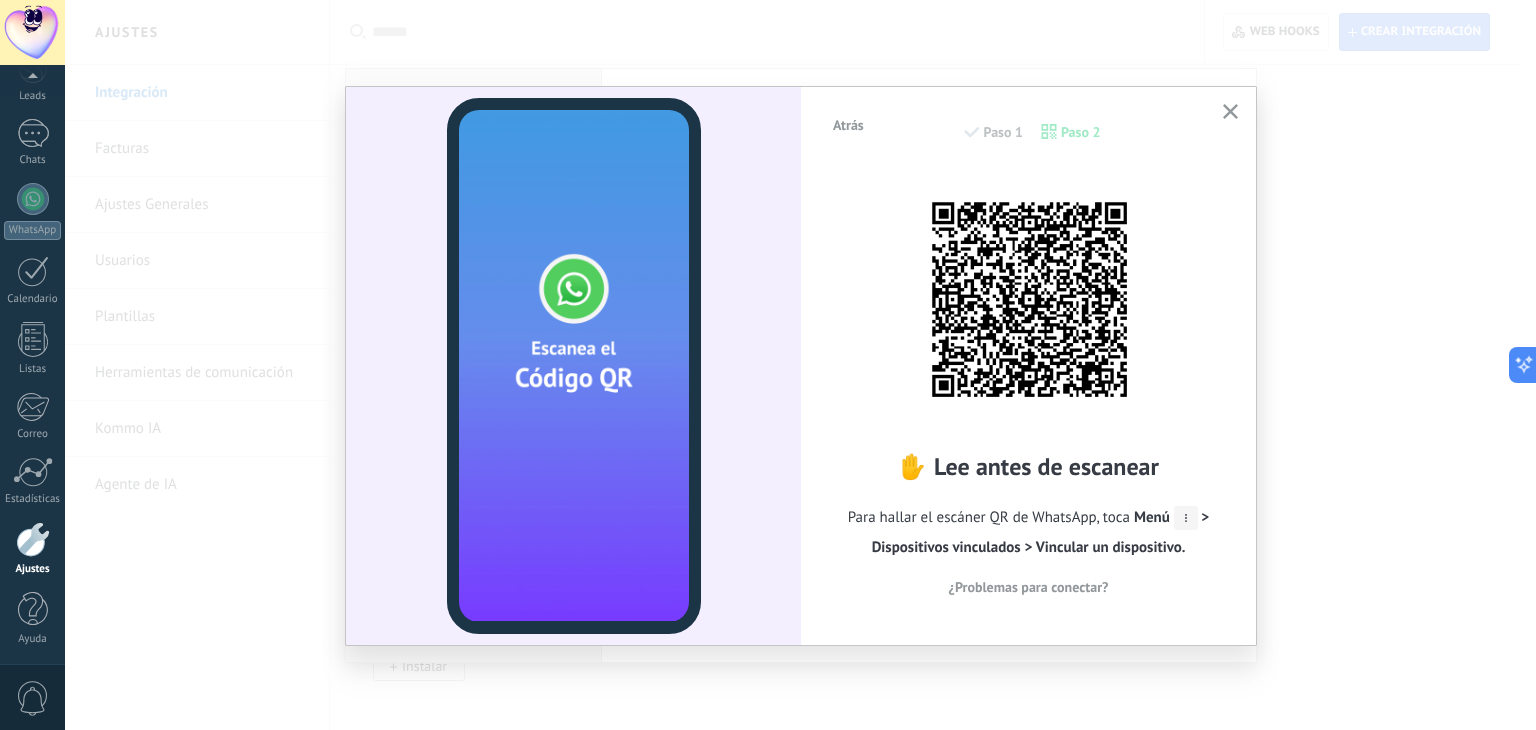 click 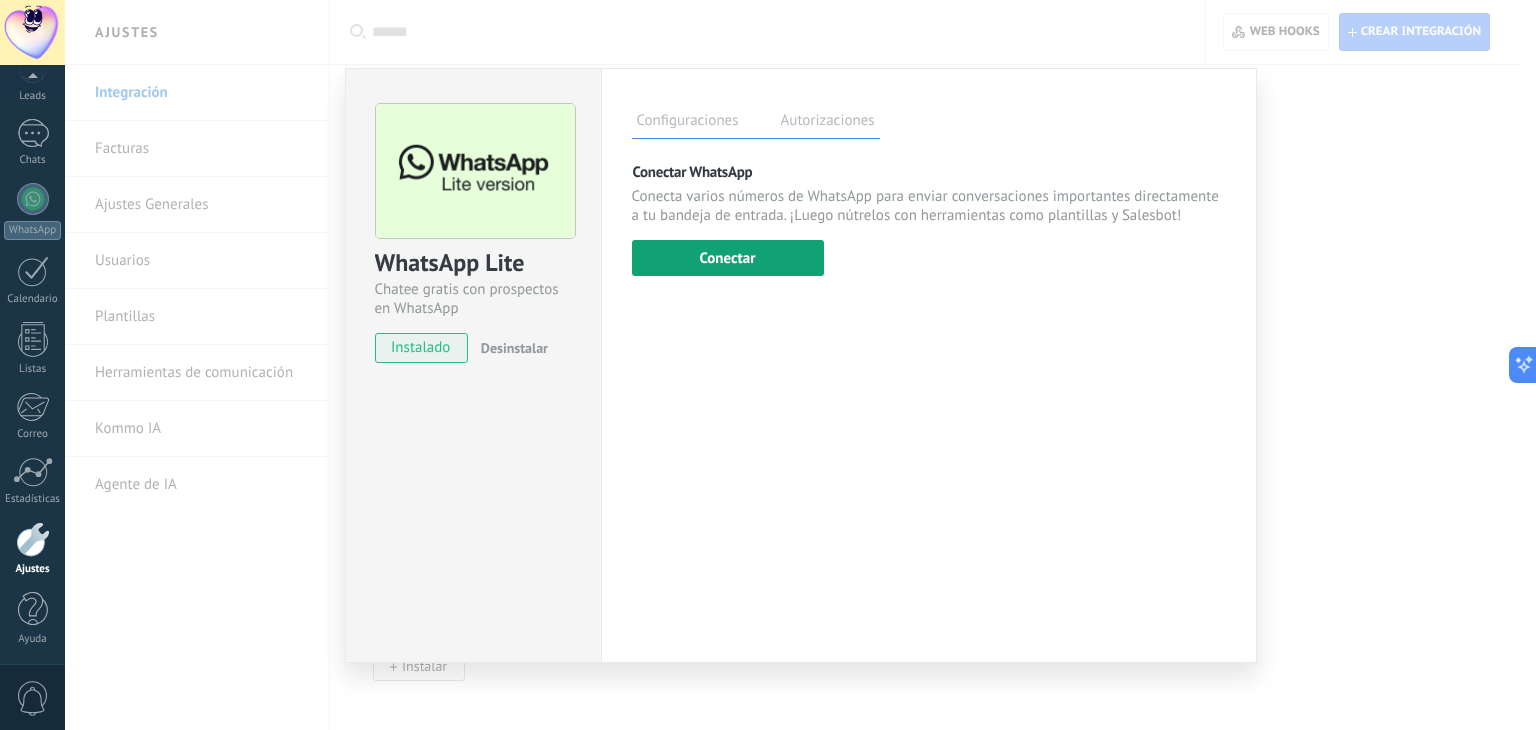 click on "Conectar" at bounding box center (728, 258) 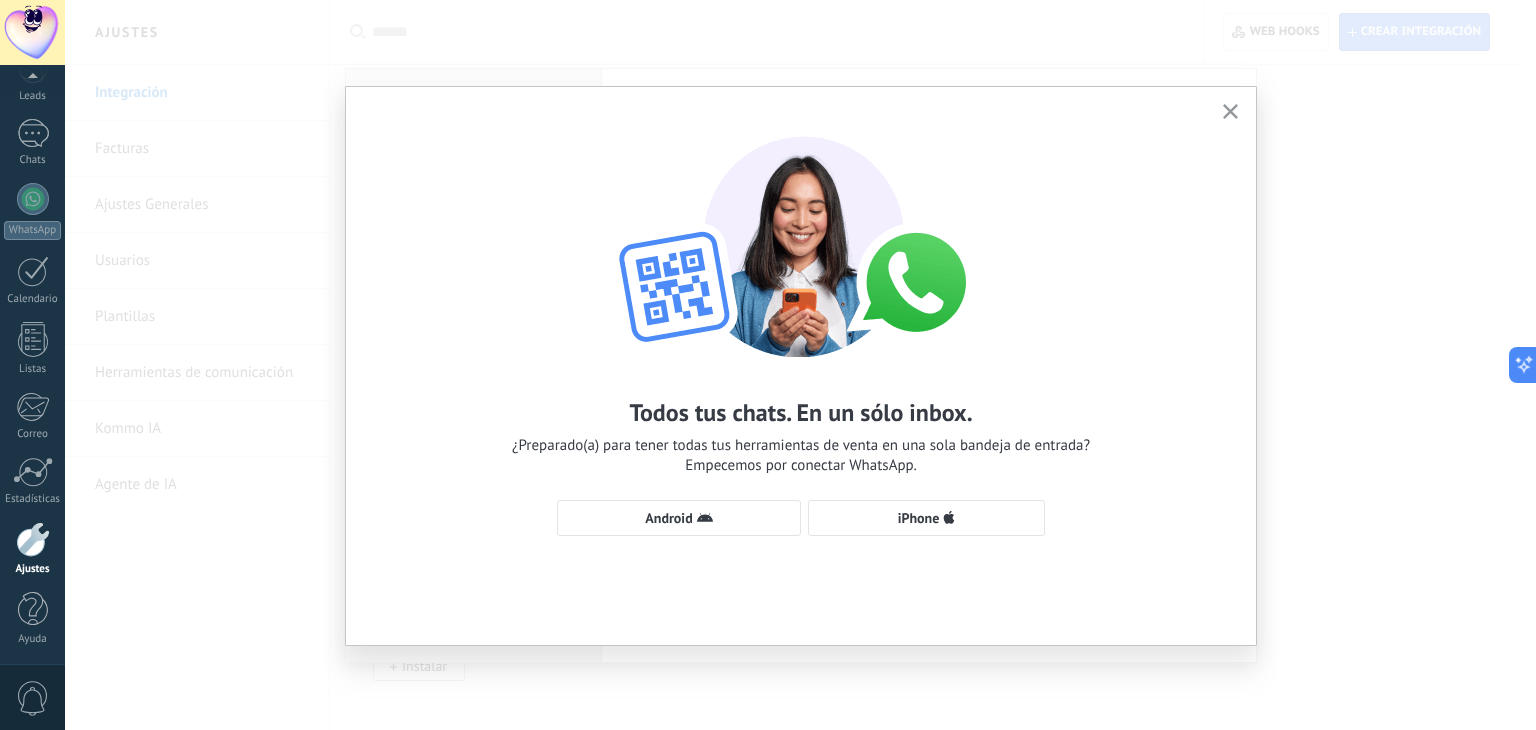 click on "Todos tus chats. En un sólo inbox. ¿Preparado(a) para tener todas tus herramientas de venta en una sola bandeja de entrada?   Empecemos por conectar WhatsApp. Android iPhone" at bounding box center (801, 326) 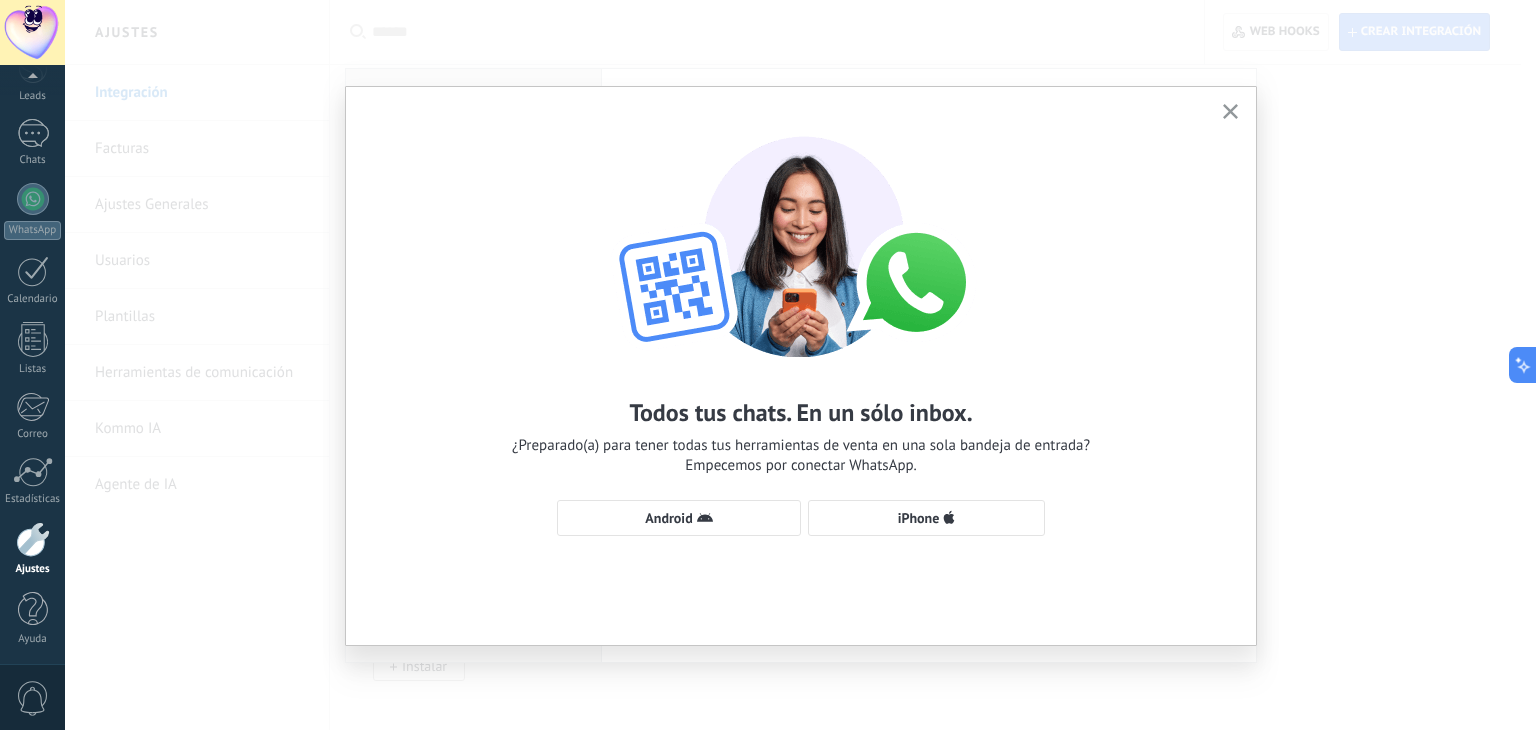 click on "Todos tus chats. En un sólo inbox. ¿Preparado(a) para tener todas tus herramientas de venta en una sola bandeja de entrada?   Empecemos por conectar WhatsApp. Android iPhone" at bounding box center [801, 326] 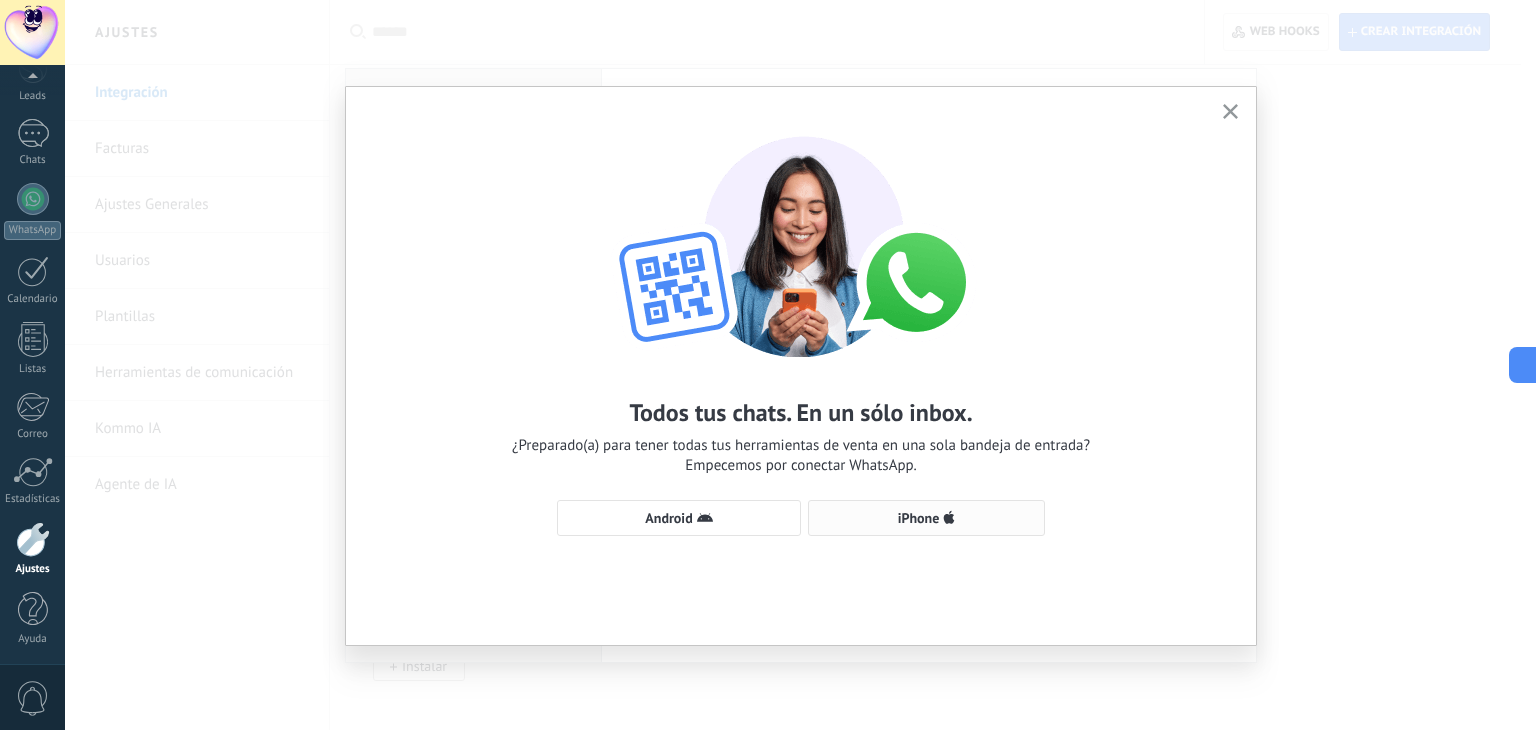 click on "iPhone" at bounding box center (926, 518) 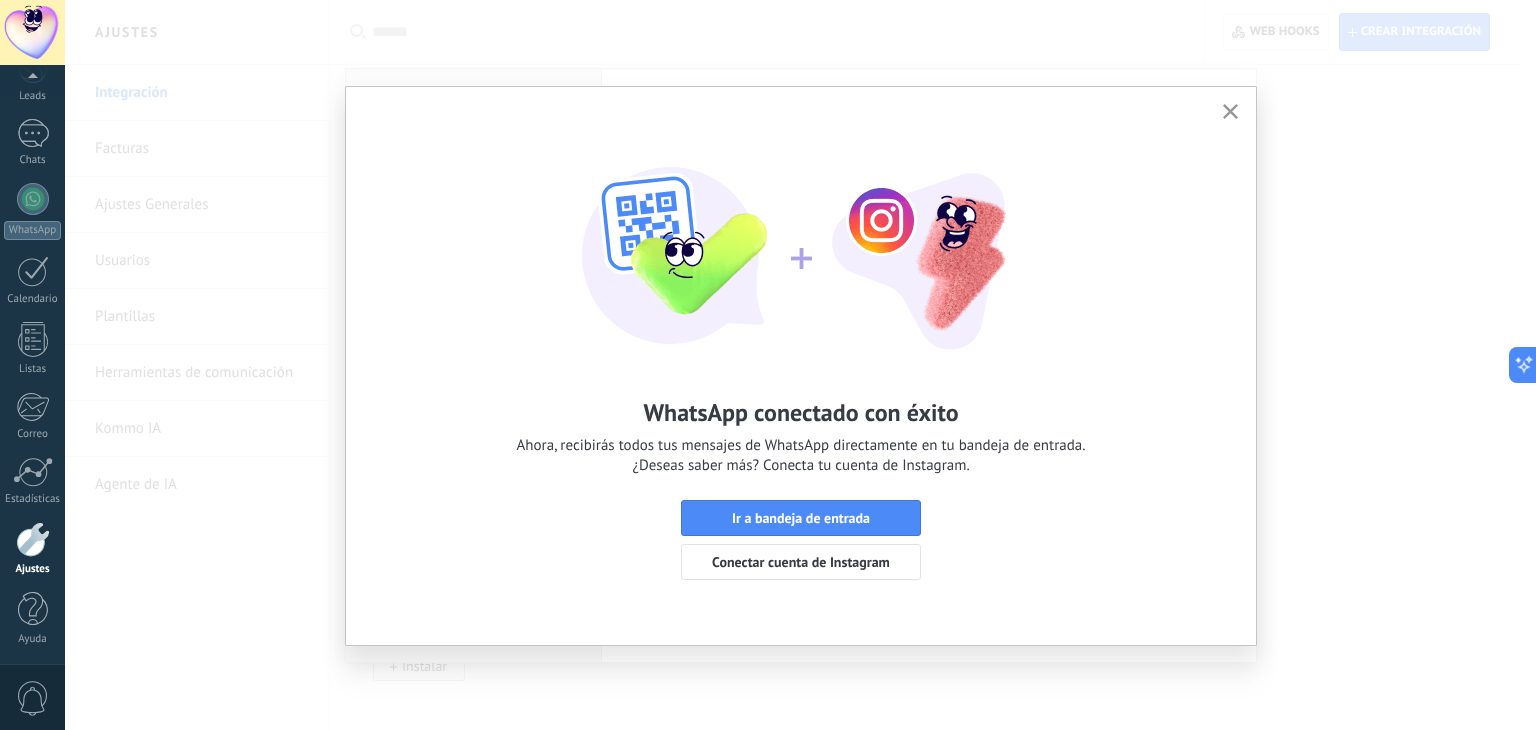 click 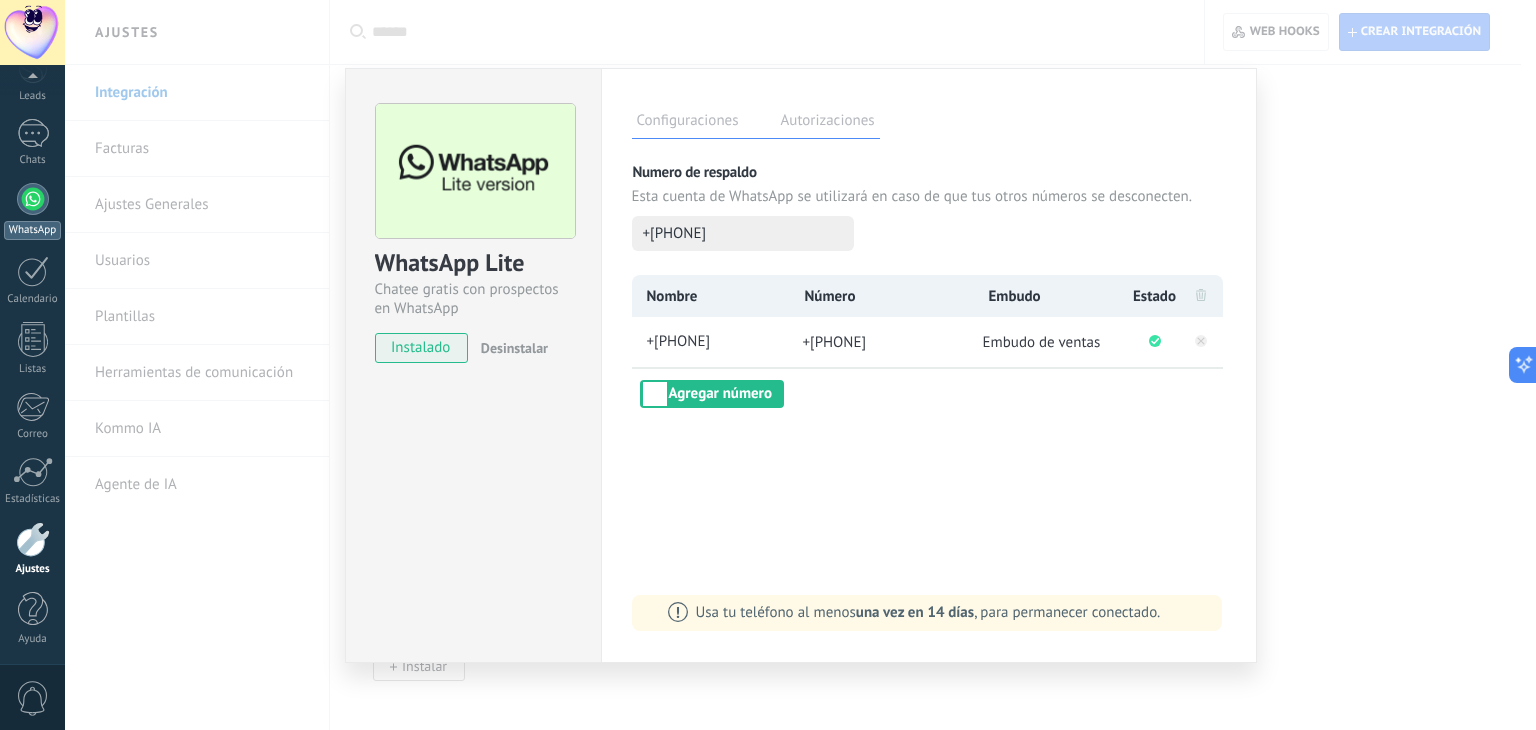 click on "WhatsApp" at bounding box center [32, 230] 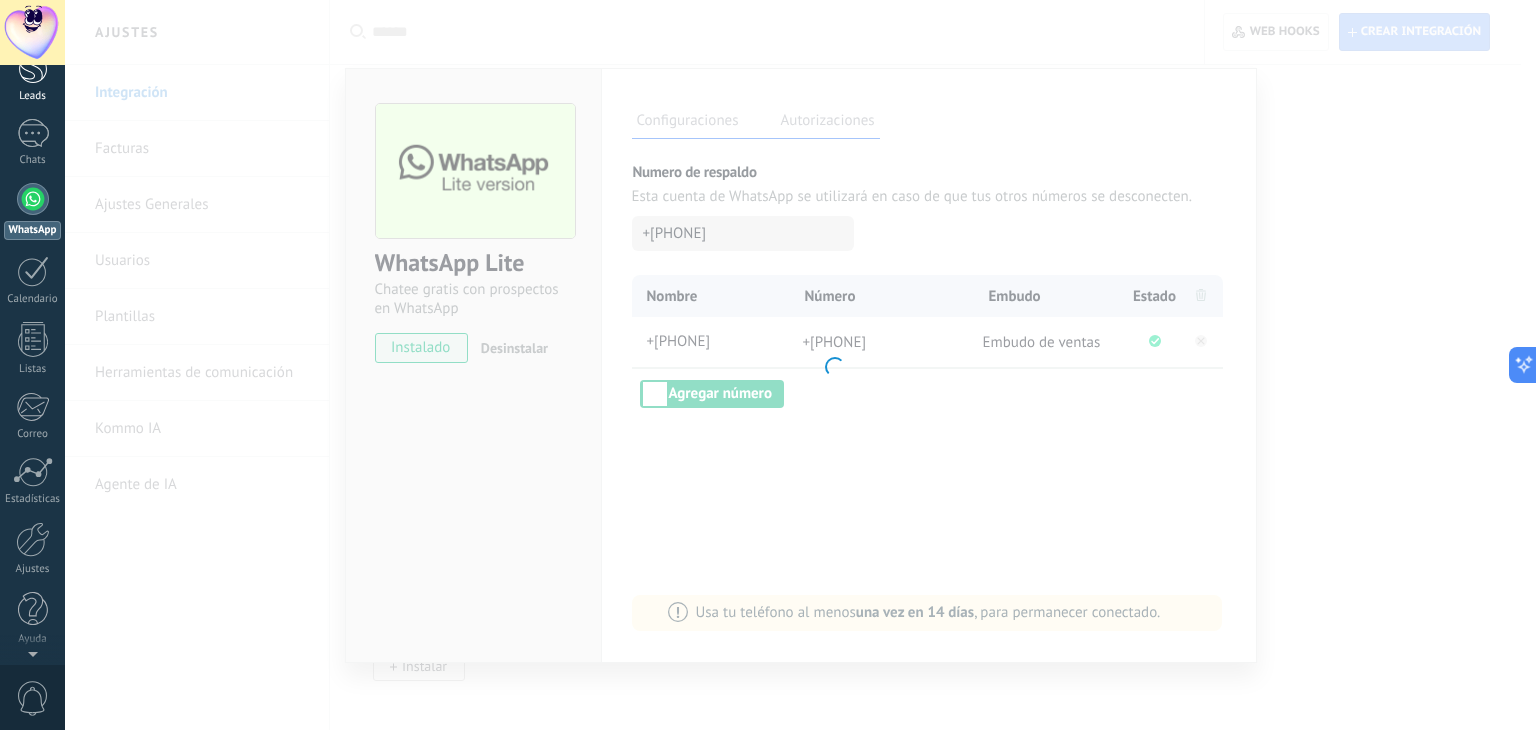 scroll, scrollTop: 0, scrollLeft: 0, axis: both 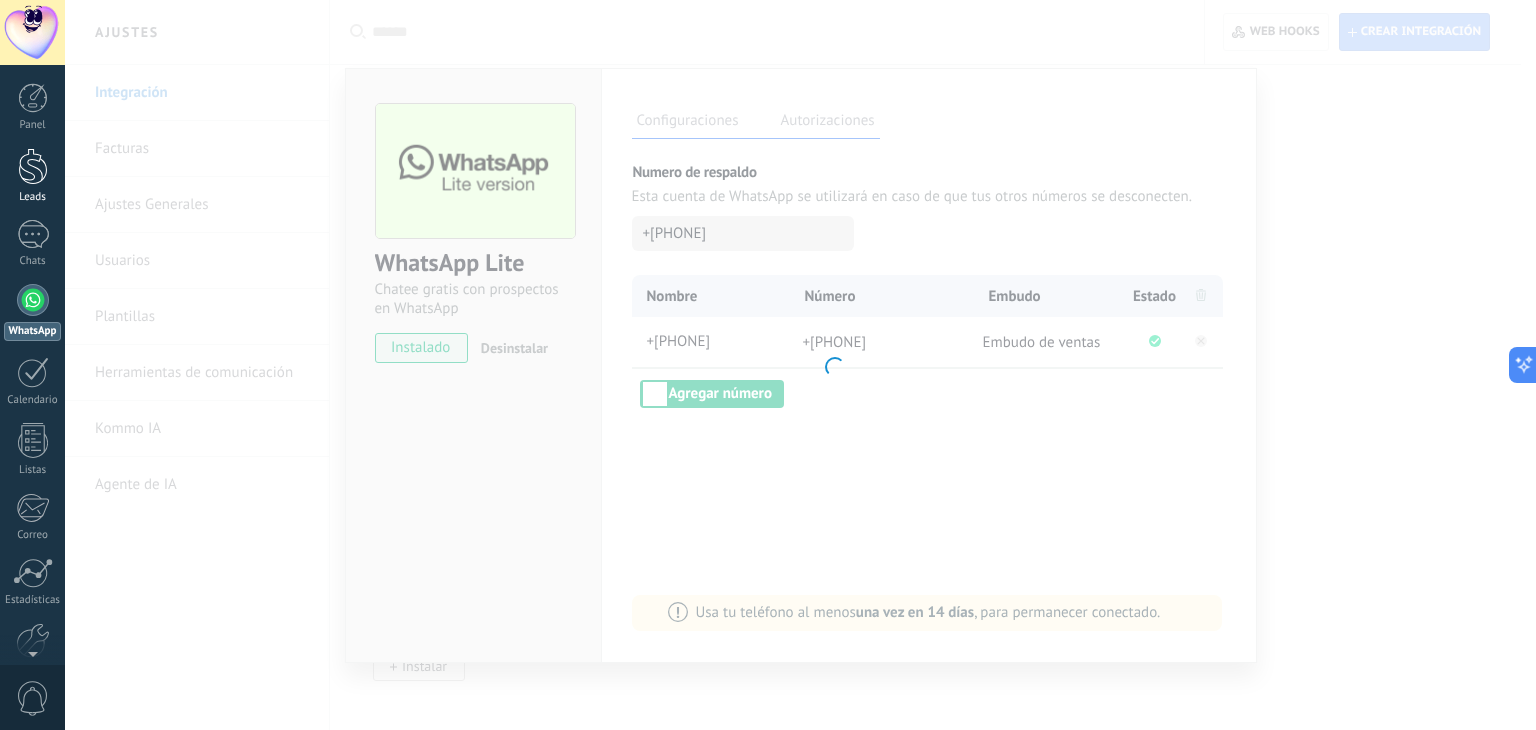 click at bounding box center [33, 166] 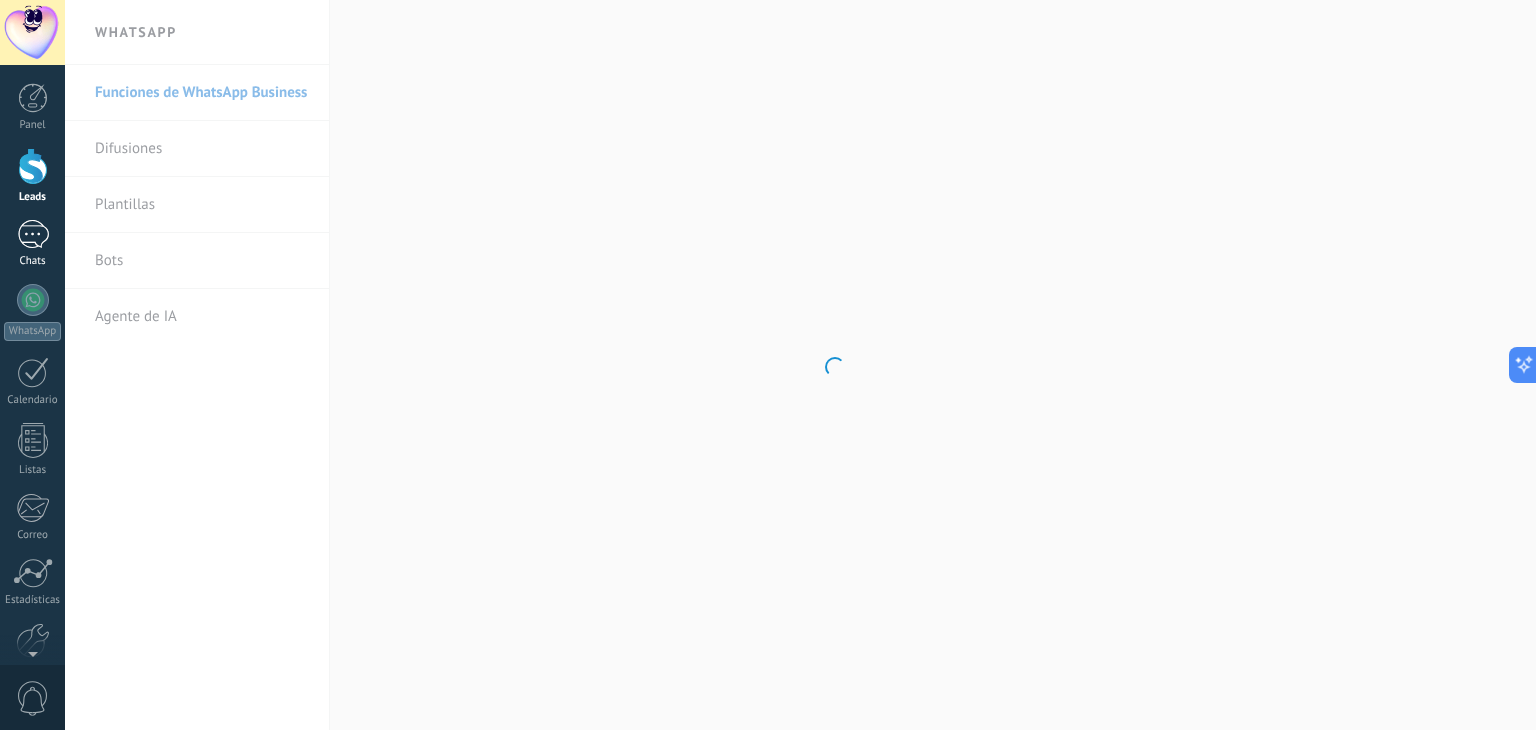 click at bounding box center [33, 234] 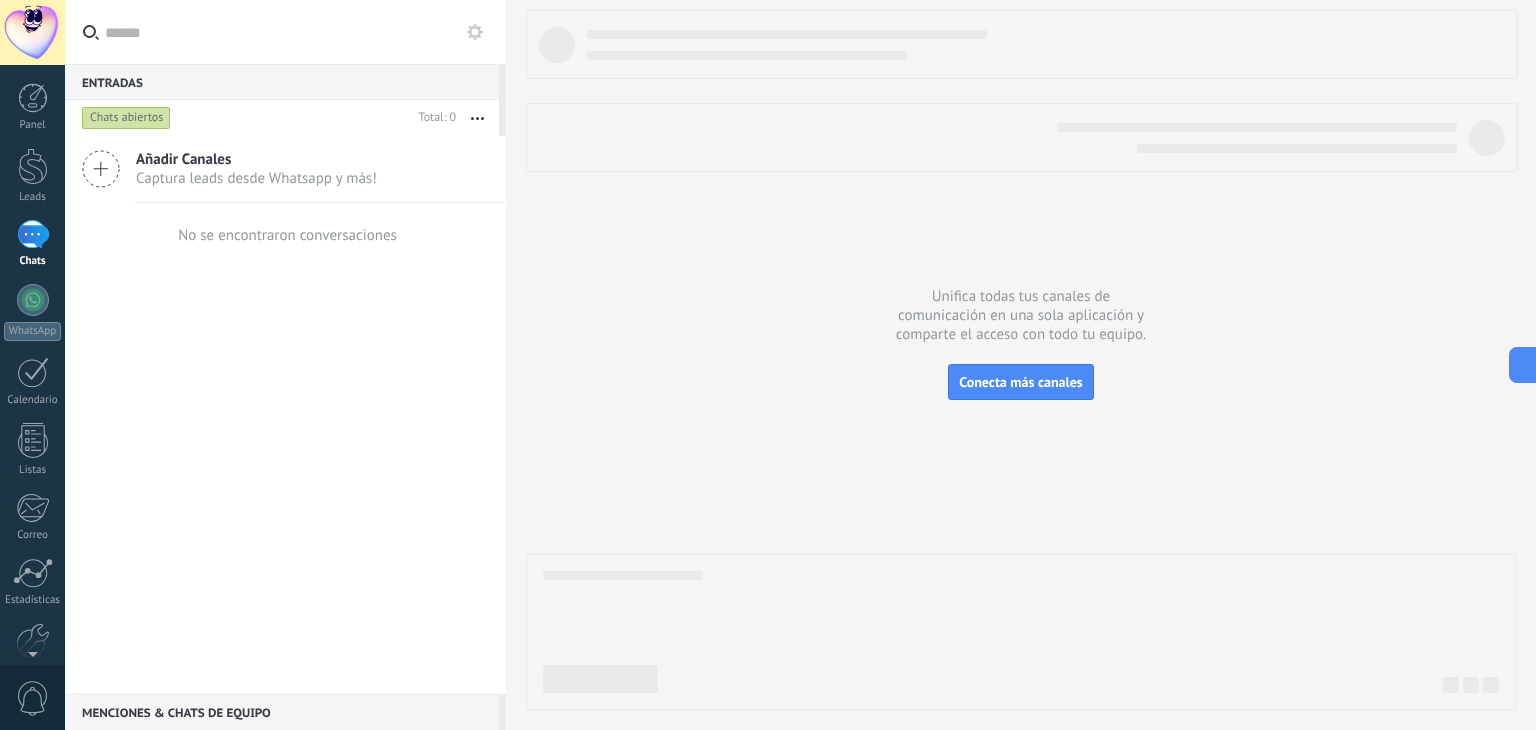 click on "Añadir Canales
Captura leads desde Whatsapp y más!" at bounding box center (285, 169) 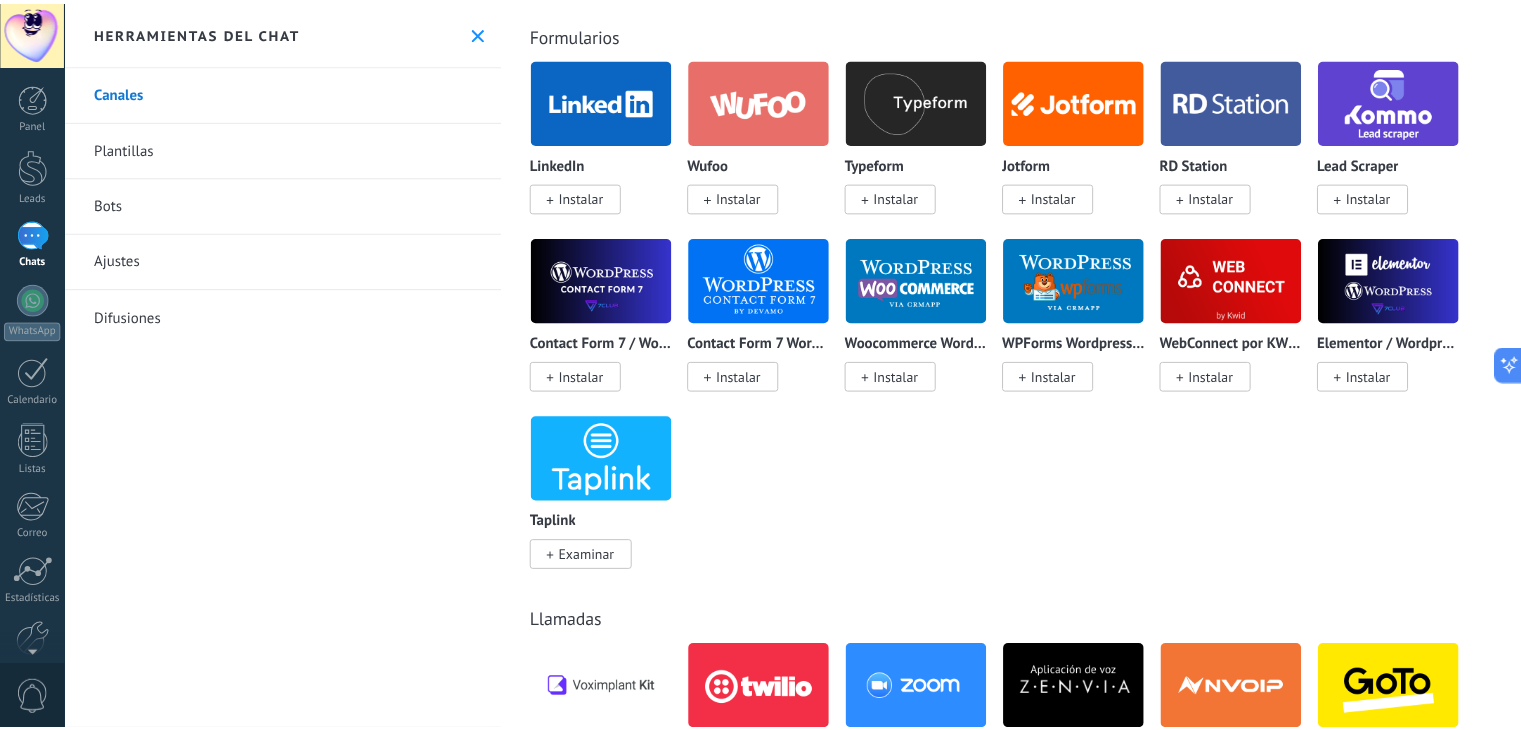 scroll, scrollTop: 2100, scrollLeft: 0, axis: vertical 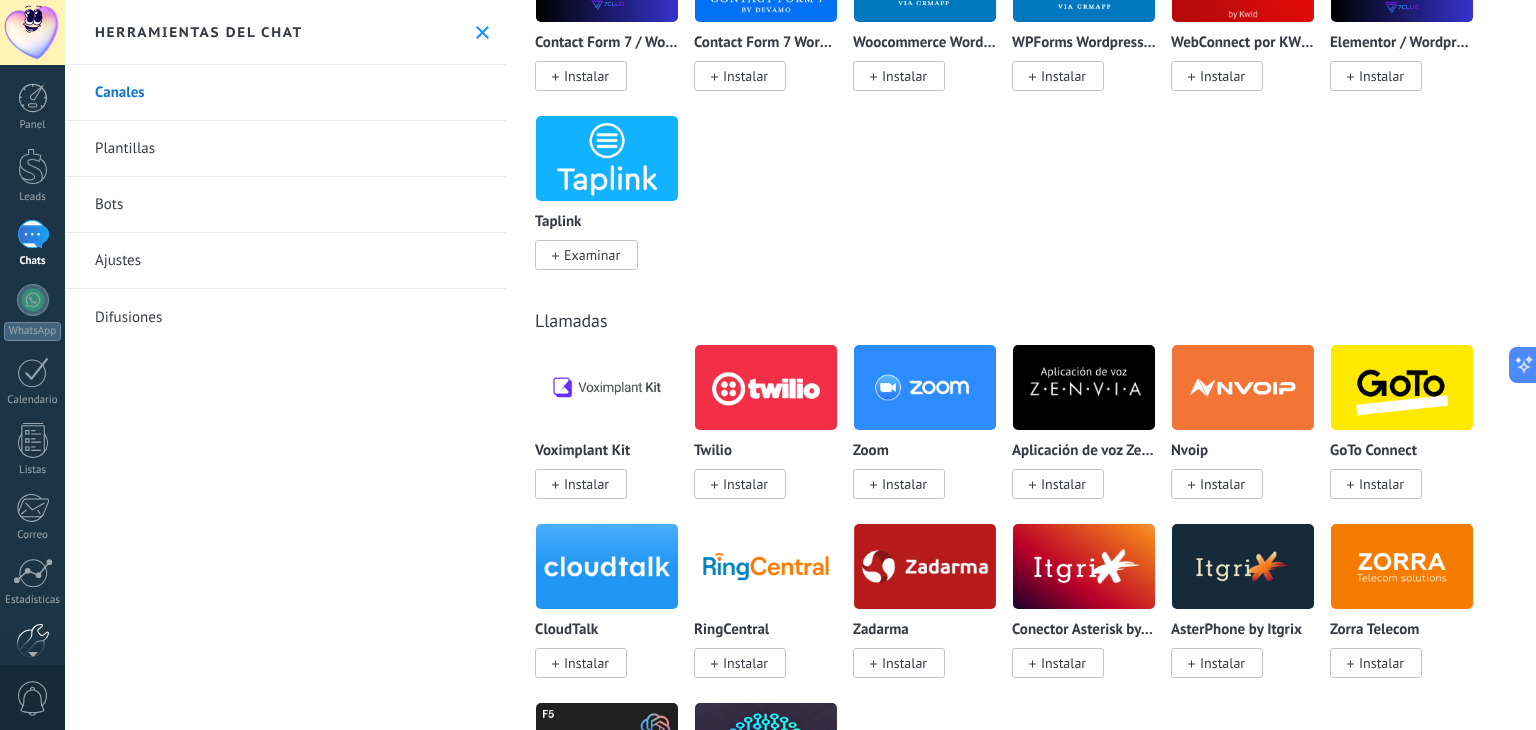 click at bounding box center [33, 640] 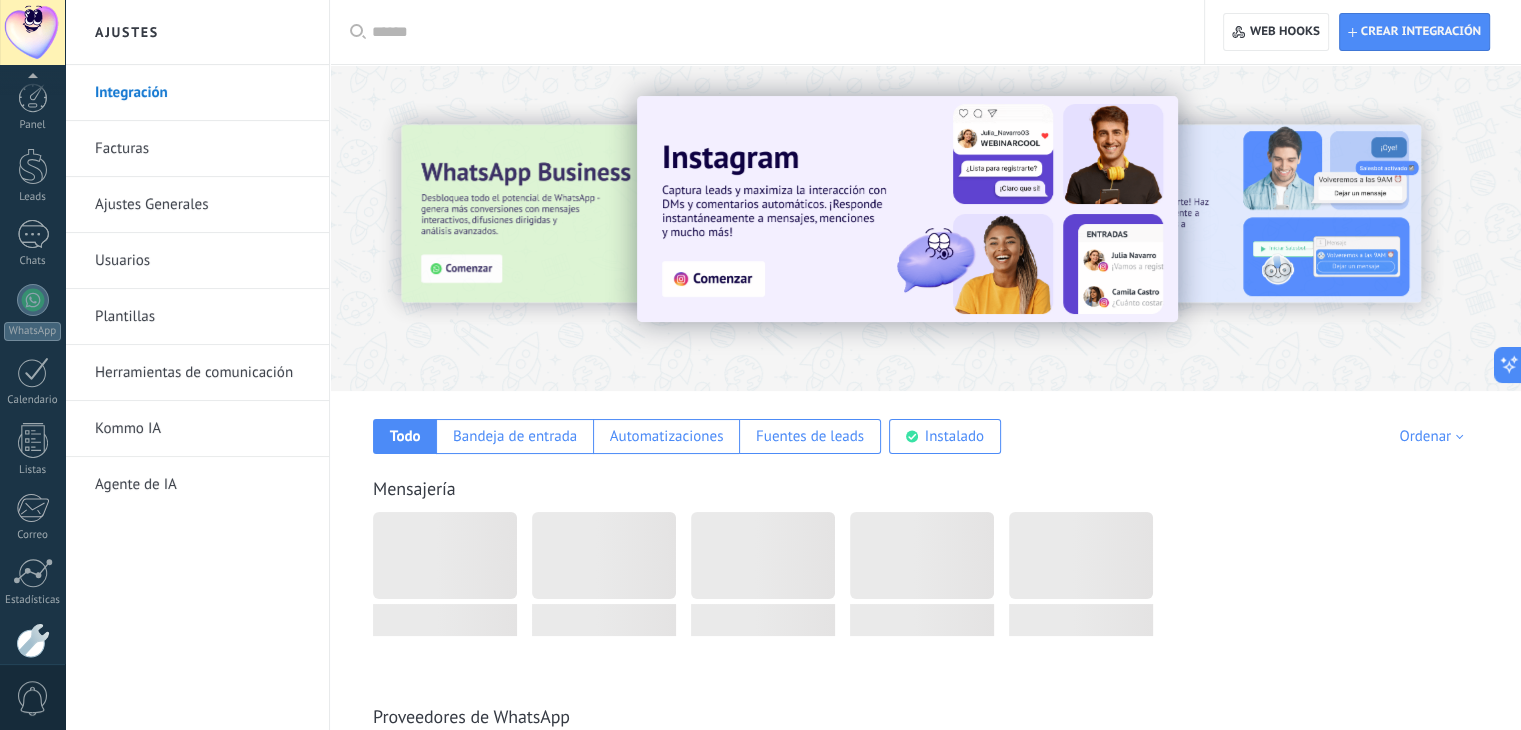 scroll, scrollTop: 101, scrollLeft: 0, axis: vertical 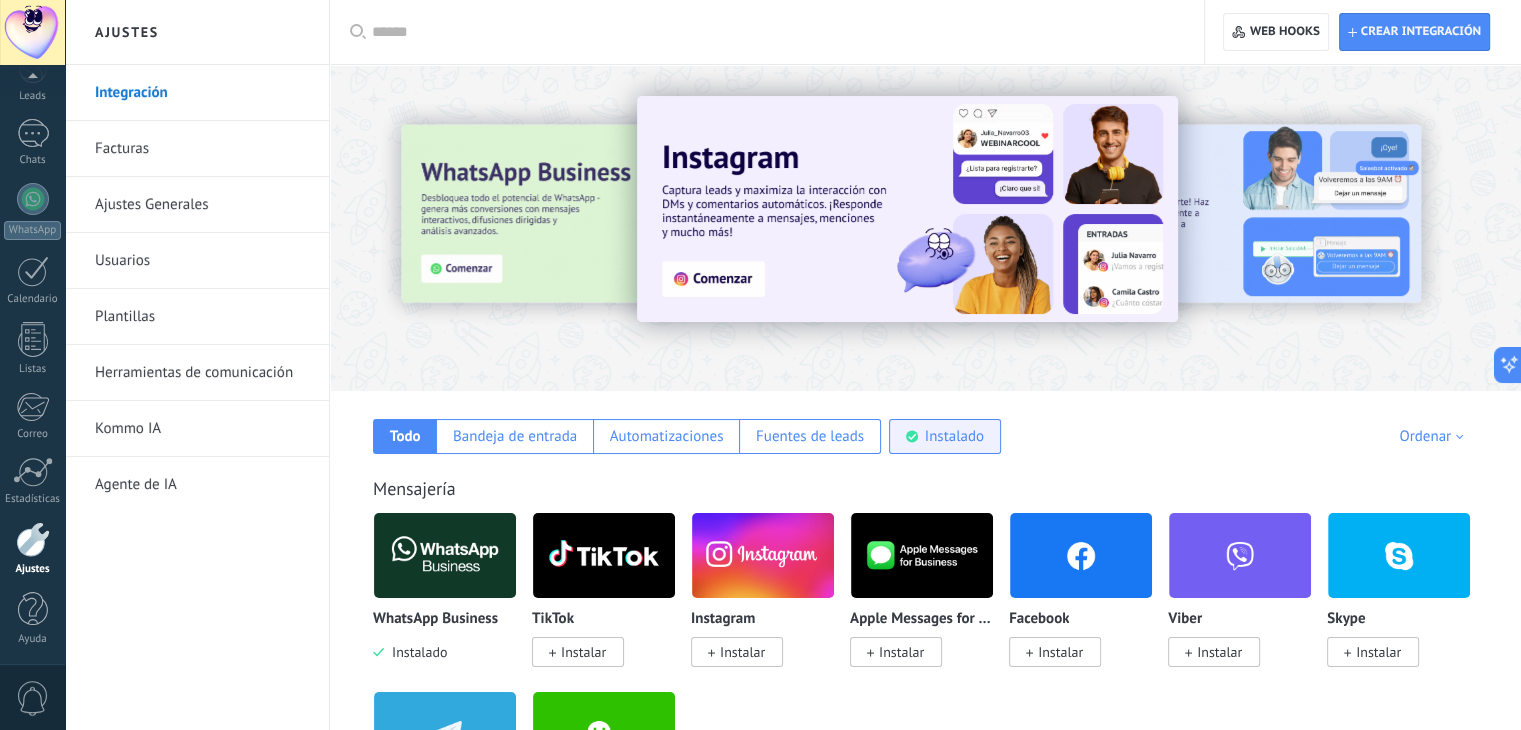 click on "Instalado" at bounding box center (954, 436) 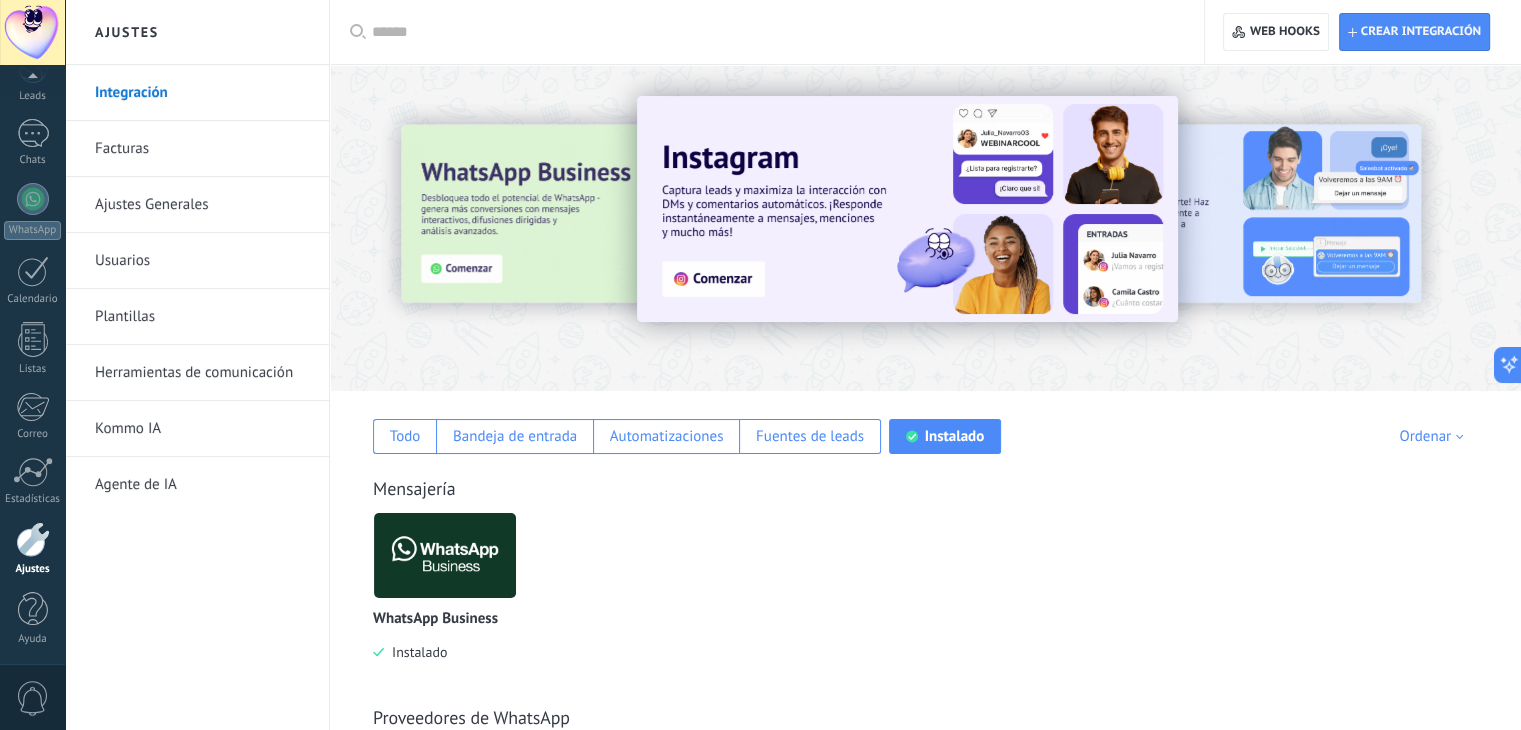 click at bounding box center [445, 555] 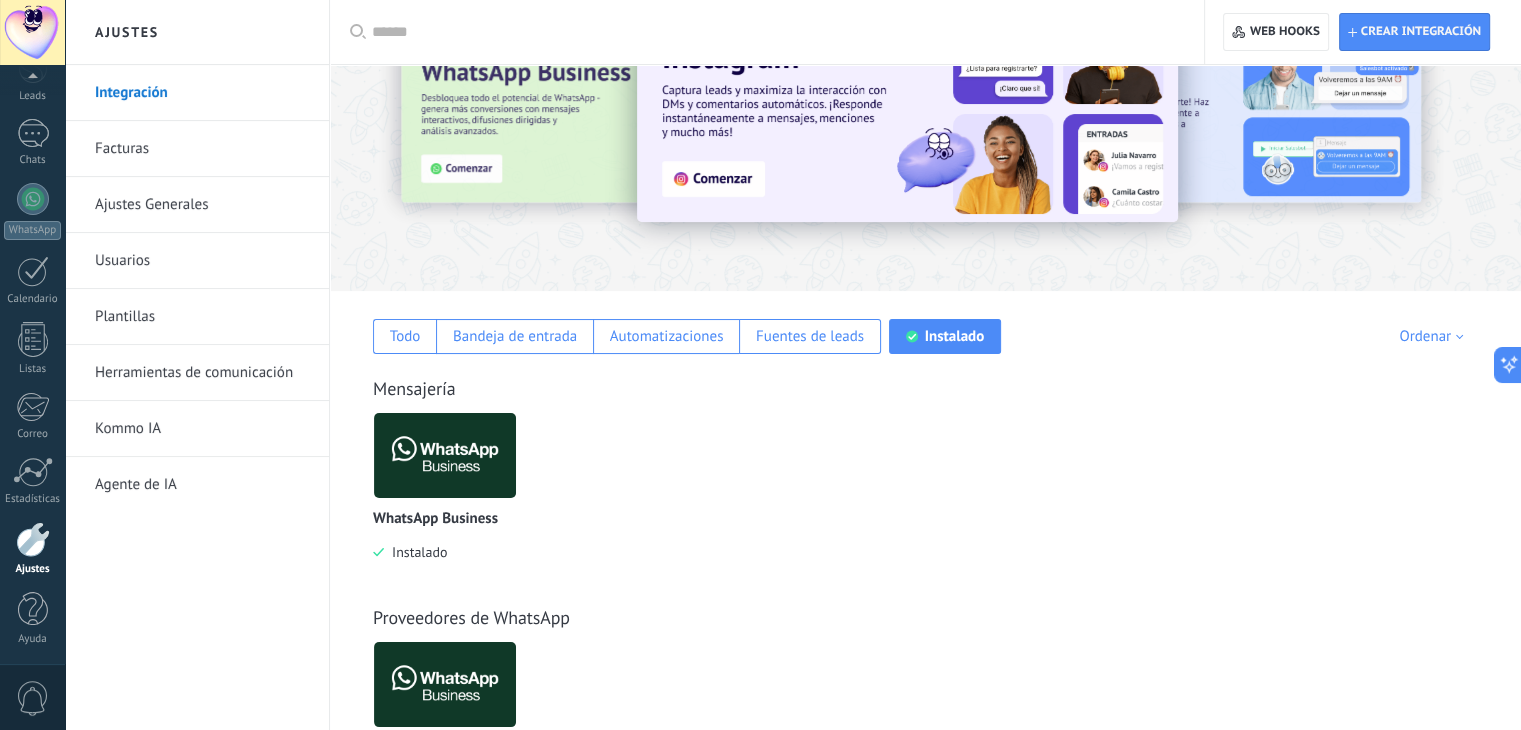 scroll, scrollTop: 446, scrollLeft: 0, axis: vertical 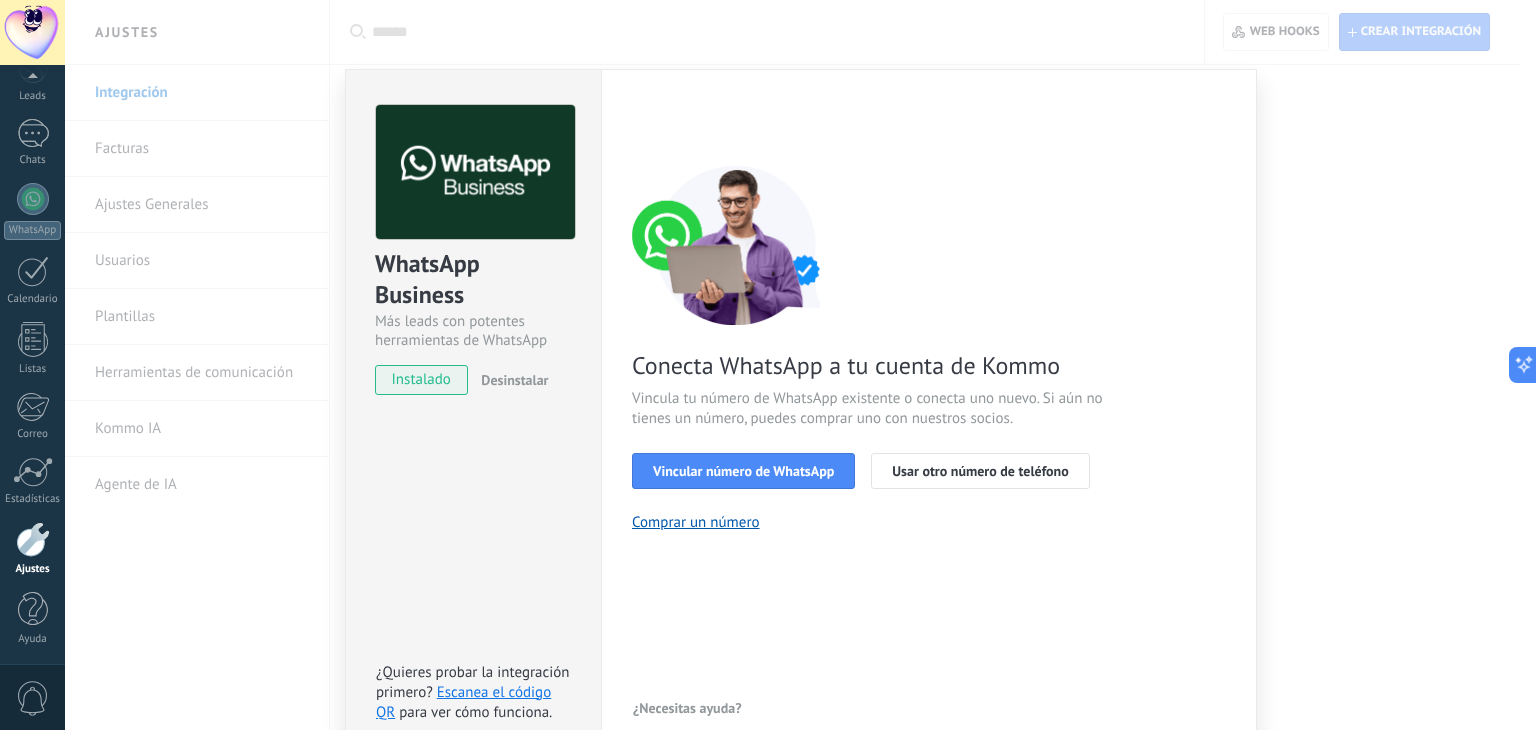 click on "WhatsApp Business Más leads con potentes herramientas de WhatsApp instalado Desinstalar ¿Quieres probar la integración primero?   Escanea el código QR   para ver cómo funciona. Configuraciones Autorizaciones Esta pestaña registra a los usuarios que han concedido acceso a las integración a esta cuenta. Si deseas remover la posibilidad que un usuario pueda enviar solicitudes a la cuenta en nombre de esta integración, puedes revocar el acceso. Si el acceso a todos los usuarios es revocado, la integración dejará de funcionar. Esta aplicacion está instalada, pero nadie le ha dado acceso aun. WhatsApp Cloud API más _:  Guardar < Volver 1 Seleccionar aplicación 2 Conectar Facebook  3 Finalizar configuración Conecta WhatsApp a tu cuenta de Kommo Vincula tu número de WhatsApp existente o conecta uno nuevo. Si aún no tienes un número, puedes comprar uno con nuestros socios. Vincular número de WhatsApp Usar otro número de teléfono Comprar un número ¿Necesitas ayuda?" at bounding box center [800, 365] 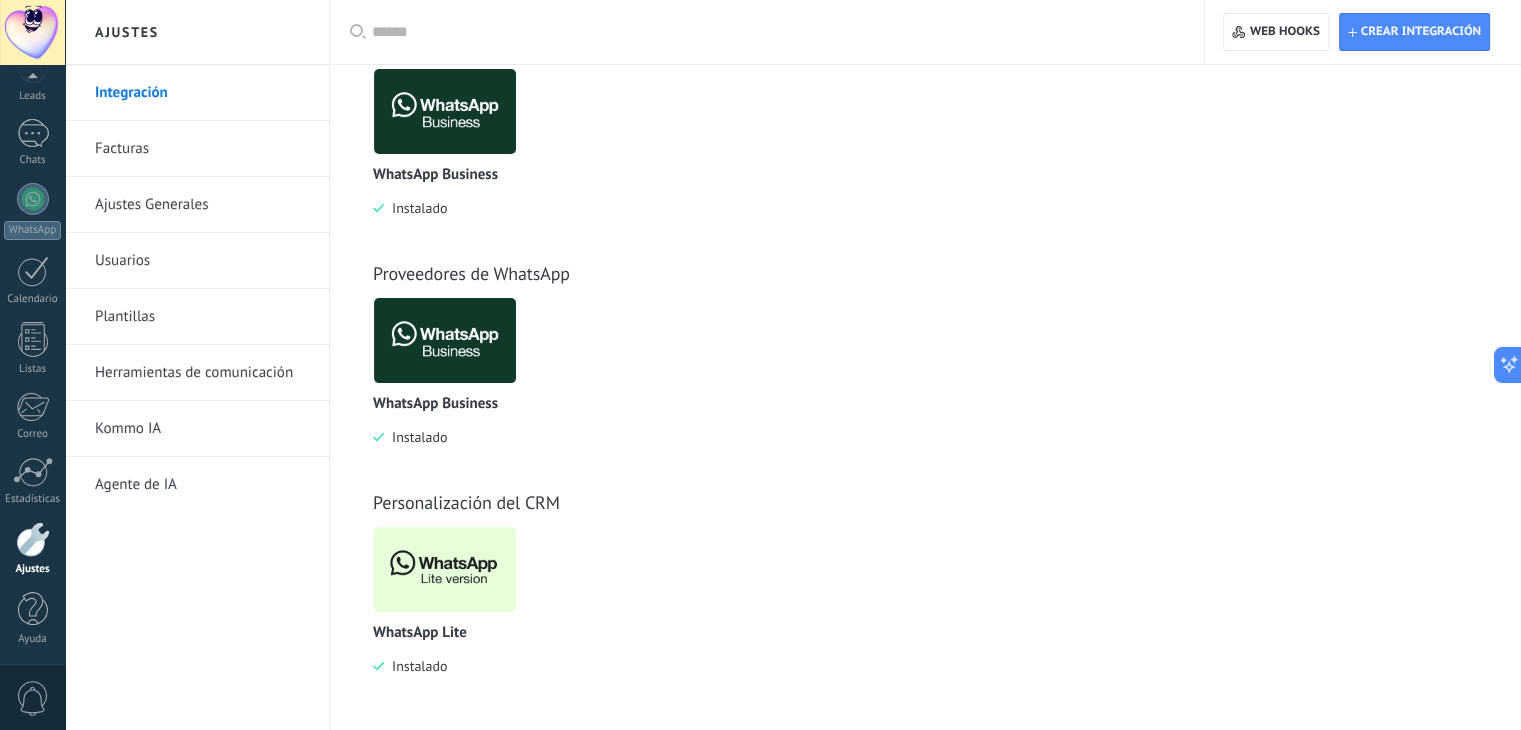 click at bounding box center [445, 569] 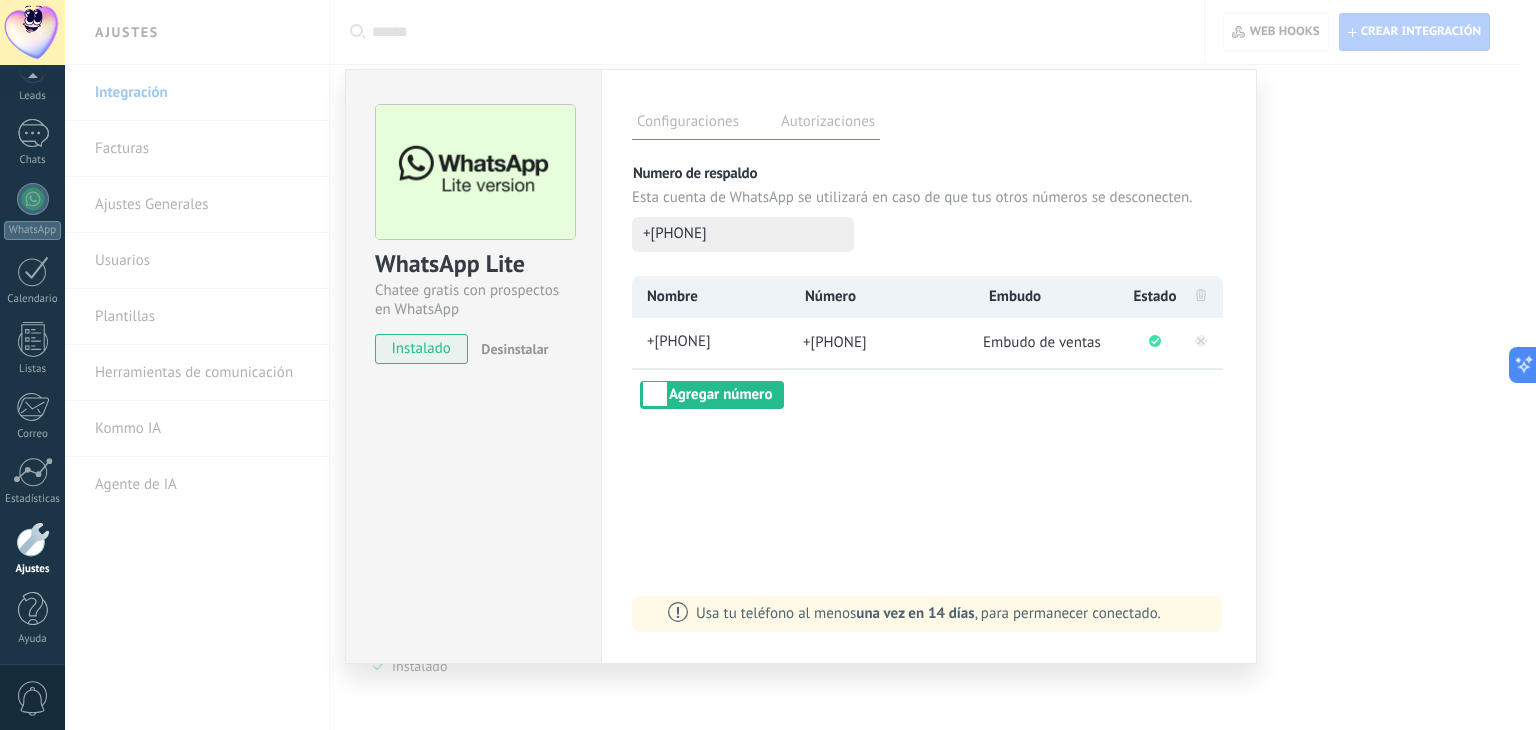 click on "WhatsApp Lite Chatee gratis con prospectos en WhatsApp instalado Desinstalar Configuraciones Autorizaciones Esta pestaña registra a los usuarios que han concedido acceso a las integración a esta cuenta. Si deseas remover la posibilidad que un usuario pueda enviar solicitudes a la cuenta en nombre de esta integración, puedes revocar el acceso. Si el acceso a todos los usuarios es revocado, la integración dejará de funcionar. Esta aplicacion está instalada, pero nadie le ha dado acceso aun. Más de 2 mil millones de personas utilizan activamente WhatsApp para conectarse con amigos, familiares y empresas. Esta integración agrega el chat más popular a tu arsenal de comunicación: captura automáticamente leads desde los mensajes entrantes, comparte el acceso al chat con todo tu equipo y potencia todo con las herramientas integradas de Kommo, como el botón de compromiso y Salesbot. más _:  Guardar Numero de respaldo Esta cuenta de WhatsApp se utilizará en caso de que tus otros números se desconecten." at bounding box center (800, 365) 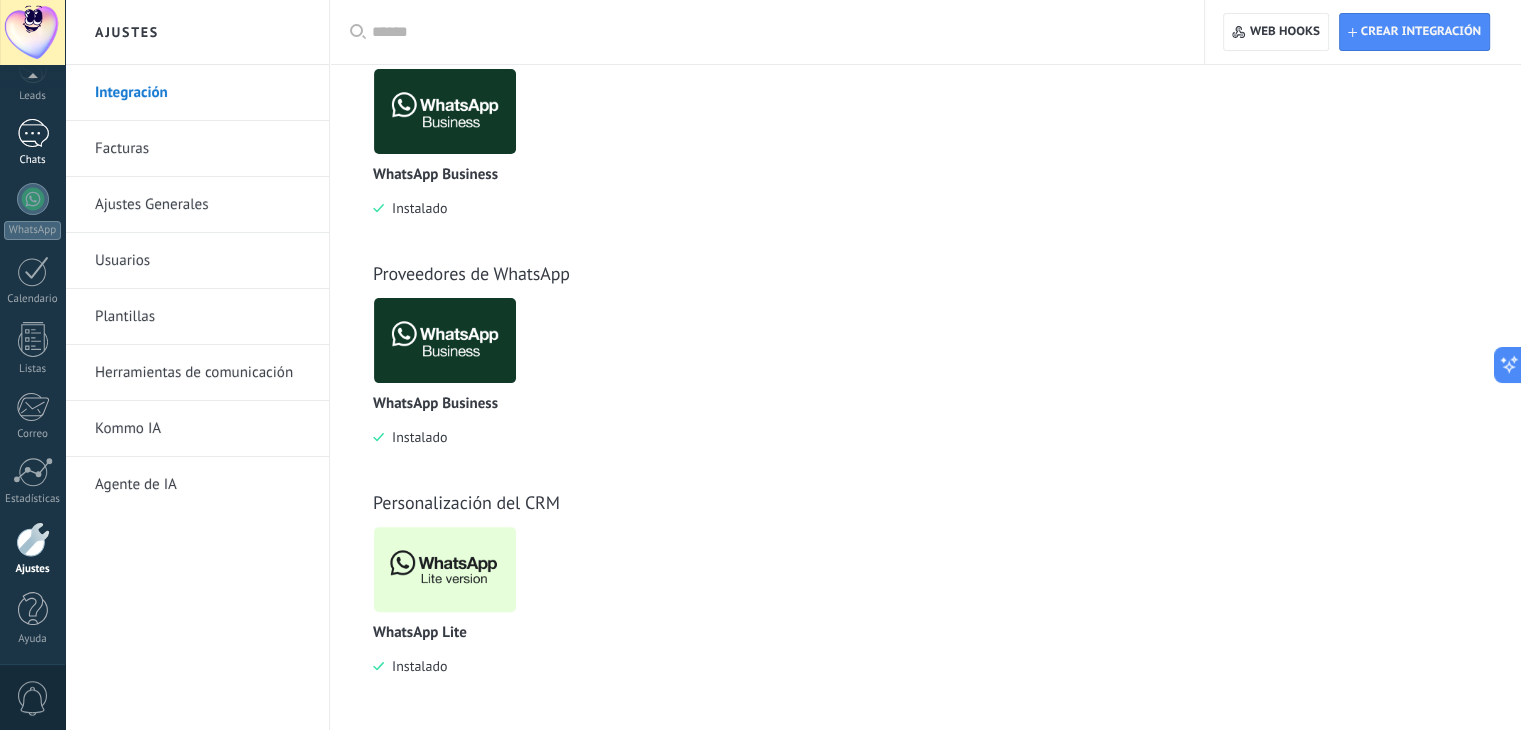 click at bounding box center [33, 133] 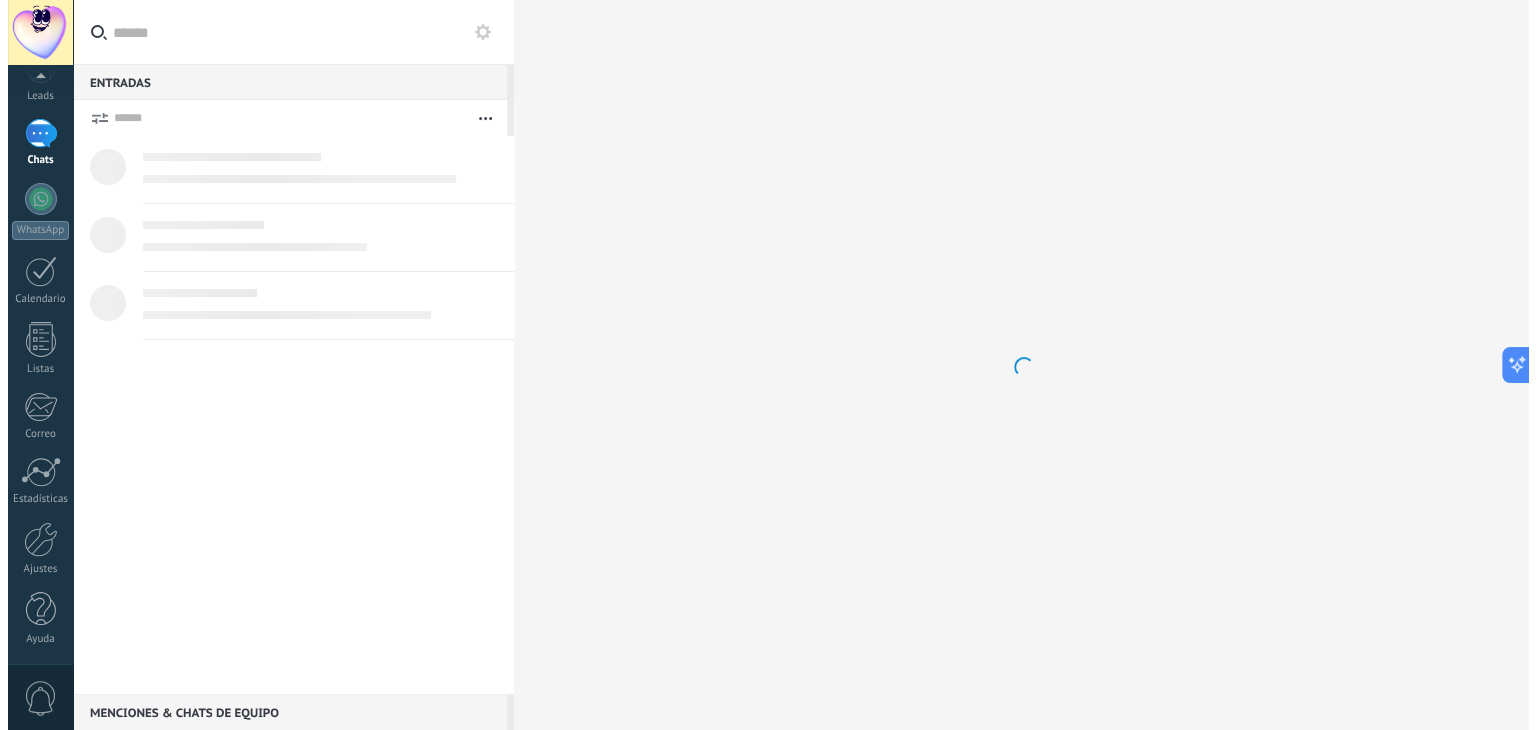 scroll, scrollTop: 0, scrollLeft: 0, axis: both 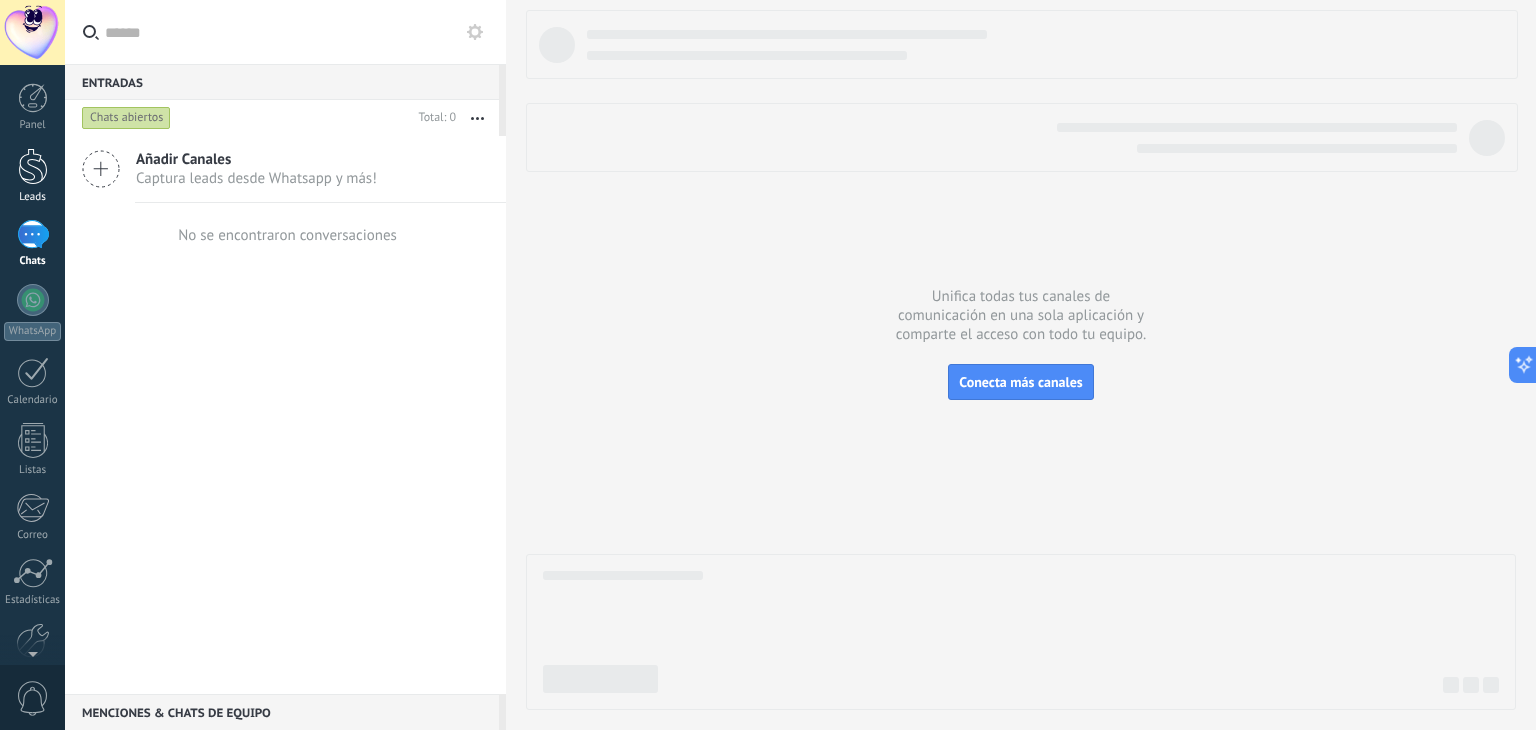 click at bounding box center (33, 166) 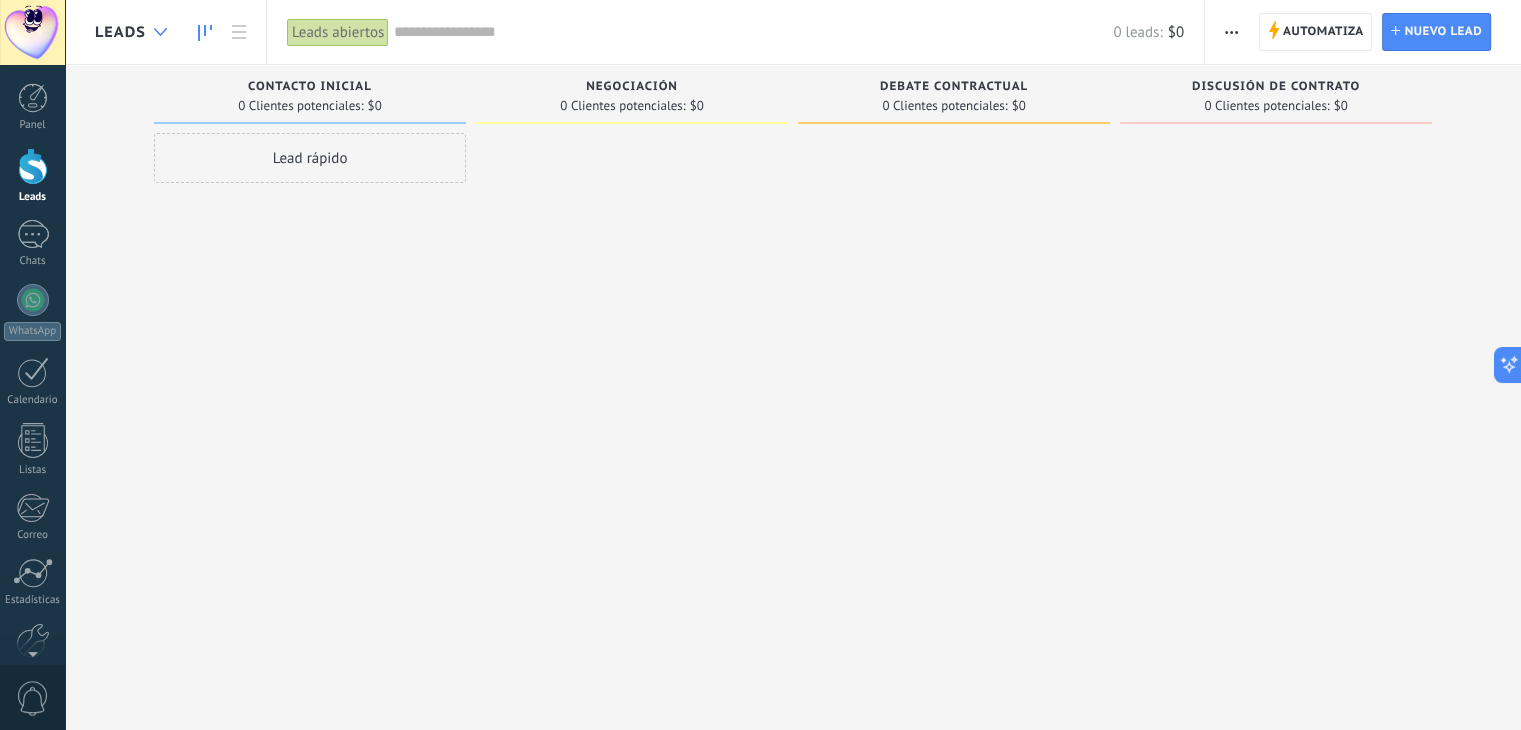 click at bounding box center [160, 32] 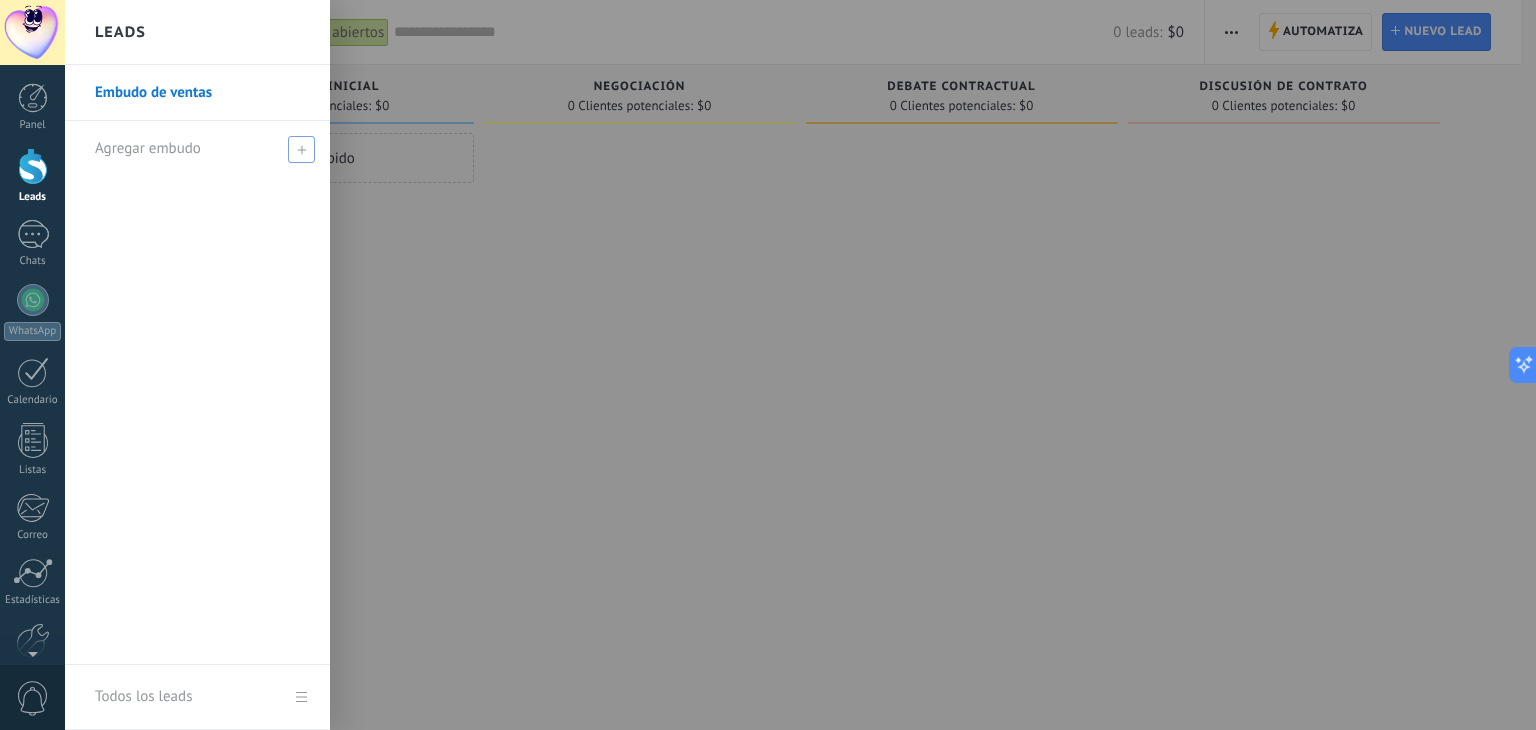 click 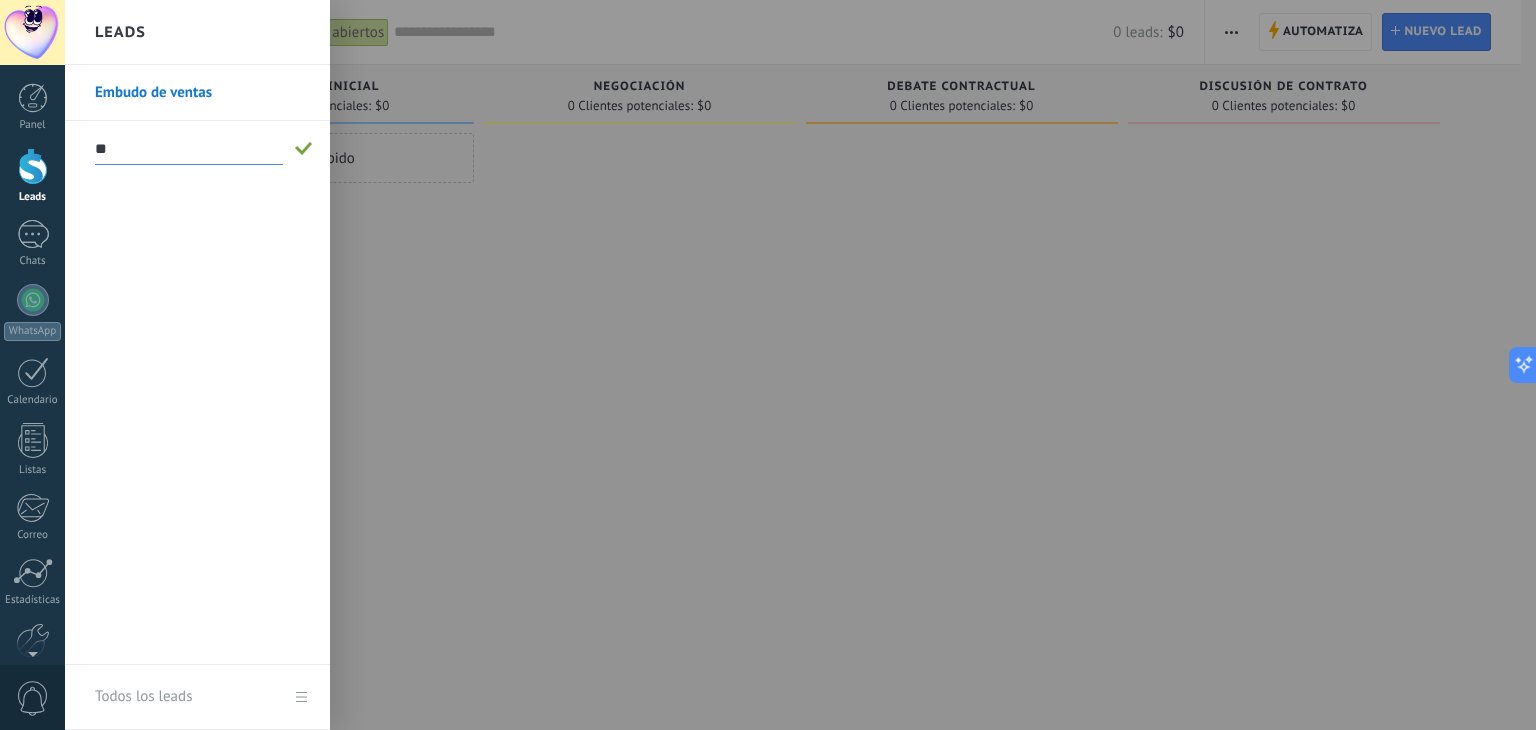 type on "*" 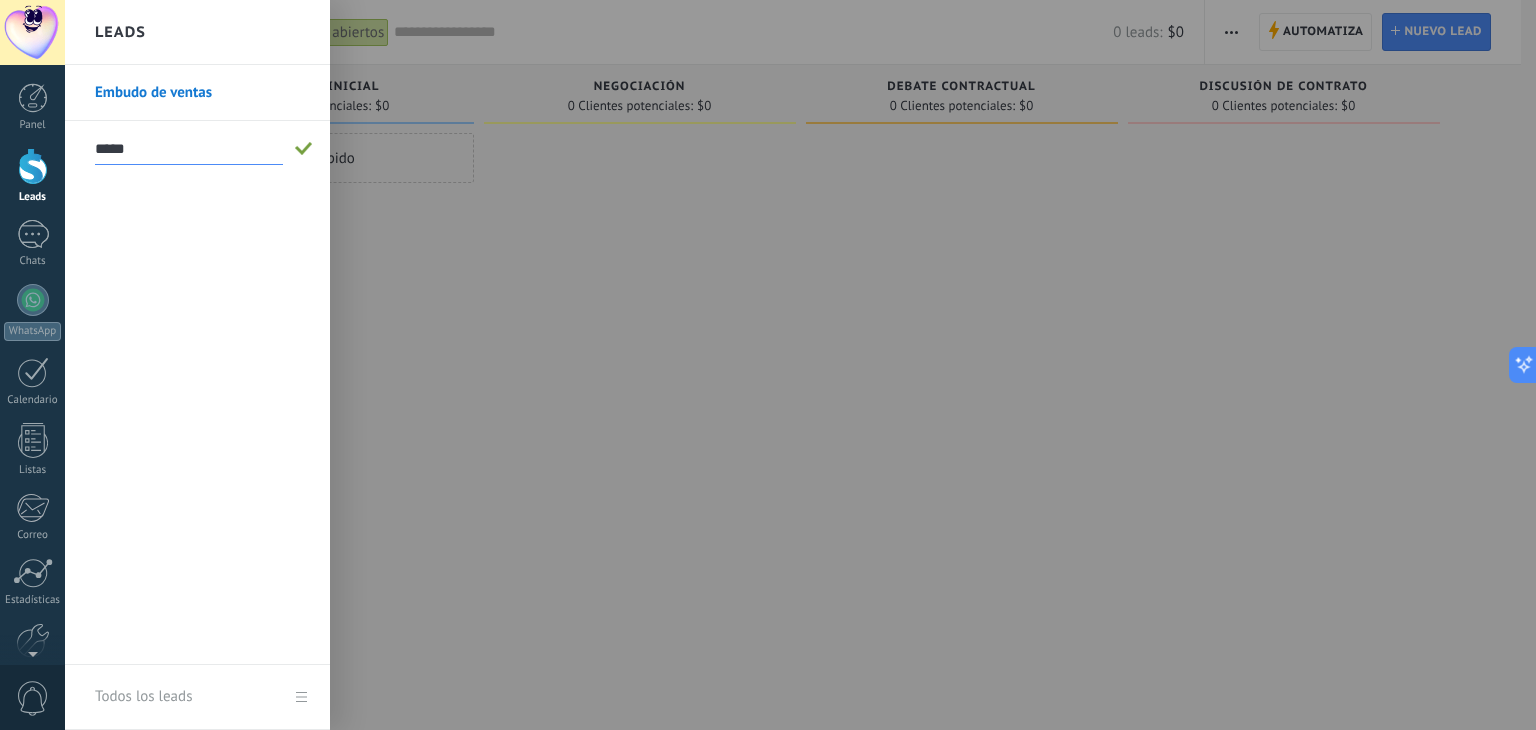 type on "*****" 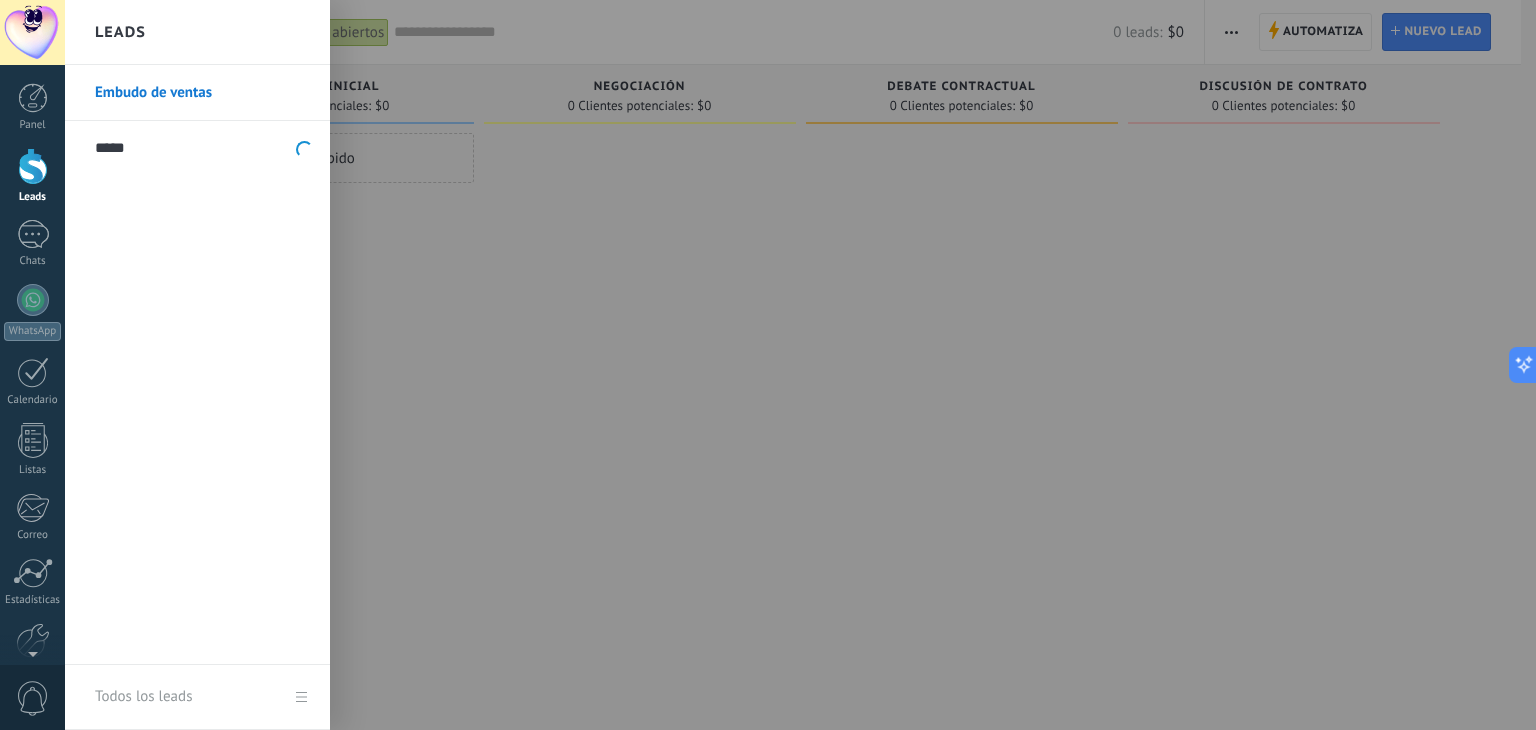 click at bounding box center (833, 365) 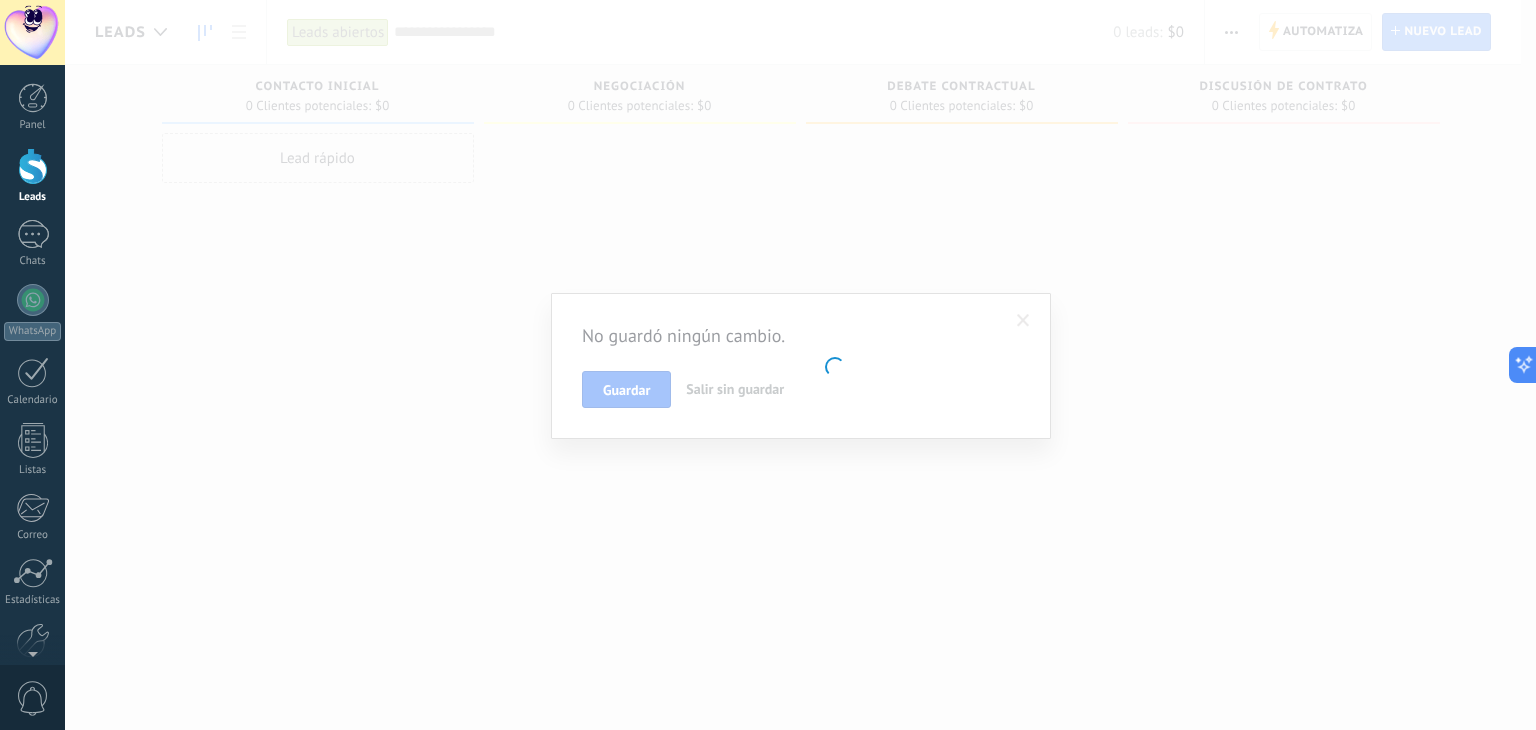 click on ".abccls-1,.abccls-2{fill-rule:evenodd}.abccls-2{fill:#fff} .abfcls-1{fill:none}.abfcls-2{fill:#fff} .abncls-1{isolation:isolate}.abncls-2{opacity:.06}.abncls-2,.abncls-3,.abncls-6{mix-blend-mode:multiply}.abncls-3{opacity:.15}.abncls-4,.abncls-8{fill:#fff}.abncls-5{fill:url(#abnlinear-gradient)}.abncls-6{opacity:.04}.abncls-7{fill:url(#abnlinear-gradient-2)}.abncls-8{fill-rule:evenodd} .abqst0{fill:#ffa200} .abwcls-1{fill:#252525} .cls-1{isolation:isolate} .acicls-1{fill:none} .aclcls-1{fill:#232323} .acnst0{display:none} .addcls-1,.addcls-2{fill:none;stroke-miterlimit:10}.addcls-1{stroke:#dfe0e5}.addcls-2{stroke:#a1a7ab} .adecls-1,.adecls-2{fill:none;stroke-miterlimit:10}.adecls-1{stroke:#dfe0e5}.adecls-2{stroke:#a1a7ab} .adqcls-1{fill:#8591a5;fill-rule:evenodd} .aeccls-1{fill:#5c9f37} .aeecls-1{fill:#f86161} .aejcls-1{fill:#8591a5;fill-rule:evenodd} .aekcls-1{fill-rule:evenodd} .aelcls-1{fill-rule:evenodd;fill:currentColor} .aemcls-1{fill-rule:evenodd;fill:currentColor} .aencls-2{fill:#f86161;opacity:.3}" at bounding box center [768, 365] 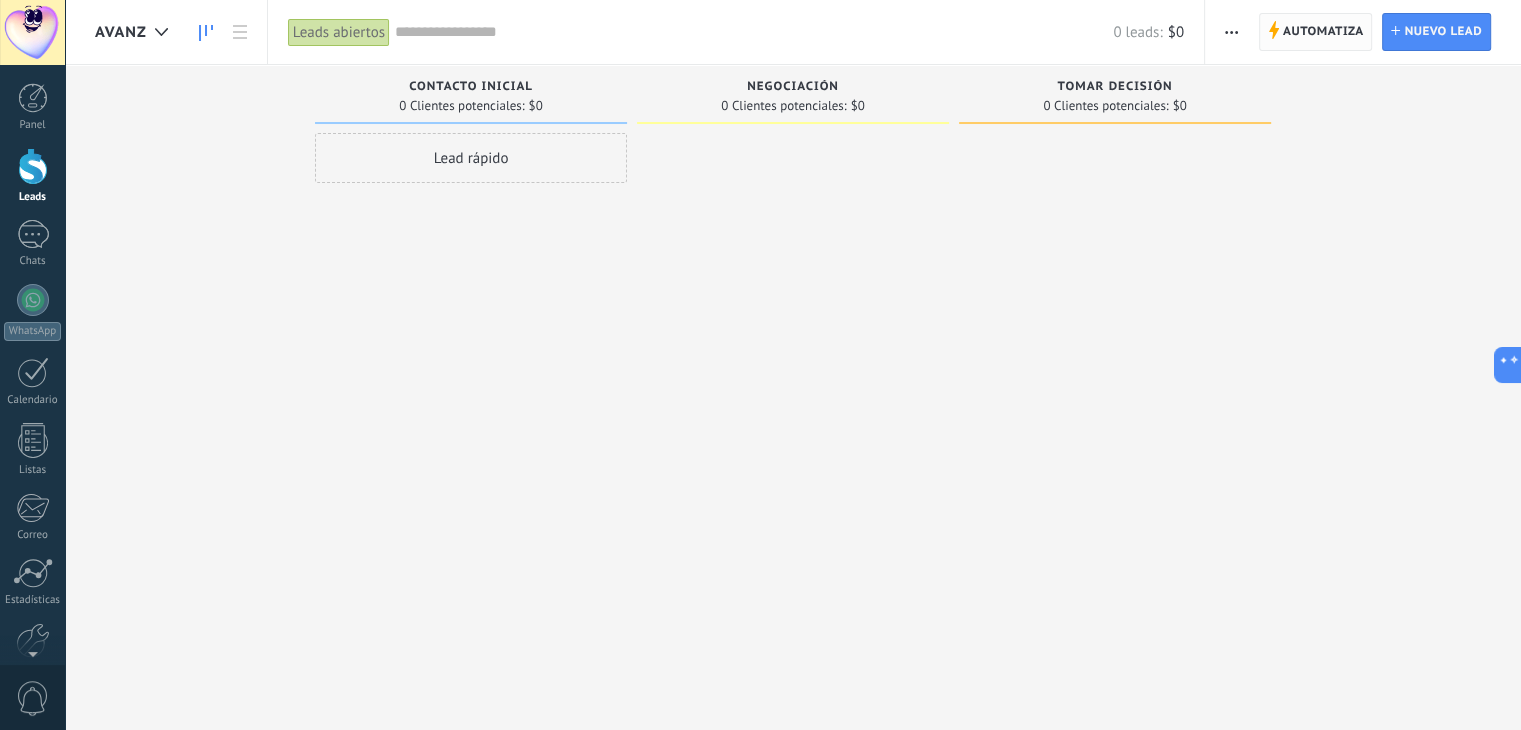 click on "Automatiza Automatiza" at bounding box center [1316, 32] 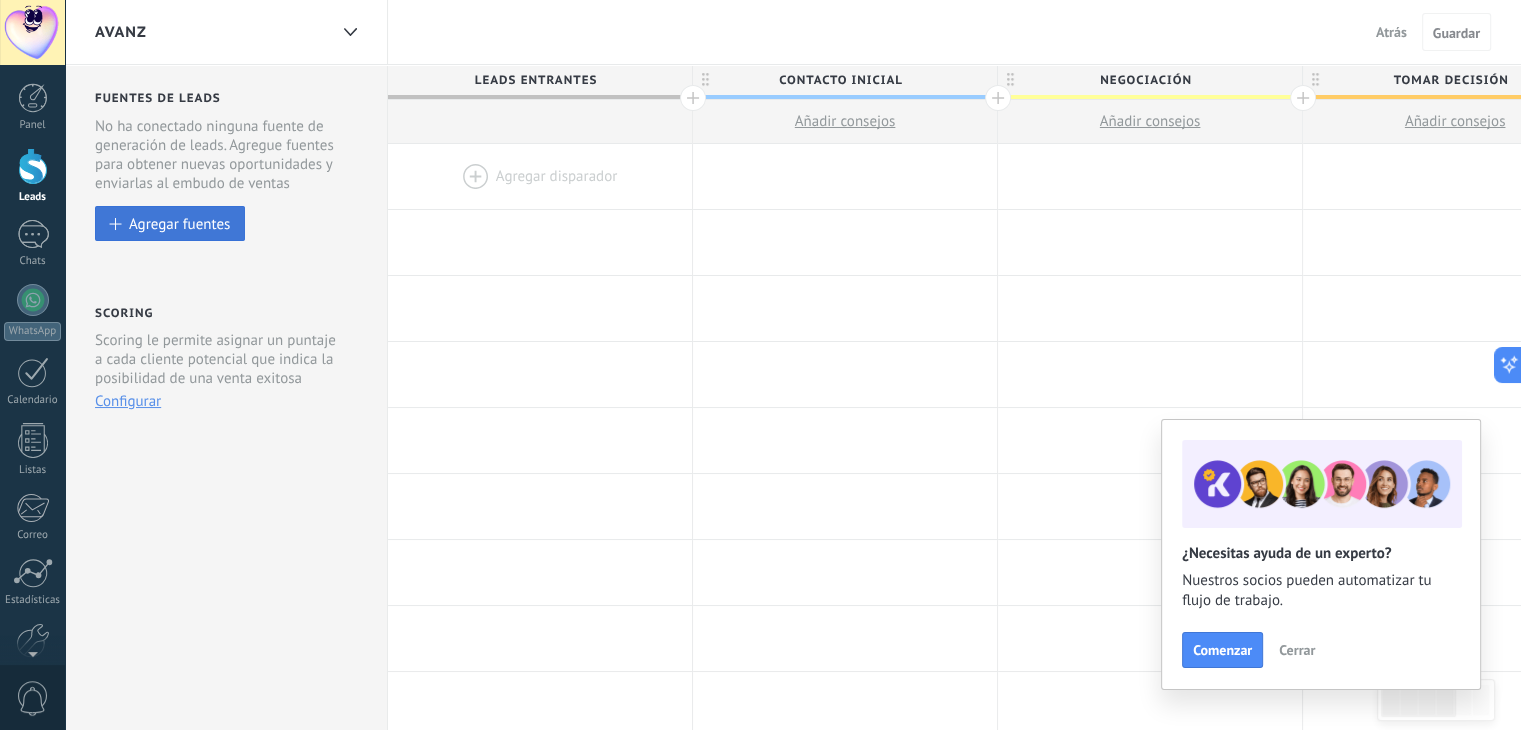 click on "Agregar fuentes" at bounding box center (179, 223) 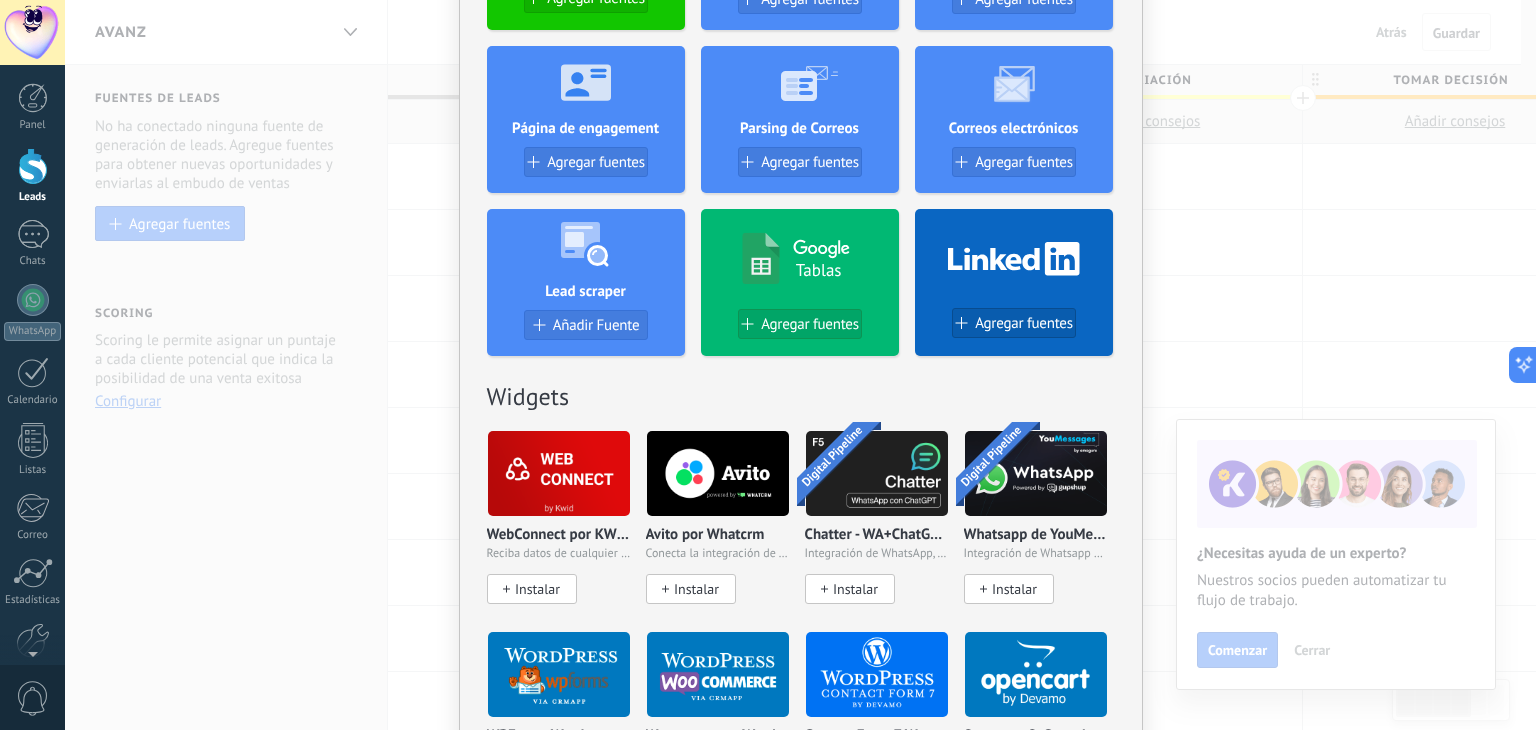 scroll, scrollTop: 0, scrollLeft: 0, axis: both 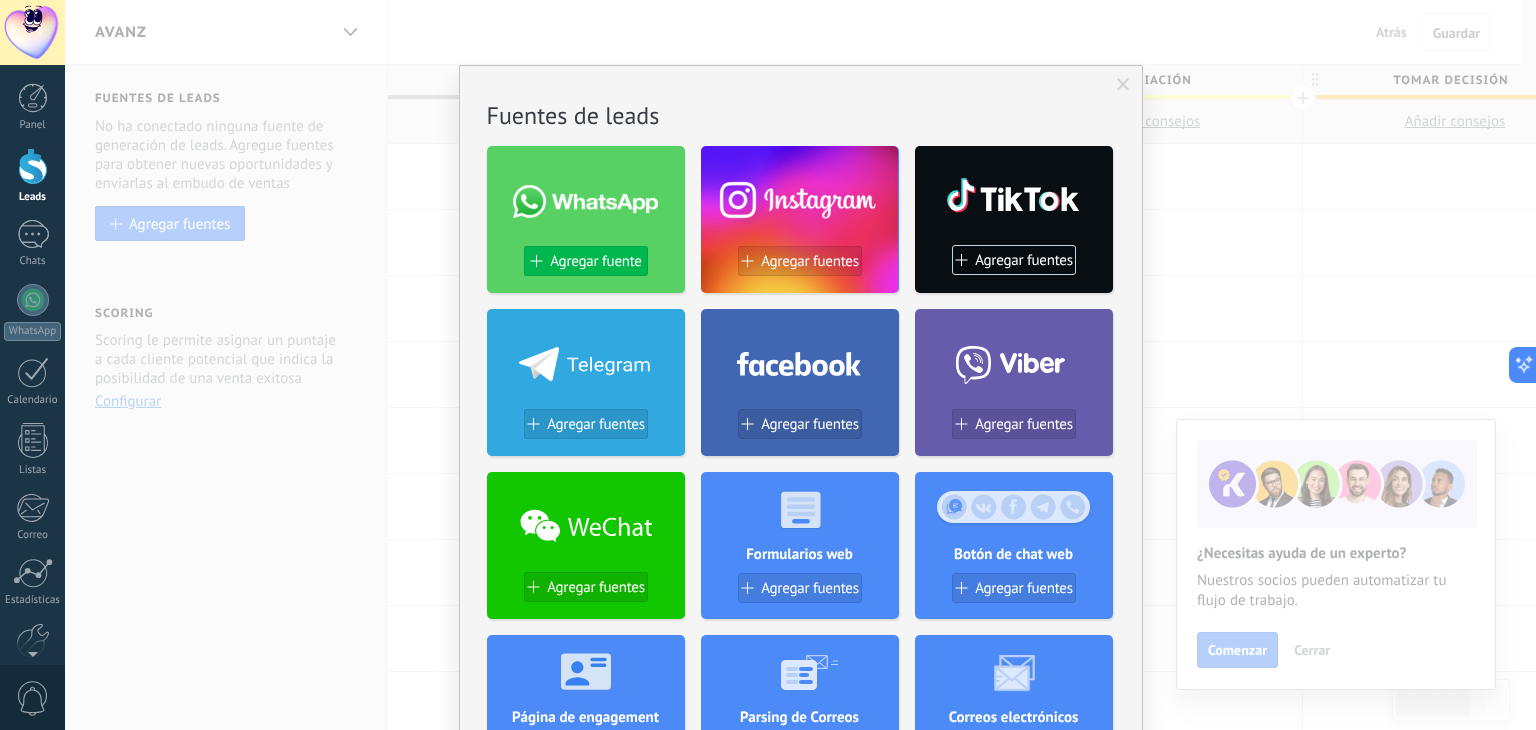 click on "Agregar fuente" at bounding box center (595, 261) 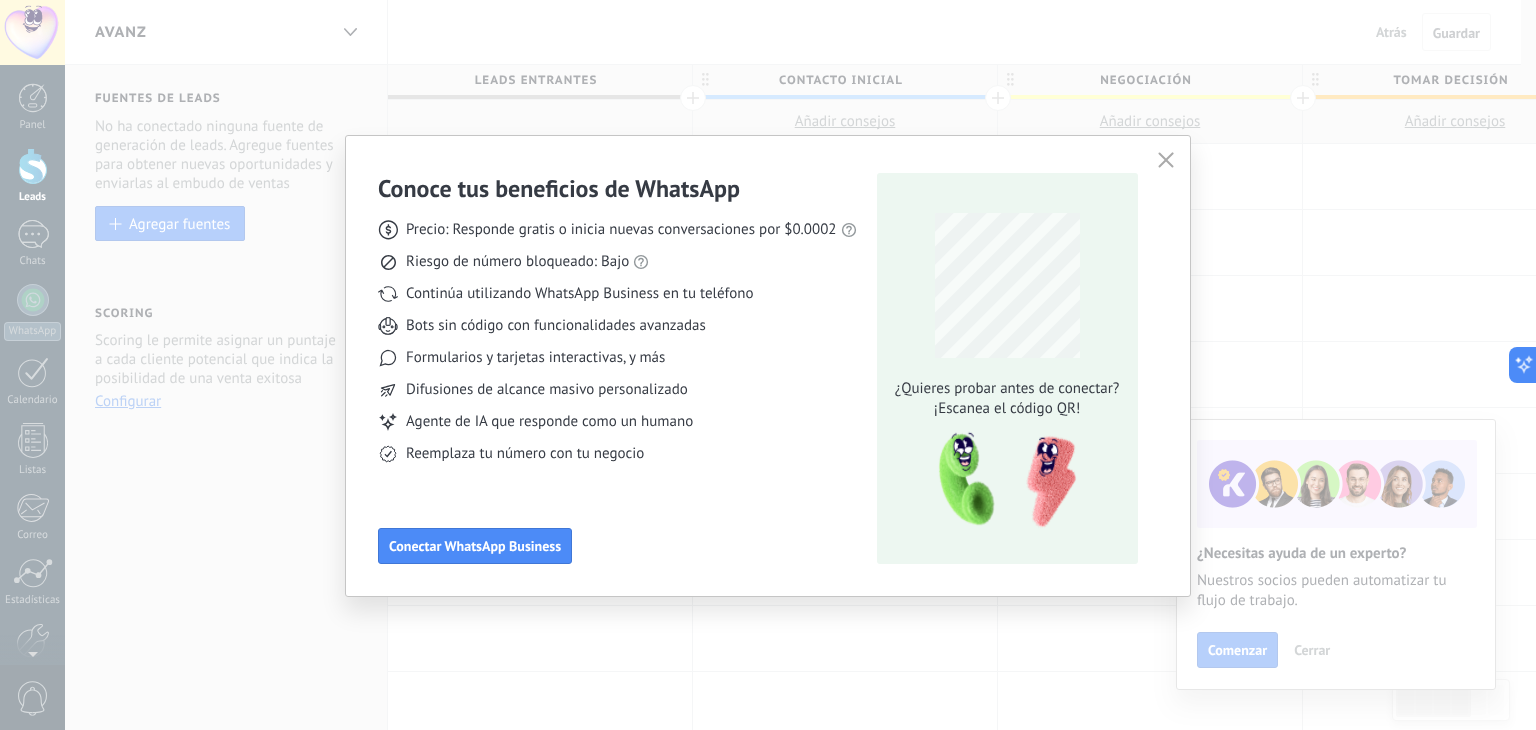 click 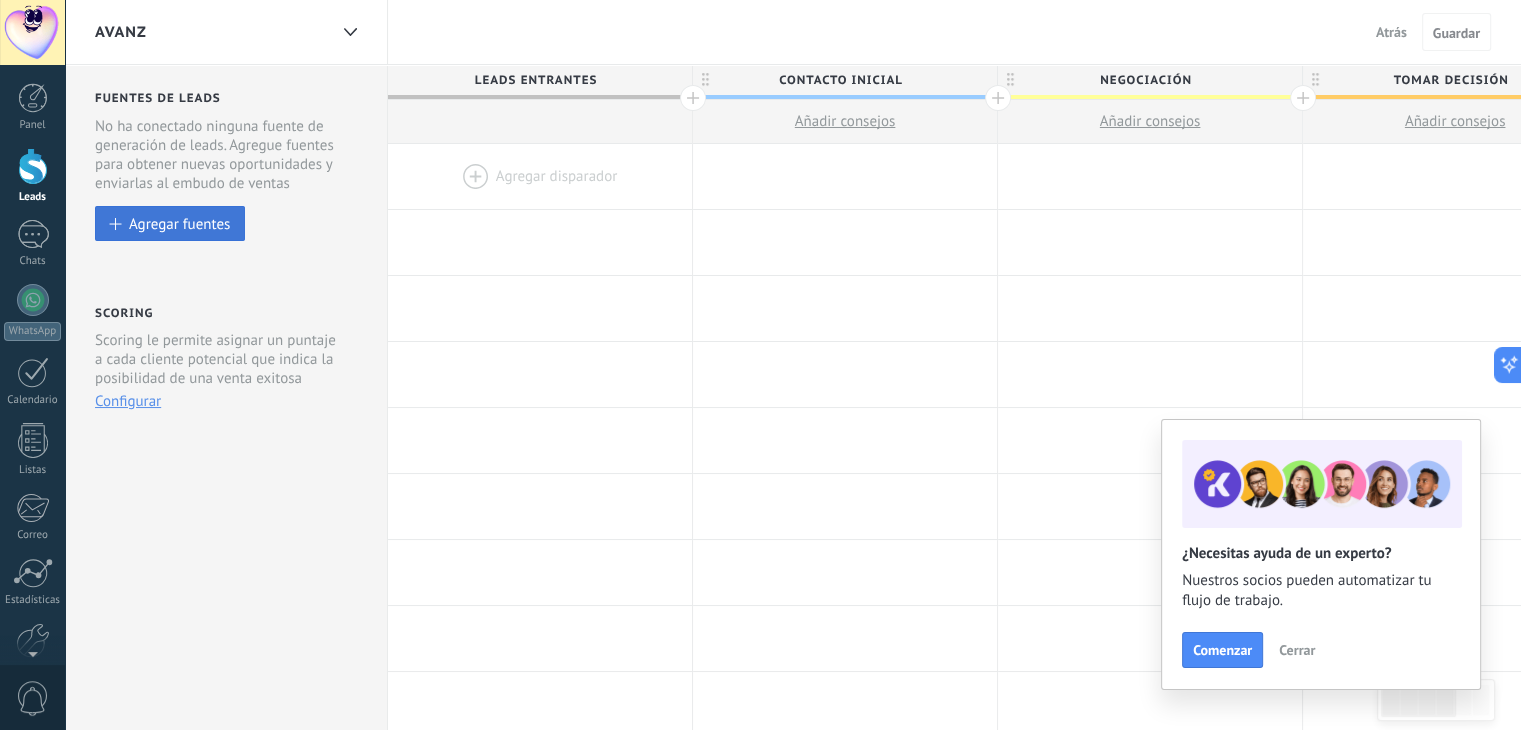 click on "Agregar fuentes" at bounding box center [179, 223] 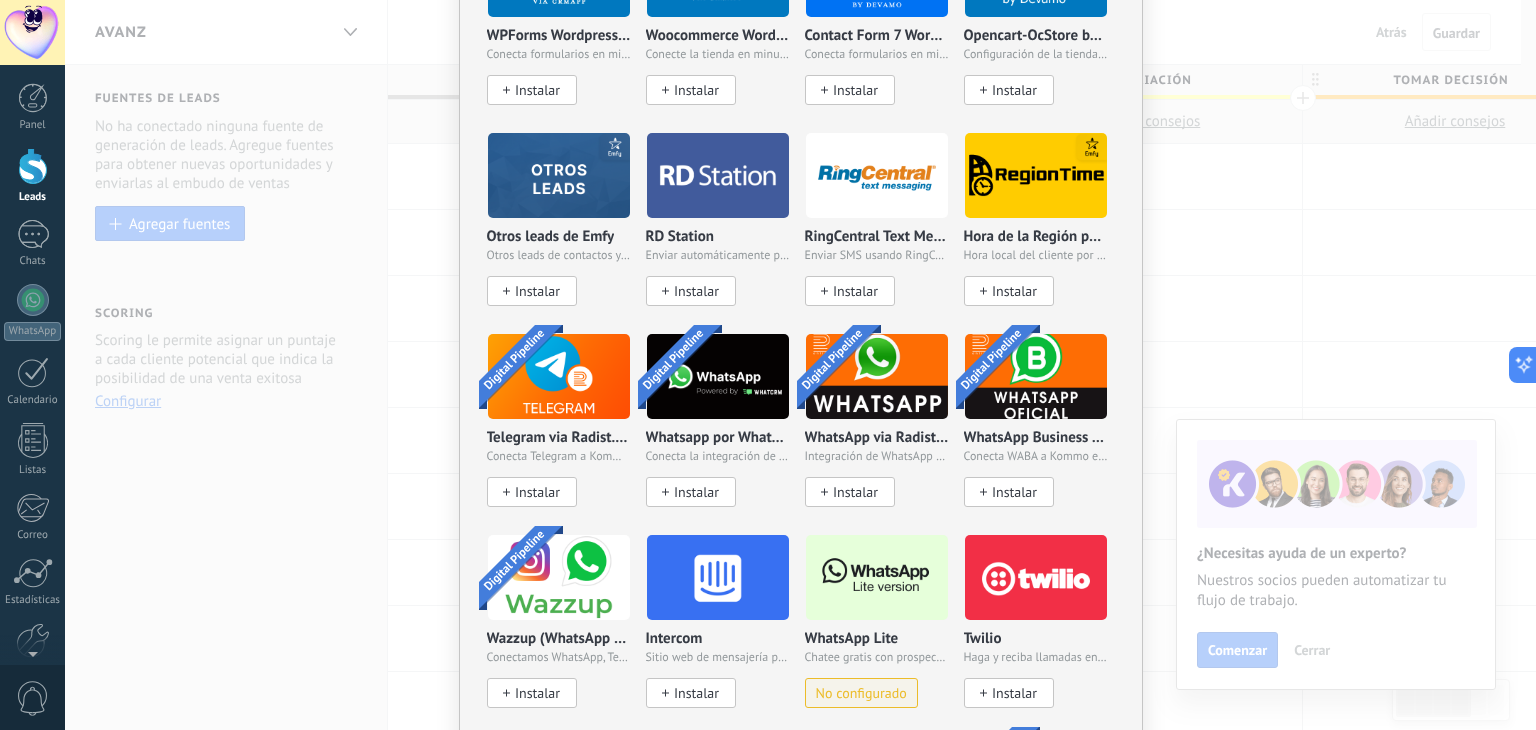 scroll, scrollTop: 1589, scrollLeft: 0, axis: vertical 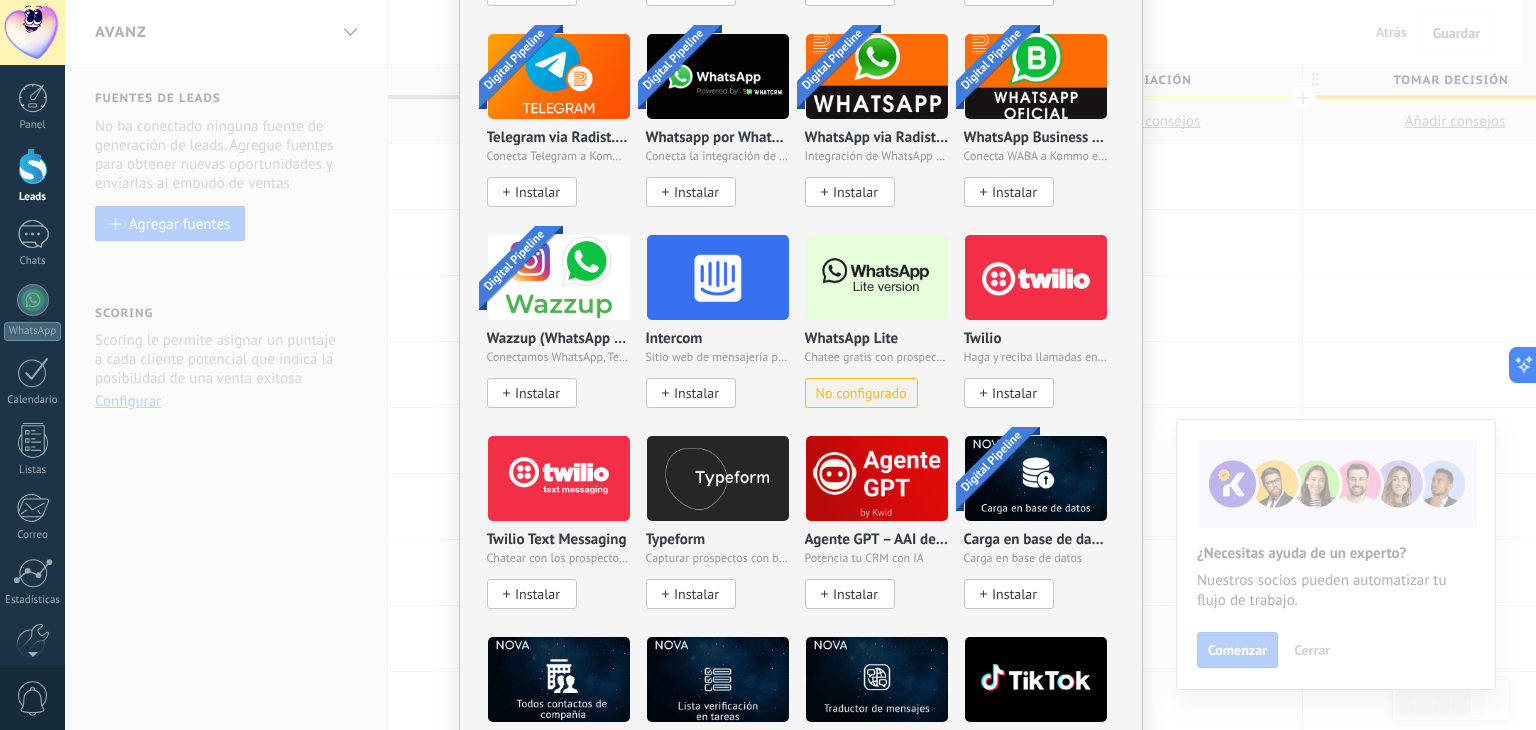 click on "No configurado" at bounding box center (861, 393) 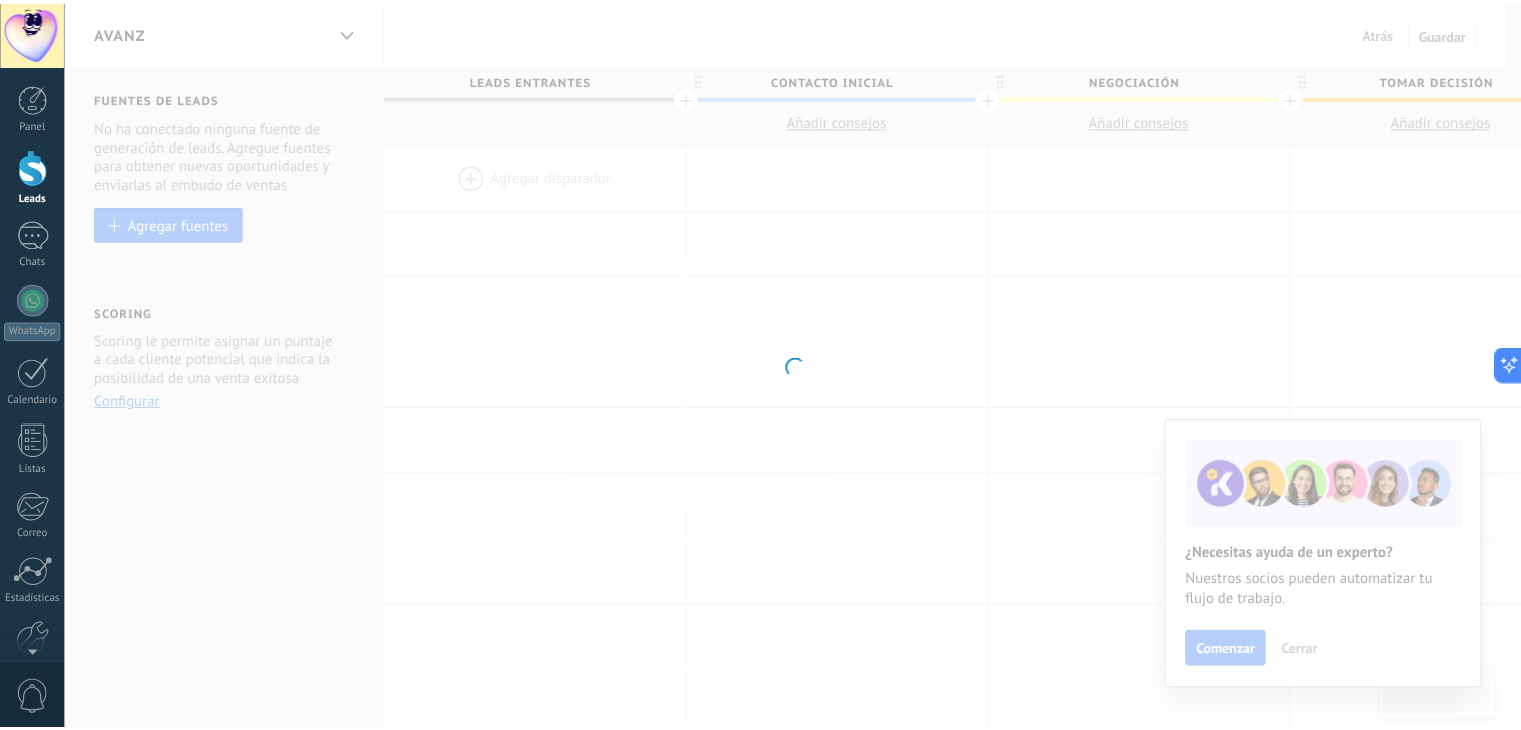 scroll, scrollTop: 0, scrollLeft: 0, axis: both 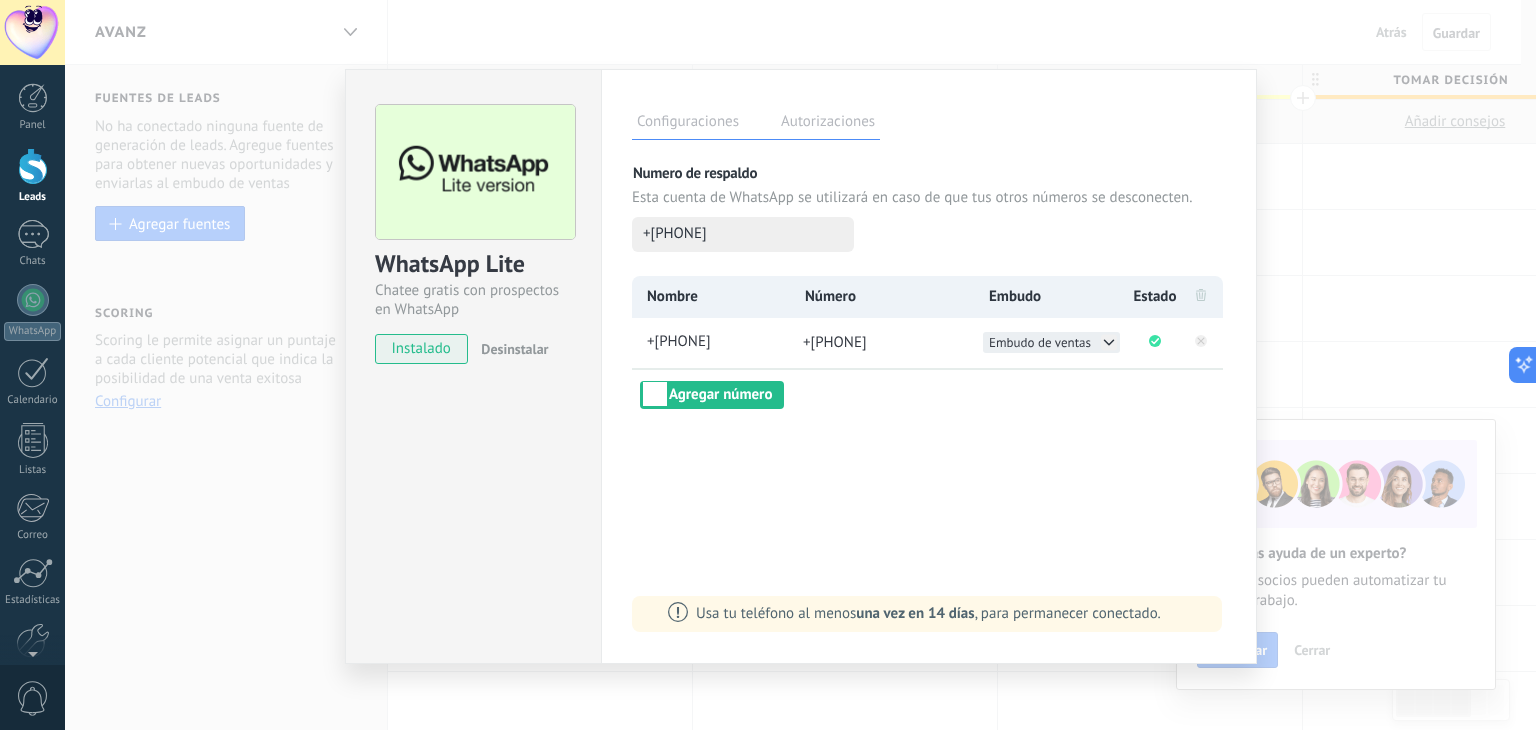 click on "Embudo de ventas" at bounding box center [1040, 342] 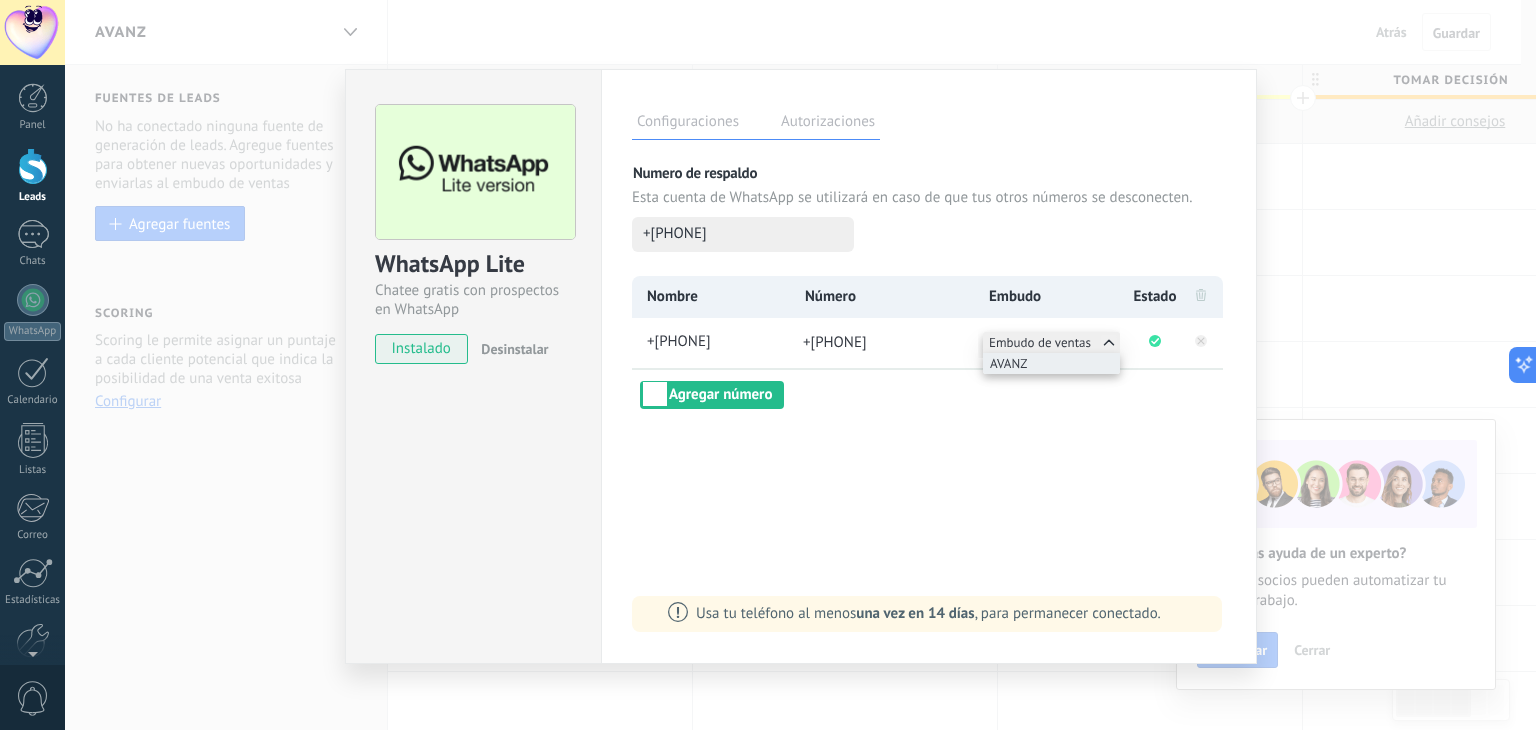 click on "AVANZ" at bounding box center (1051, 363) 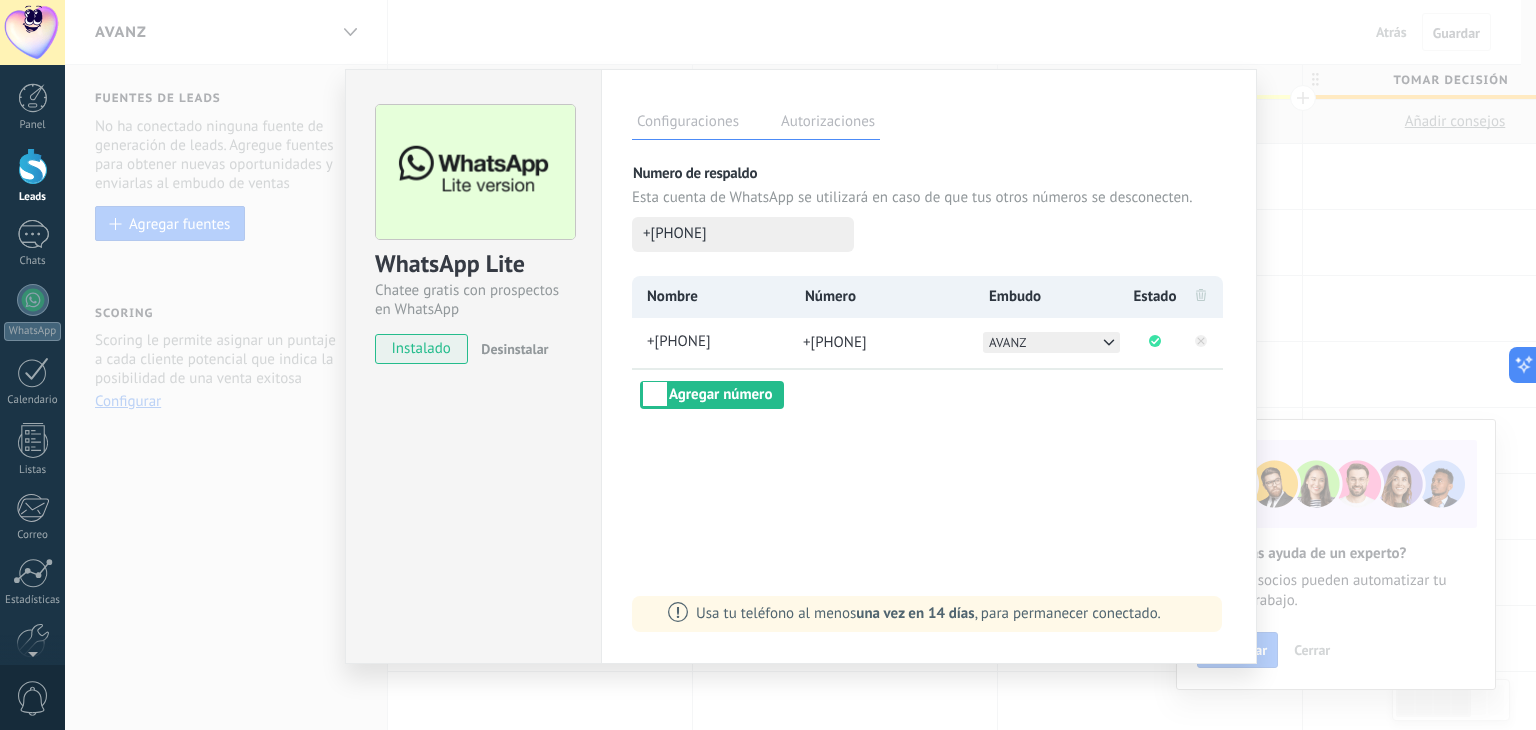 click on "Autorizaciones" at bounding box center (828, 124) 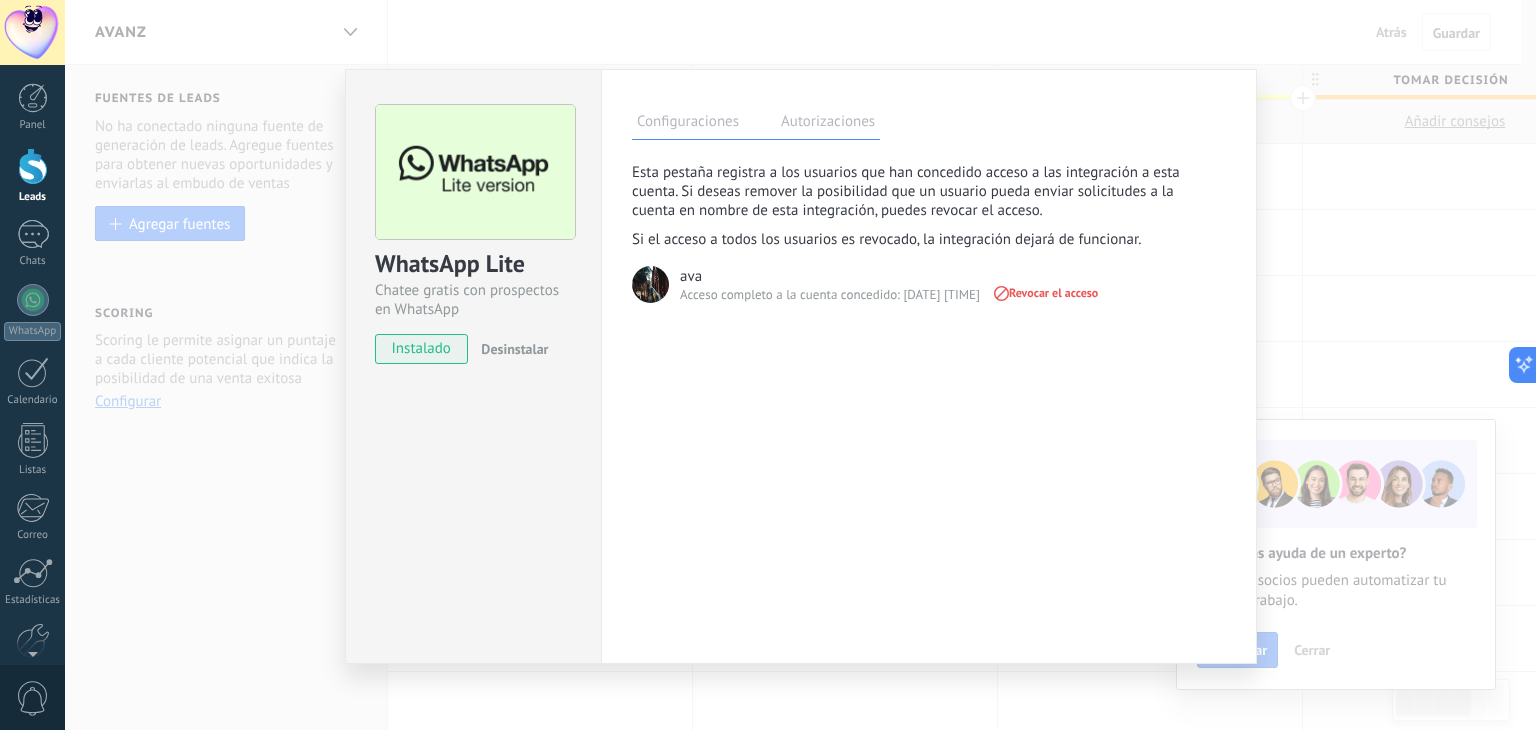click on "instalado" at bounding box center (421, 349) 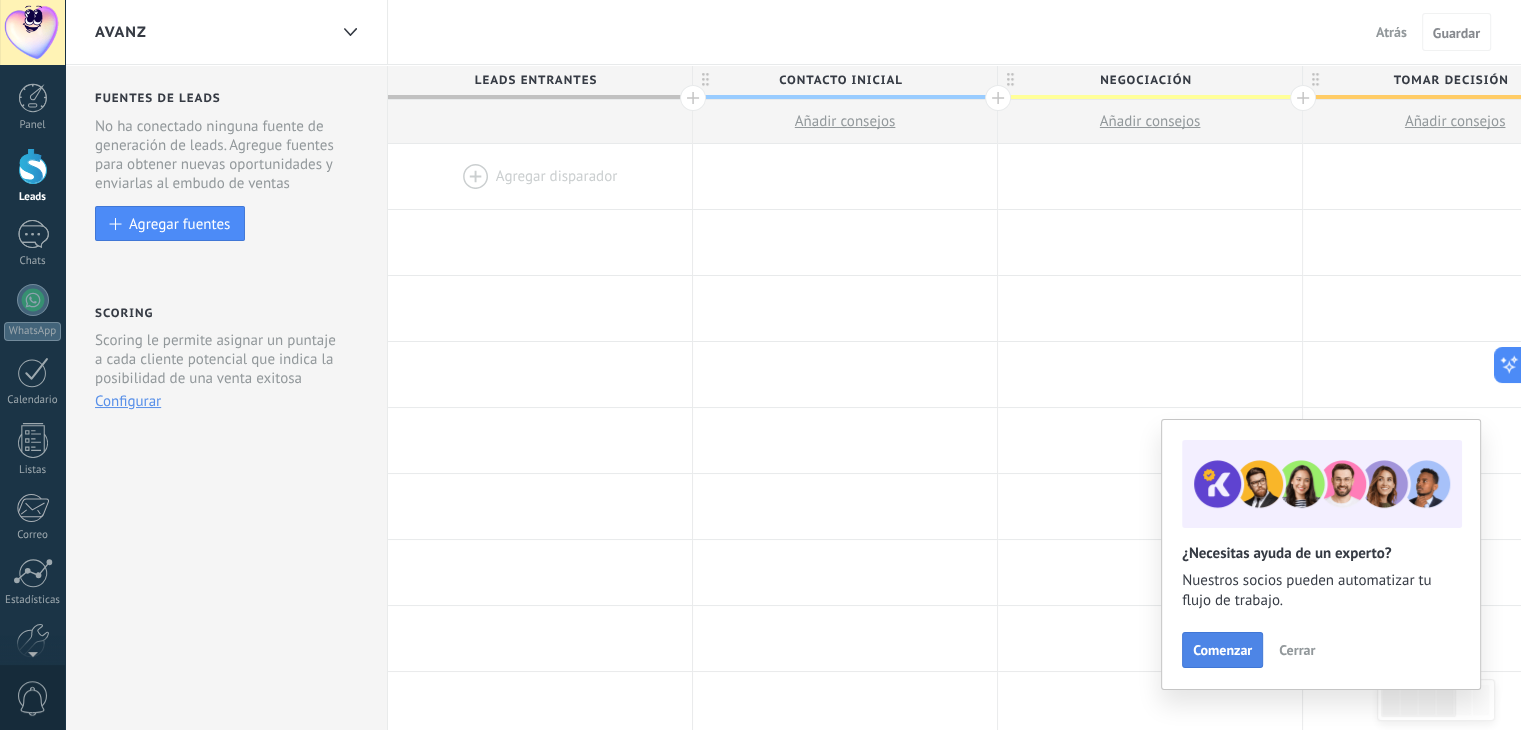click on "Comenzar" at bounding box center (1222, 650) 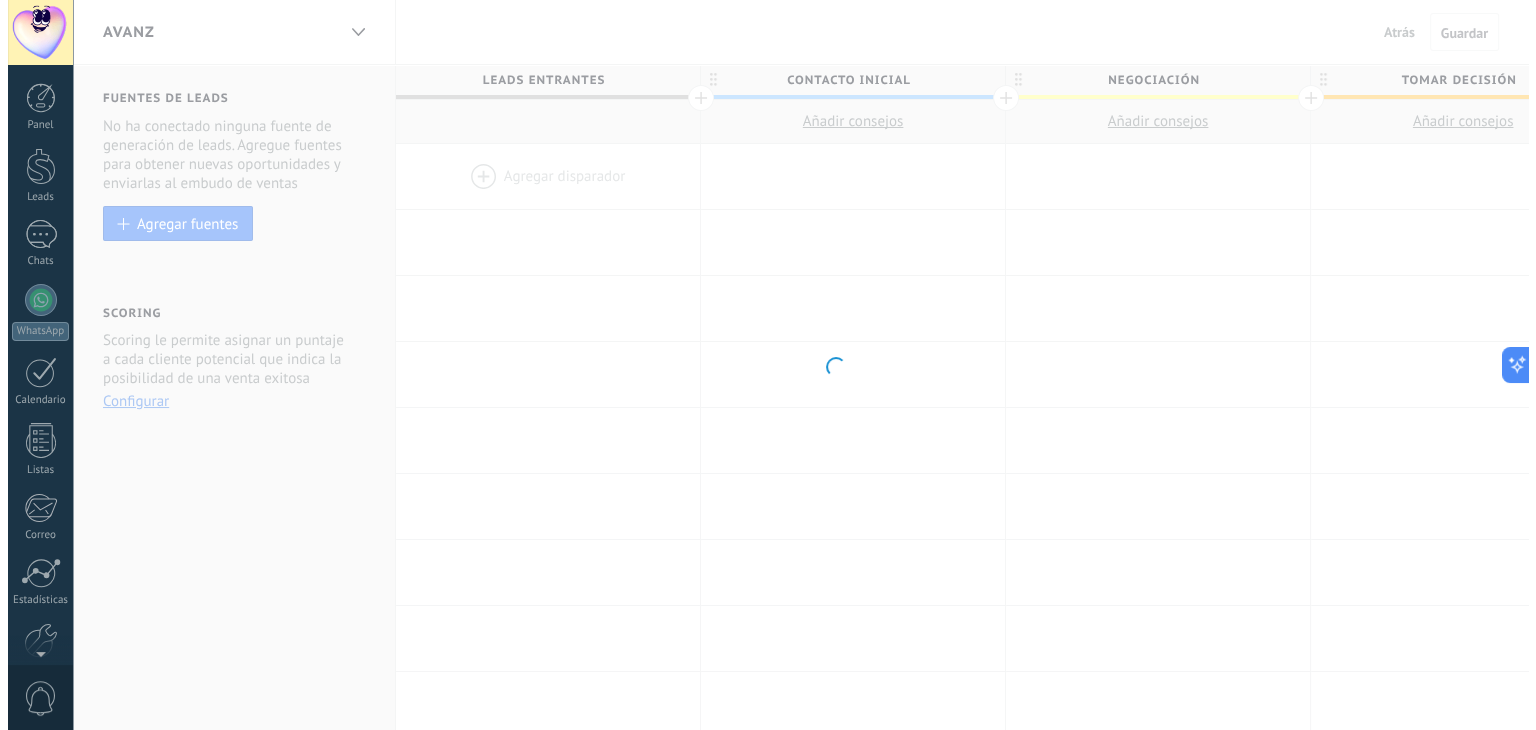 scroll, scrollTop: 101, scrollLeft: 0, axis: vertical 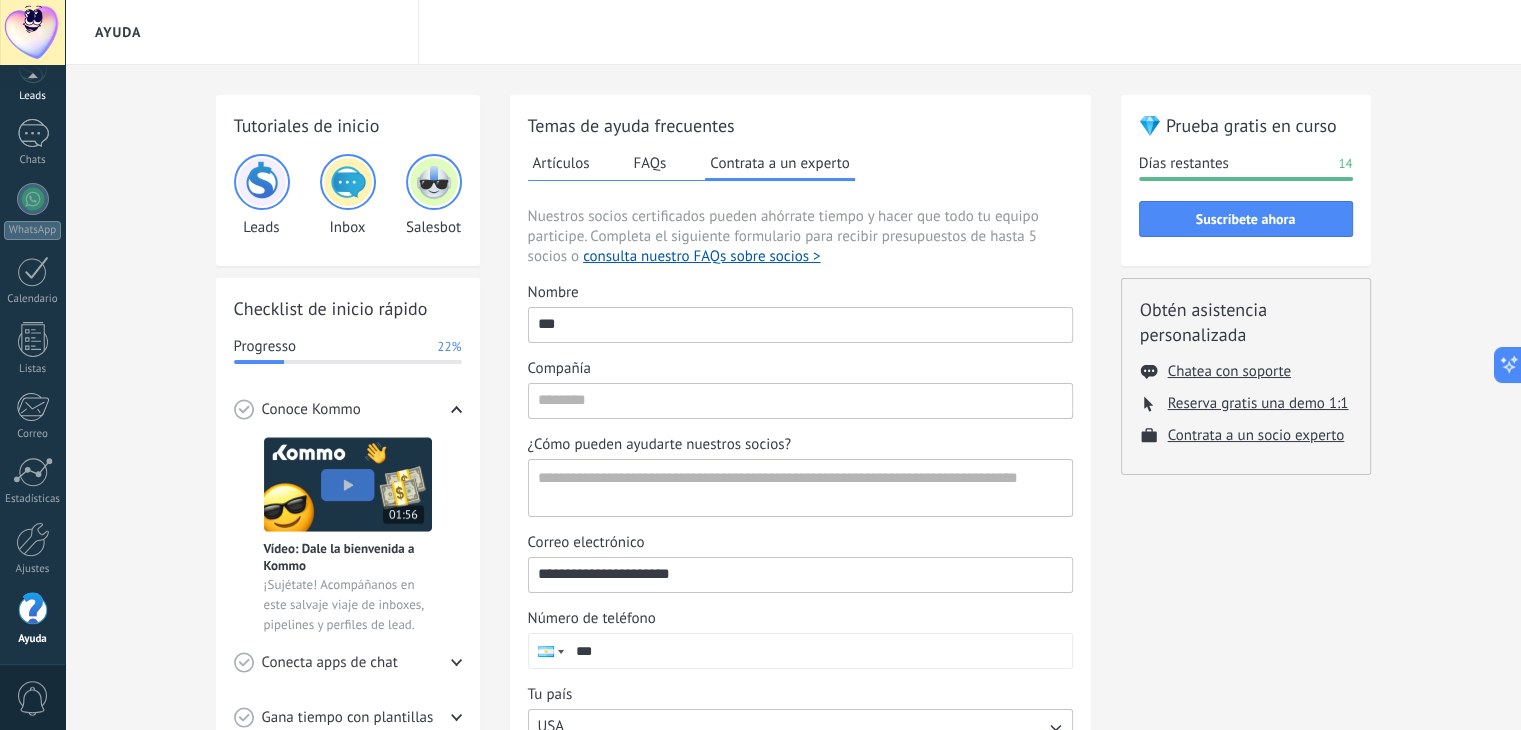 click on "Leads" at bounding box center [33, 96] 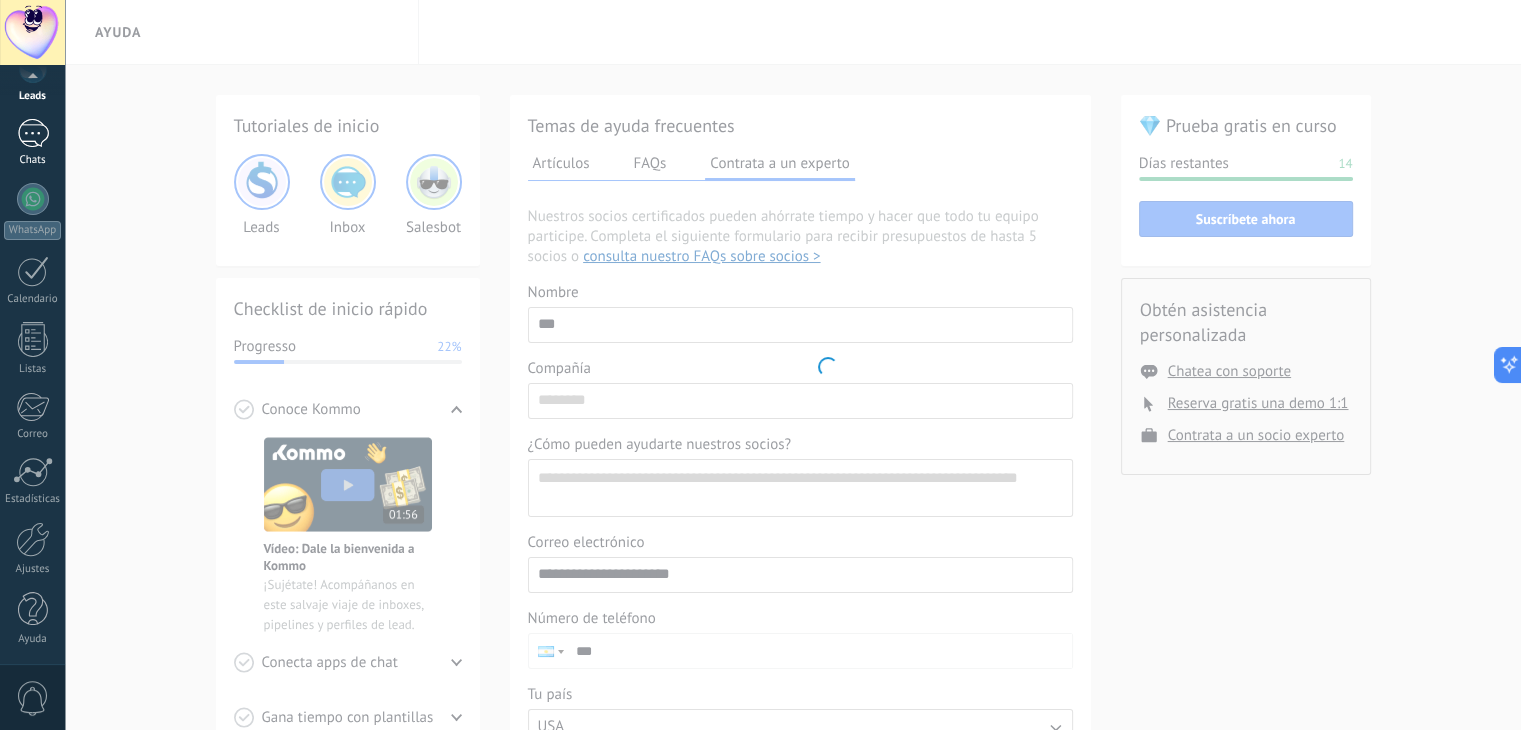 click at bounding box center (33, 133) 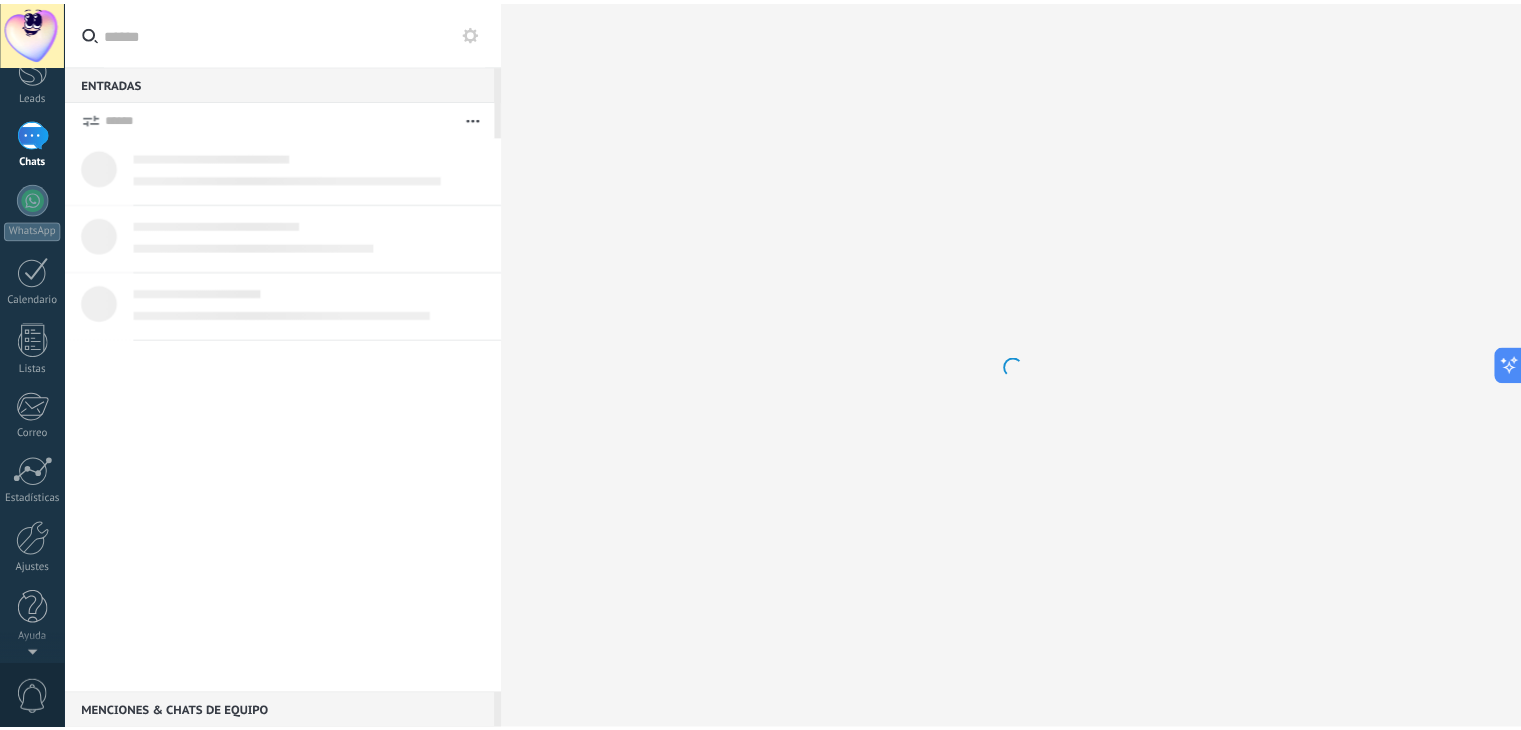 scroll, scrollTop: 0, scrollLeft: 0, axis: both 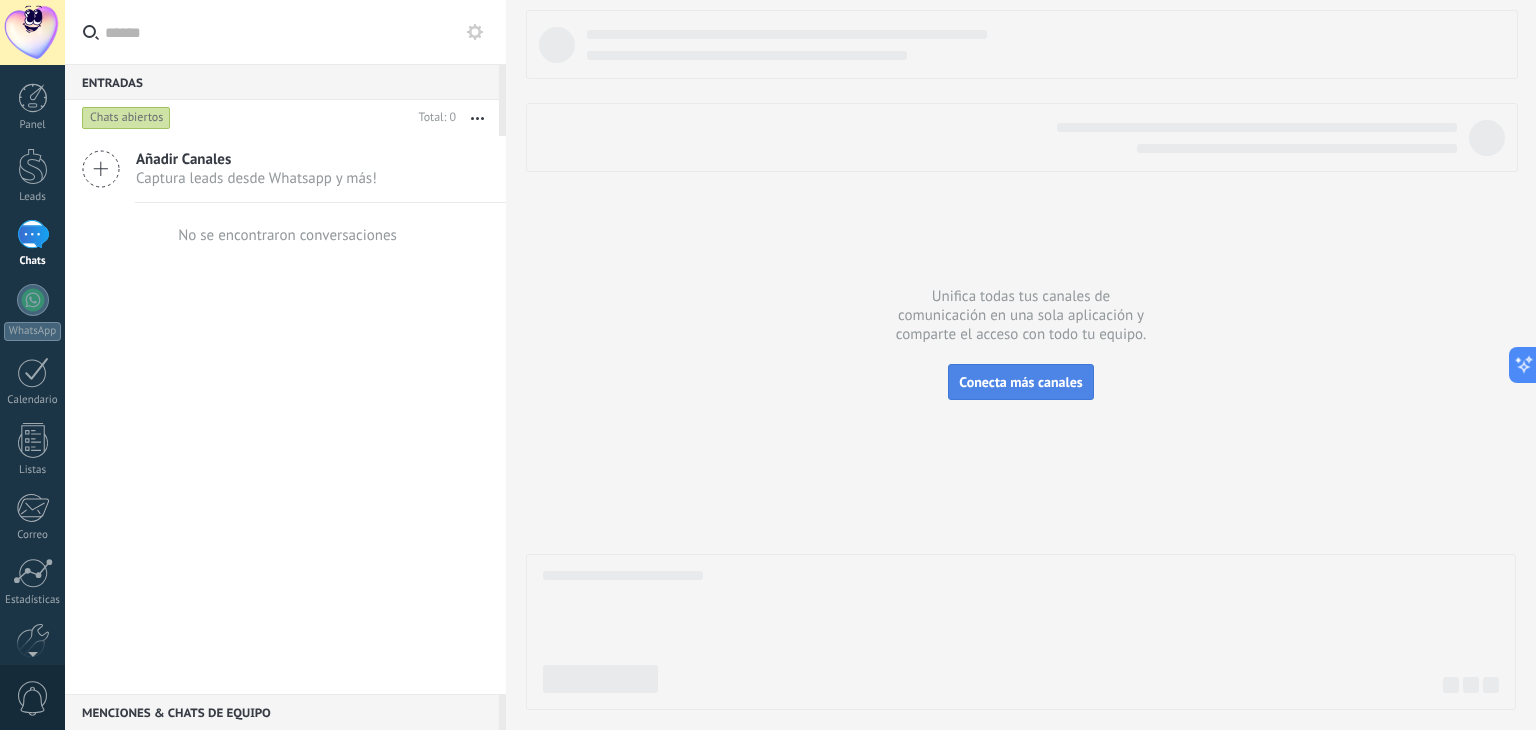 click on "Conecta más canales" at bounding box center [1020, 382] 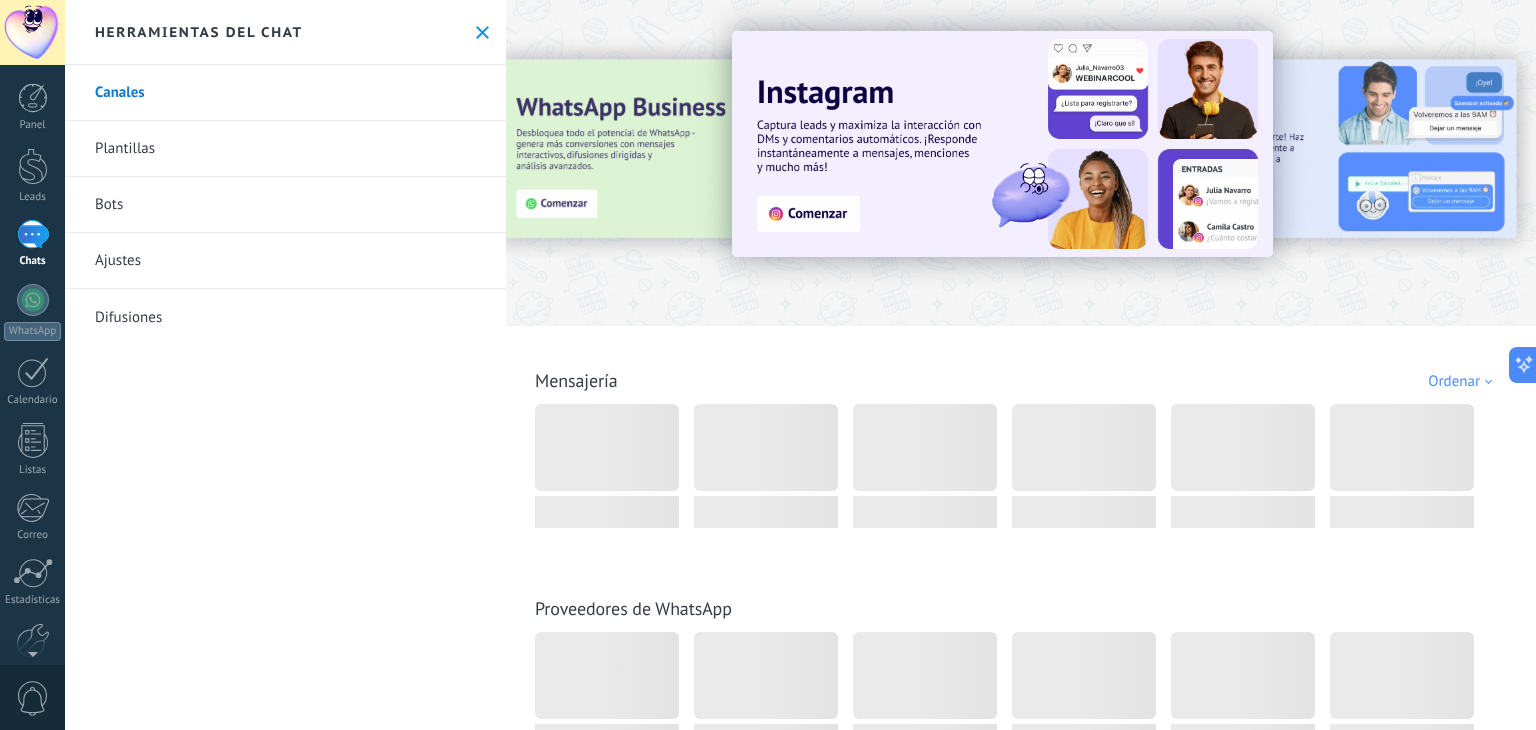 click on "Herramientas del chat" at bounding box center (285, 32) 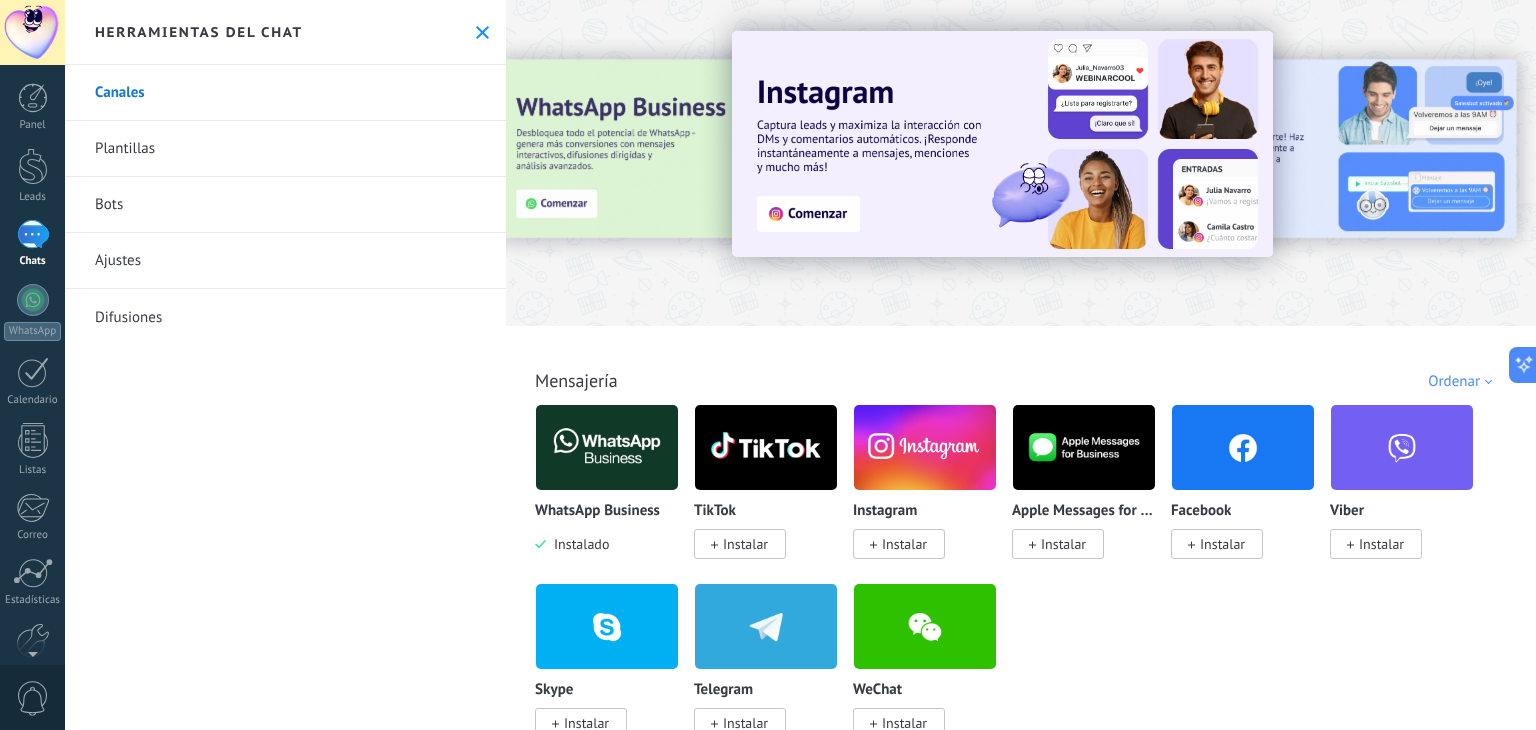 click at bounding box center (482, 32) 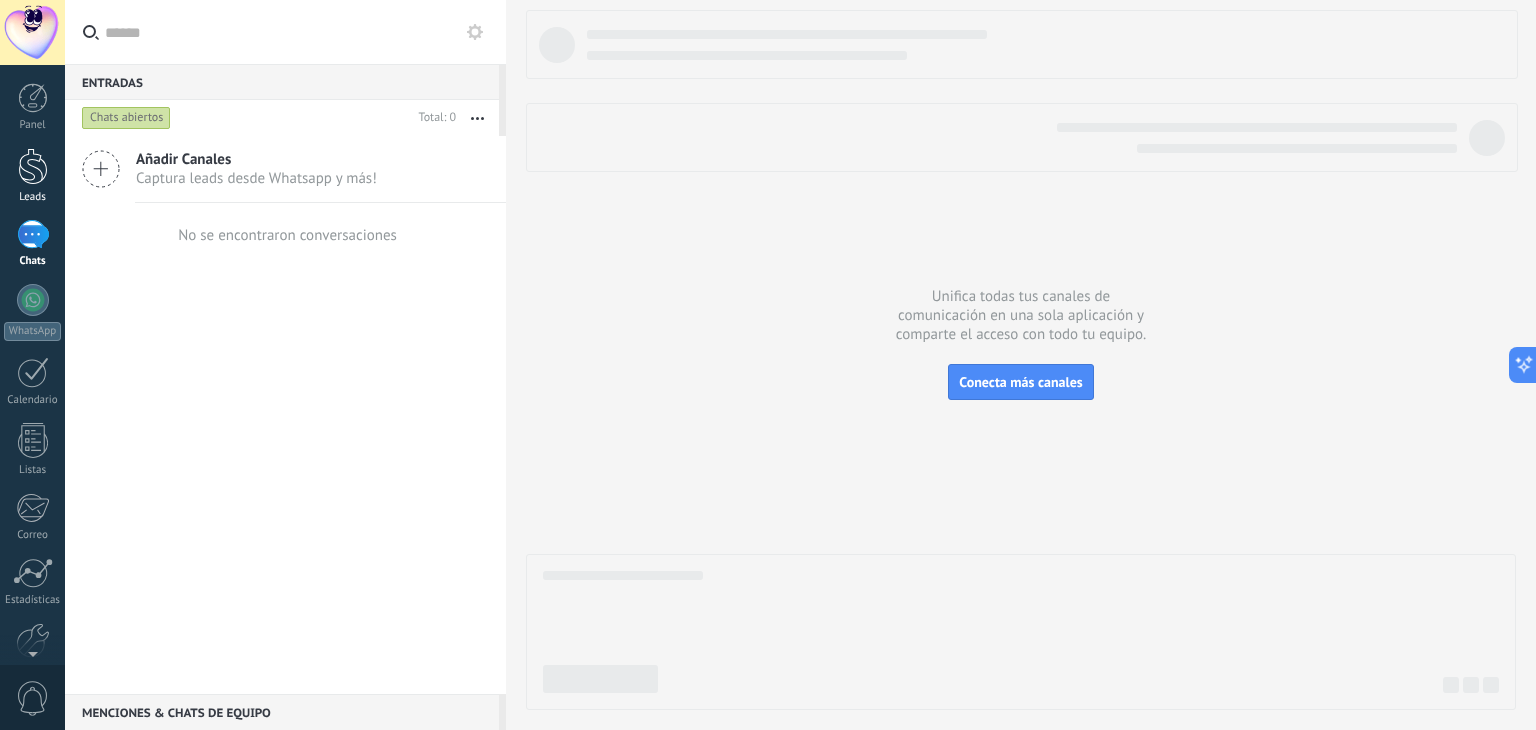 click on "Leads" at bounding box center [32, 176] 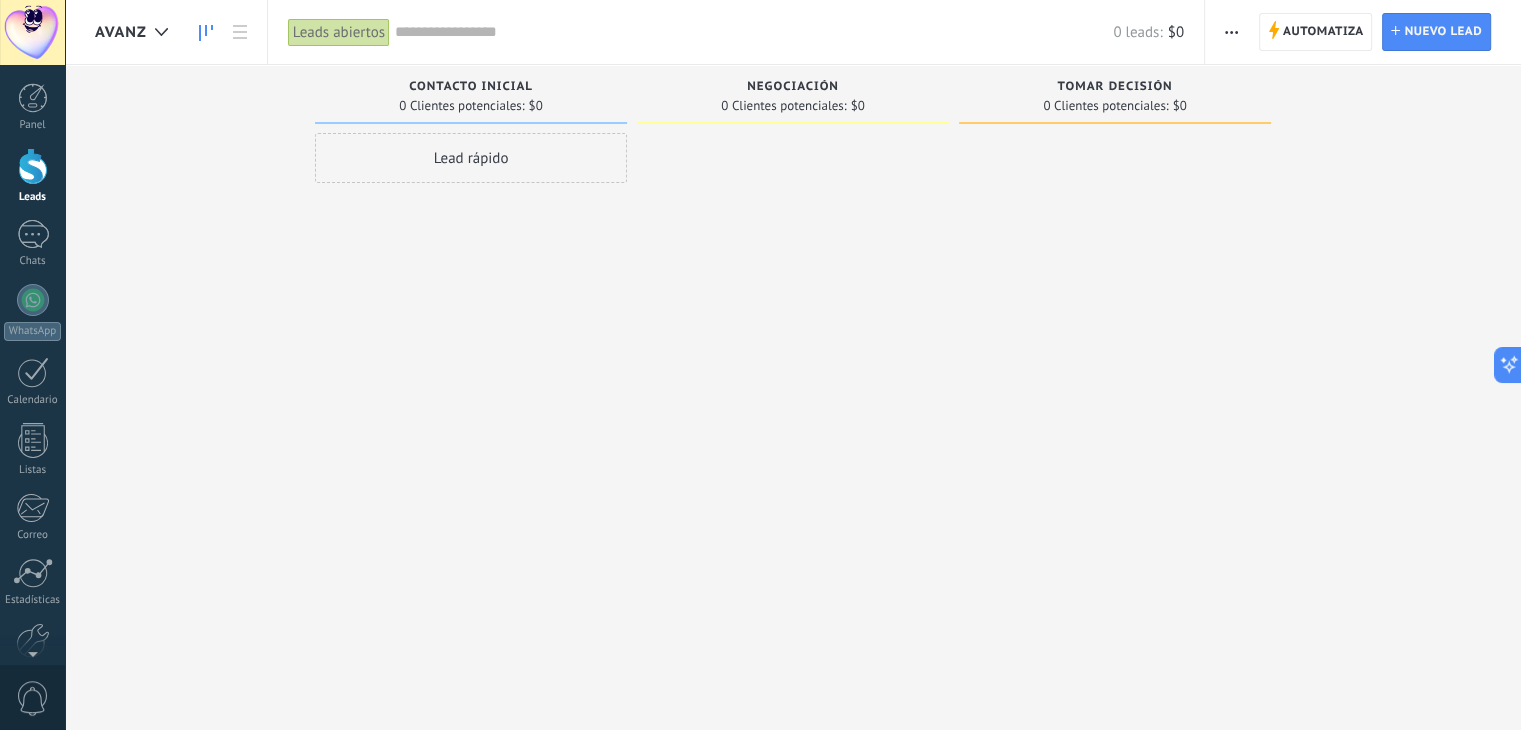 click on "AVANZ" at bounding box center (121, 32) 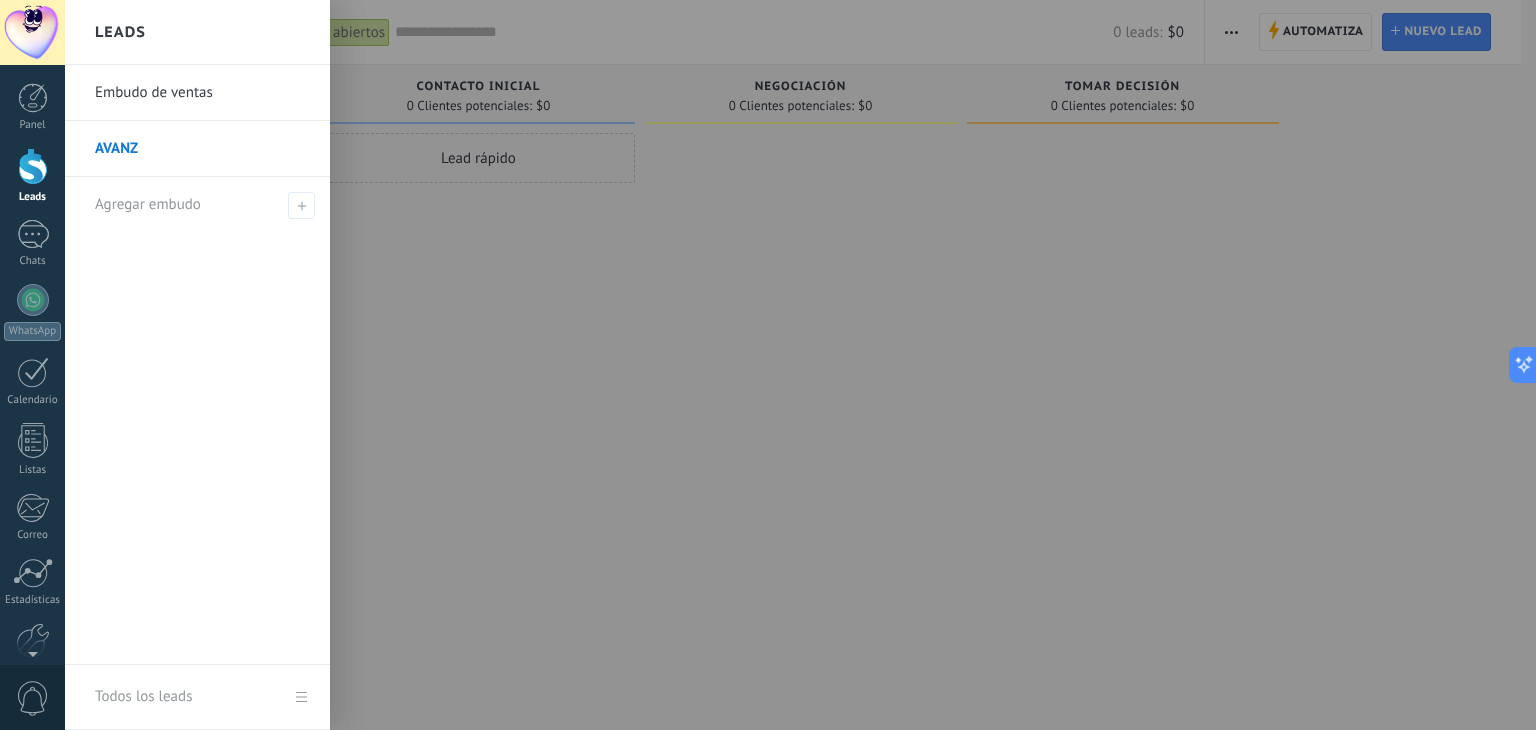 click at bounding box center [833, 365] 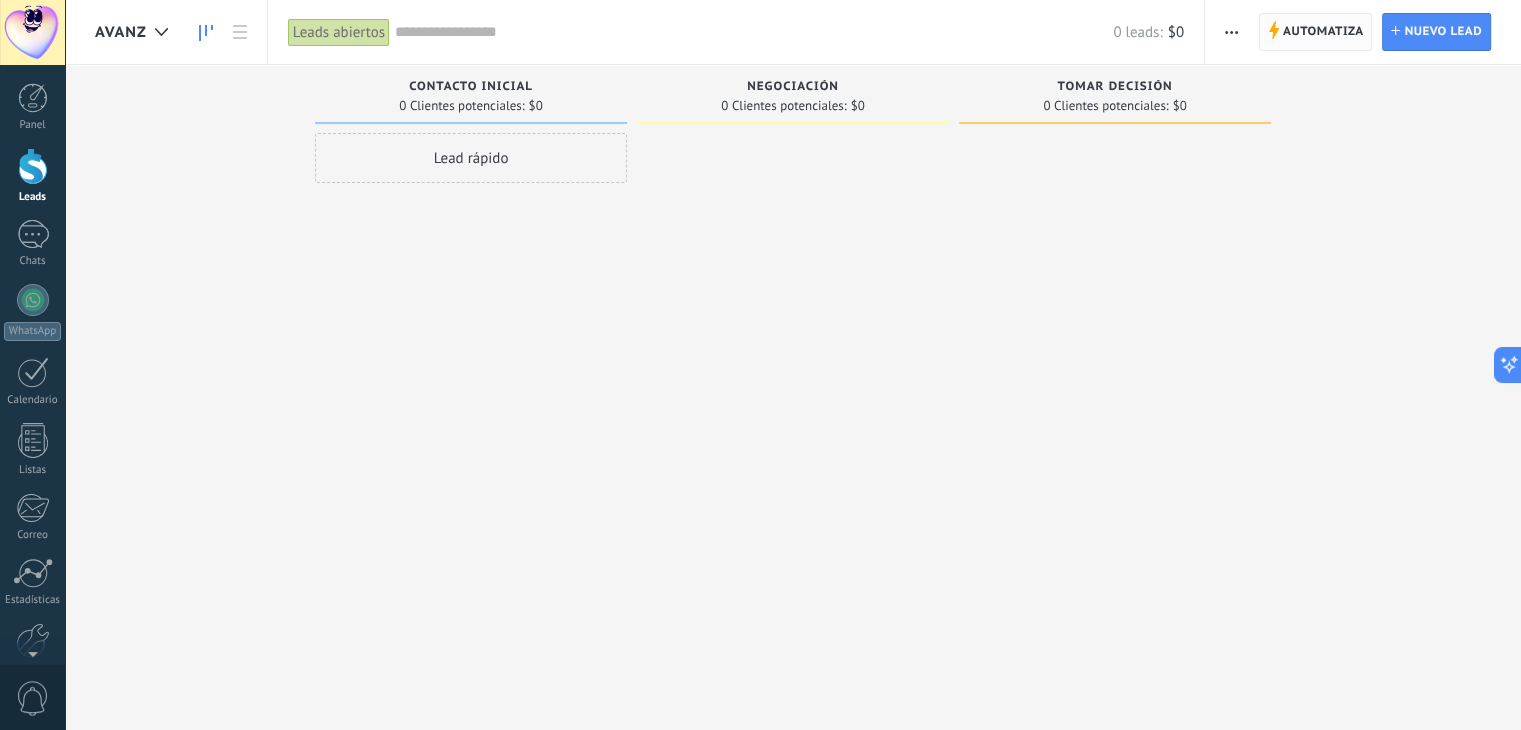 click on "Automatiza" at bounding box center (1323, 32) 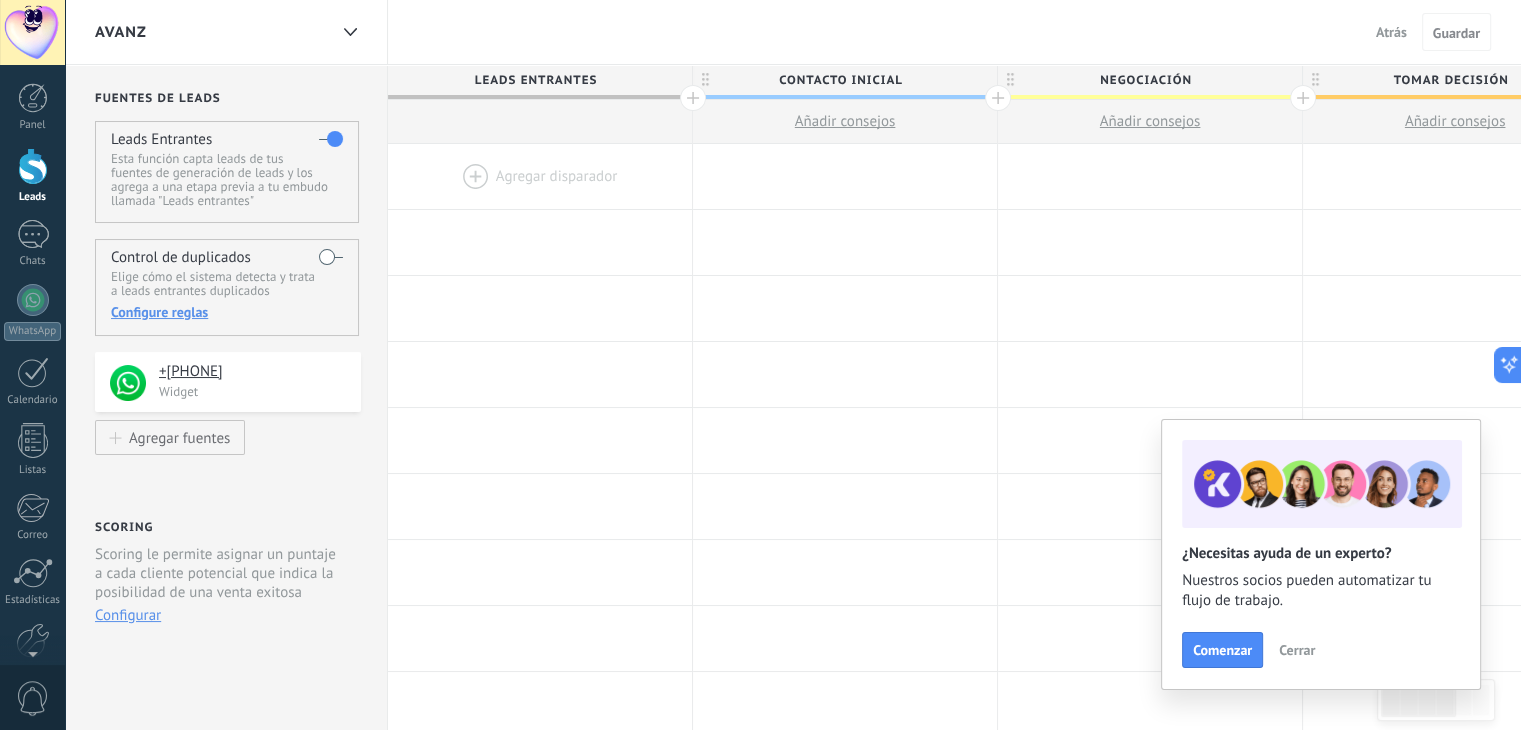click on "Atrás" at bounding box center [1391, 32] 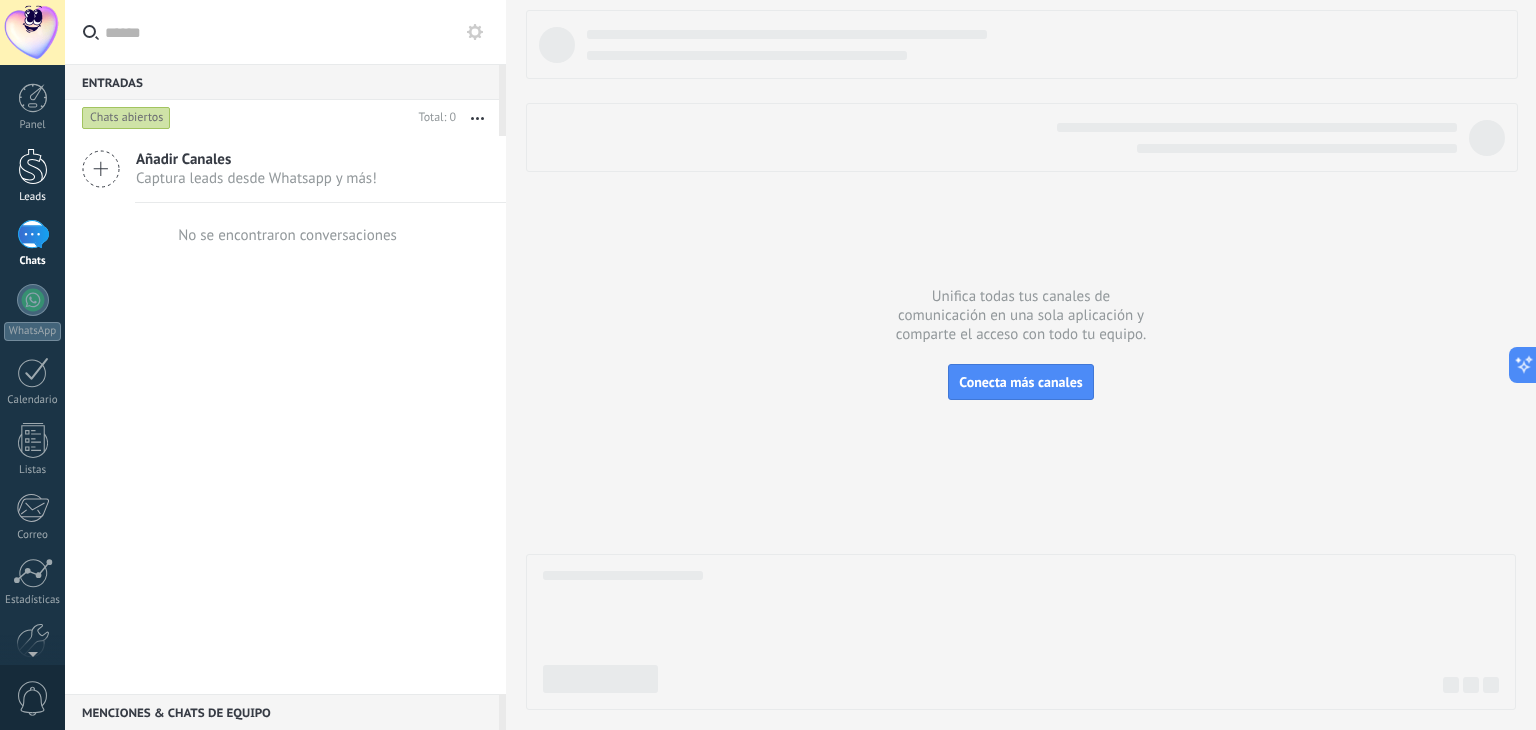 click on "Leads" at bounding box center [32, 176] 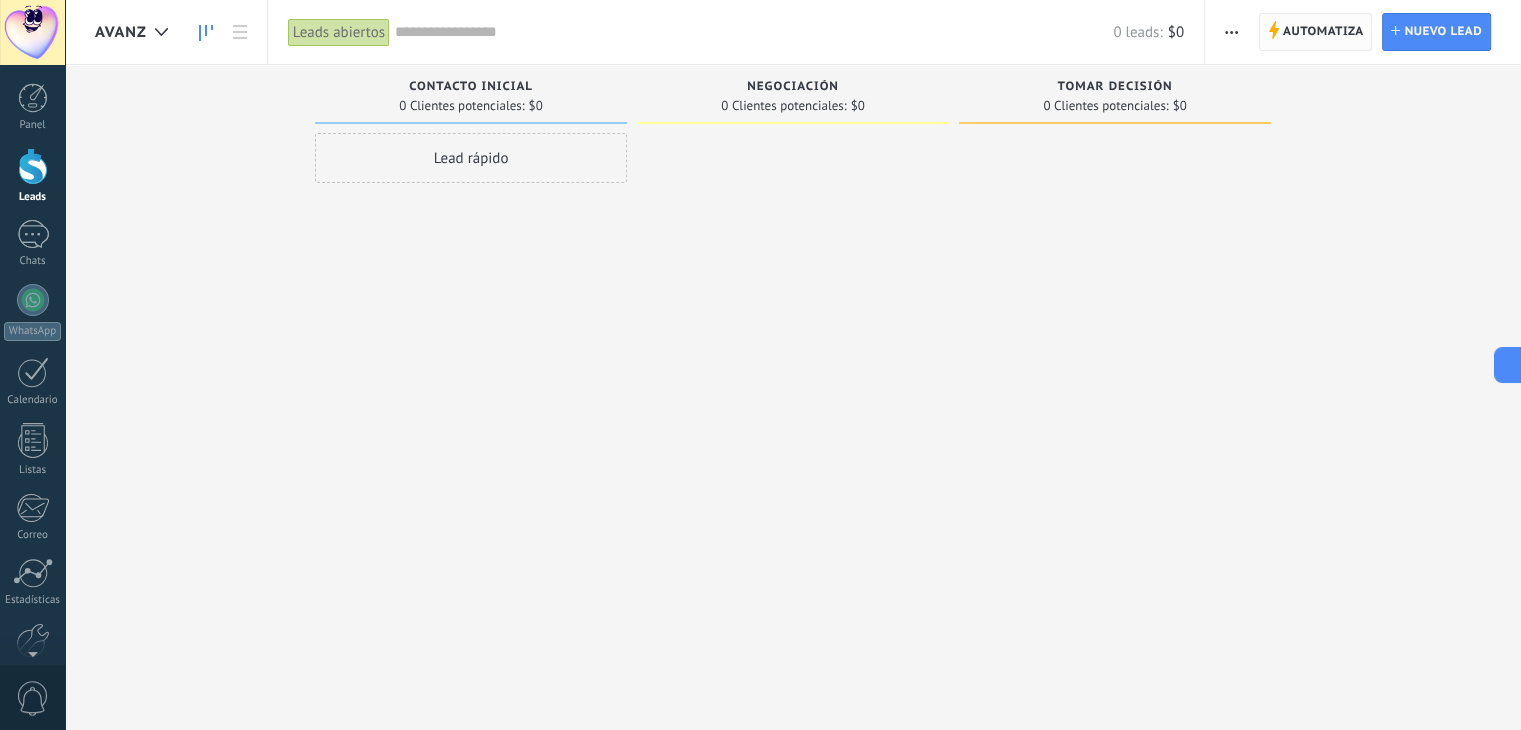 click on "Automatiza" at bounding box center (1323, 32) 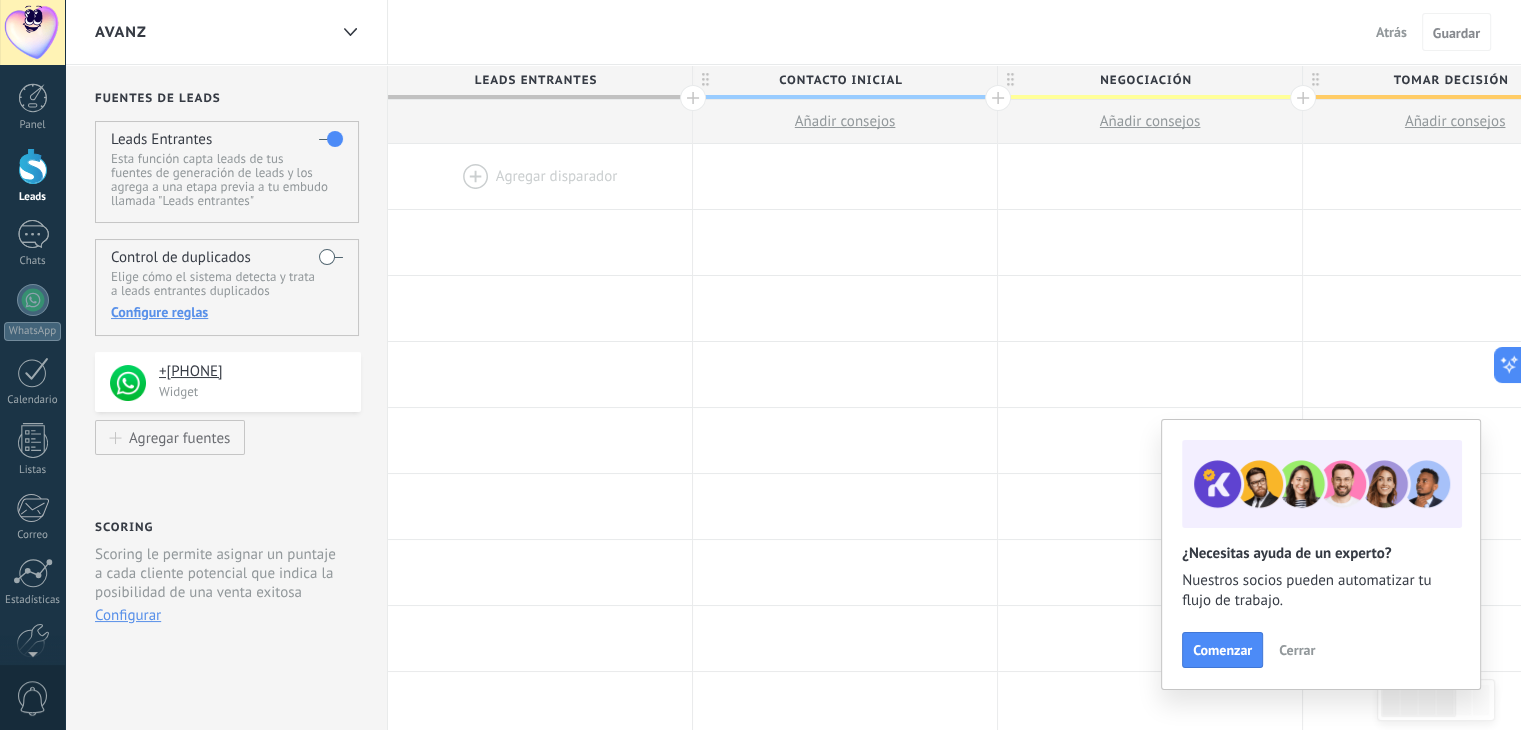 click 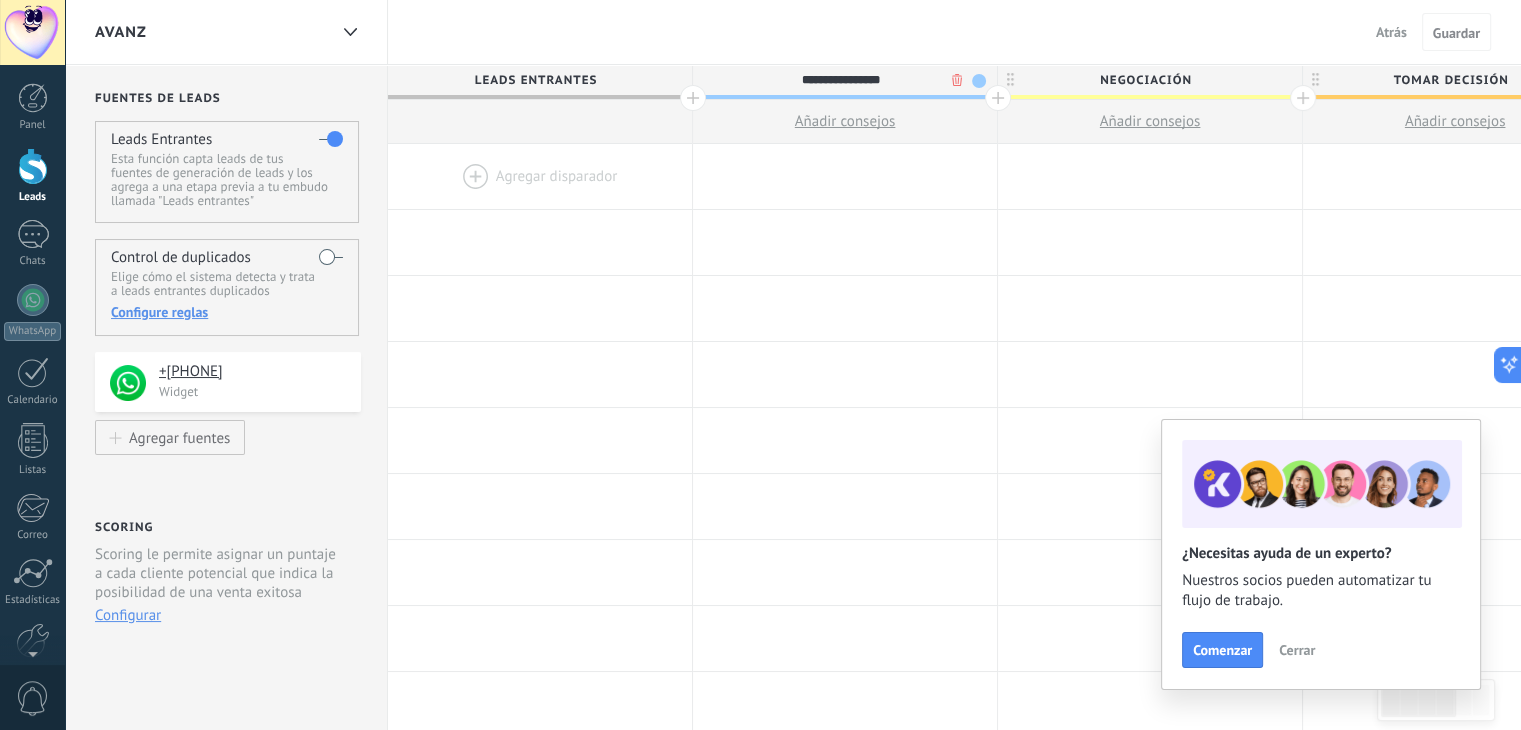 click on ".abccls-1,.abccls-2{fill-rule:evenodd}.abccls-2{fill:#fff} .abfcls-1{fill:none}.abfcls-2{fill:#fff} .abncls-1{isolation:isolate}.abncls-2{opacity:.06}.abncls-2,.abncls-3,.abncls-6{mix-blend-mode:multiply}.abncls-3{opacity:.15}.abncls-4,.abncls-8{fill:#fff}.abncls-5{fill:url(#abnlinear-gradient)}.abncls-6{opacity:.04}.abncls-7{fill:url(#abnlinear-gradient-2)}.abncls-8{fill-rule:evenodd} .abqst0{fill:#ffa200} .abwcls-1{fill:#252525} .cls-1{isolation:isolate} .acicls-1{fill:none} .aclcls-1{fill:#232323} .acnst0{display:none} .addcls-1,.addcls-2{fill:none;stroke-miterlimit:10}.addcls-1{stroke:#dfe0e5}.addcls-2{stroke:#a1a7ab} .adecls-1,.adecls-2{fill:none;stroke-miterlimit:10}.adecls-1{stroke:#dfe0e5}.adecls-2{stroke:#a1a7ab} .adqcls-1{fill:#8591a5;fill-rule:evenodd} .aeccls-1{fill:#5c9f37} .aeecls-1{fill:#f86161} .aejcls-1{fill:#8591a5;fill-rule:evenodd} .aekcls-1{fill-rule:evenodd} .aelcls-1{fill-rule:evenodd;fill:currentColor} .aemcls-1{fill-rule:evenodd;fill:currentColor} .aencls-2{fill:#f86161;opacity:.3}" at bounding box center (760, 365) 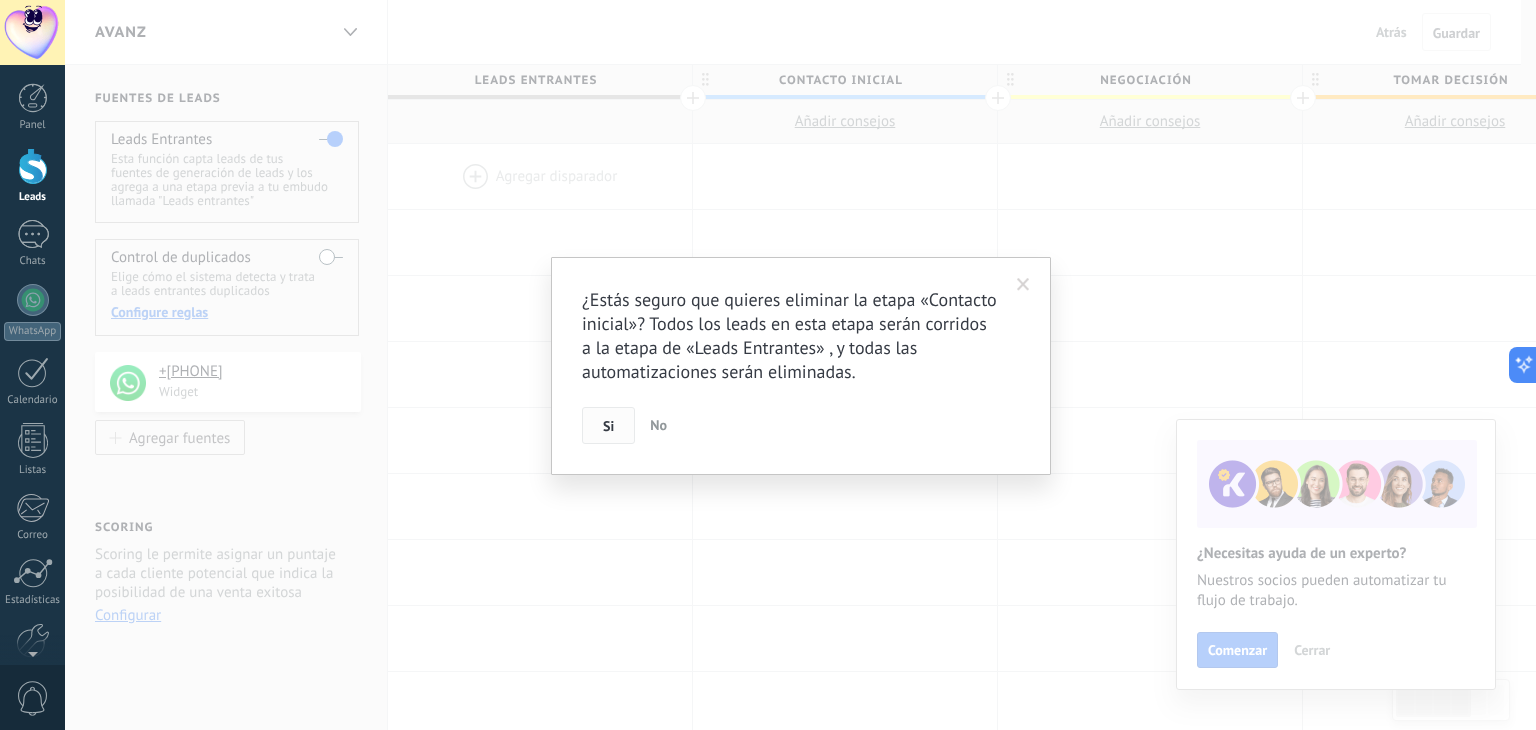 click on "Si" at bounding box center (608, 426) 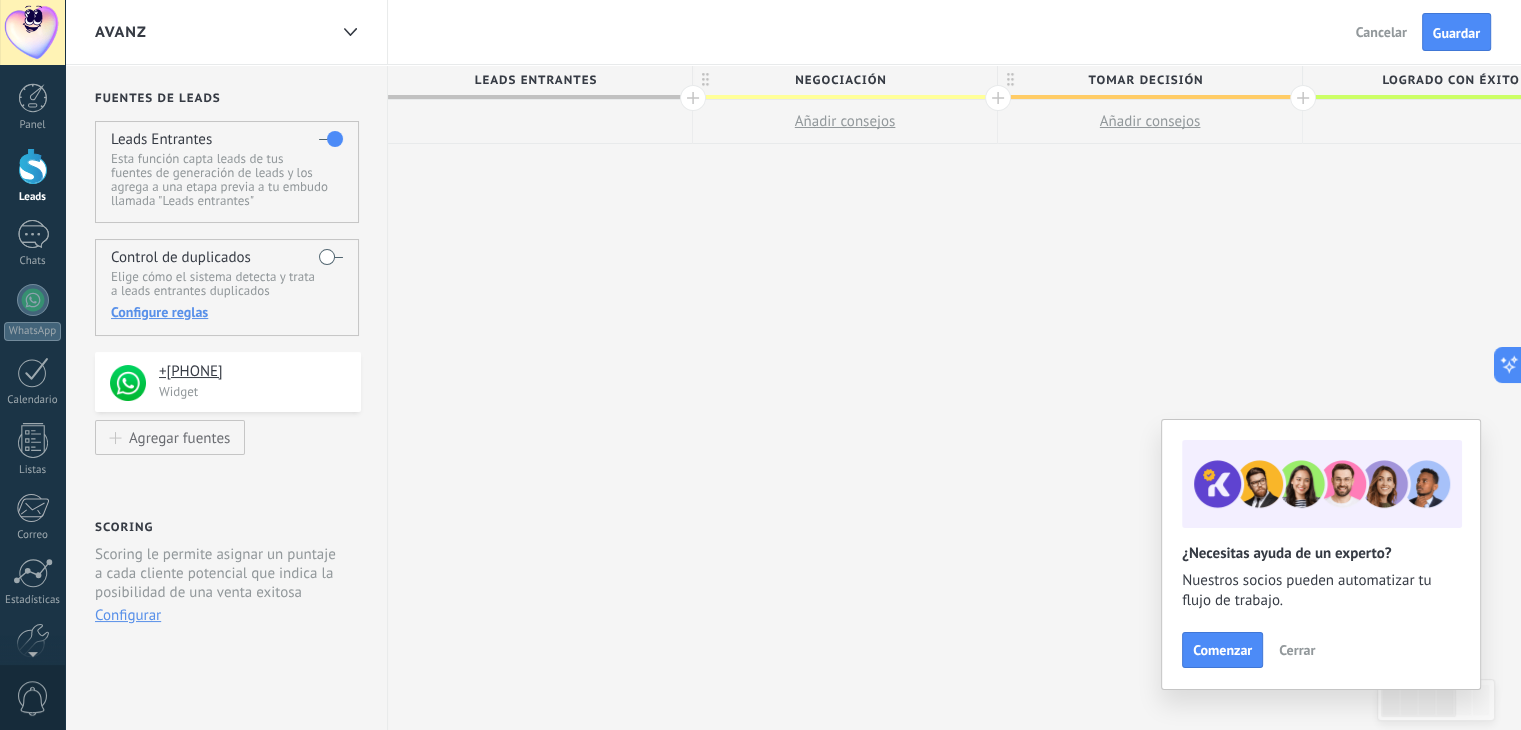 click on "Negociación" at bounding box center (840, 80) 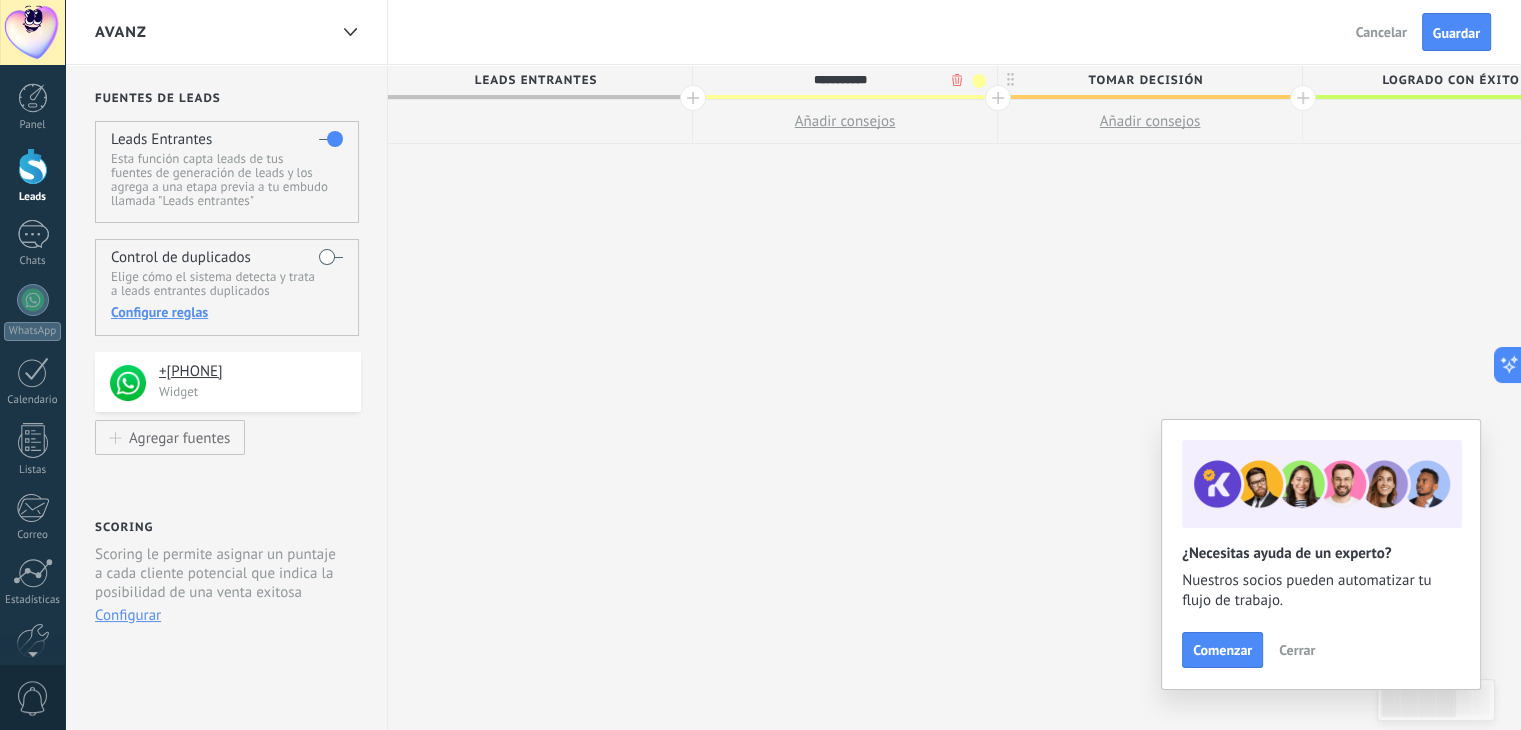 click on ".abccls-1,.abccls-2{fill-rule:evenodd}.abccls-2{fill:#fff} .abfcls-1{fill:none}.abfcls-2{fill:#fff} .abncls-1{isolation:isolate}.abncls-2{opacity:.06}.abncls-2,.abncls-3,.abncls-6{mix-blend-mode:multiply}.abncls-3{opacity:.15}.abncls-4,.abncls-8{fill:#fff}.abncls-5{fill:url(#abnlinear-gradient)}.abncls-6{opacity:.04}.abncls-7{fill:url(#abnlinear-gradient-2)}.abncls-8{fill-rule:evenodd} .abqst0{fill:#ffa200} .abwcls-1{fill:#252525} .cls-1{isolation:isolate} .acicls-1{fill:none} .aclcls-1{fill:#232323} .acnst0{display:none} .addcls-1,.addcls-2{fill:none;stroke-miterlimit:10}.addcls-1{stroke:#dfe0e5}.addcls-2{stroke:#a1a7ab} .adecls-1,.adecls-2{fill:none;stroke-miterlimit:10}.adecls-1{stroke:#dfe0e5}.adecls-2{stroke:#a1a7ab} .adqcls-1{fill:#8591a5;fill-rule:evenodd} .aeccls-1{fill:#5c9f37} .aeecls-1{fill:#f86161} .aejcls-1{fill:#8591a5;fill-rule:evenodd} .aekcls-1{fill-rule:evenodd} .aelcls-1{fill-rule:evenodd;fill:currentColor} .aemcls-1{fill-rule:evenodd;fill:currentColor} .aencls-2{fill:#f86161;opacity:.3}" at bounding box center [760, 365] 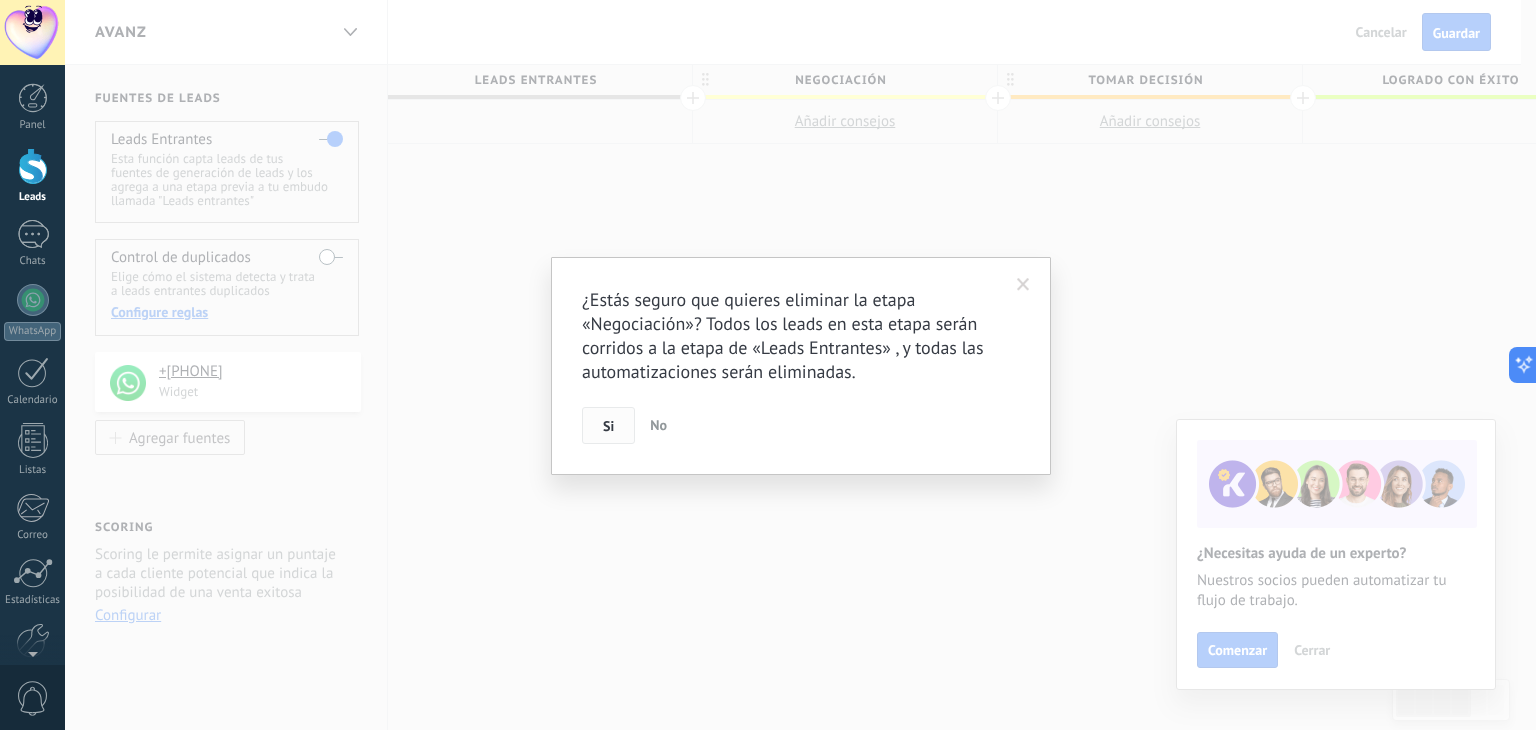 click on "Si" at bounding box center [608, 426] 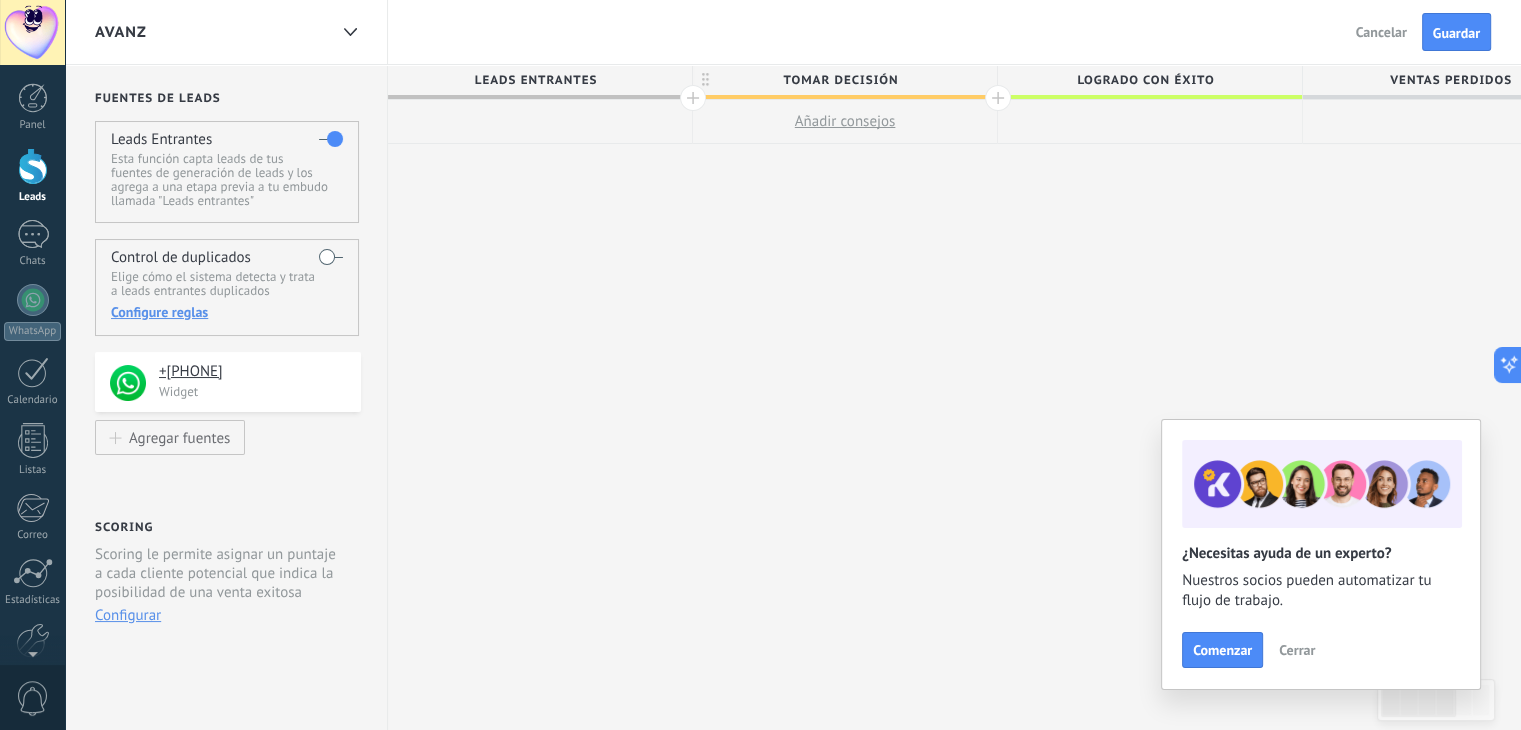 click on "Tomar decisión" at bounding box center (840, 80) 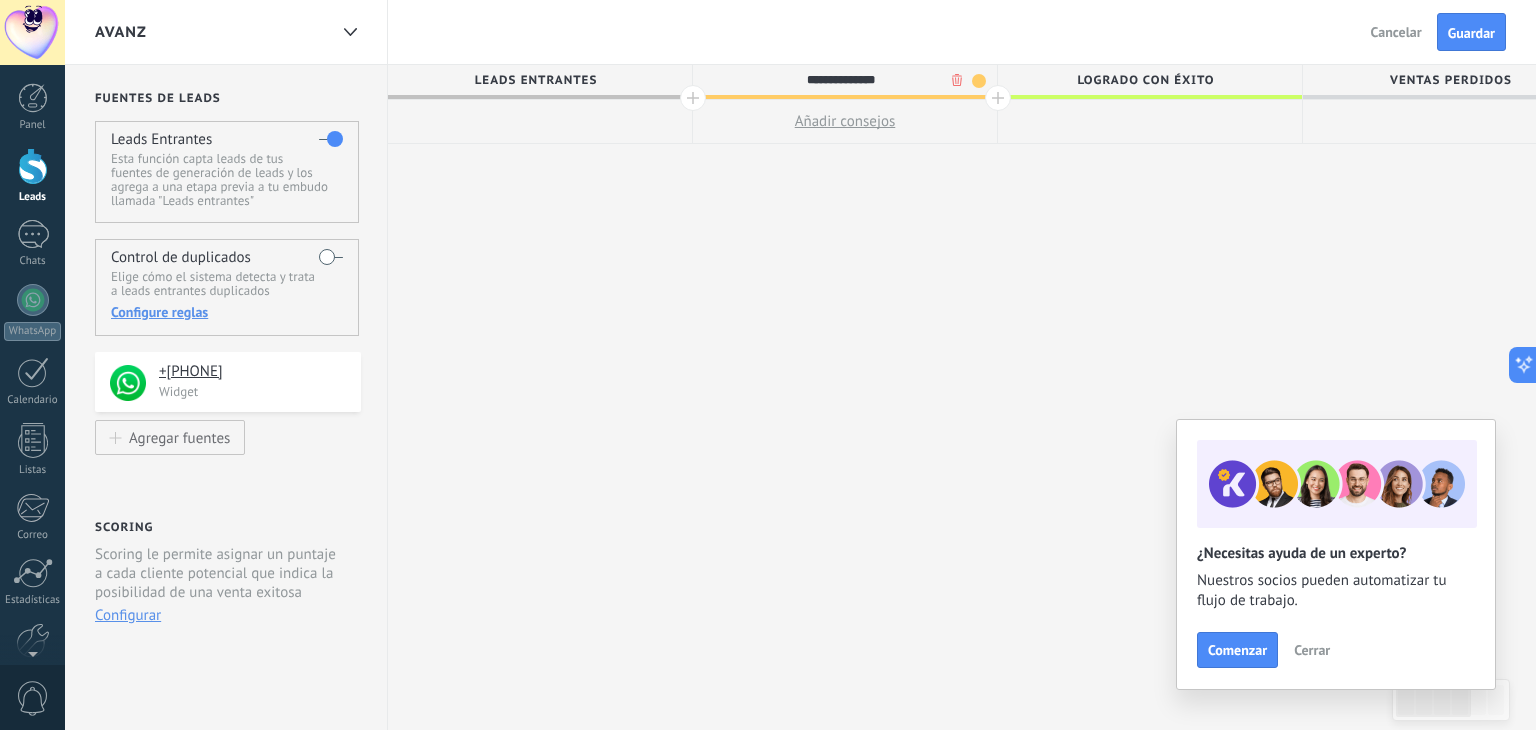 click on ".abccls-1,.abccls-2{fill-rule:evenodd}.abccls-2{fill:#fff} .abfcls-1{fill:none}.abfcls-2{fill:#fff} .abncls-1{isolation:isolate}.abncls-2{opacity:.06}.abncls-2,.abncls-3,.abncls-6{mix-blend-mode:multiply}.abncls-3{opacity:.15}.abncls-4,.abncls-8{fill:#fff}.abncls-5{fill:url(#abnlinear-gradient)}.abncls-6{opacity:.04}.abncls-7{fill:url(#abnlinear-gradient-2)}.abncls-8{fill-rule:evenodd} .abqst0{fill:#ffa200} .abwcls-1{fill:#252525} .cls-1{isolation:isolate} .acicls-1{fill:none} .aclcls-1{fill:#232323} .acnst0{display:none} .addcls-1,.addcls-2{fill:none;stroke-miterlimit:10}.addcls-1{stroke:#dfe0e5}.addcls-2{stroke:#a1a7ab} .adecls-1,.adecls-2{fill:none;stroke-miterlimit:10}.adecls-1{stroke:#dfe0e5}.adecls-2{stroke:#a1a7ab} .adqcls-1{fill:#8591a5;fill-rule:evenodd} .aeccls-1{fill:#5c9f37} .aeecls-1{fill:#f86161} .aejcls-1{fill:#8591a5;fill-rule:evenodd} .aekcls-1{fill-rule:evenodd} .aelcls-1{fill-rule:evenodd;fill:currentColor} .aemcls-1{fill-rule:evenodd;fill:currentColor} .aencls-2{fill:#f86161;opacity:.3}" at bounding box center [768, 365] 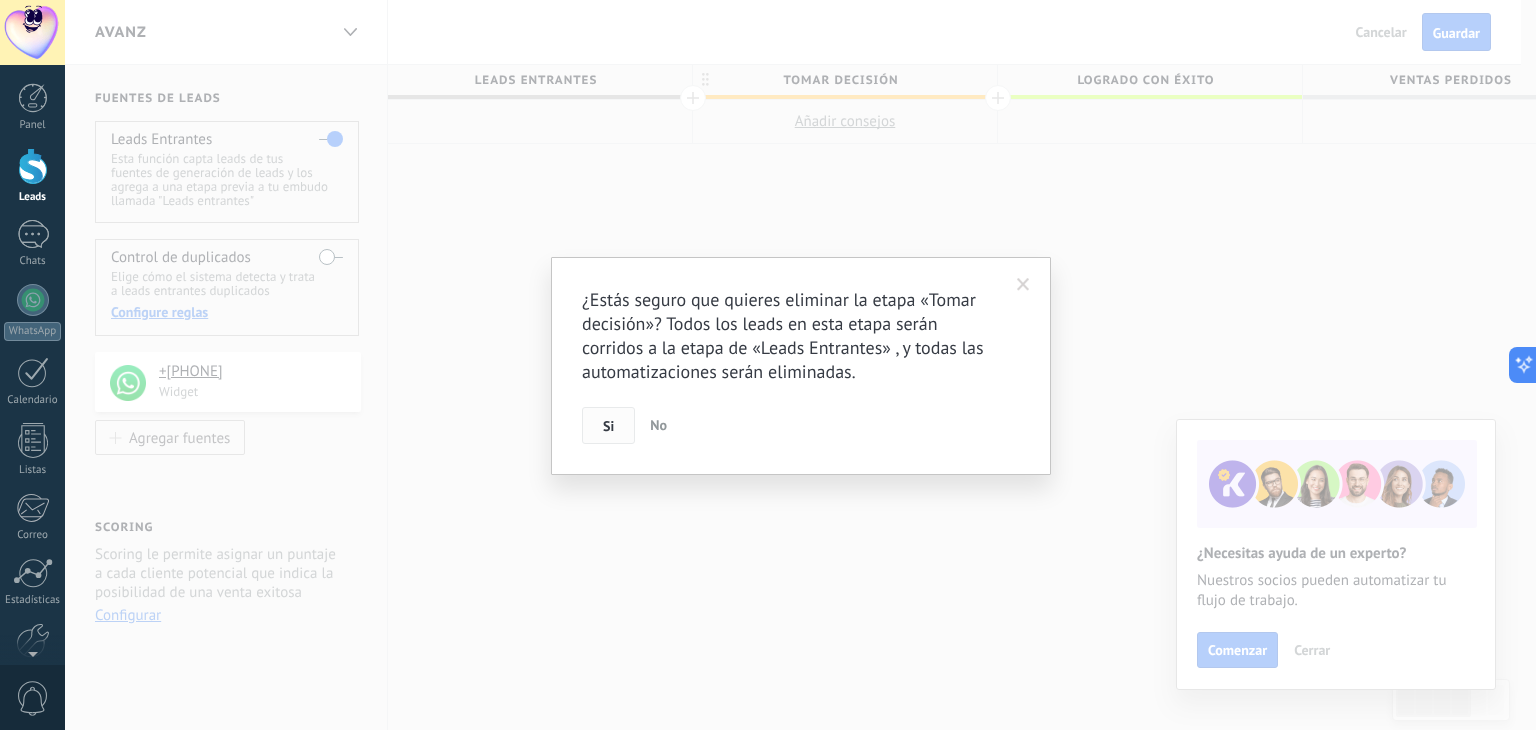 click on "Si" at bounding box center [608, 426] 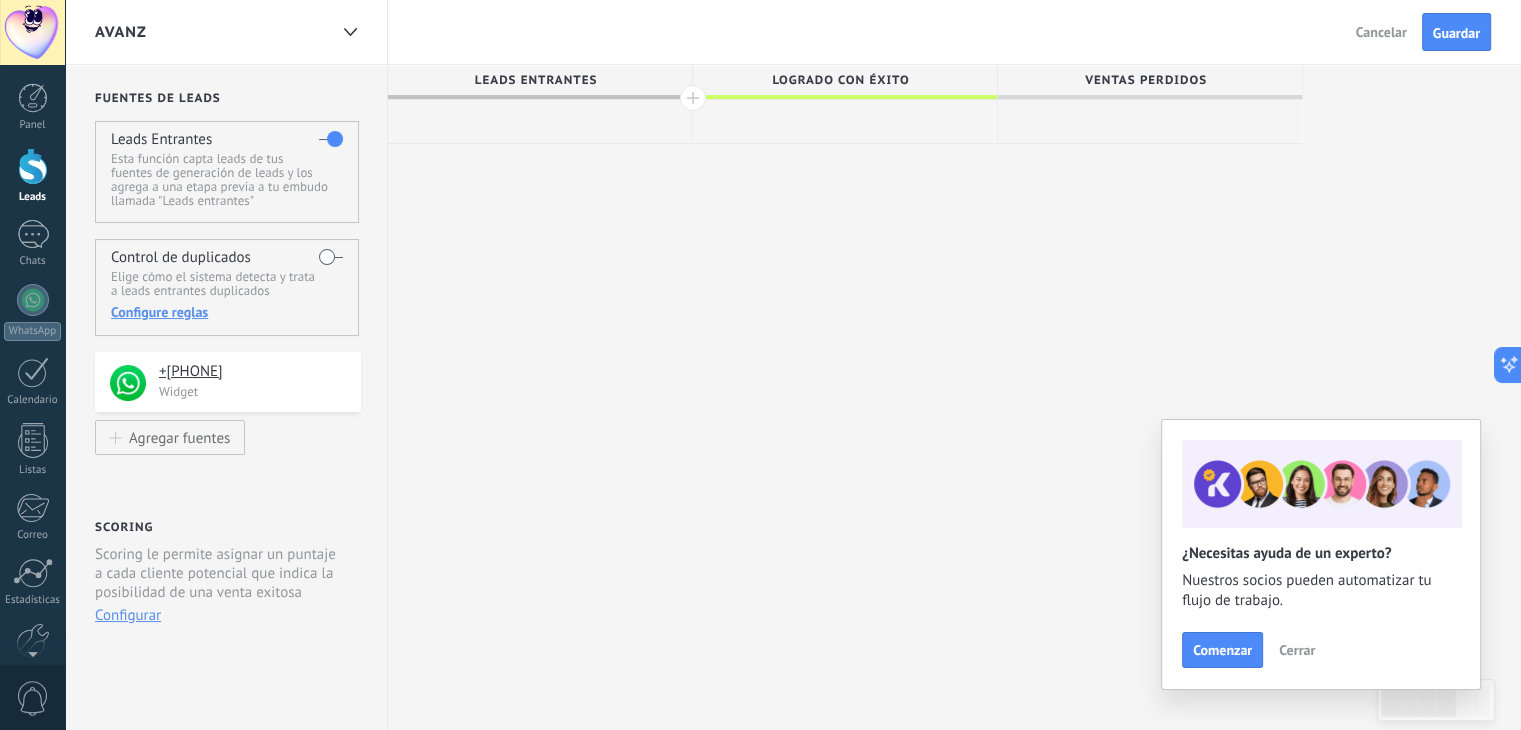 click on "Logrado con éxito" at bounding box center (840, 80) 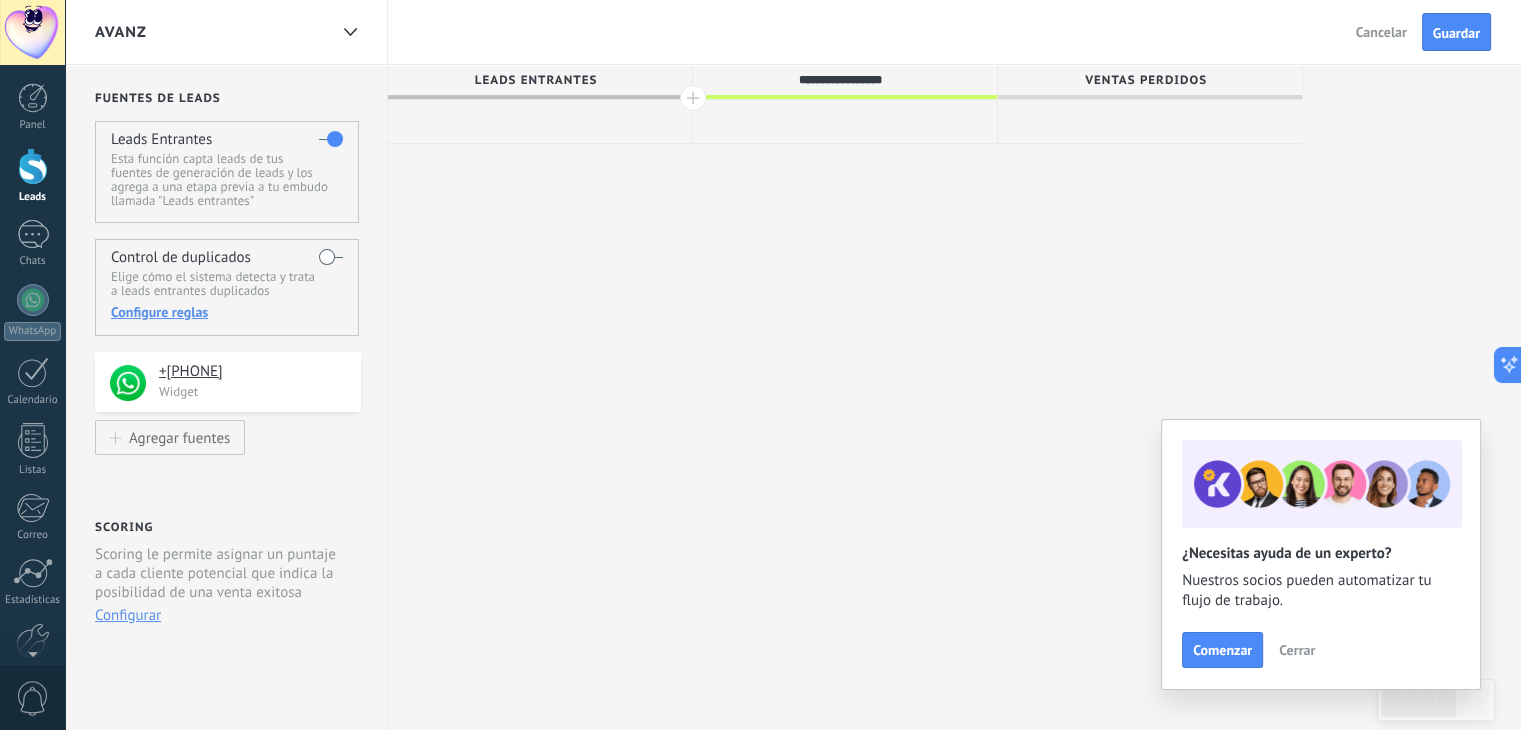 click on "Ventas Perdidos" at bounding box center [1145, 80] 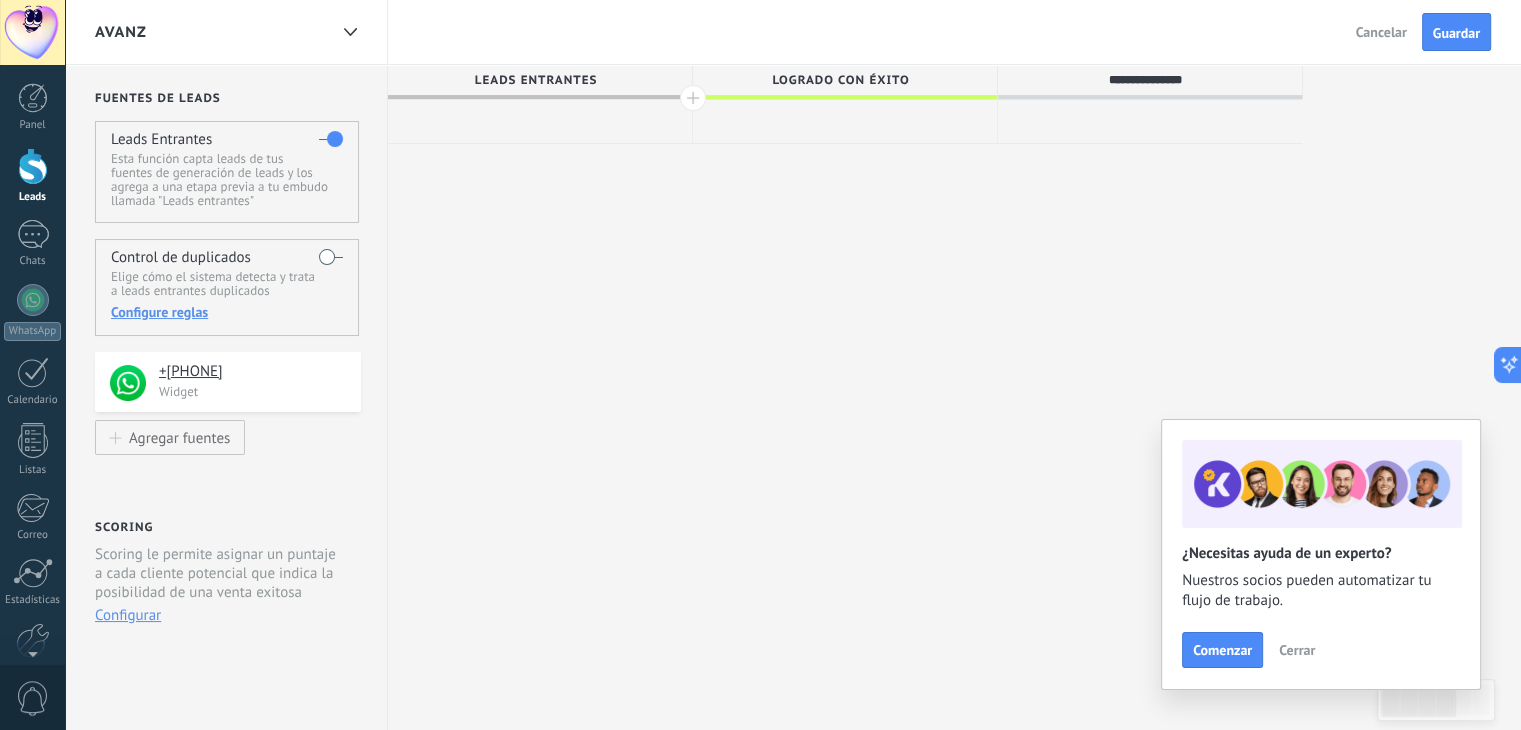 click on "Logrado con éxito" at bounding box center [840, 80] 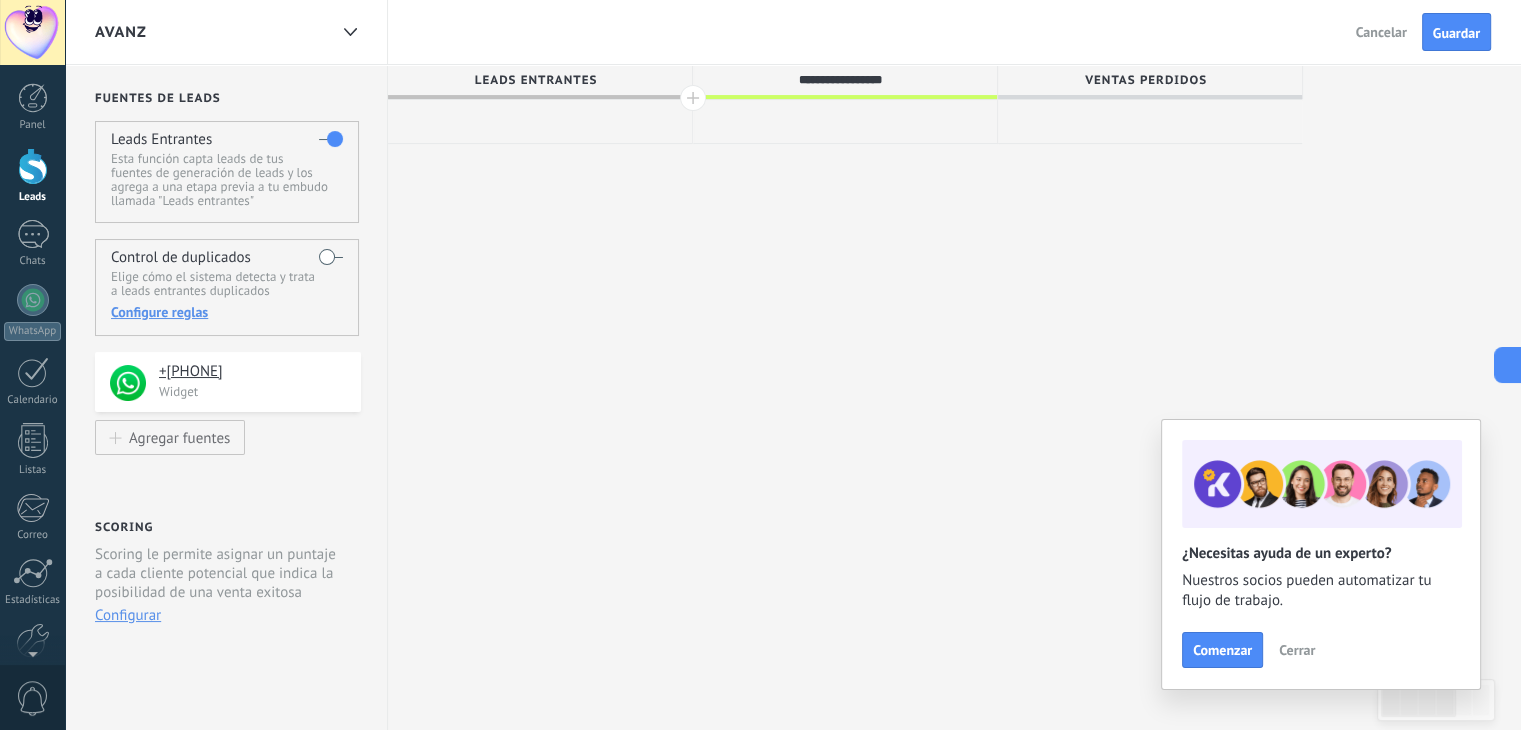 drag, startPoint x: 945, startPoint y: 84, endPoint x: 759, endPoint y: 84, distance: 186 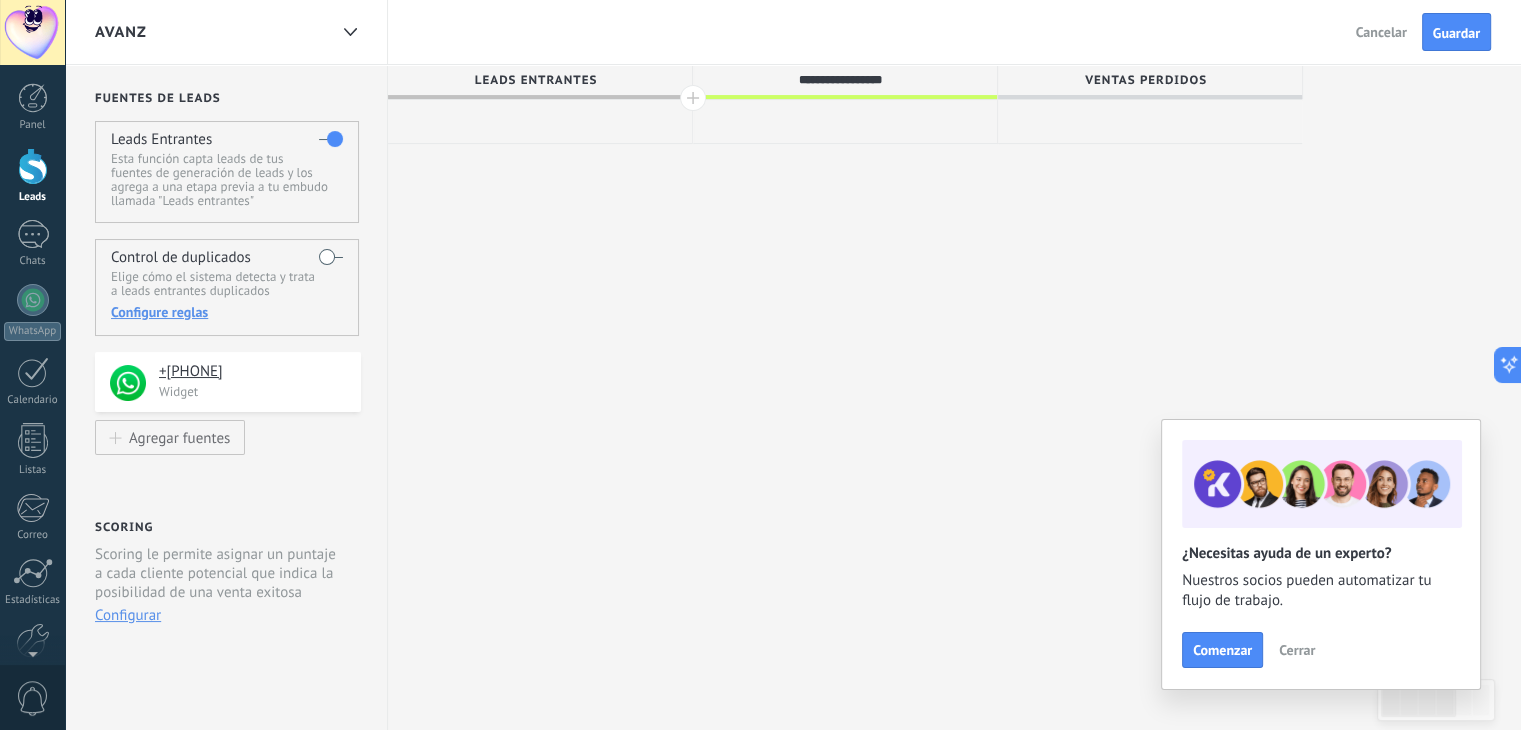 click on "**********" at bounding box center [840, 80] 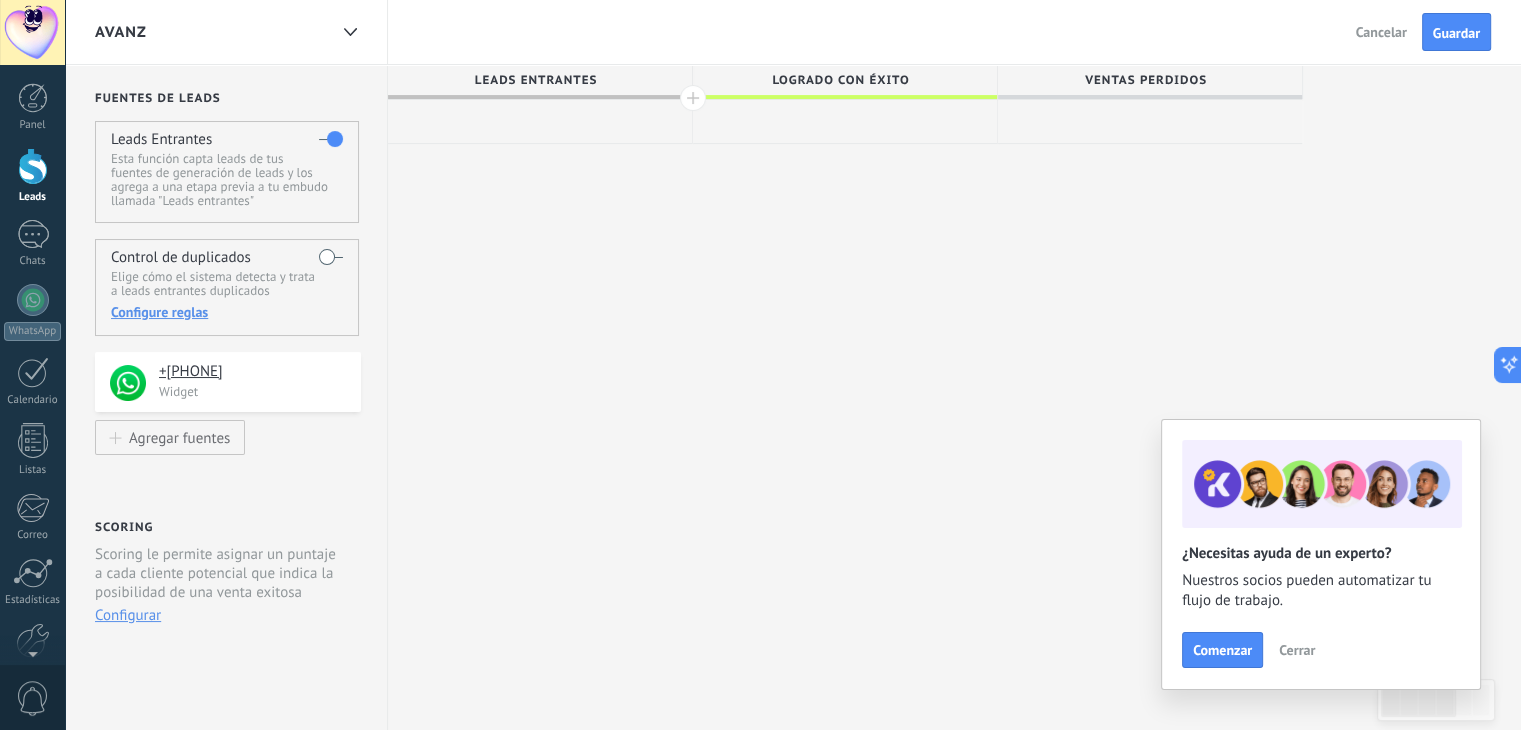 drag, startPoint x: 925, startPoint y: 81, endPoint x: 785, endPoint y: 80, distance: 140.00357 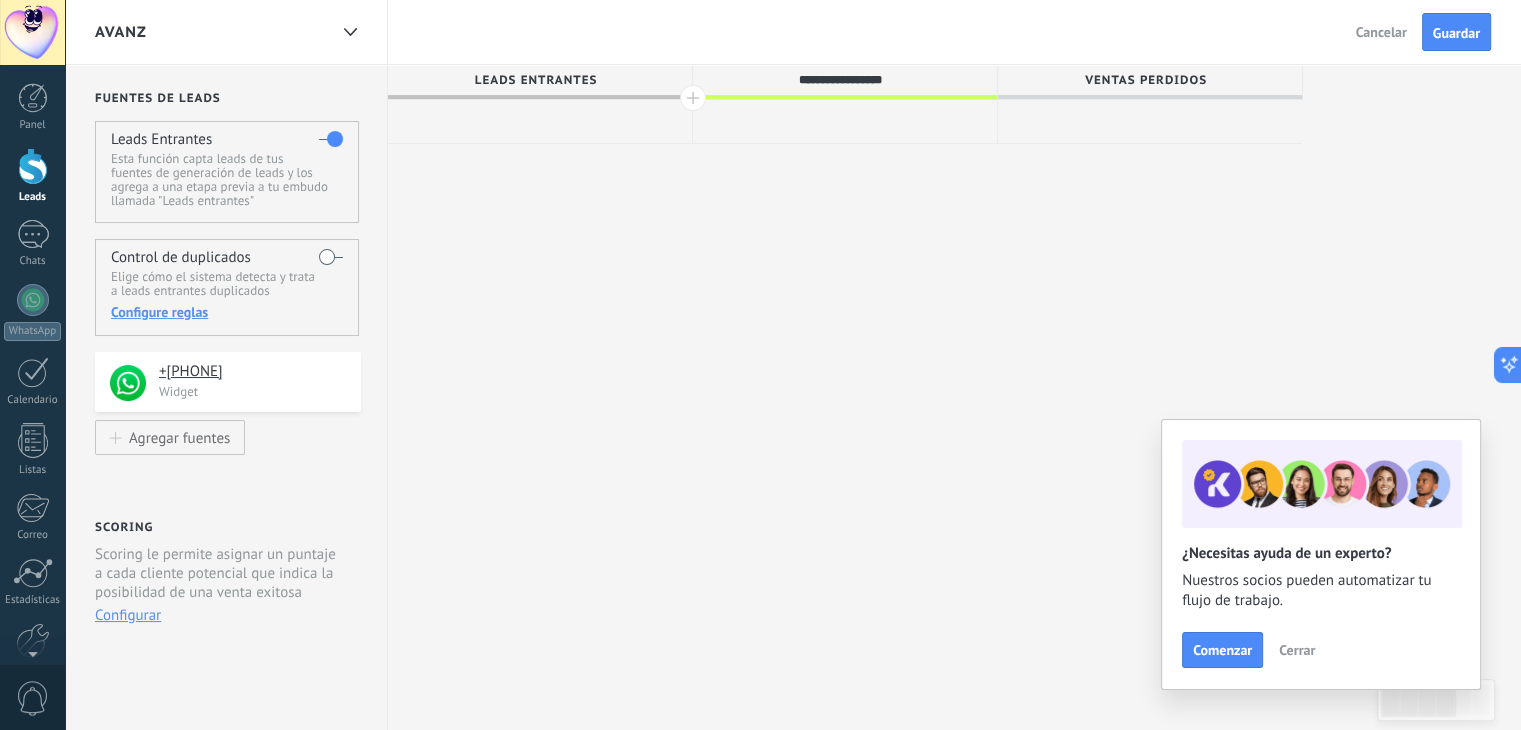 drag, startPoint x: 788, startPoint y: 75, endPoint x: 924, endPoint y: 73, distance: 136.01471 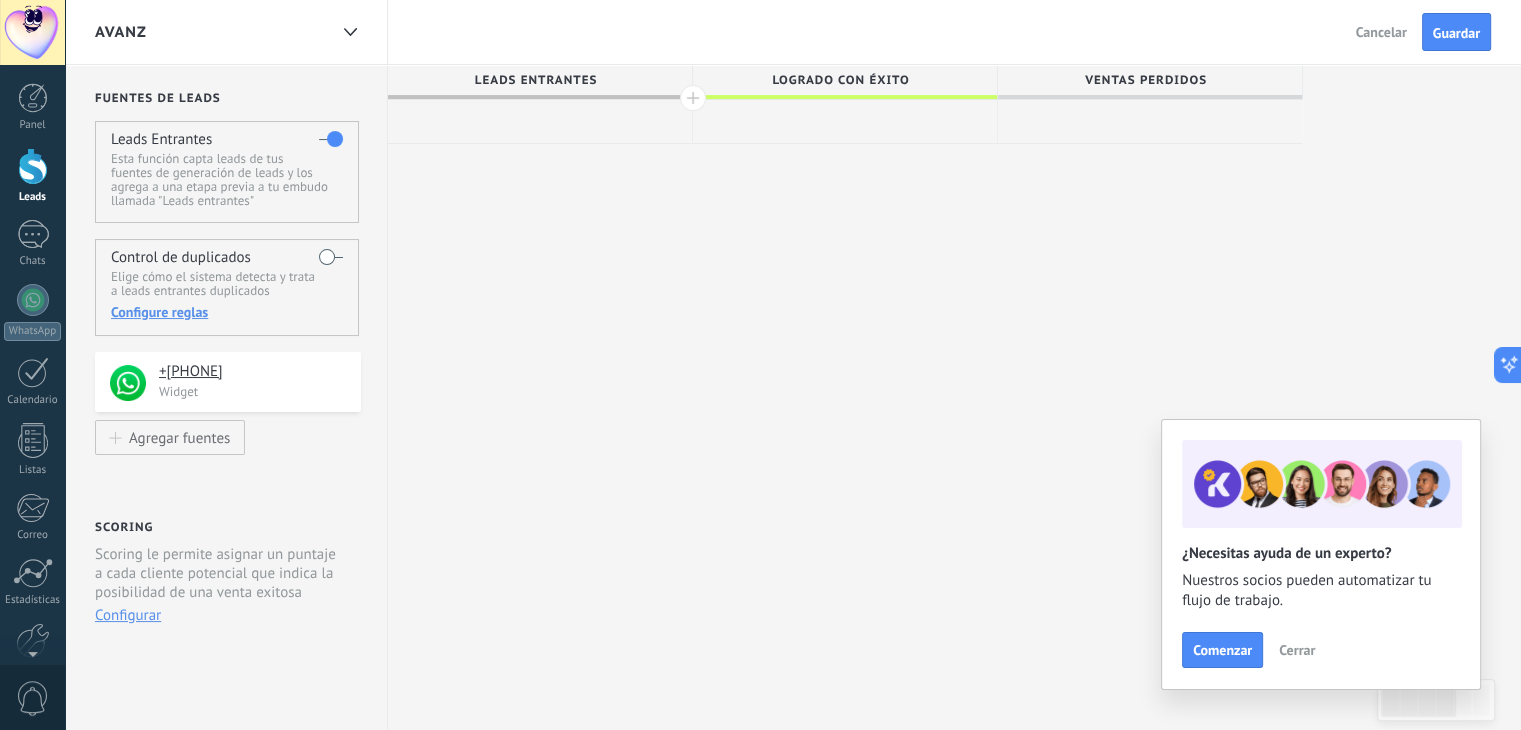click on "Logrado con éxito" at bounding box center (840, 80) 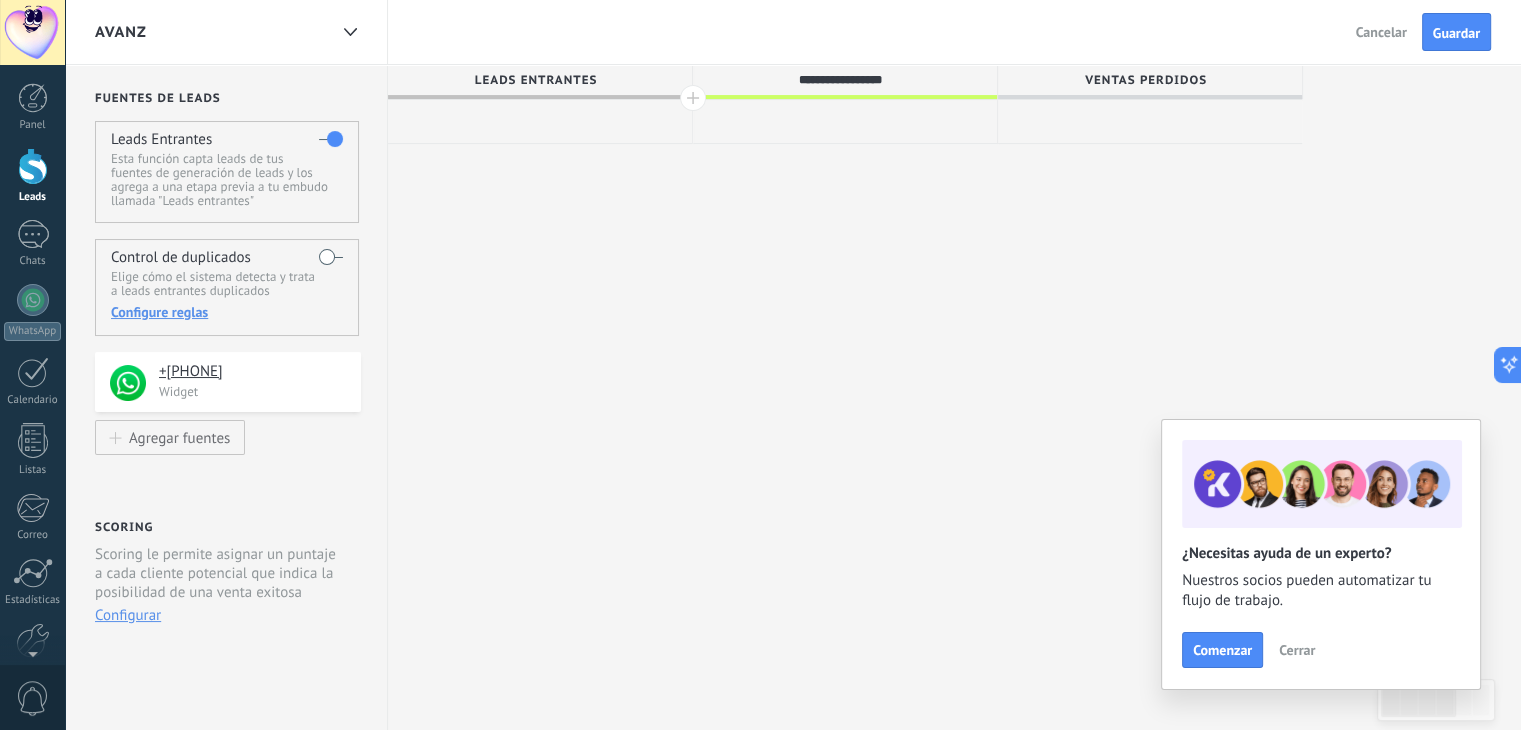 click at bounding box center [693, 98] 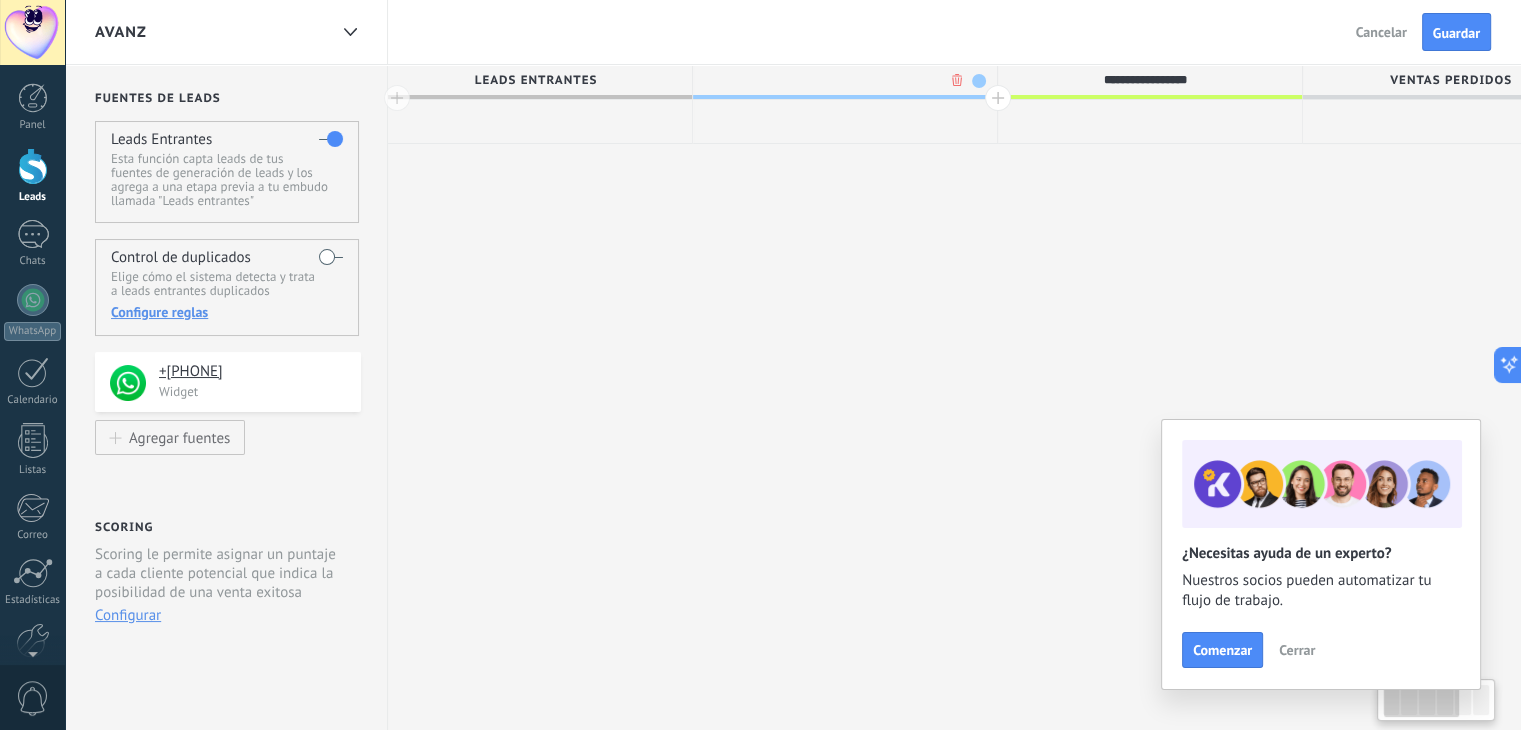 scroll, scrollTop: 0, scrollLeft: 86, axis: horizontal 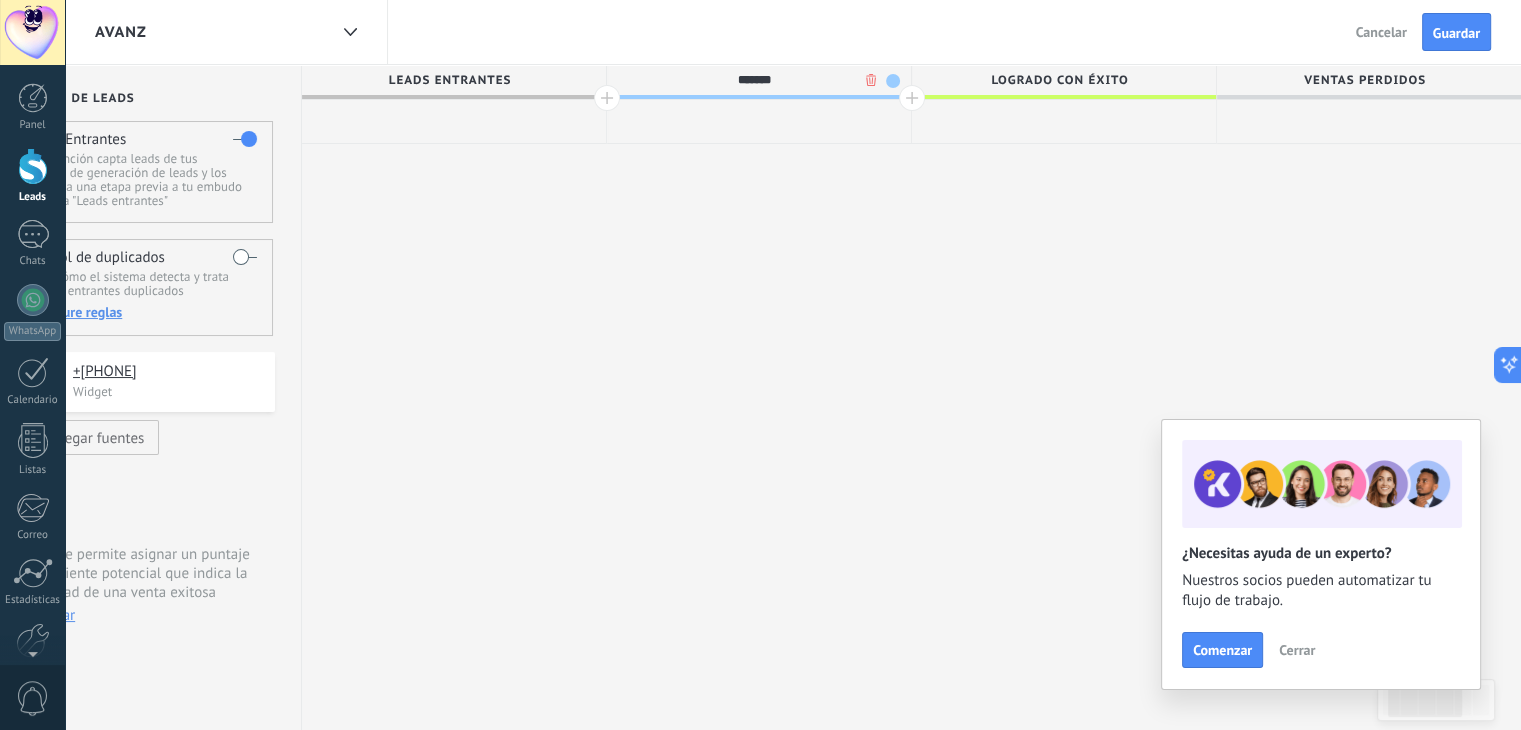 type on "*******" 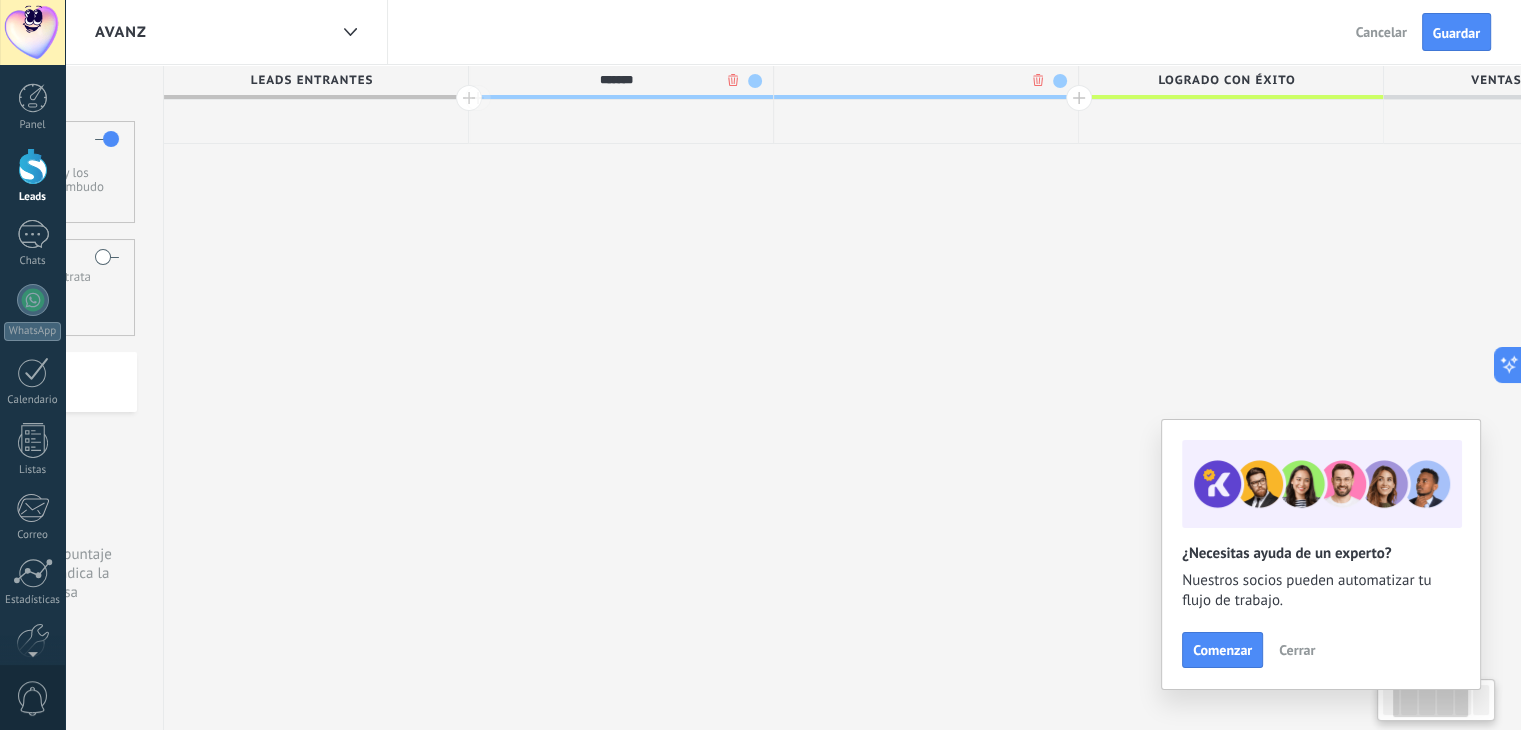 scroll, scrollTop: 0, scrollLeft: 234, axis: horizontal 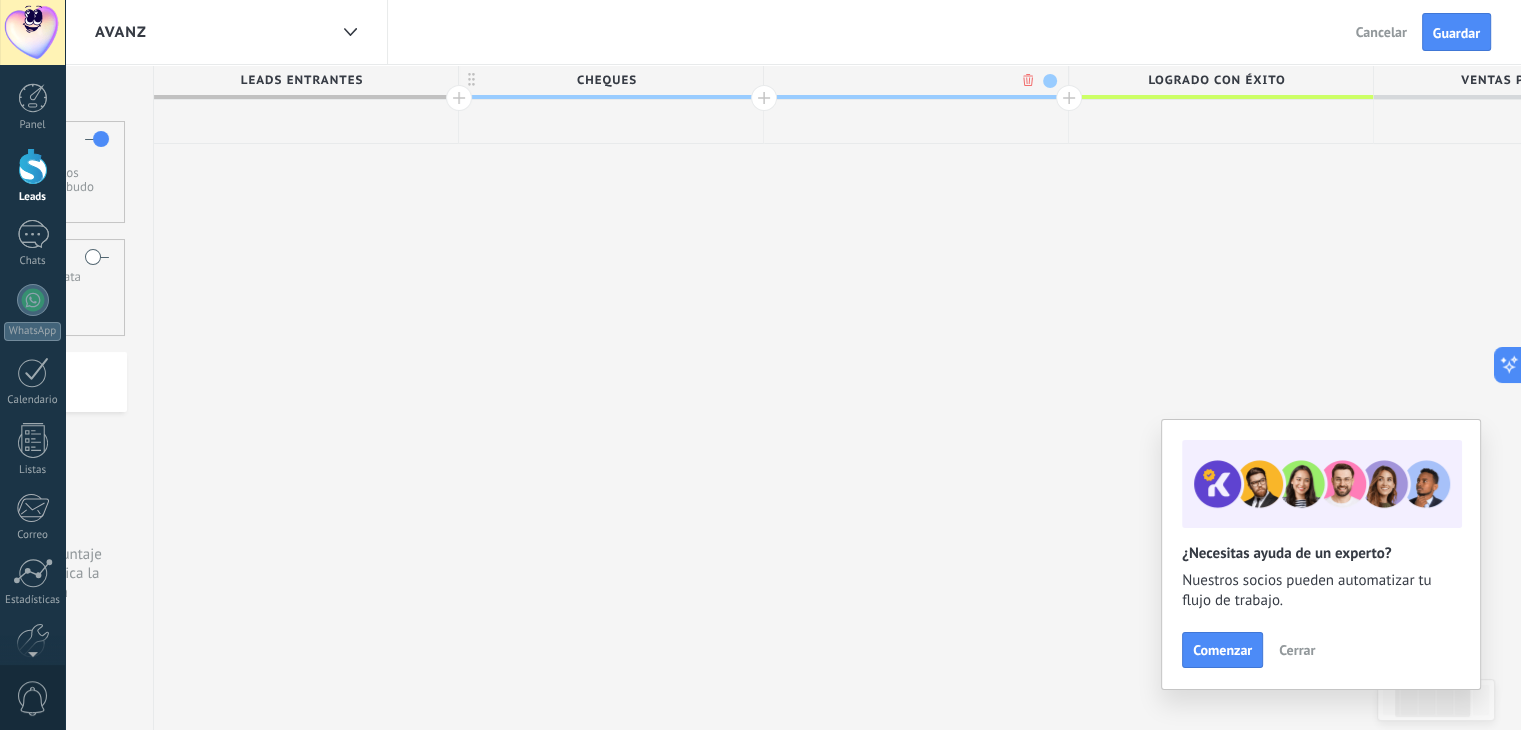 click at bounding box center [1050, 81] 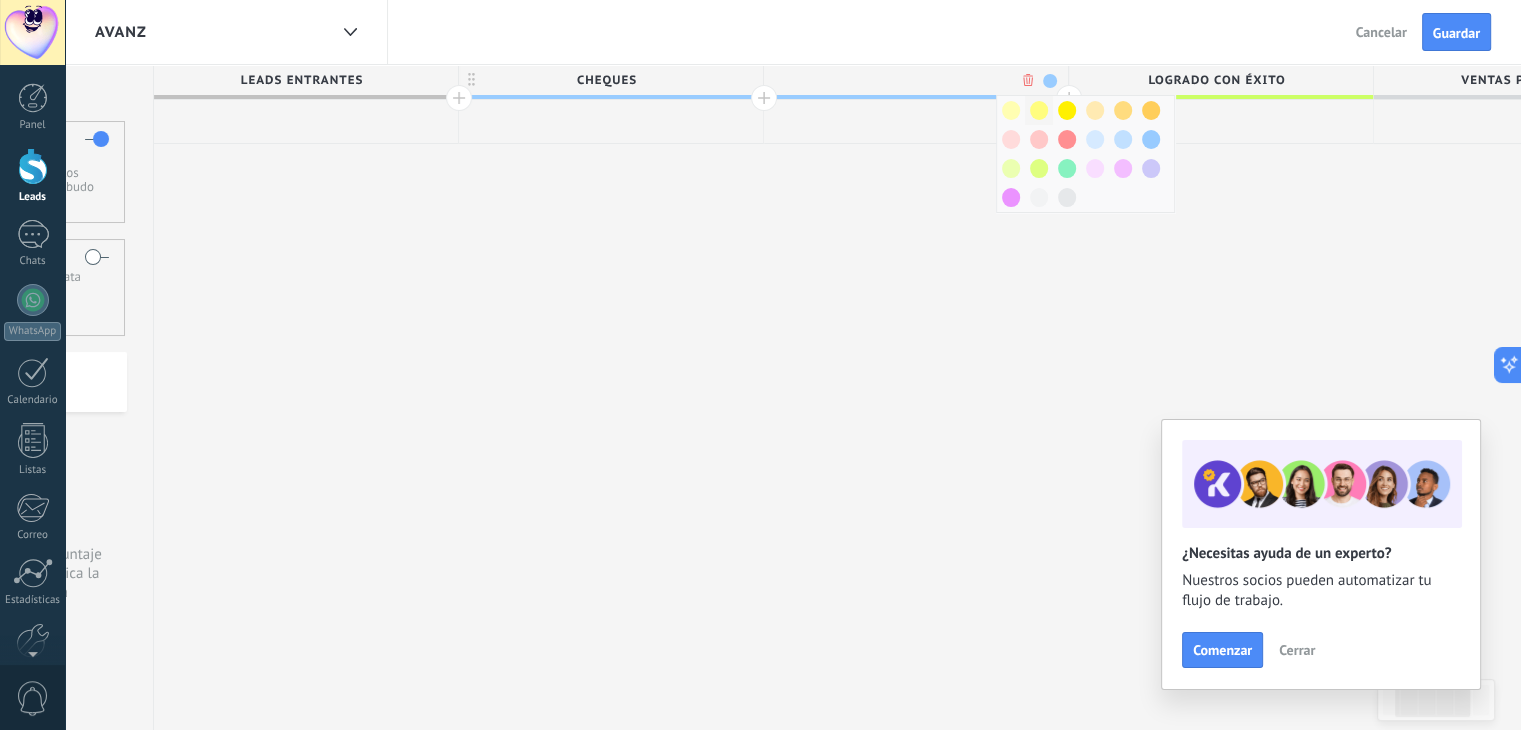 click at bounding box center [1039, 110] 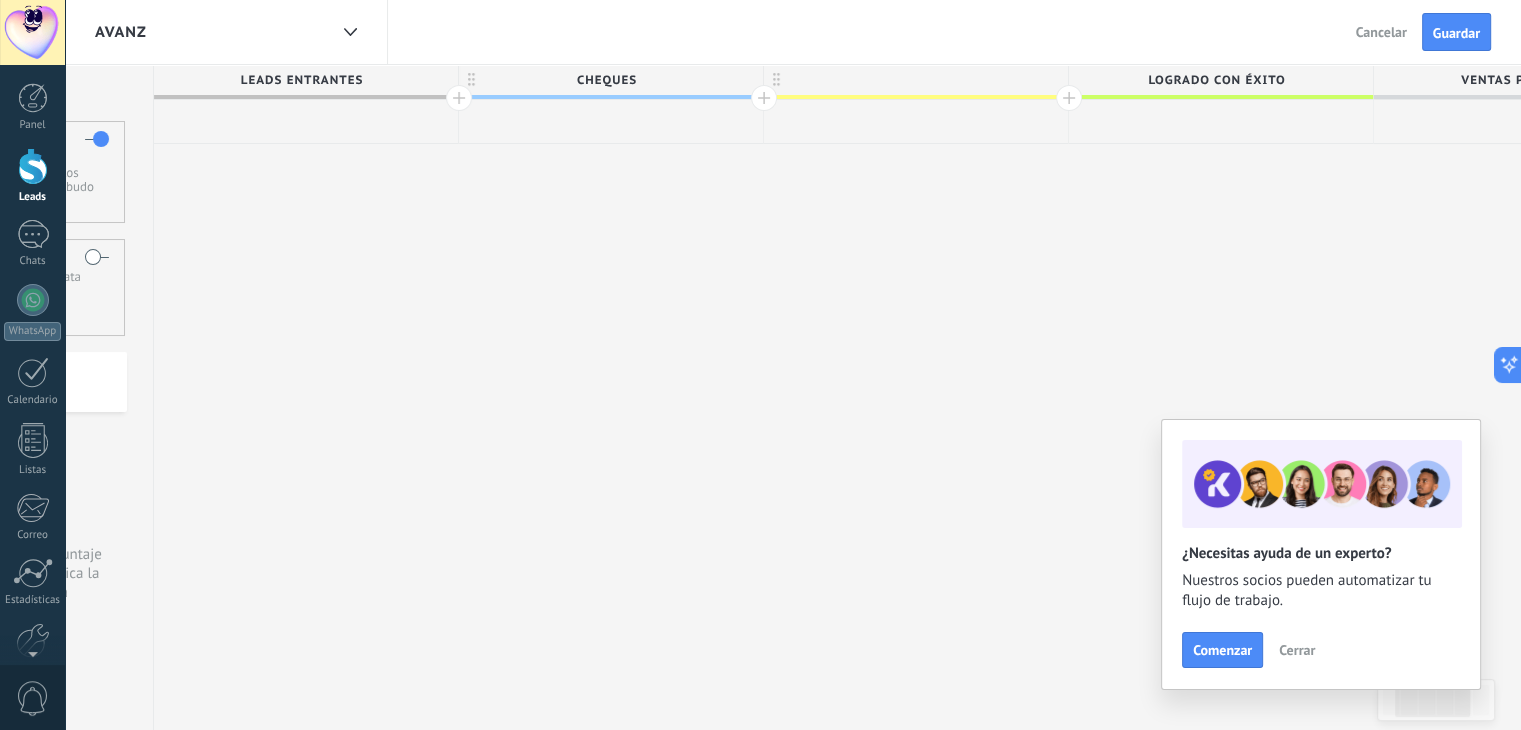 click at bounding box center [916, 80] 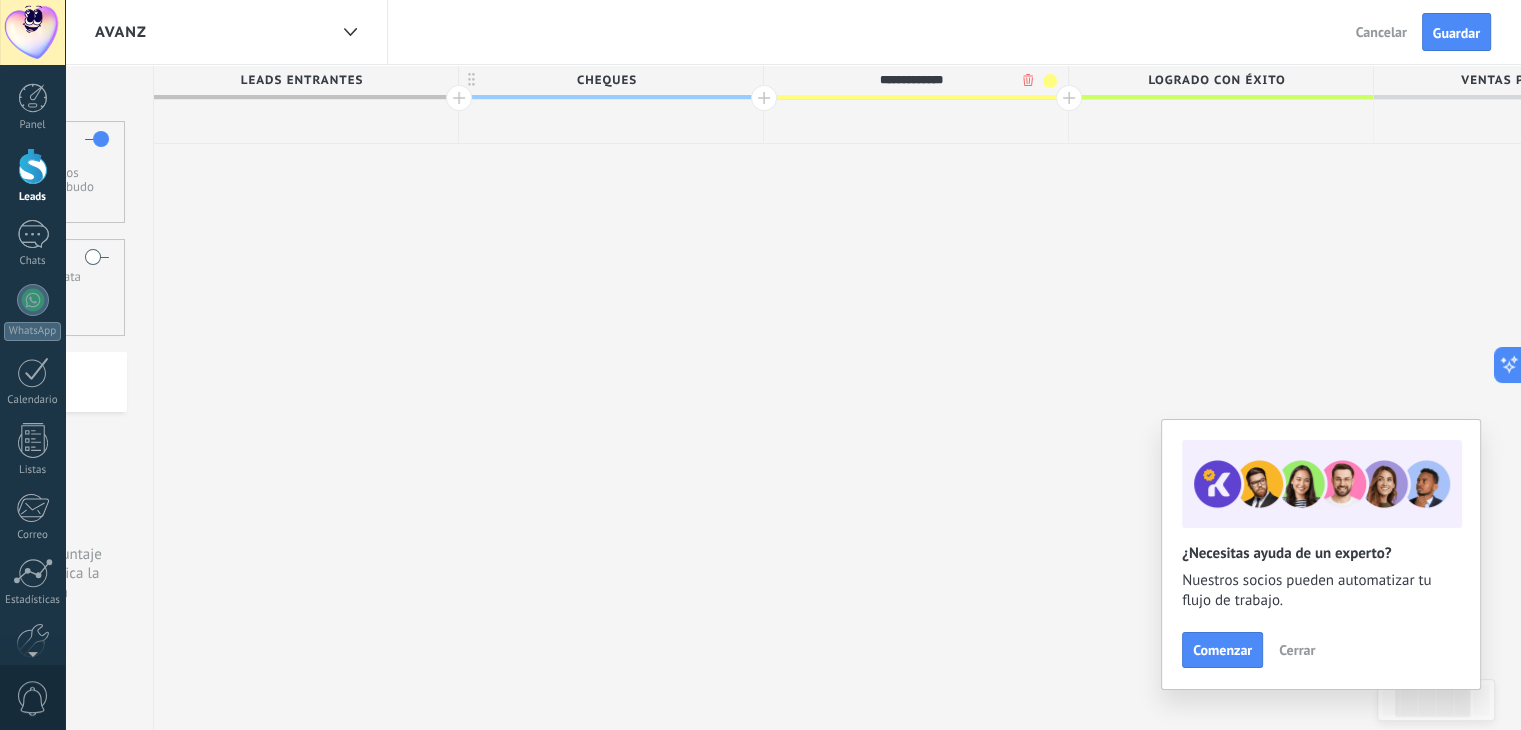 type on "**********" 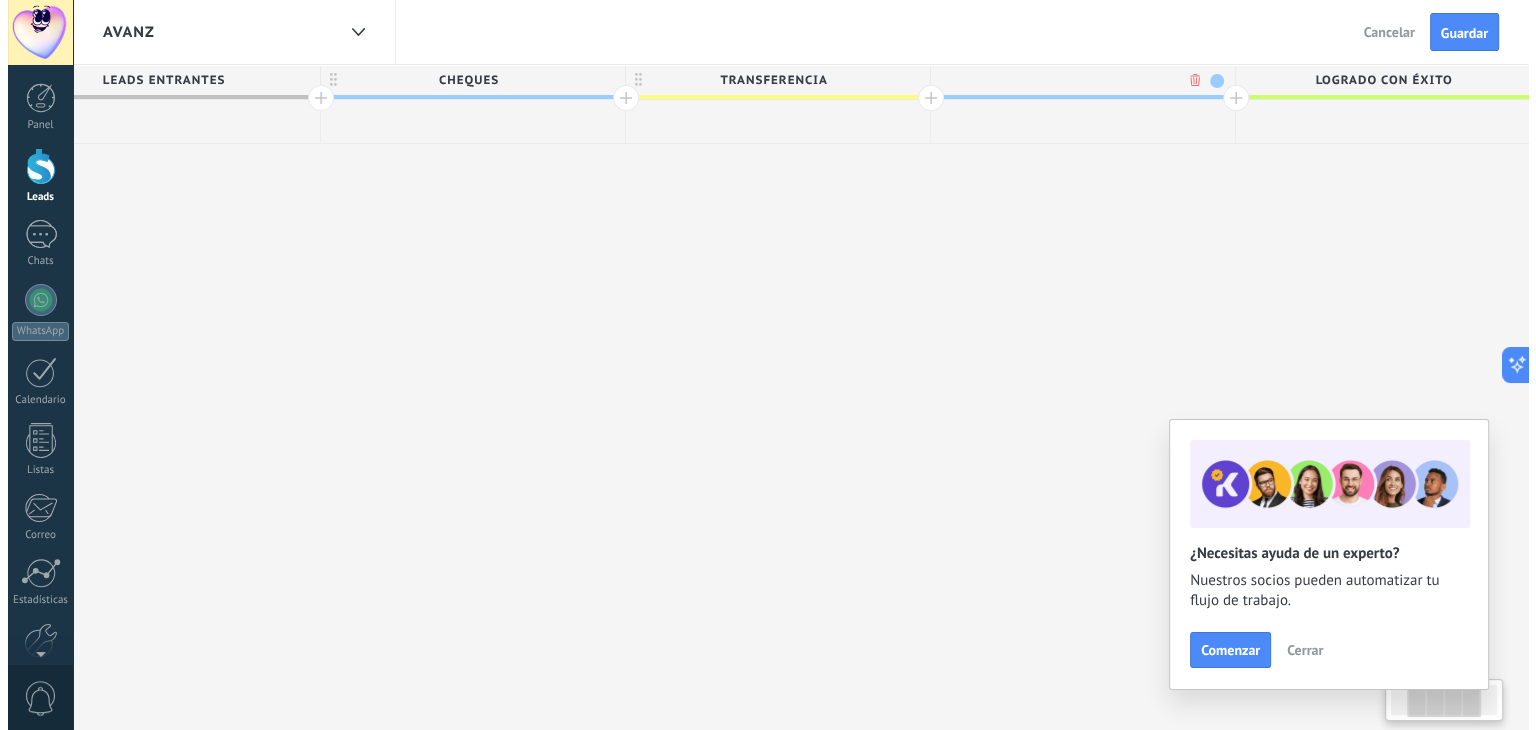 scroll, scrollTop: 0, scrollLeft: 382, axis: horizontal 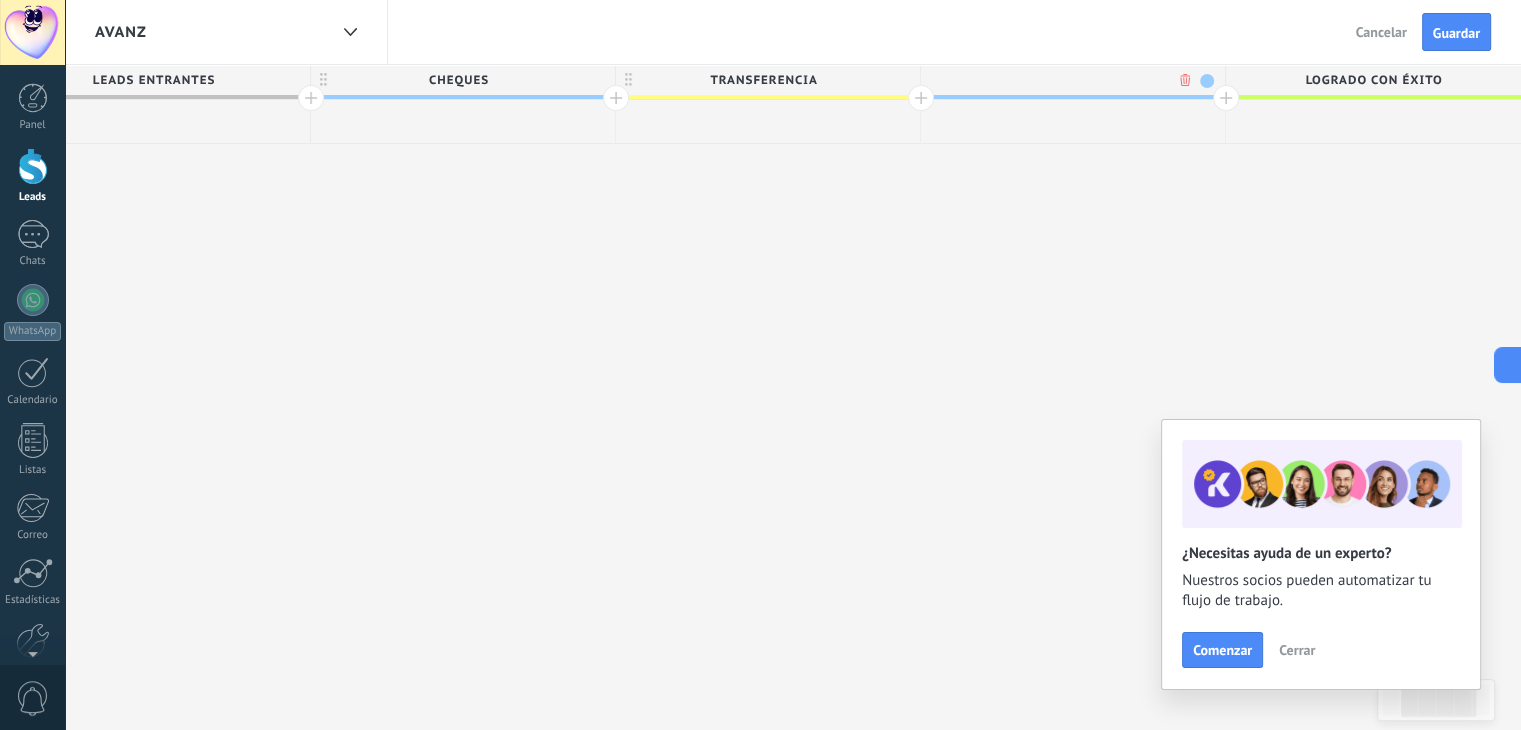 click on "**********" at bounding box center [921, 398] 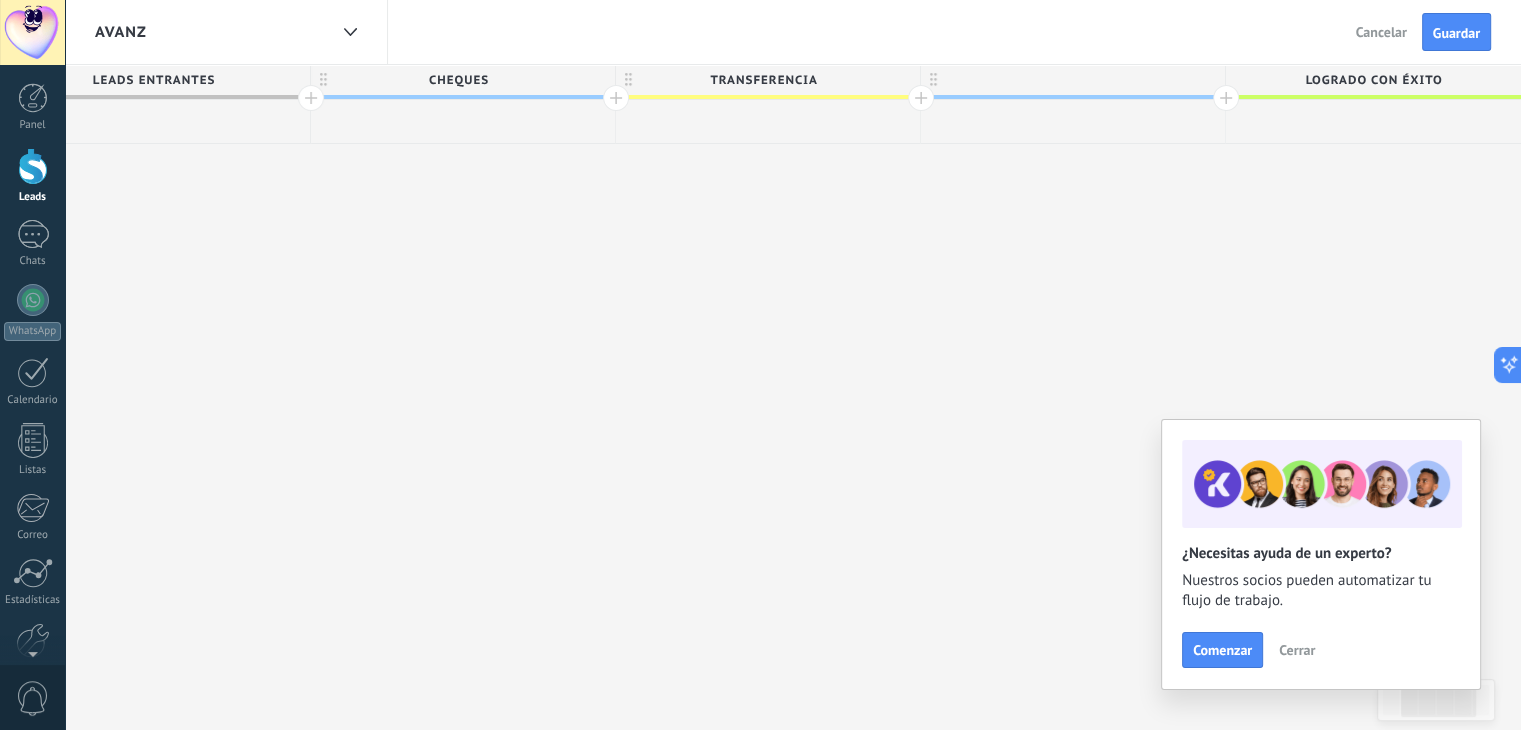 click at bounding box center [33, 166] 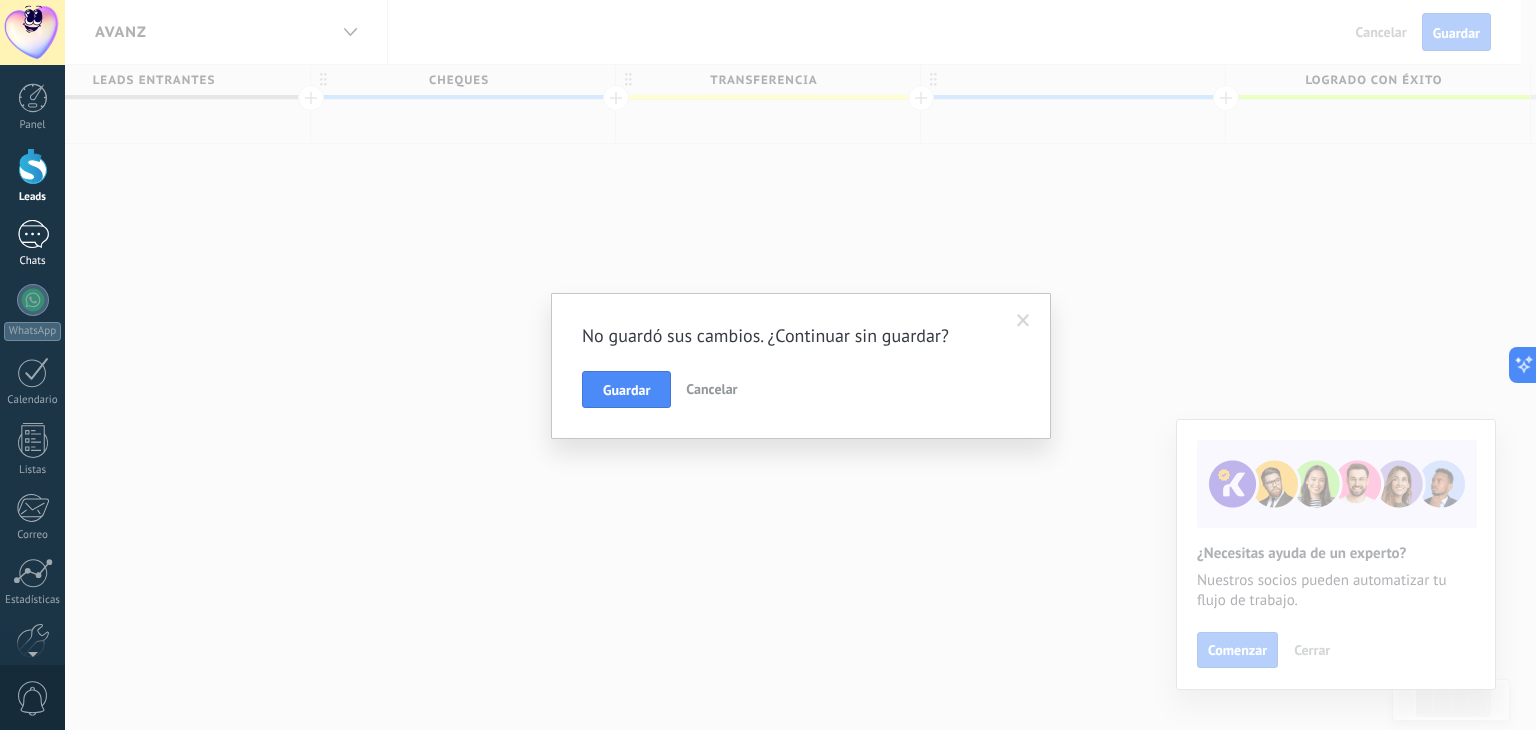 click at bounding box center (33, 234) 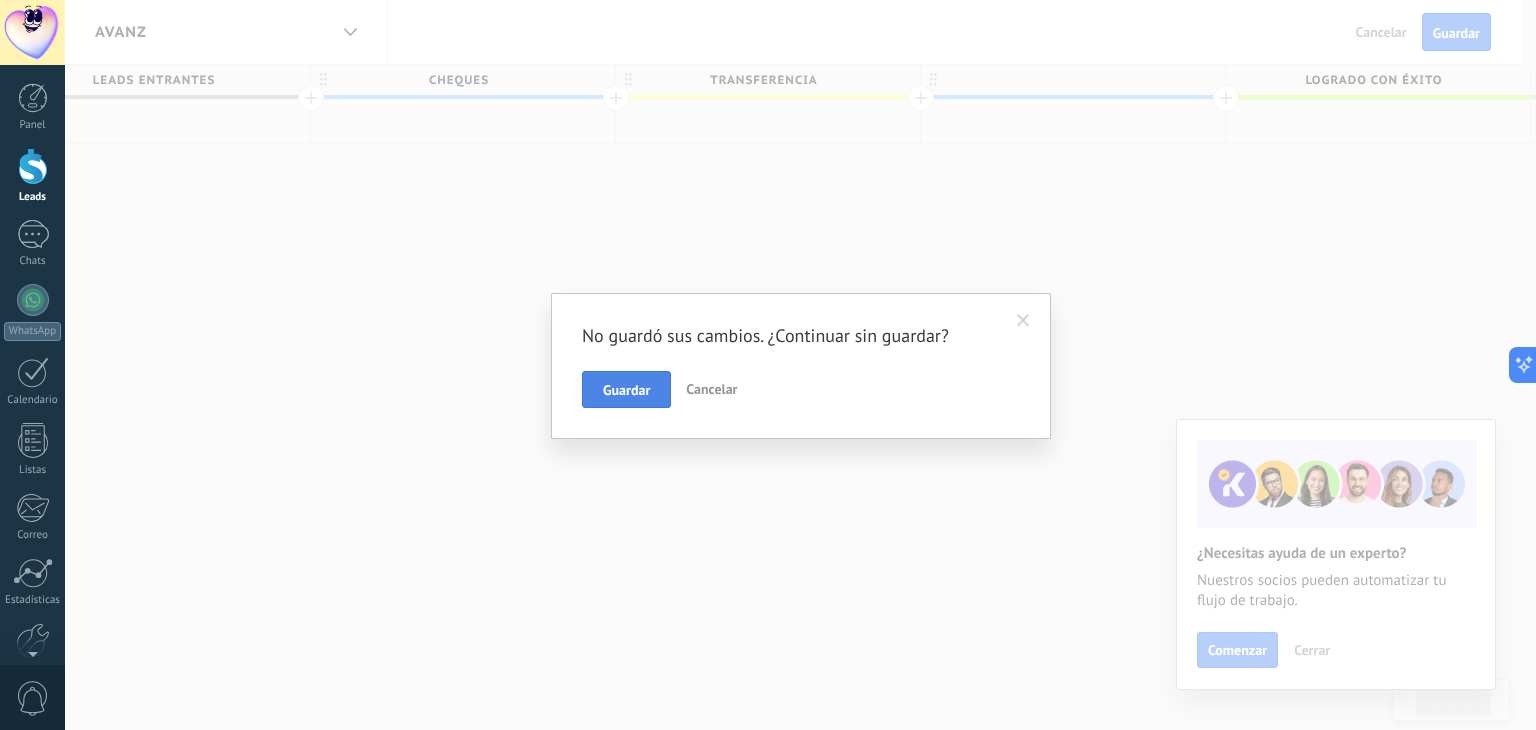 click on "No guardó sus cambios. ¿Continuar sin guardar? Guardar Cancelar" at bounding box center (801, 366) 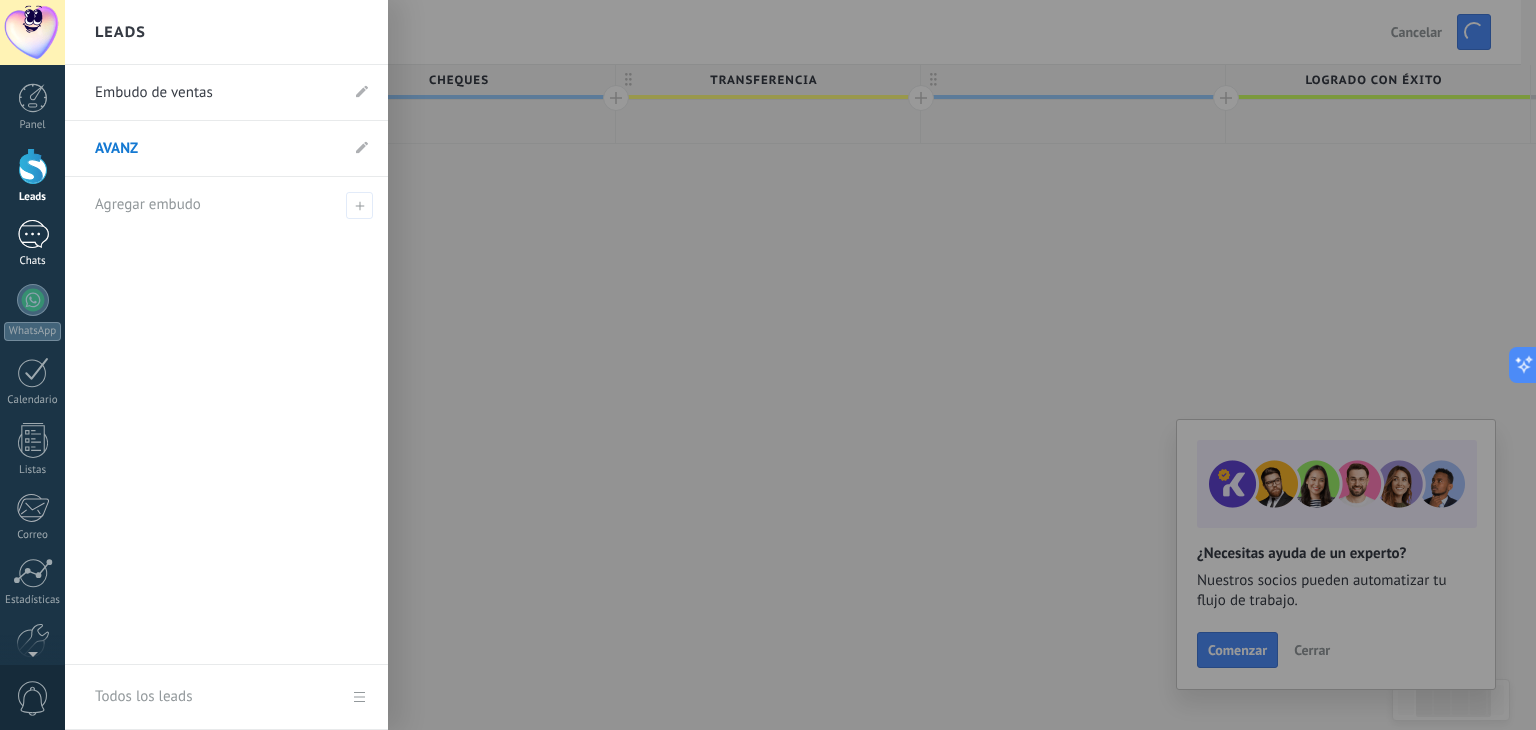 click on "Chats" at bounding box center [33, 261] 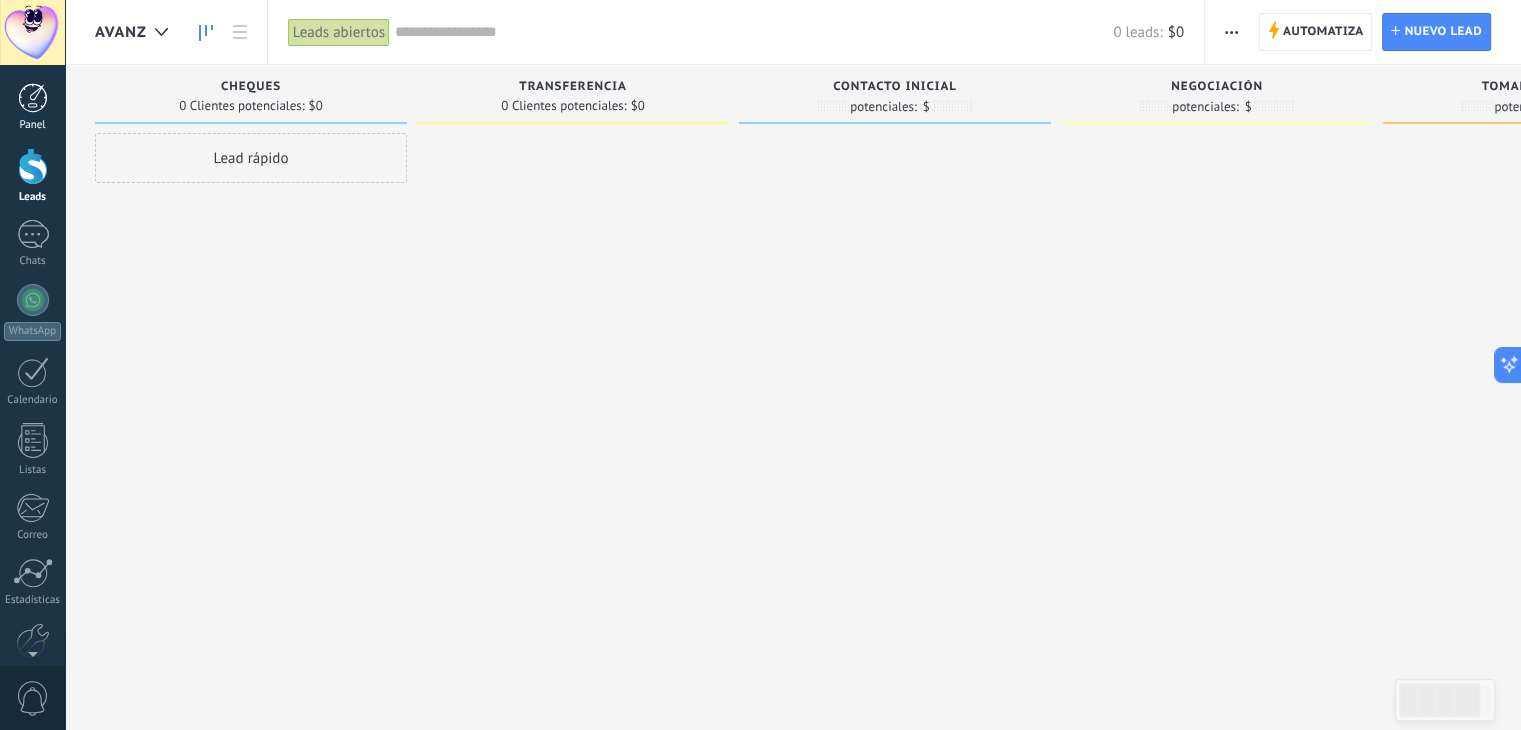 click on "Panel" at bounding box center [33, 125] 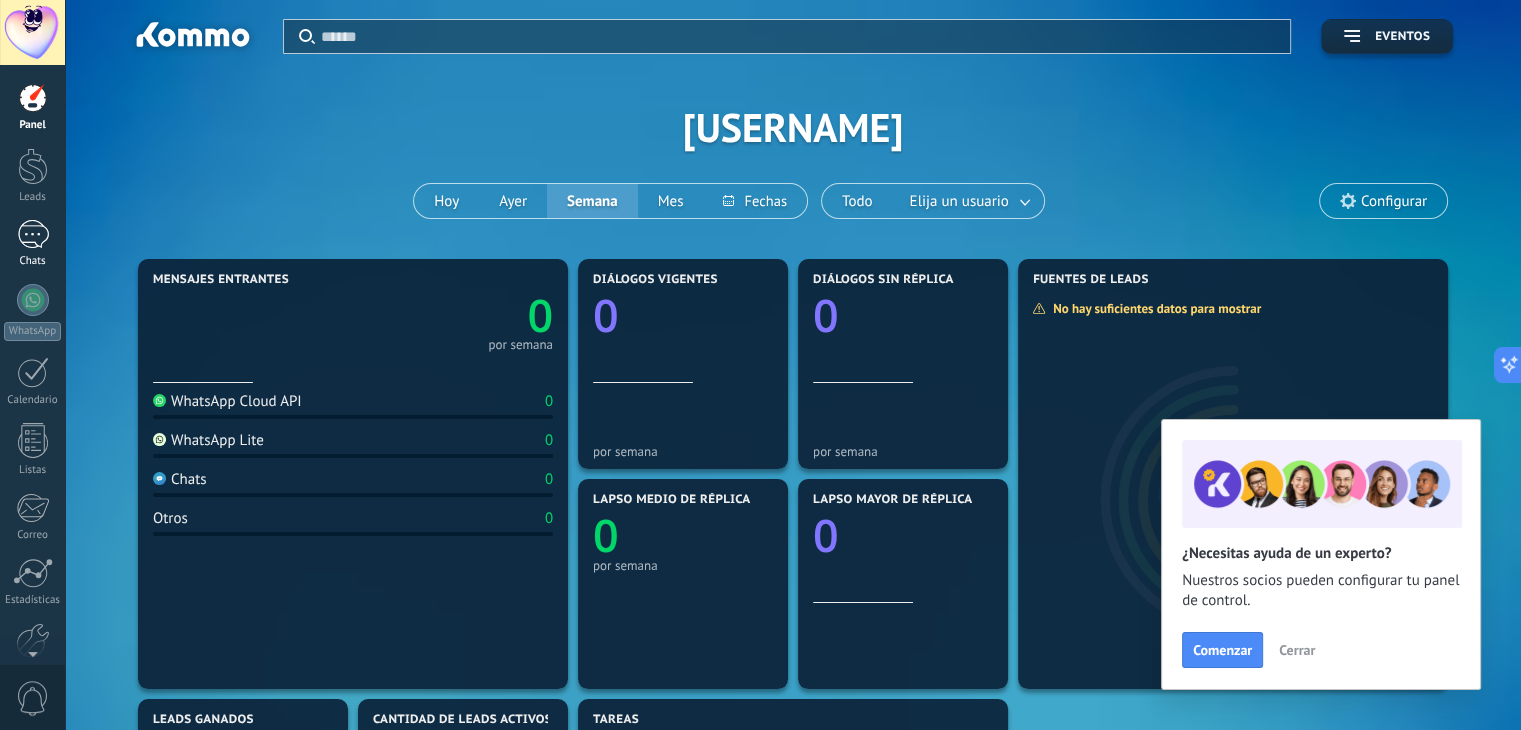 click at bounding box center (33, 234) 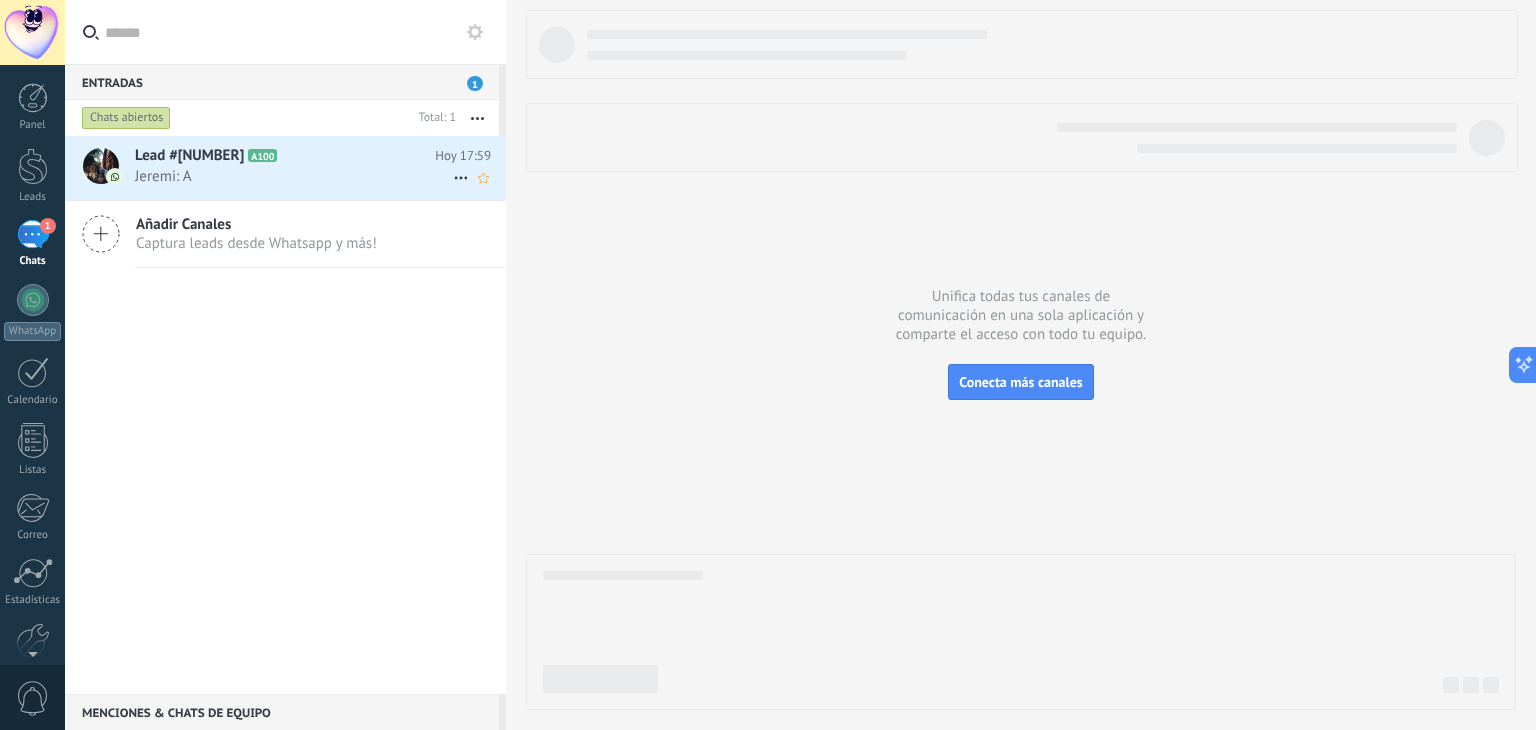 click on "Jeremi: A" at bounding box center [294, 176] 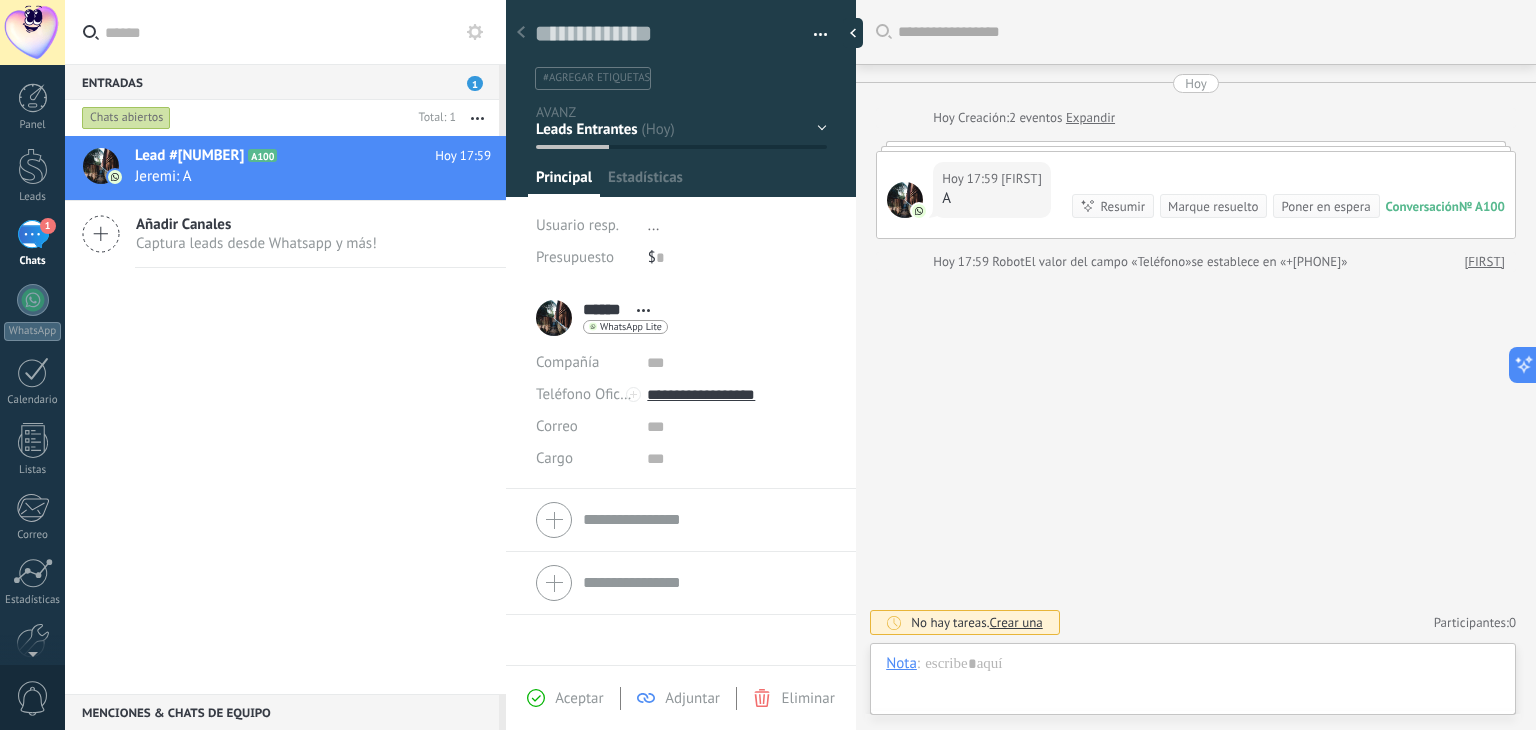 scroll, scrollTop: 29, scrollLeft: 0, axis: vertical 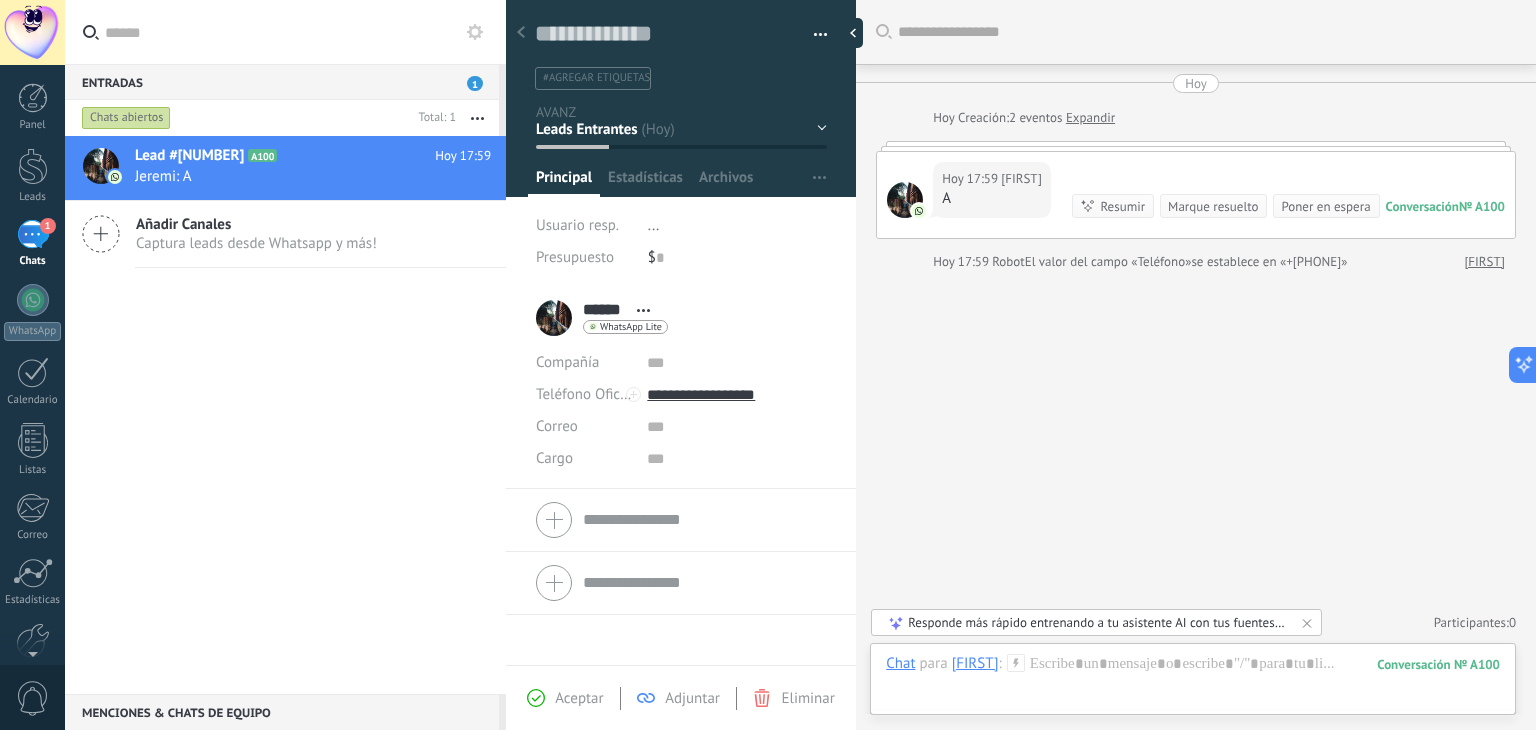 click at bounding box center [813, 35] 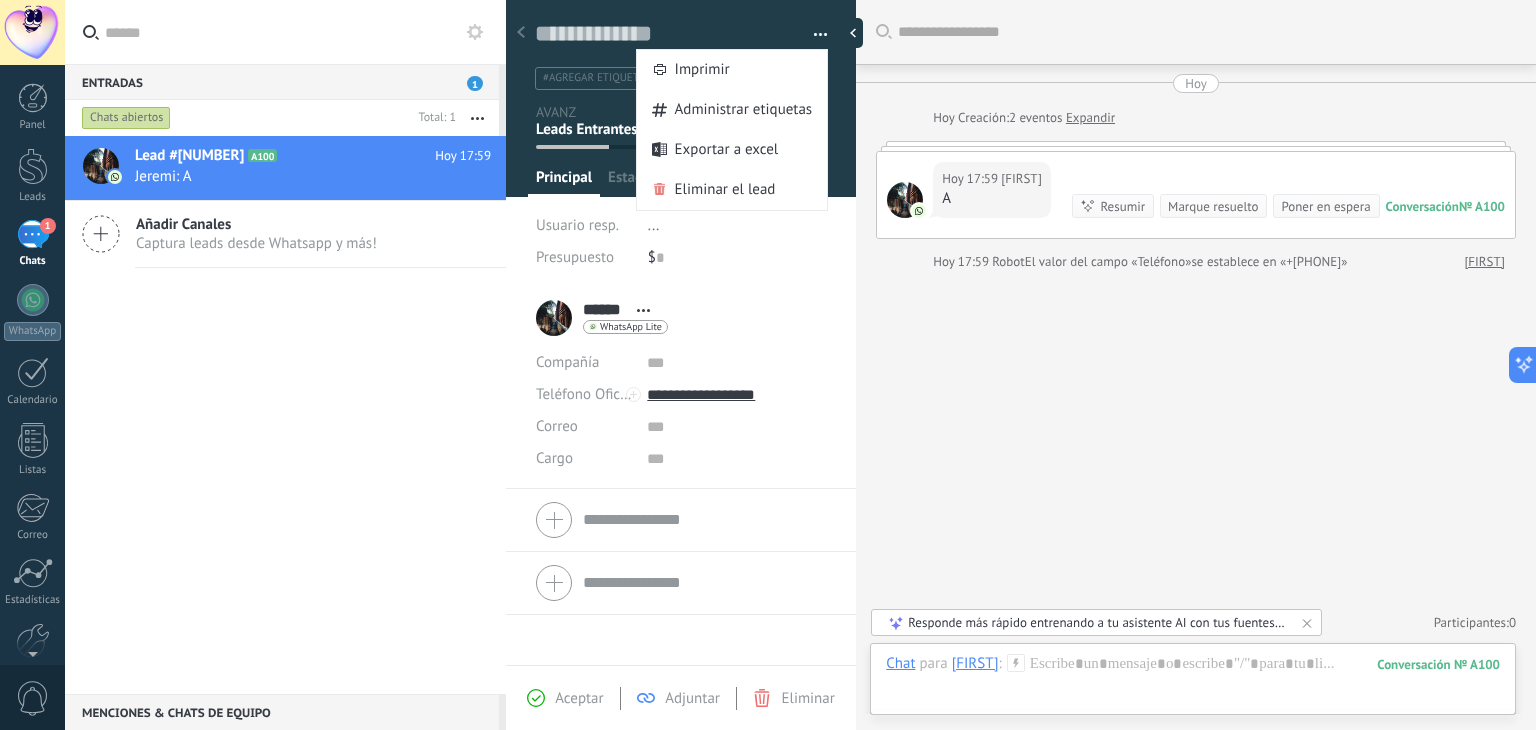click on "Buscar Carga más Hoy Hoy Creación: 2 eventos Expandir Hoy [TIME] Jeremi A Conversación № A100 Conversación № A100 Resumir Resumir Marque resuelto Poner en espera Hoy [TIME] Jeremi: A Conversación № A100 Hoy [TIME] Robot El valor del campo «Teléfono» se establece en «+[PHONE]» Jeremi No hay tareas. Crear una Participantes: 0 Agregar usuario Bots: 0" at bounding box center [1196, 365] 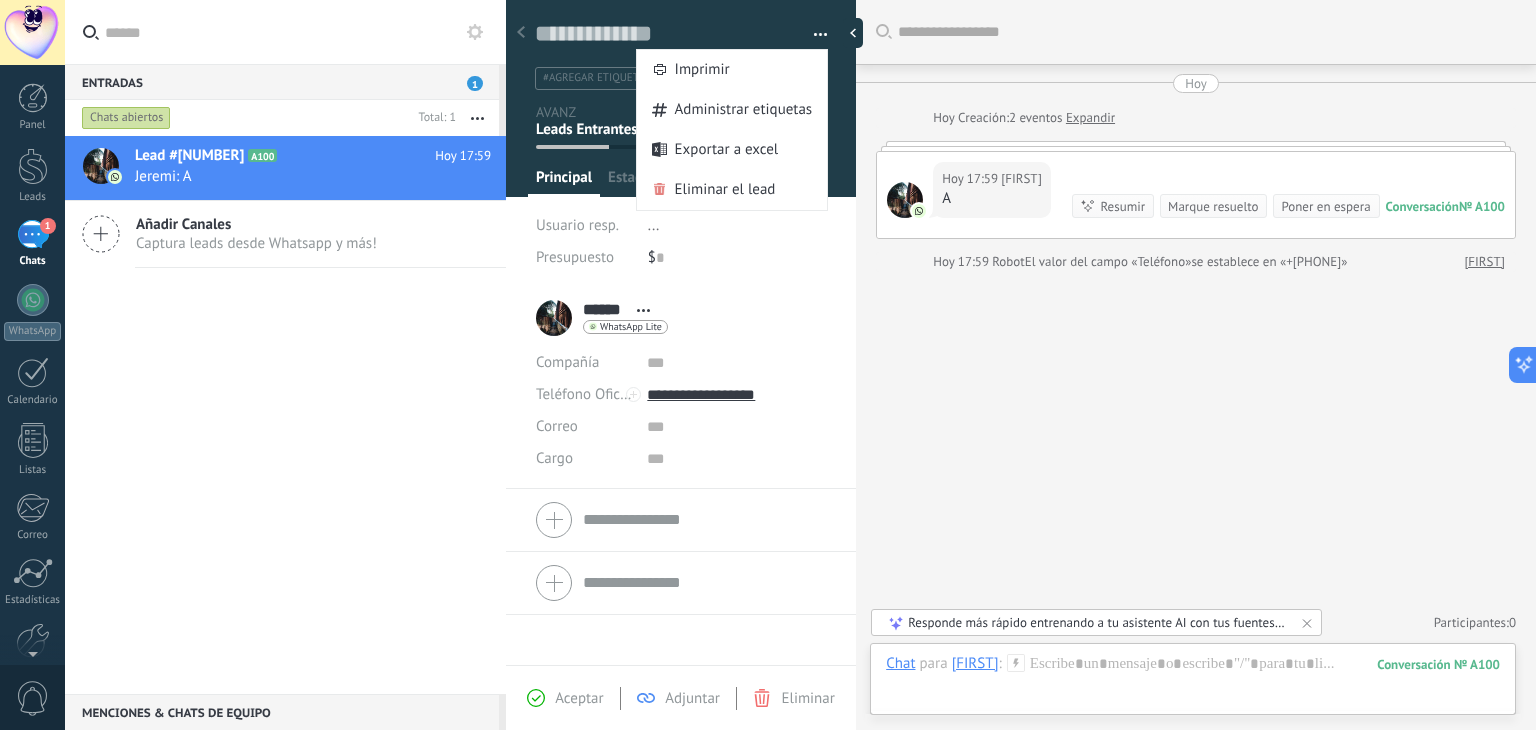 click at bounding box center [821, 38] 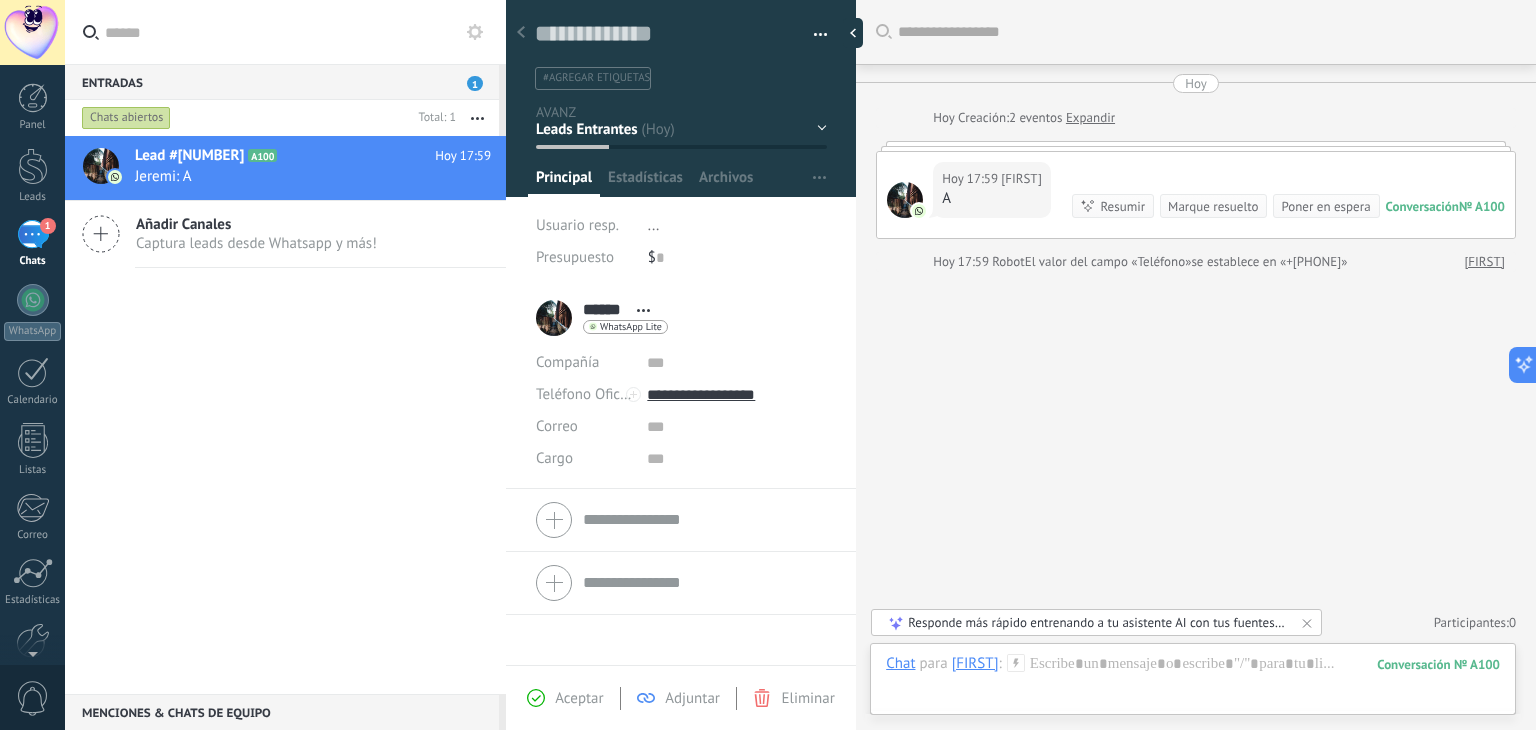 click on "..." at bounding box center [737, 226] 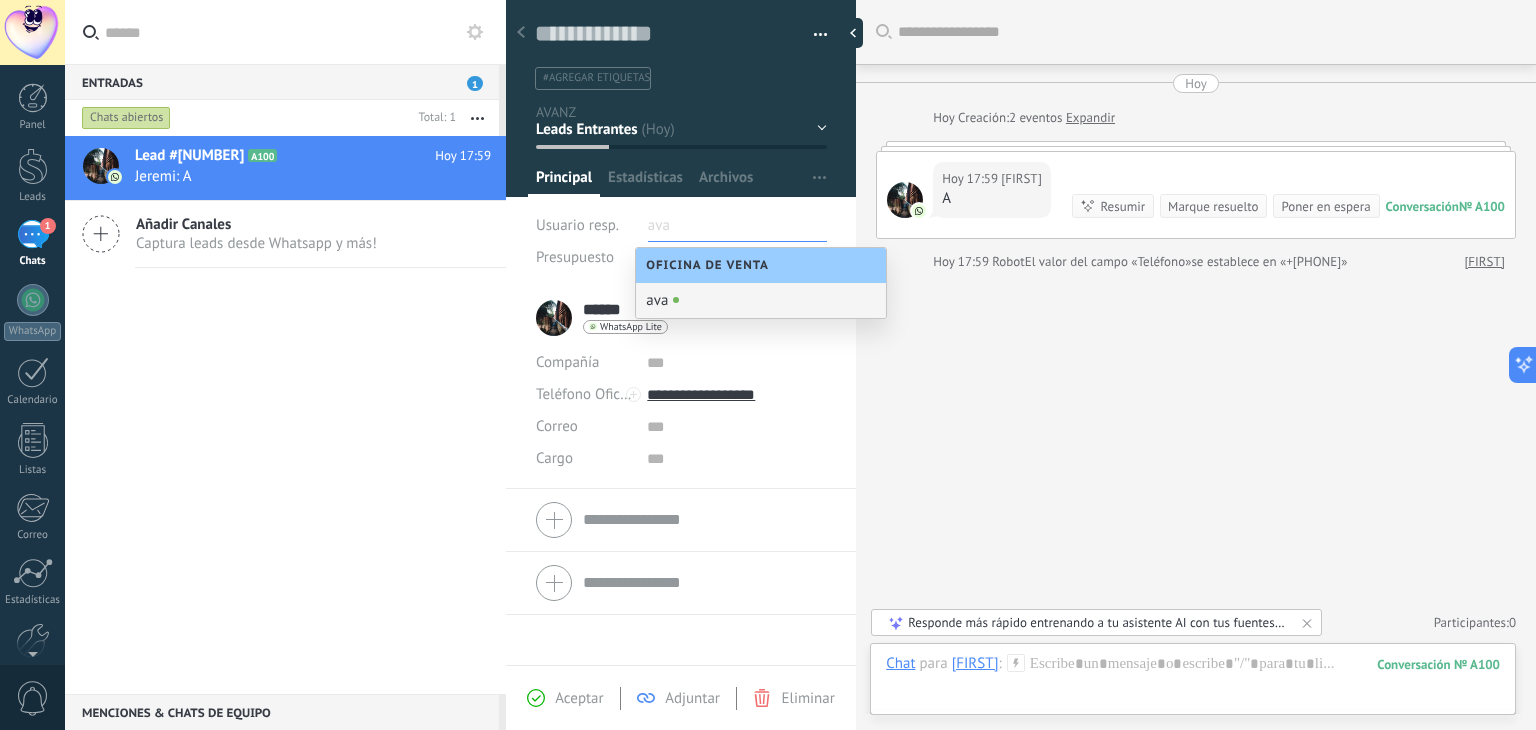 click on "Buscar Carga más Hoy Hoy Creación: 2 eventos Expandir Hoy [TIME] Jeremi A Conversación № A100 Conversación № A100 Resumir Resumir Marque resuelto Poner en espera Hoy [TIME] Jeremi: A Conversación № A100 Hoy [TIME] Robot El valor del campo «Teléfono» se establece en «+[PHONE]» Jeremi No hay tareas. Crear una Participantes: 0 Agregar usuario Bots: 0" at bounding box center (1196, 365) 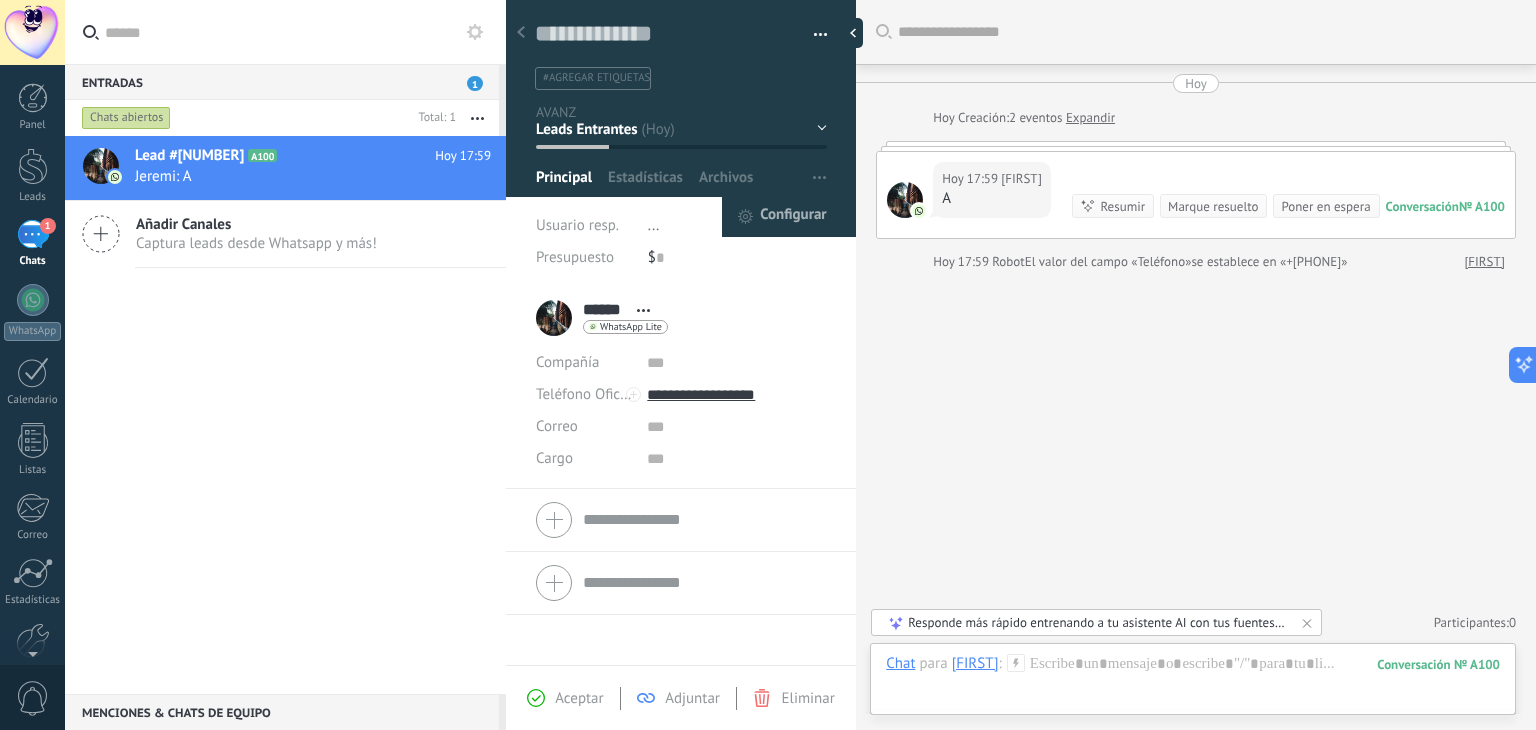 click on "Configurar" at bounding box center (793, 217) 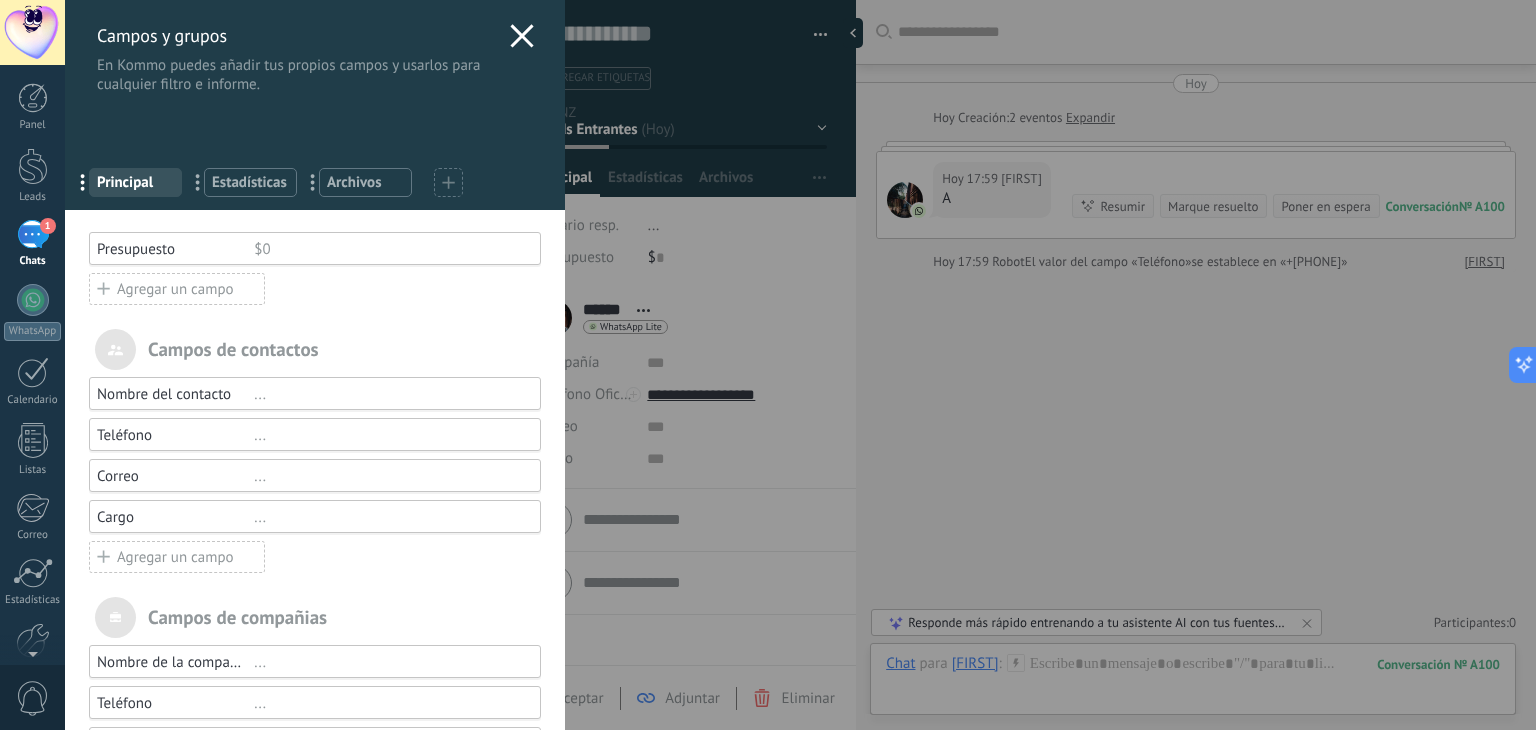 click on "$0" at bounding box center (388, 249) 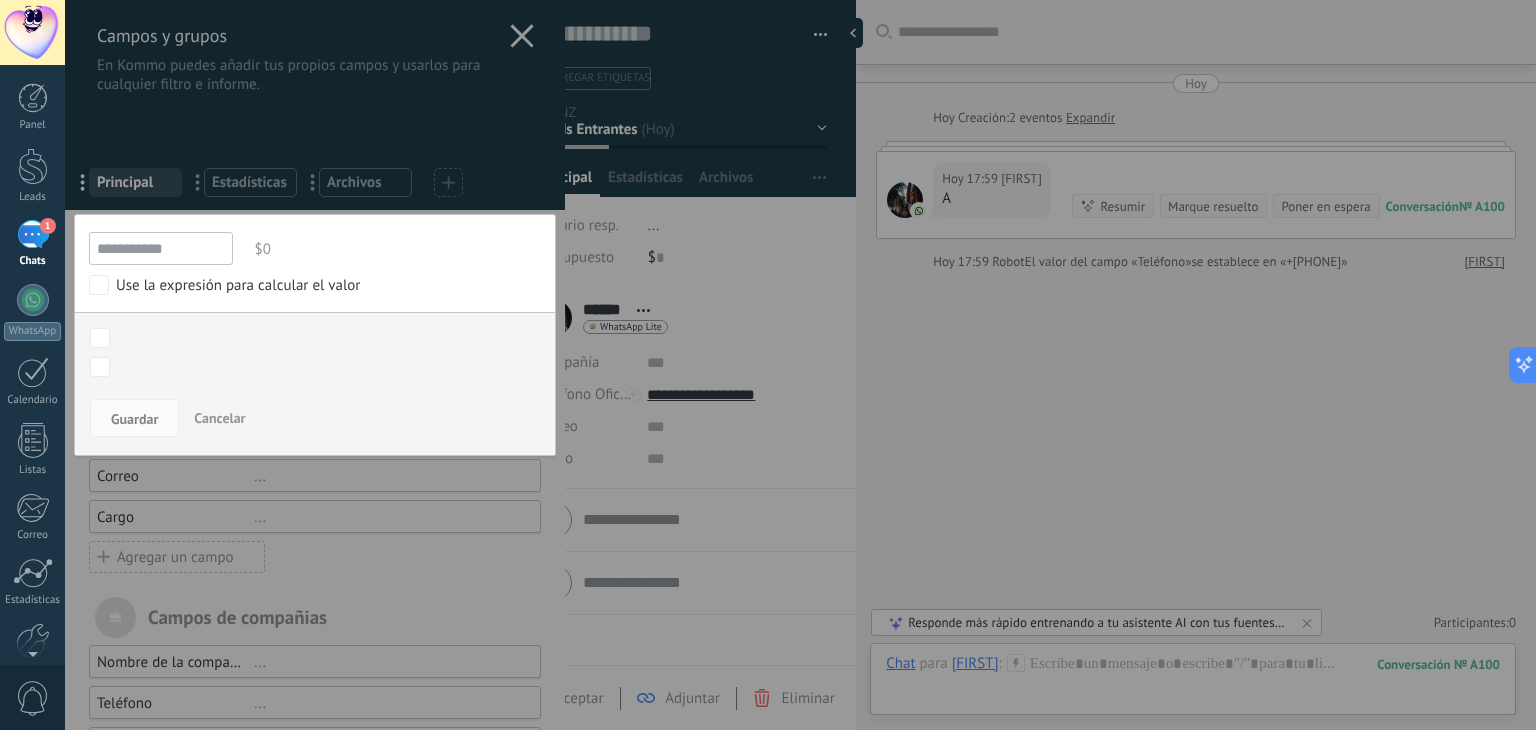 click on "Contacto inicial Negociación Debate contractual Discusión de contrato Logrado con éxito Venta Perdido" at bounding box center (0, 0) 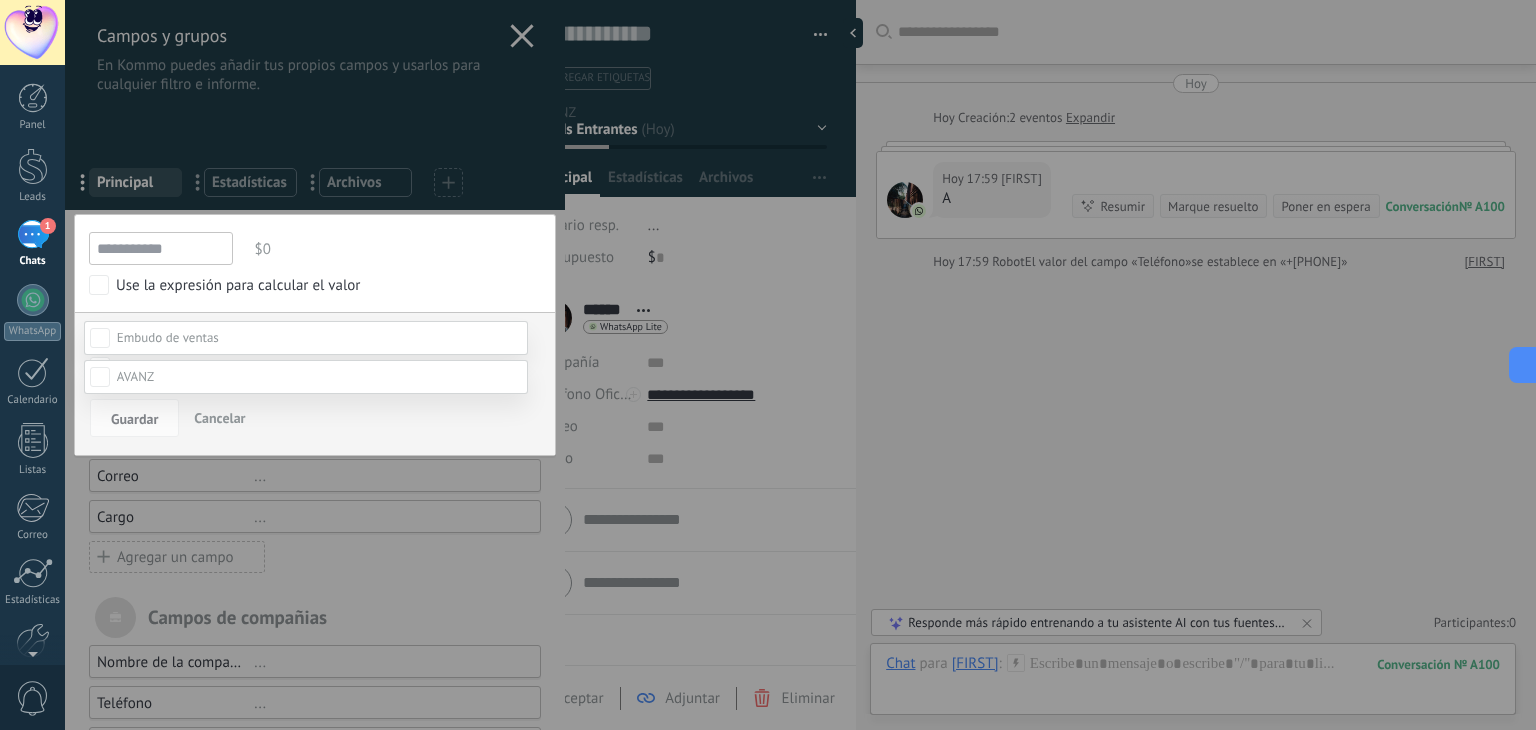 drag, startPoint x: 126, startPoint y: 344, endPoint x: 136, endPoint y: 342, distance: 10.198039 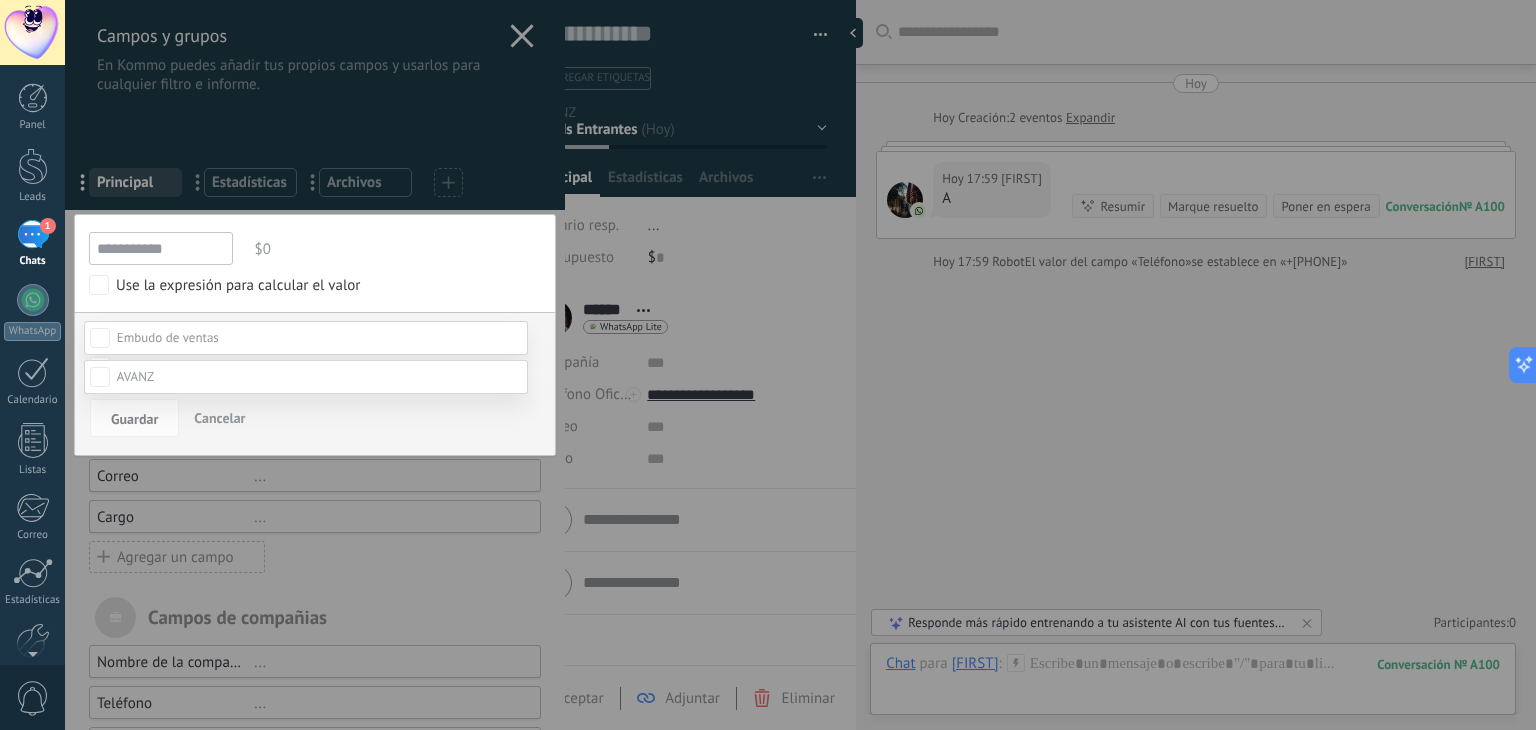 click at bounding box center [800, 365] 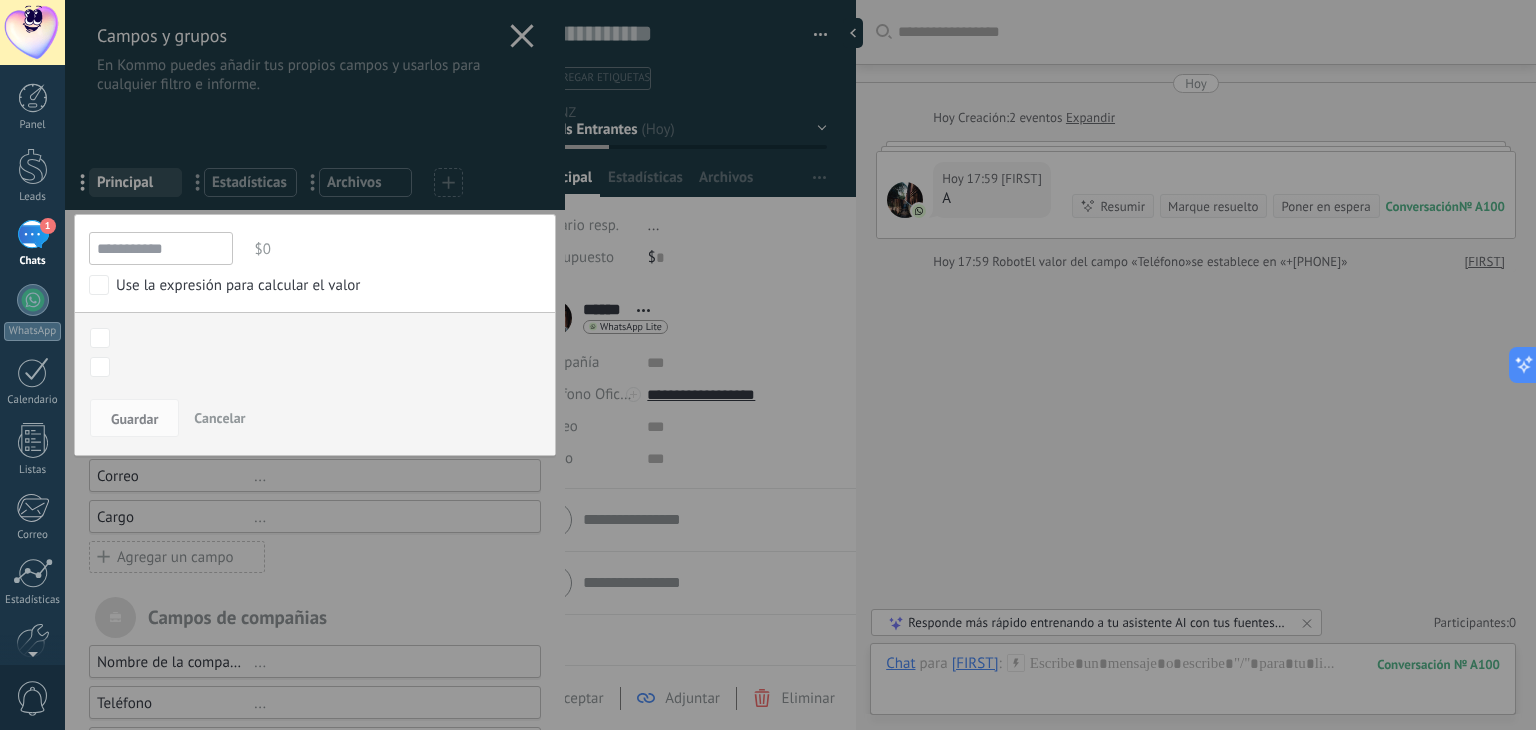 click on "Contacto inicial Negociación Debate contractual Discusión de contrato Logrado con éxito Venta Perdido" at bounding box center [0, 0] 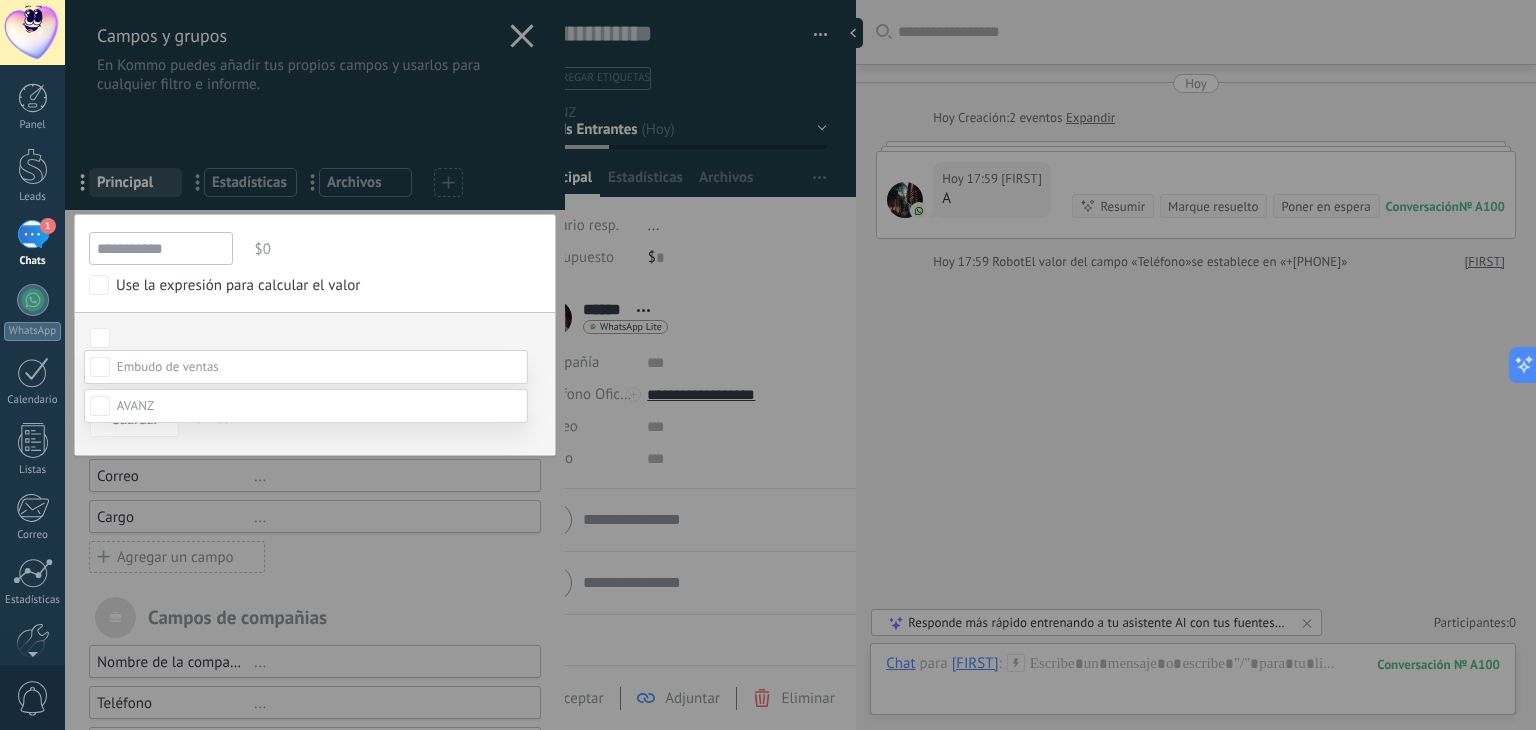 click at bounding box center [800, 365] 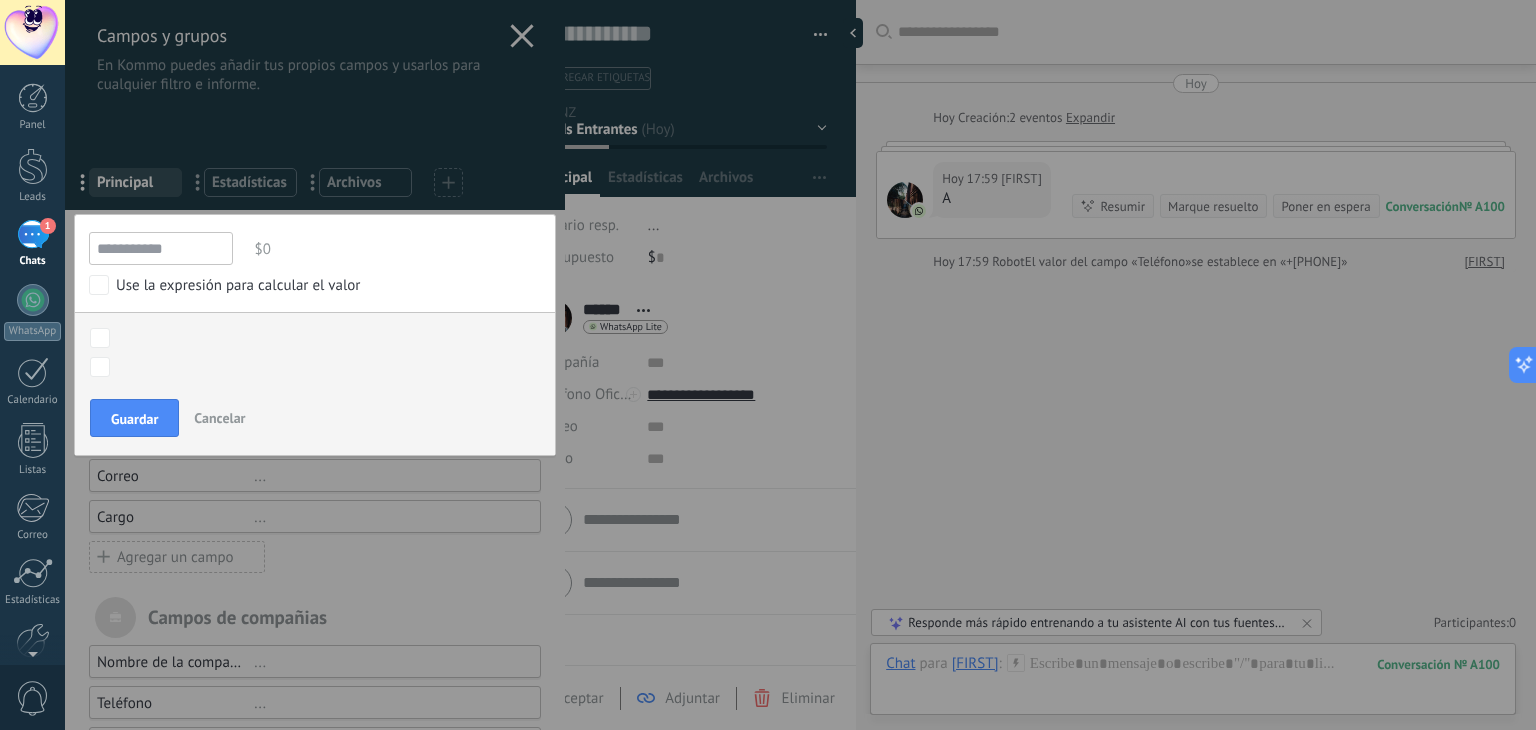 click on "Contacto inicial Negociación Debate contractual Discusión de contrato Logrado con éxito Venta Perdido" at bounding box center [0, 0] 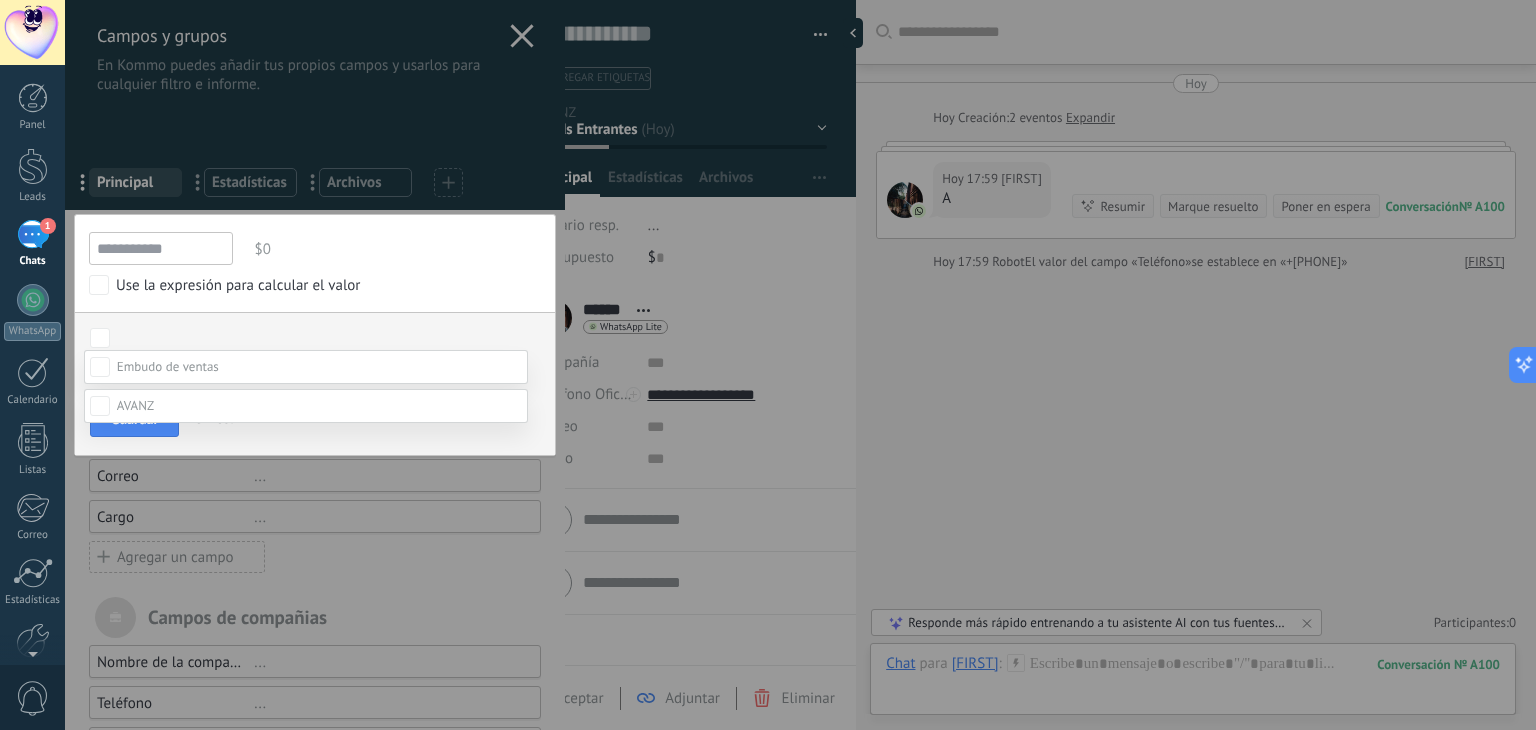 click at bounding box center (800, 365) 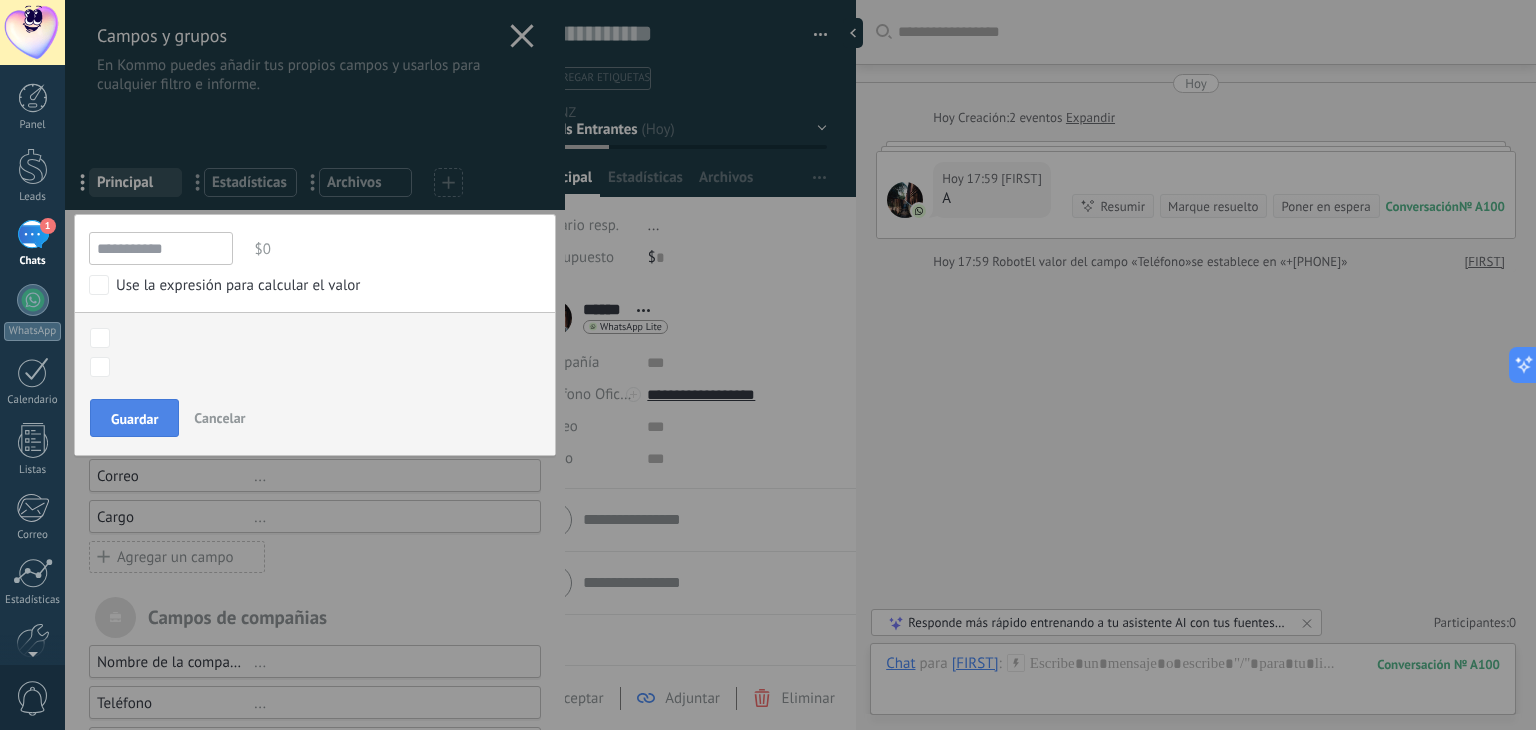 click on "Guardar" at bounding box center (134, 419) 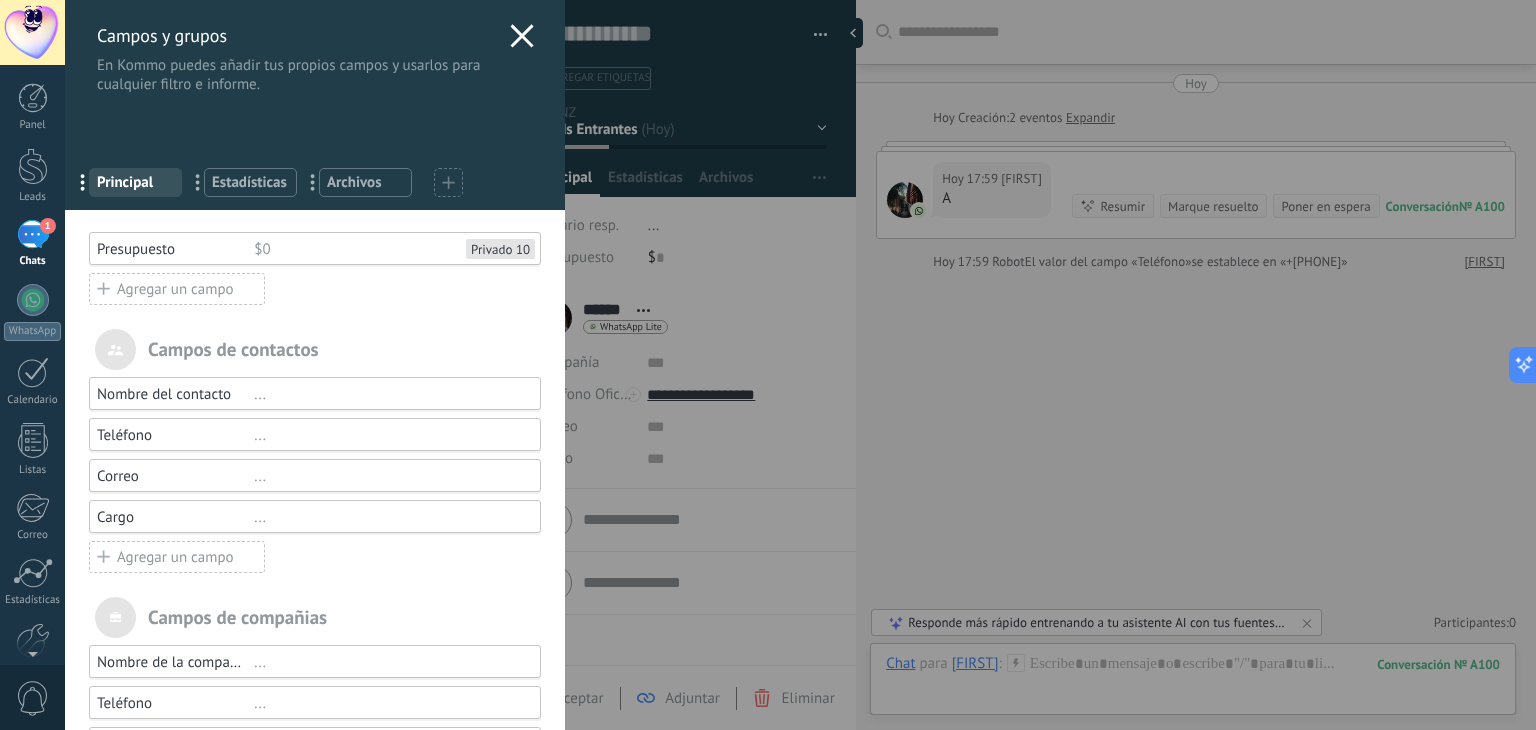 click on "Presupuesto $0 Privado 10 Agregar un campo" at bounding box center [315, 269] 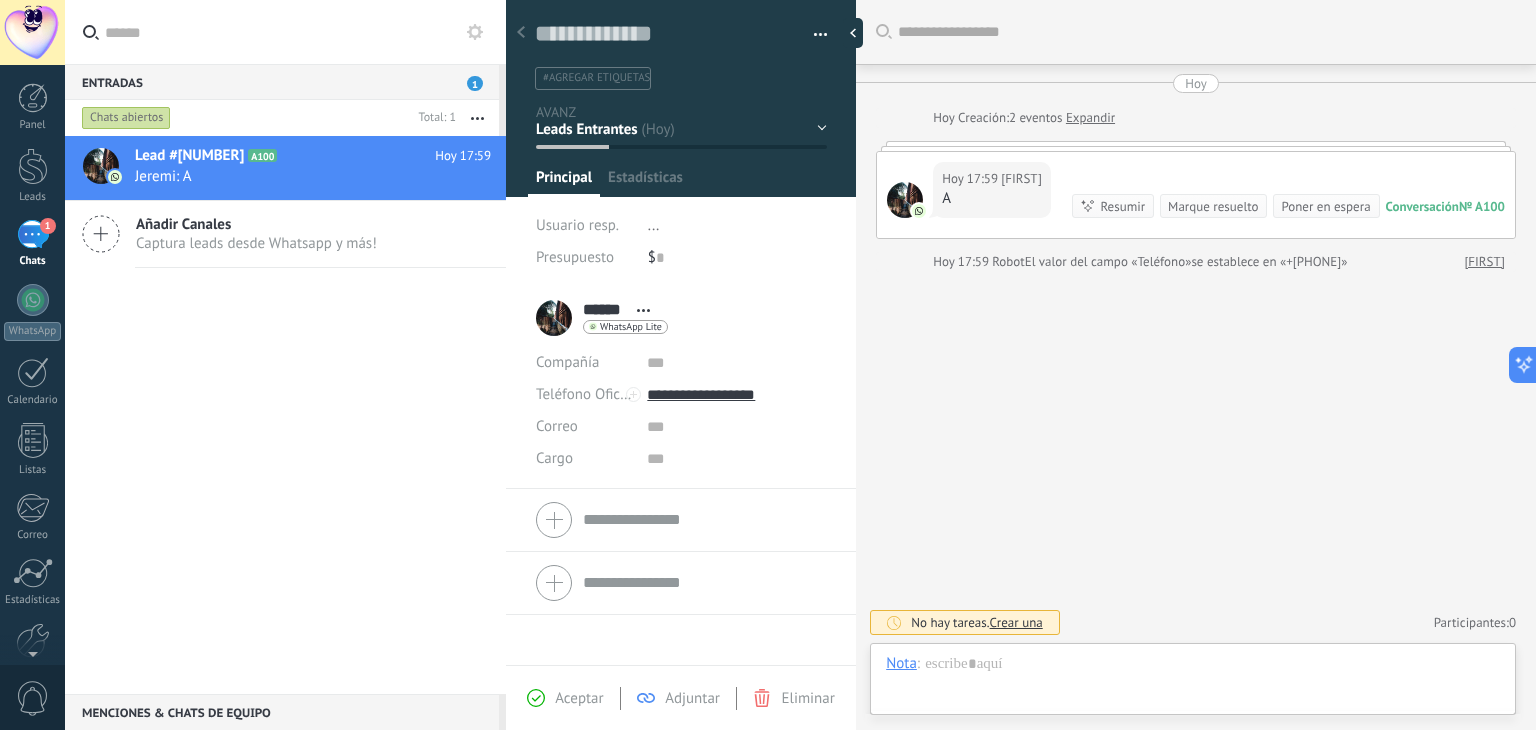 scroll, scrollTop: 29, scrollLeft: 0, axis: vertical 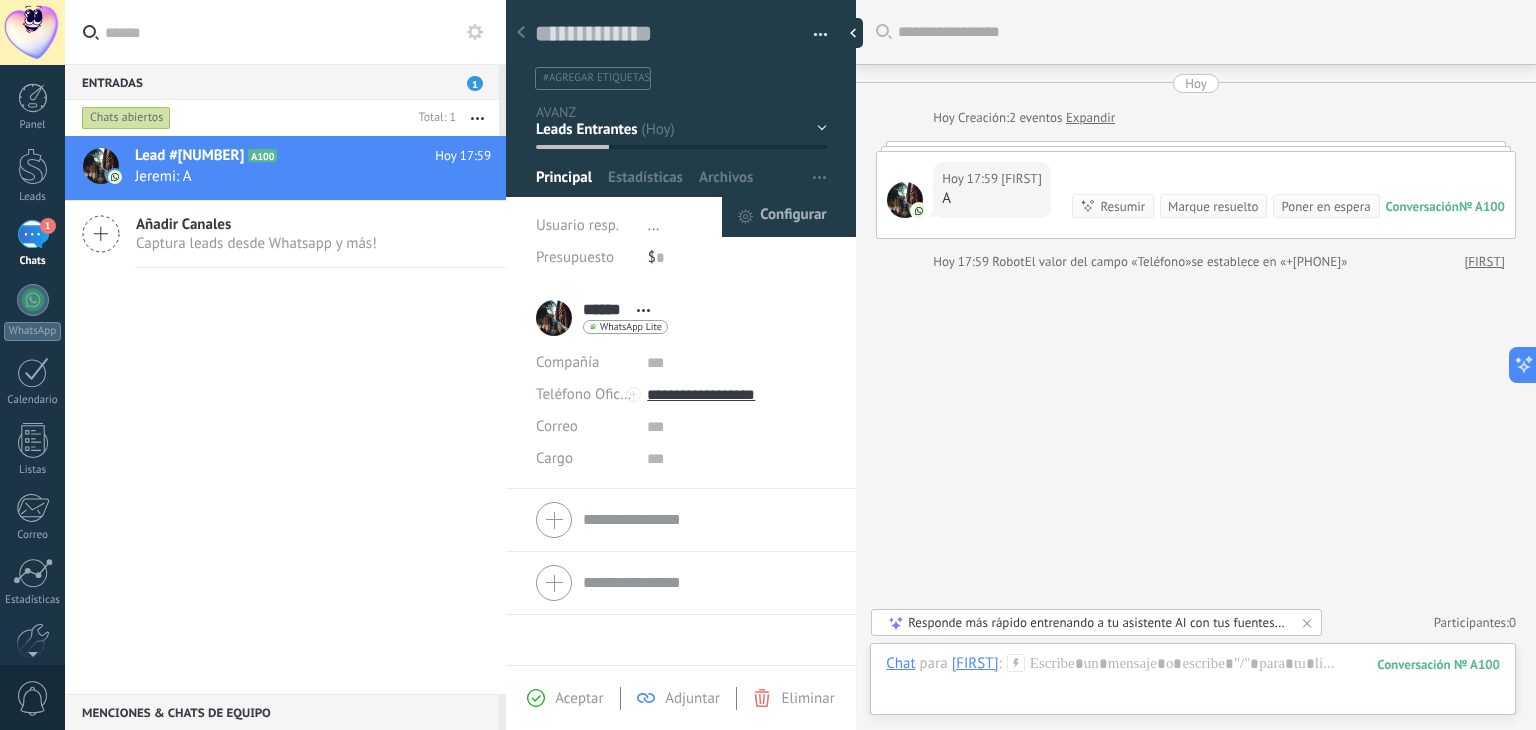 click on "Configurar" at bounding box center (793, 217) 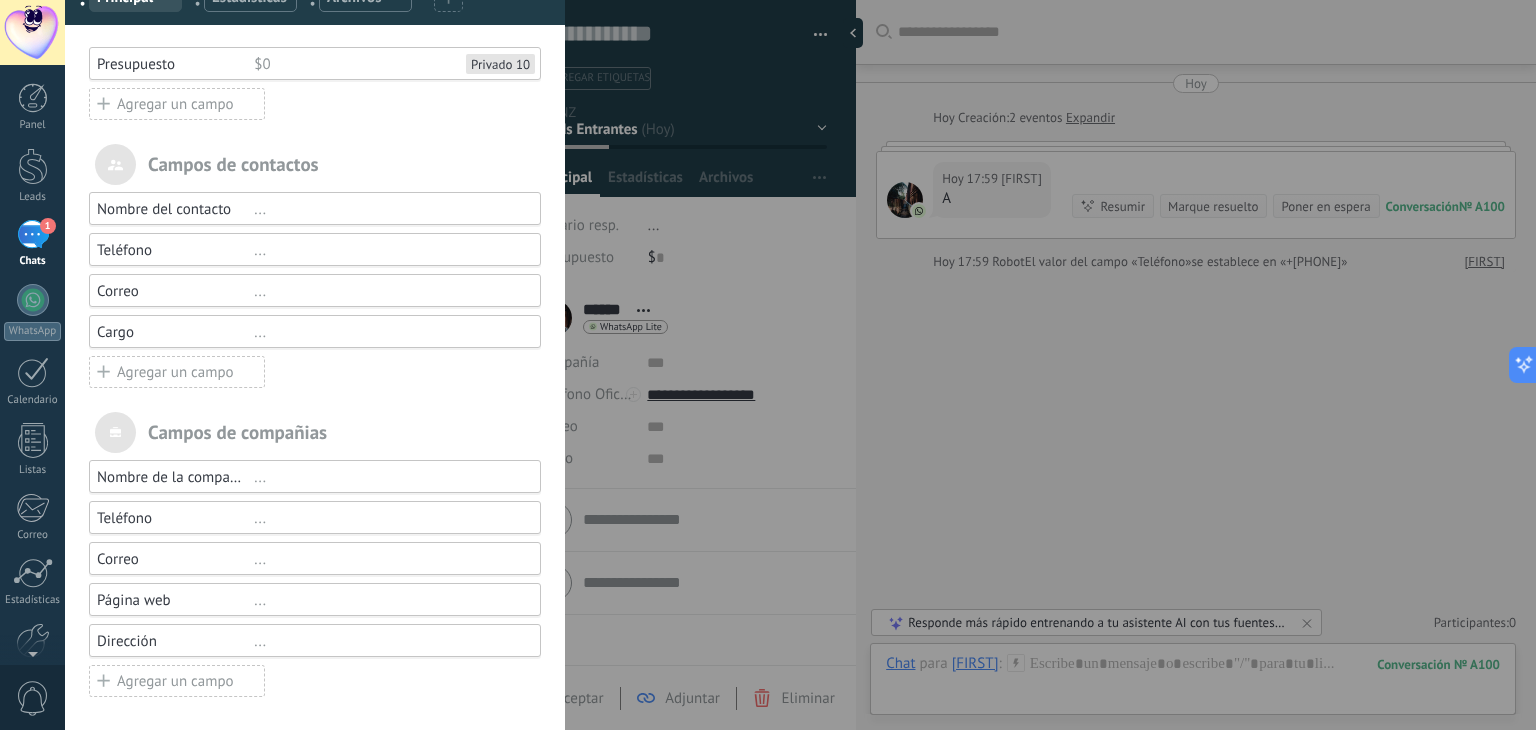 scroll, scrollTop: 0, scrollLeft: 0, axis: both 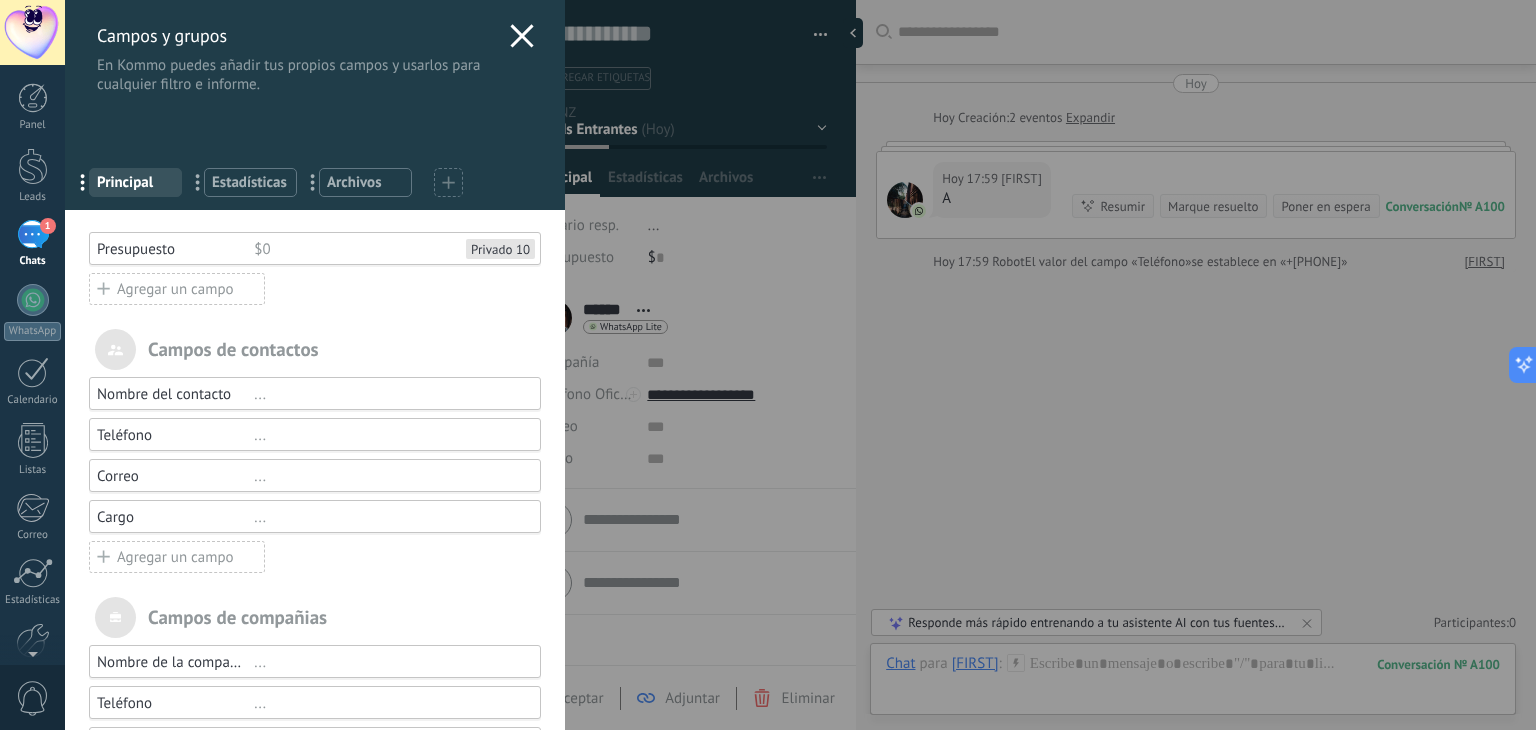 click on "..." at bounding box center (204, 182) 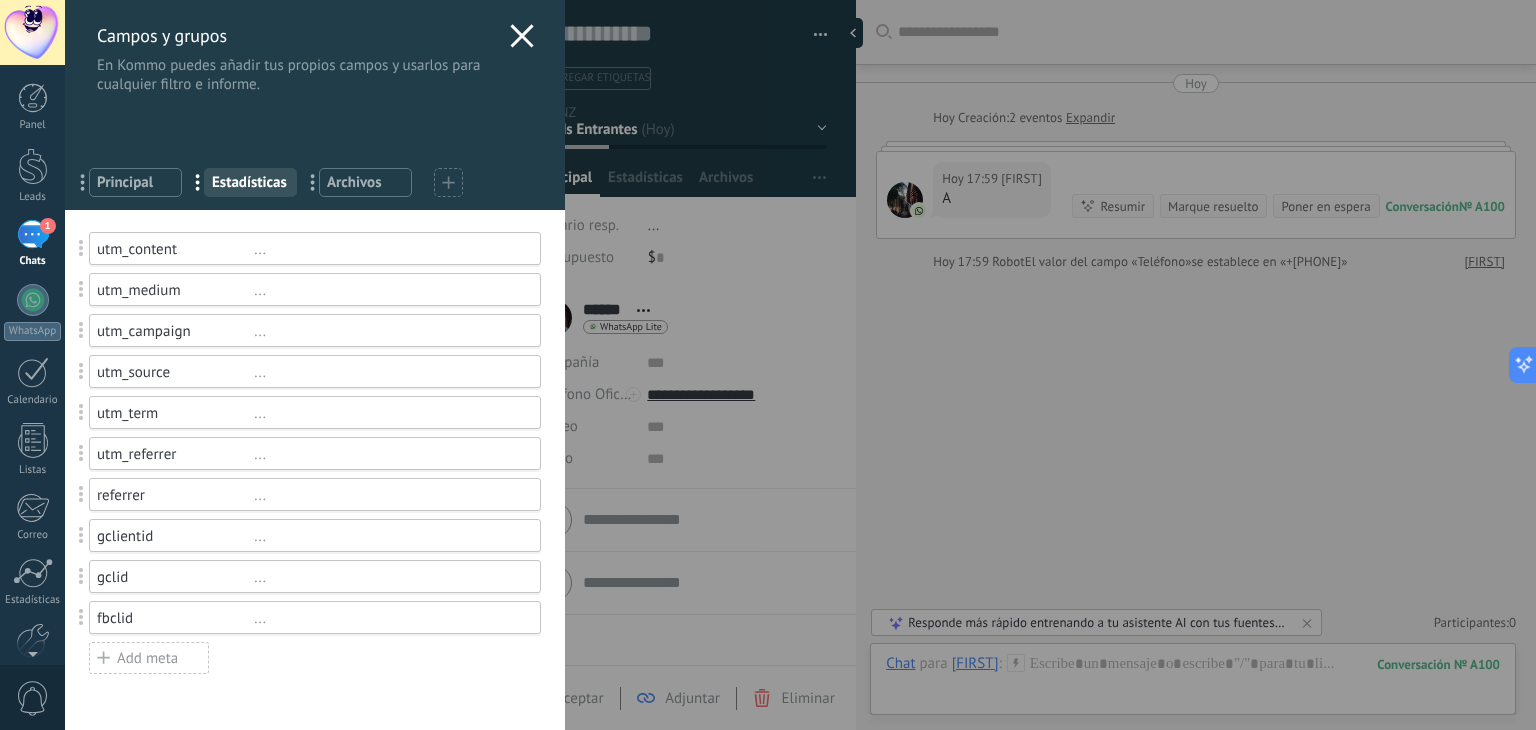 click on "..." at bounding box center [319, 182] 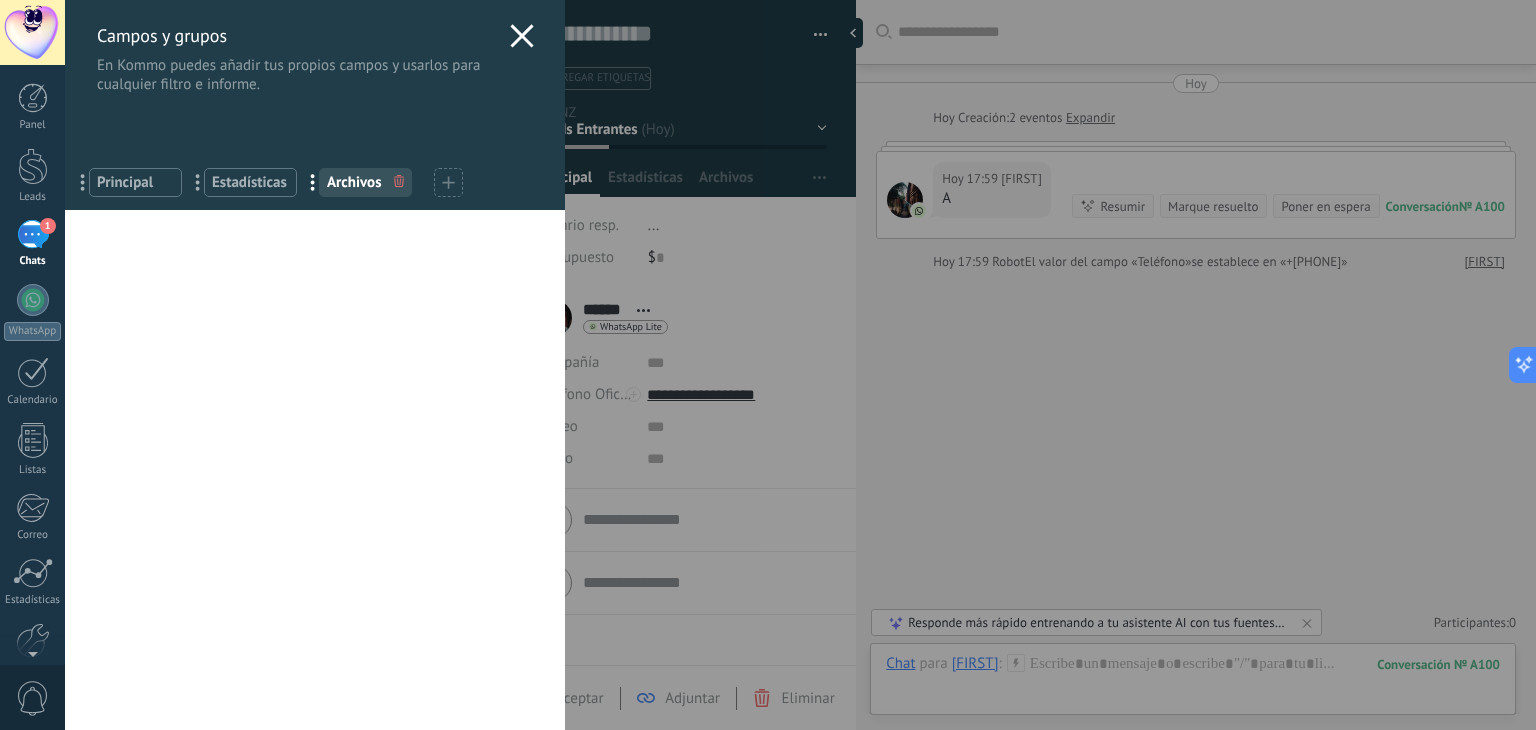 click on "..." at bounding box center (204, 182) 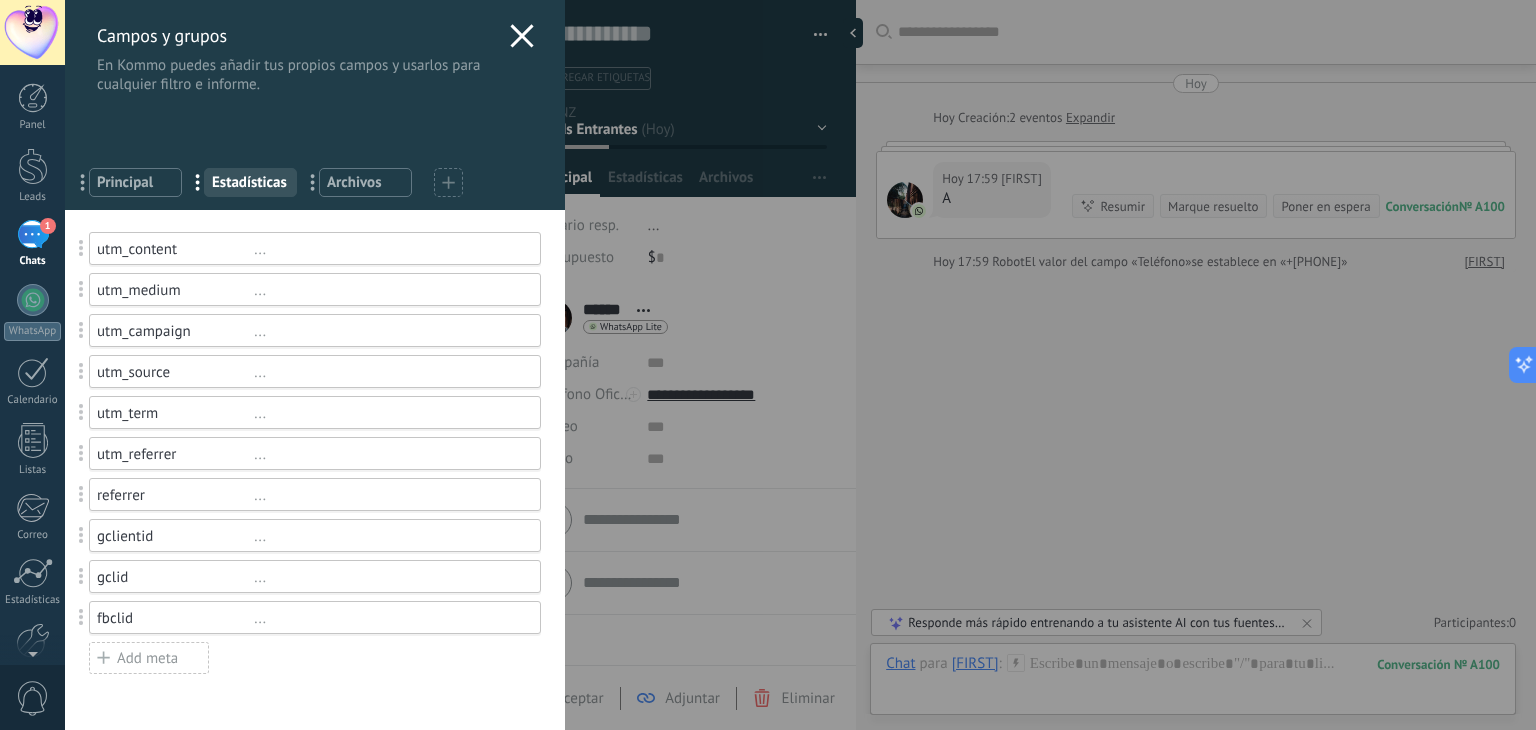 click on "Estadísticas" at bounding box center (250, 182) 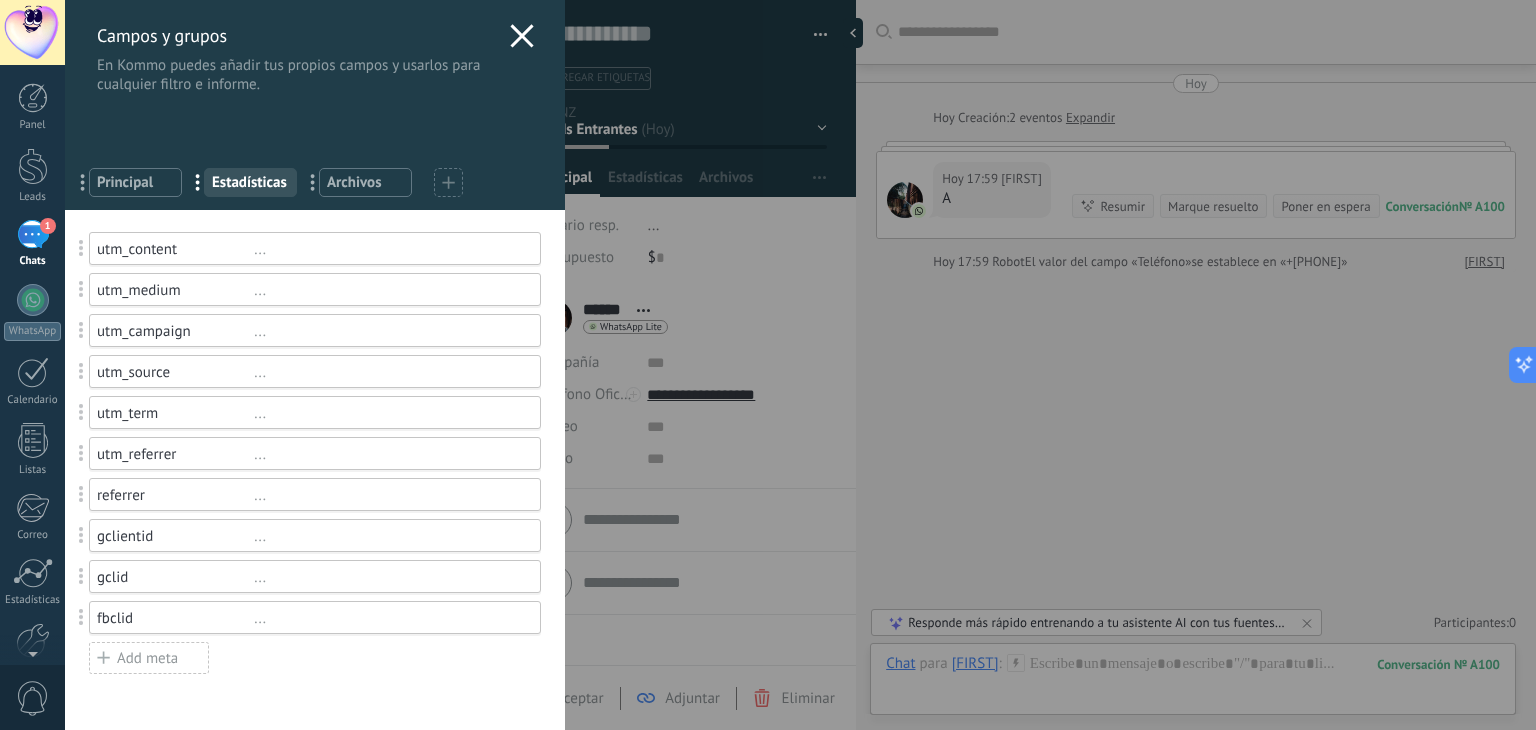 click on "Archivos" at bounding box center (365, 182) 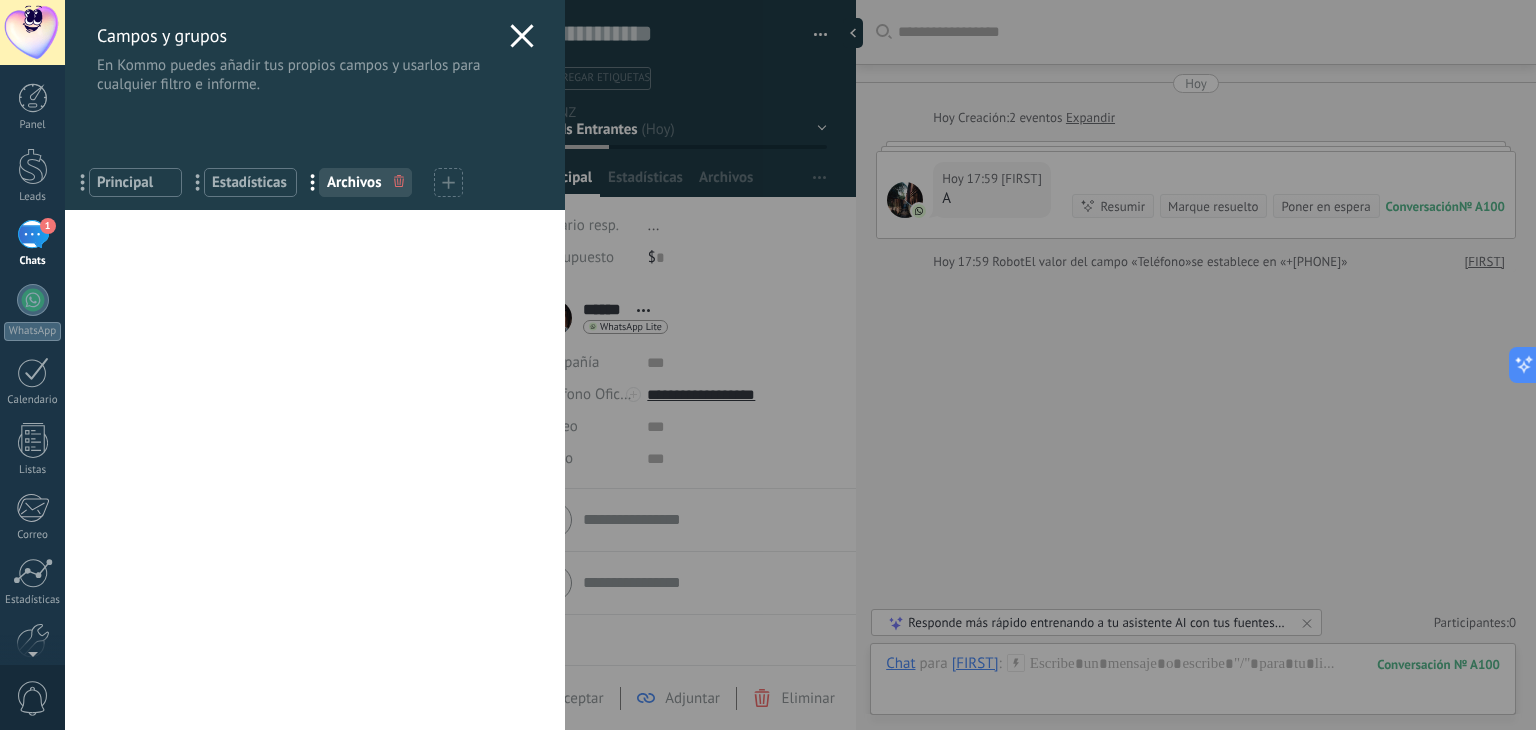 click on "Estadísticas" at bounding box center (250, 182) 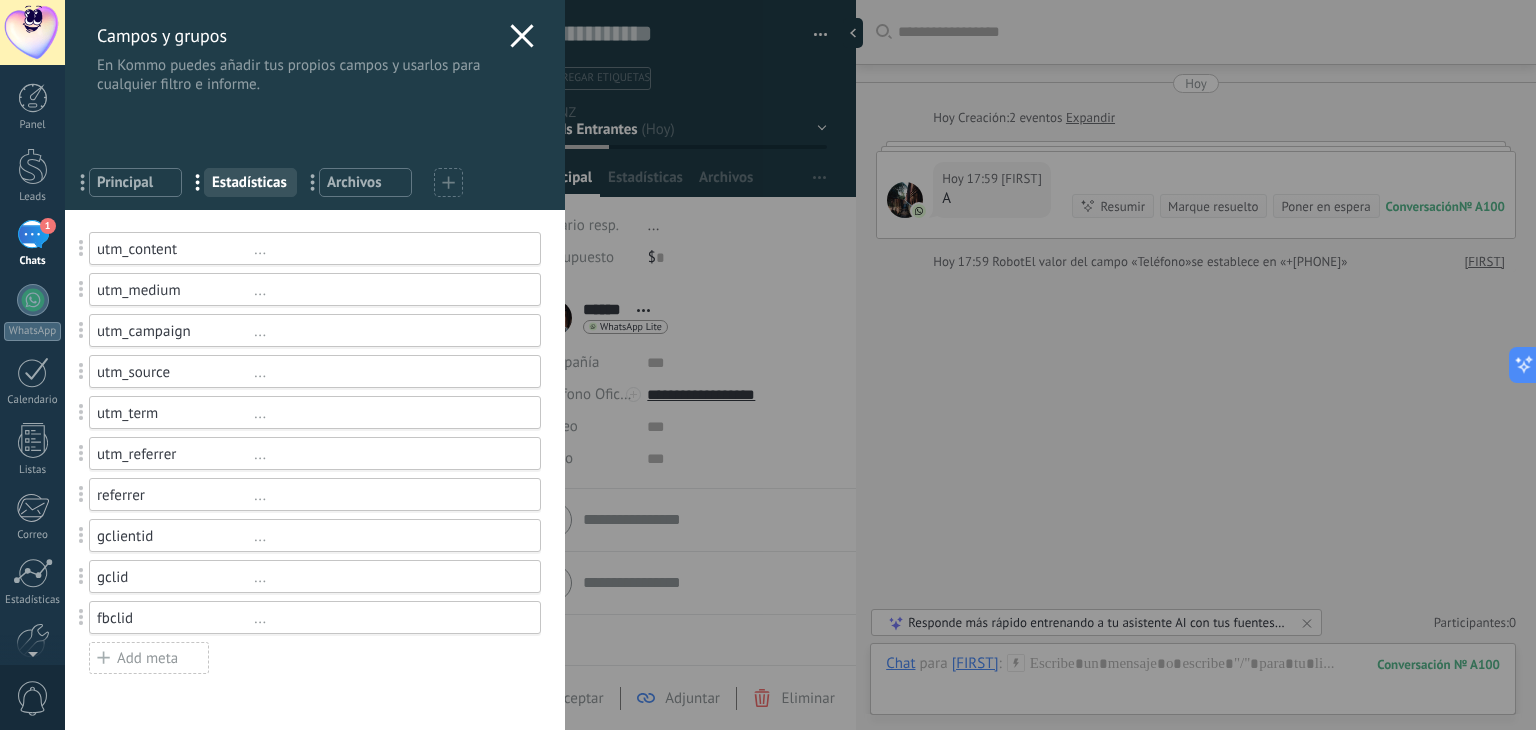 click at bounding box center [448, 182] 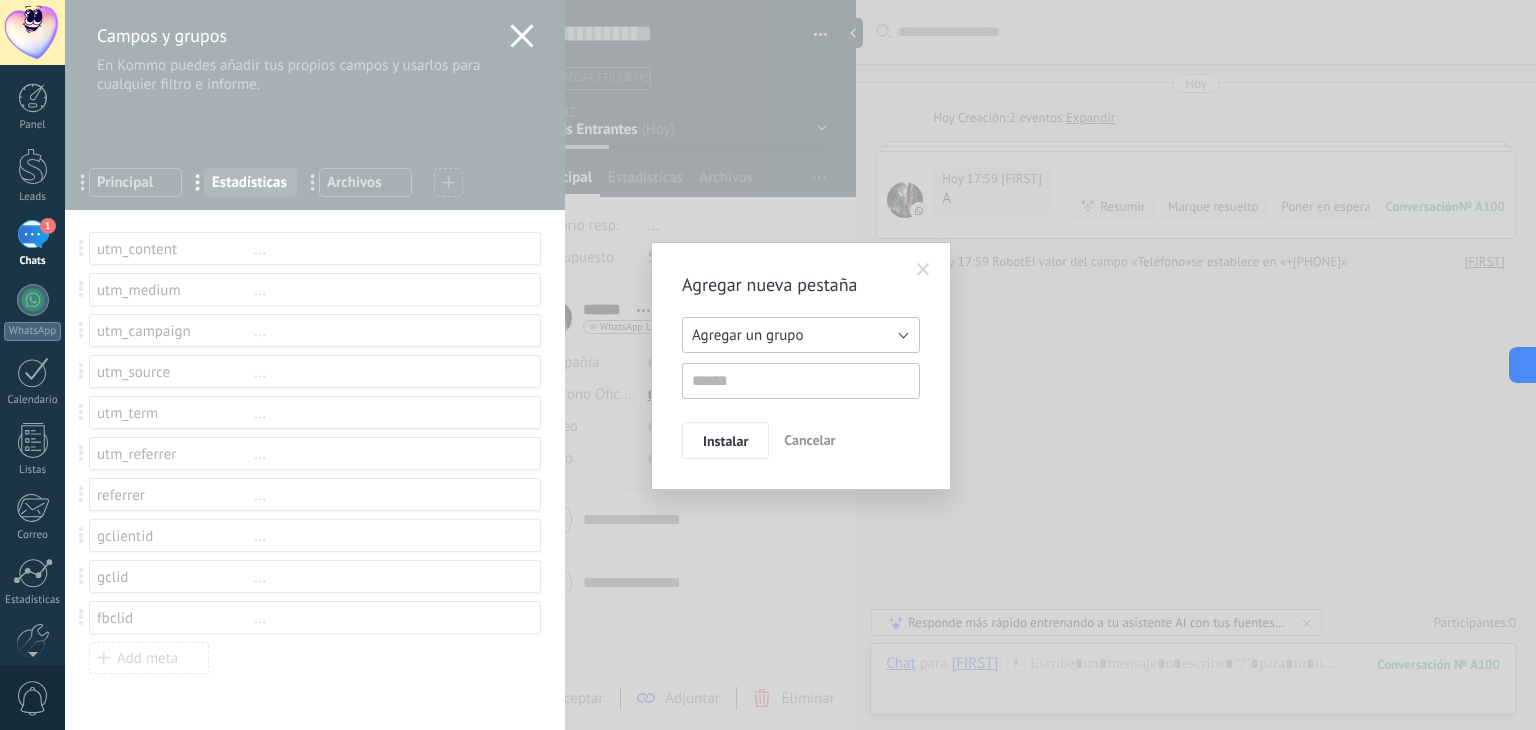 click on "Agregar un grupo" at bounding box center [747, 335] 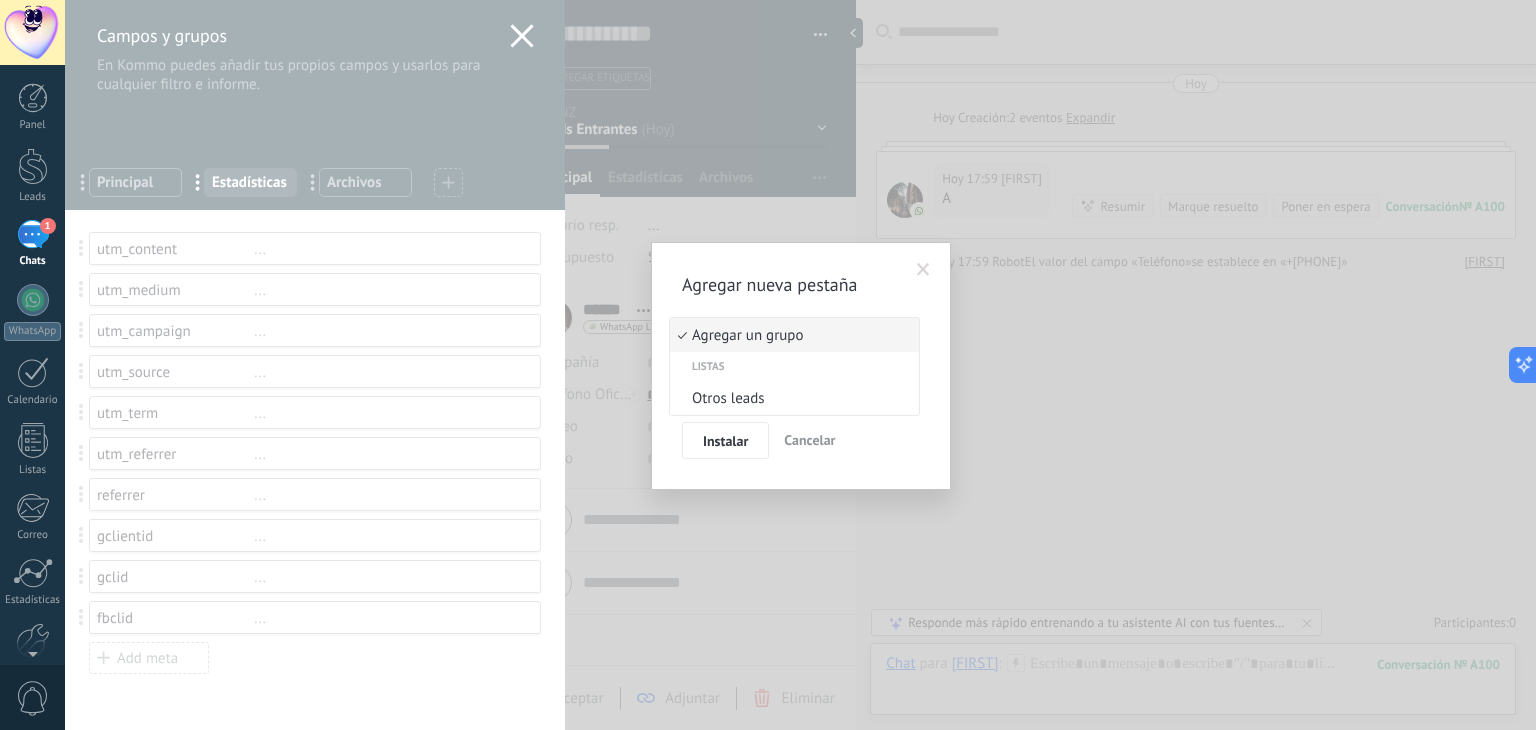 click on "Agregar nueva pestaña Agregar un grupo Listas Otros leads Agregar un grupo Instalar Cancelar" at bounding box center [800, 365] 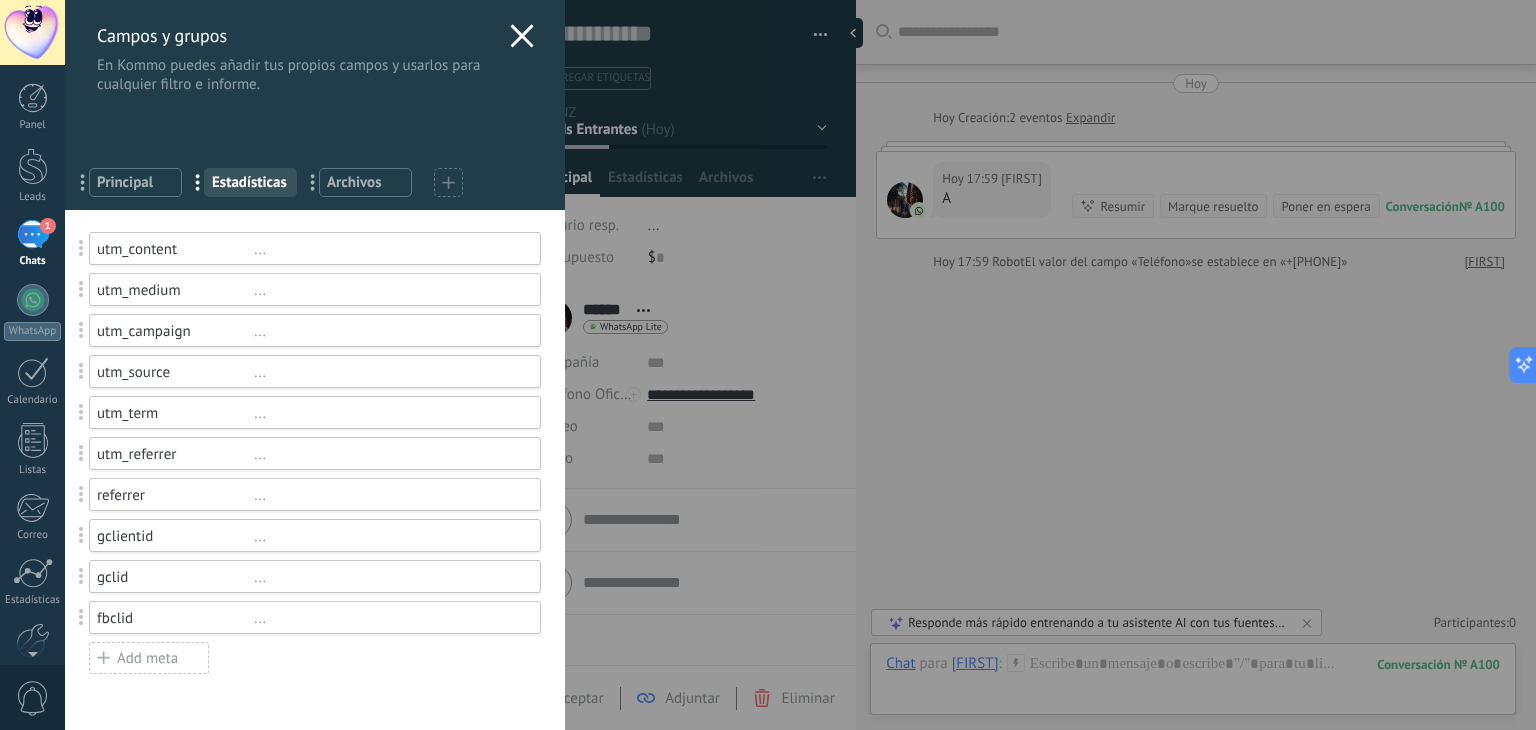 click on "Principal" at bounding box center [135, 182] 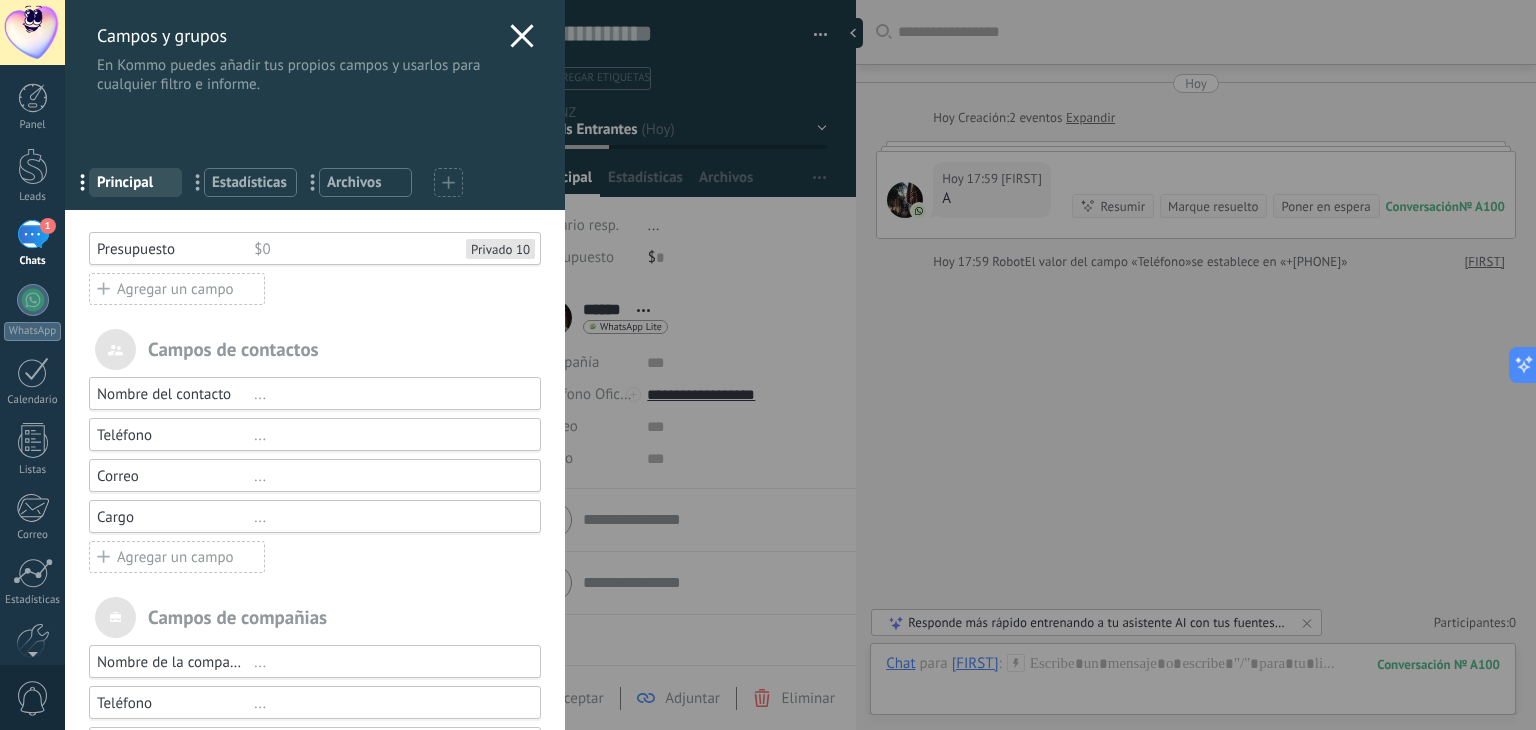 click on "..." at bounding box center (388, 476) 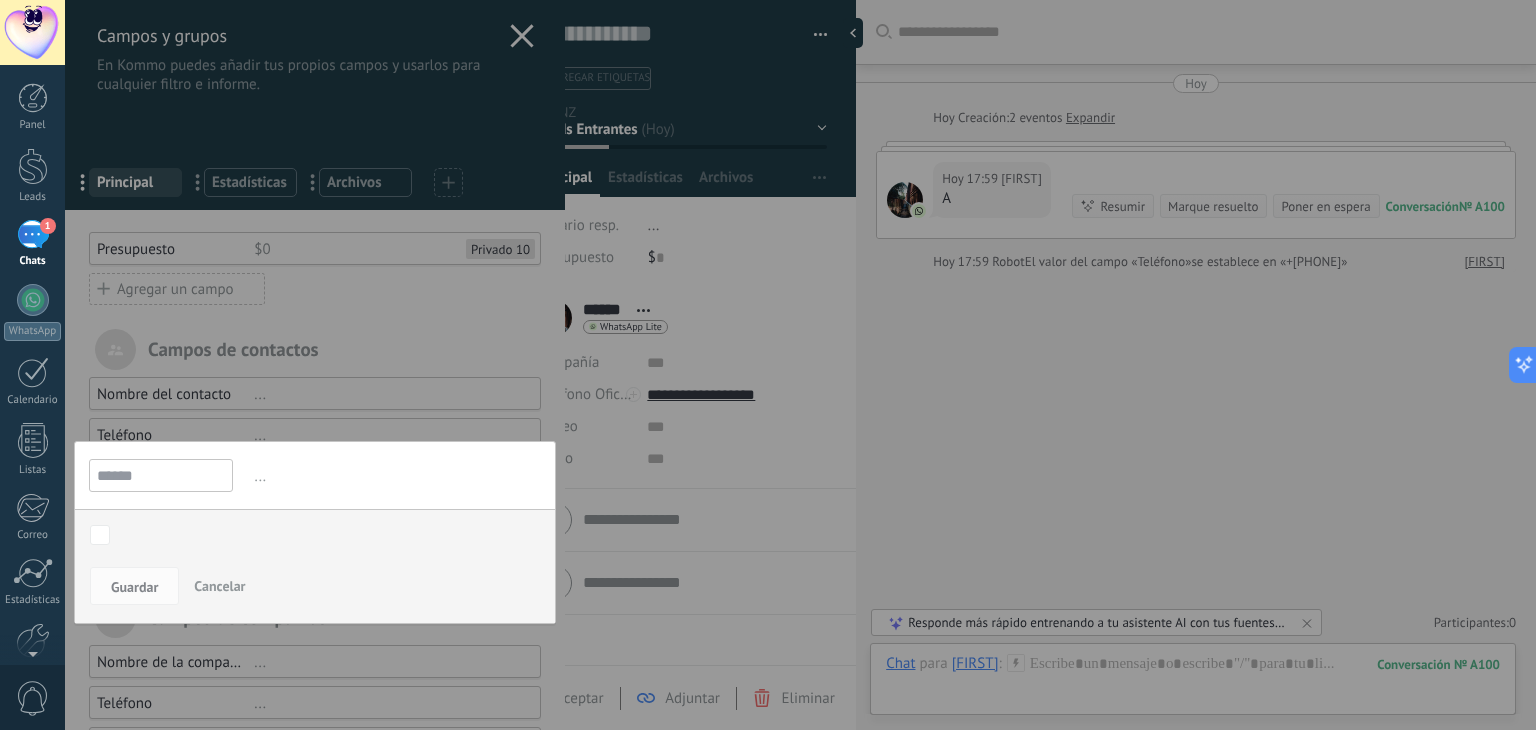 click on "Contacto inicial Negociación Debate contractual Discusión de contrato Logrado con éxito Venta Perdido" at bounding box center [0, 0] 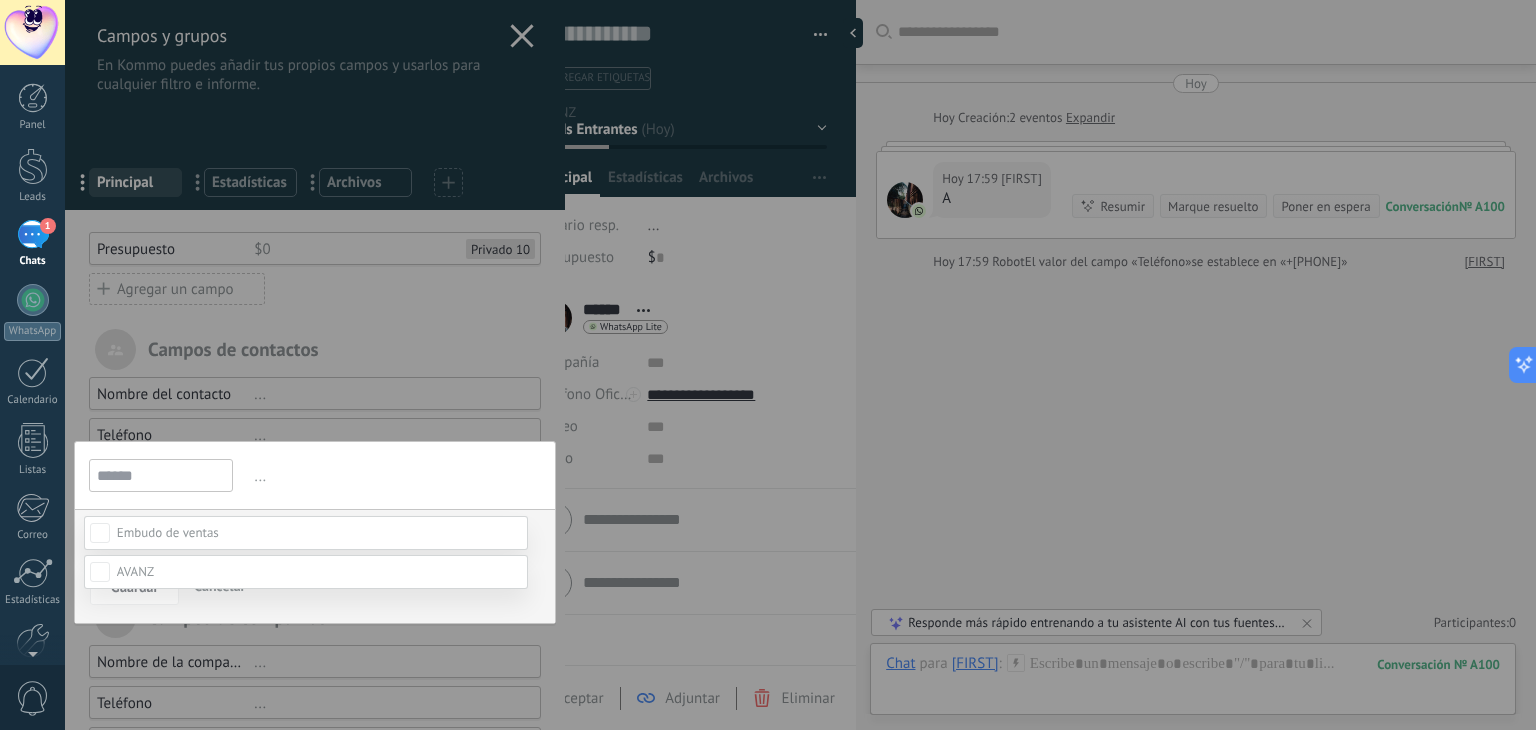 click at bounding box center [306, 533] 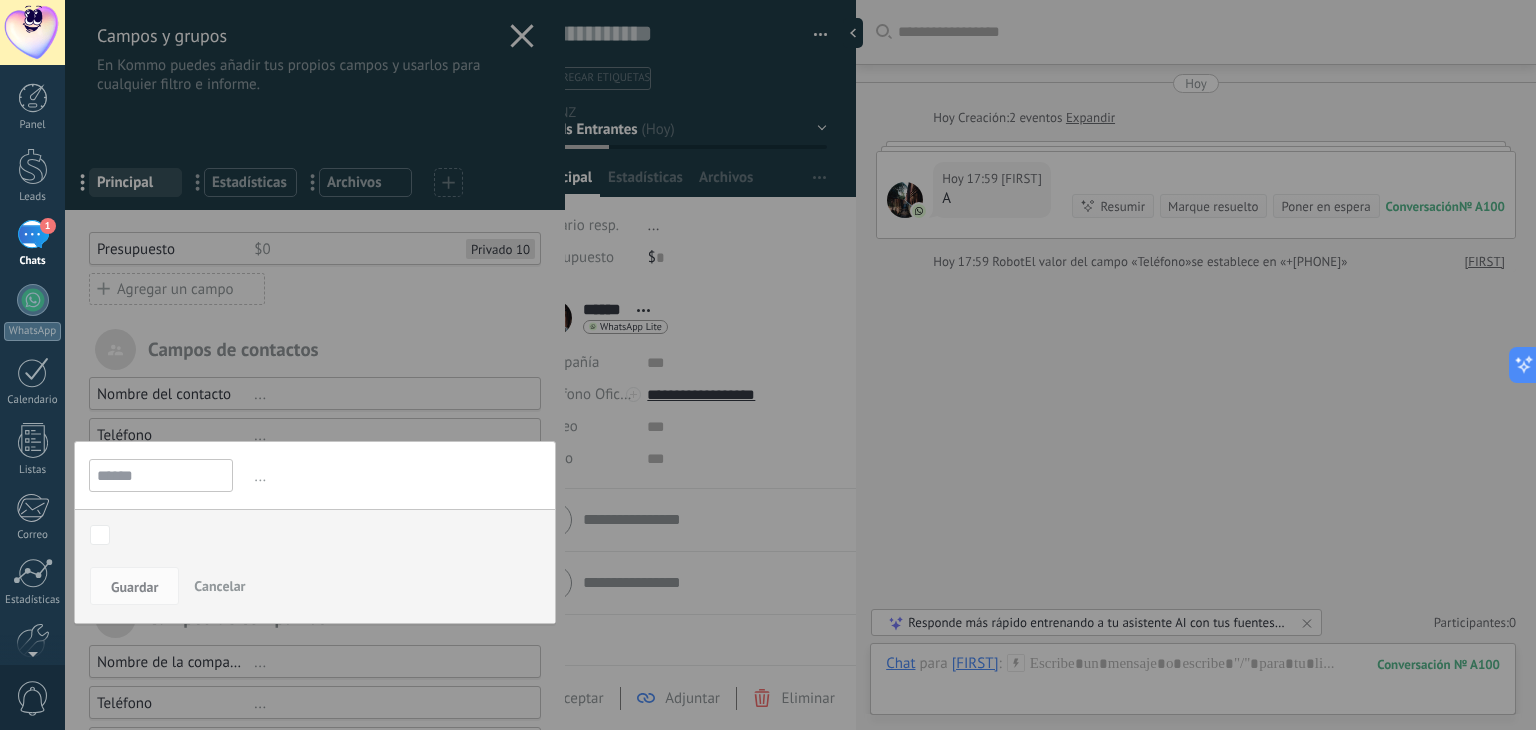 click on "Cancelar" at bounding box center (219, 586) 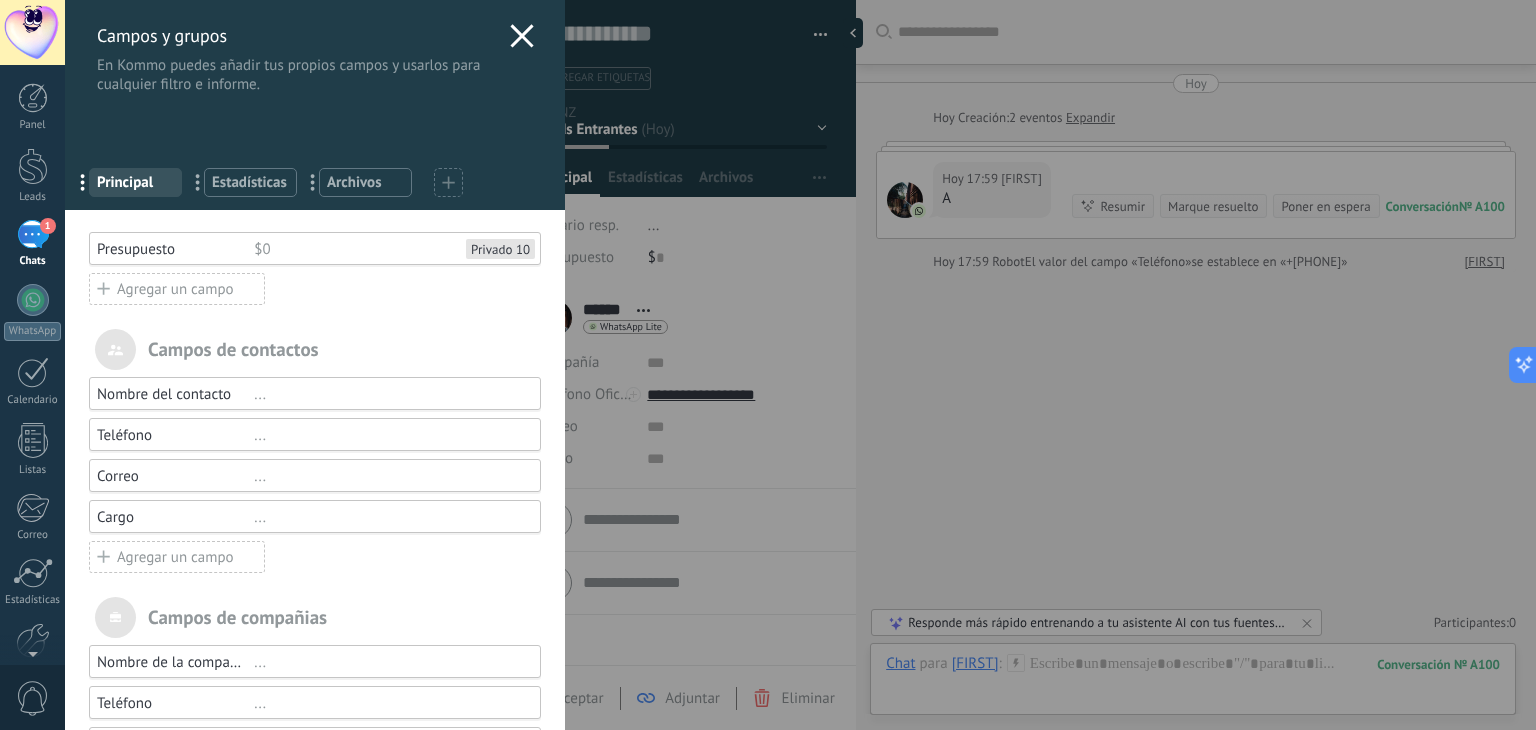 click on "..." at bounding box center (388, 476) 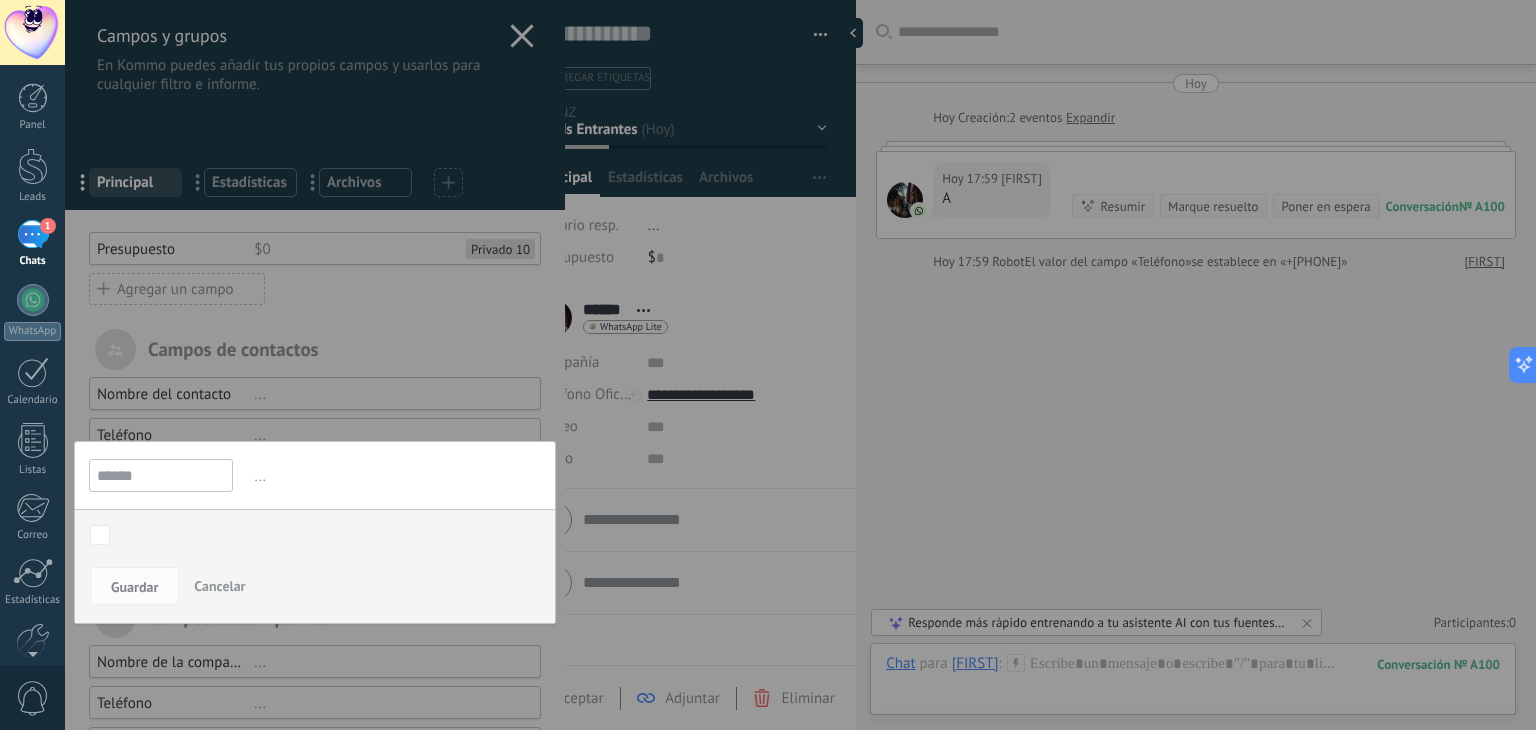 click at bounding box center [315, 459] 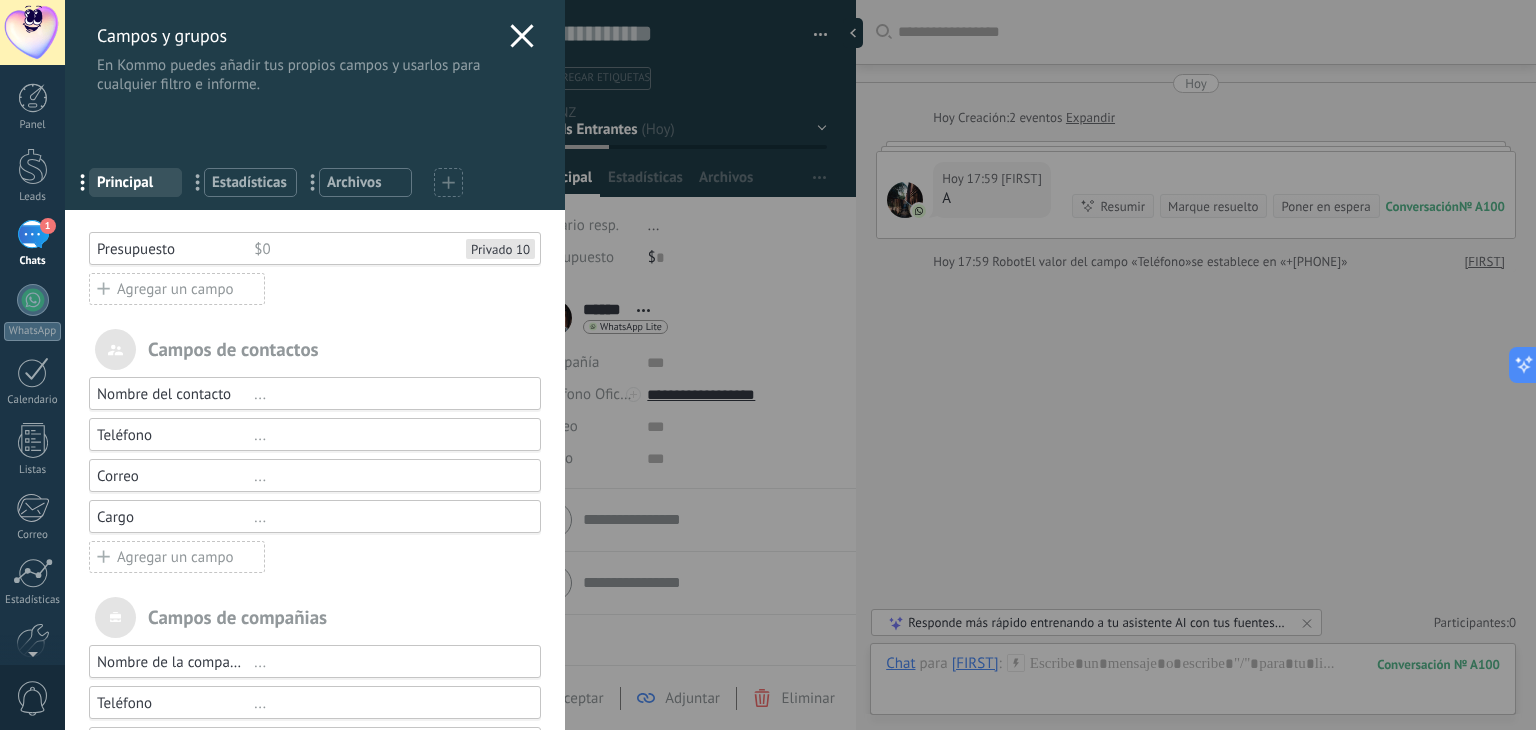 click on "Correo" at bounding box center [175, 476] 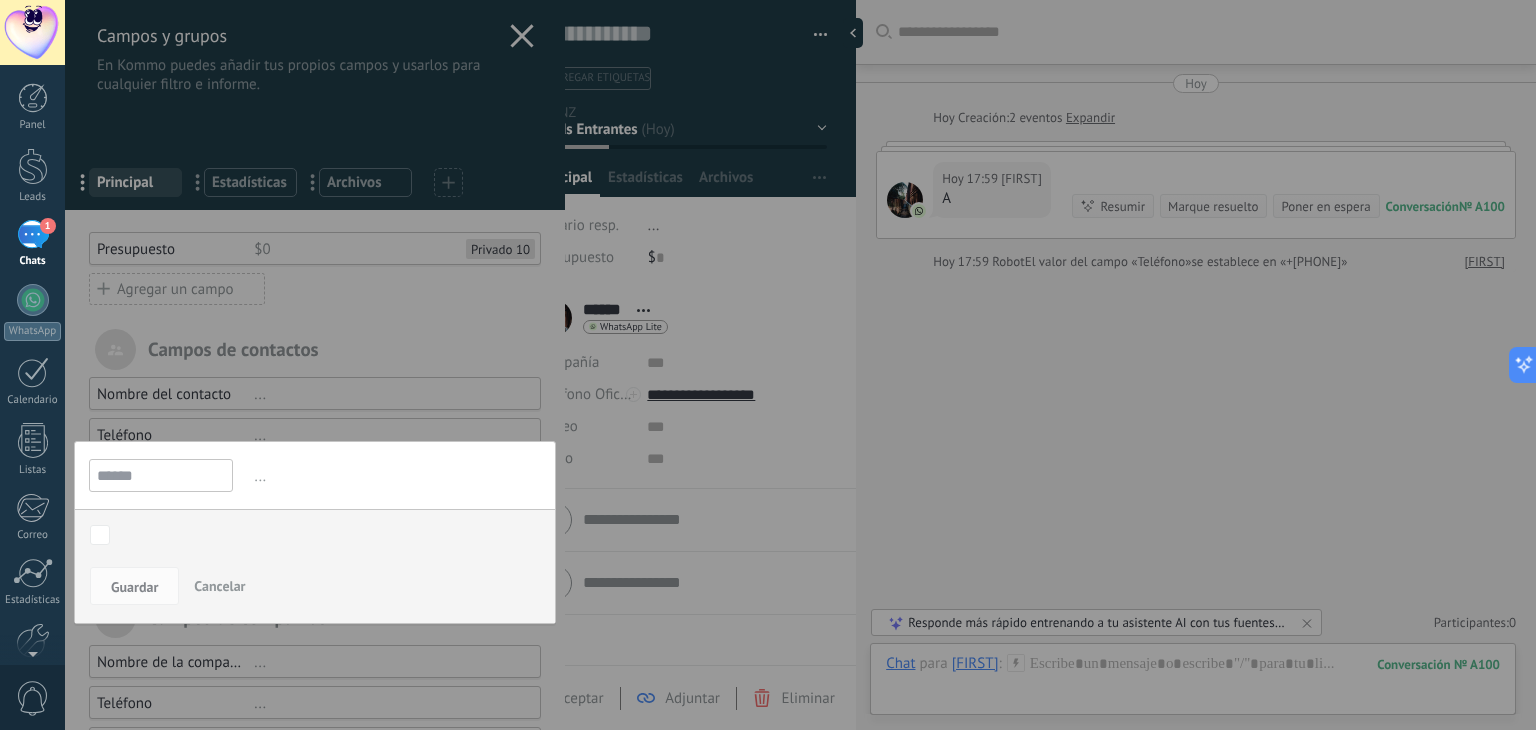 click on "******" at bounding box center (161, 475) 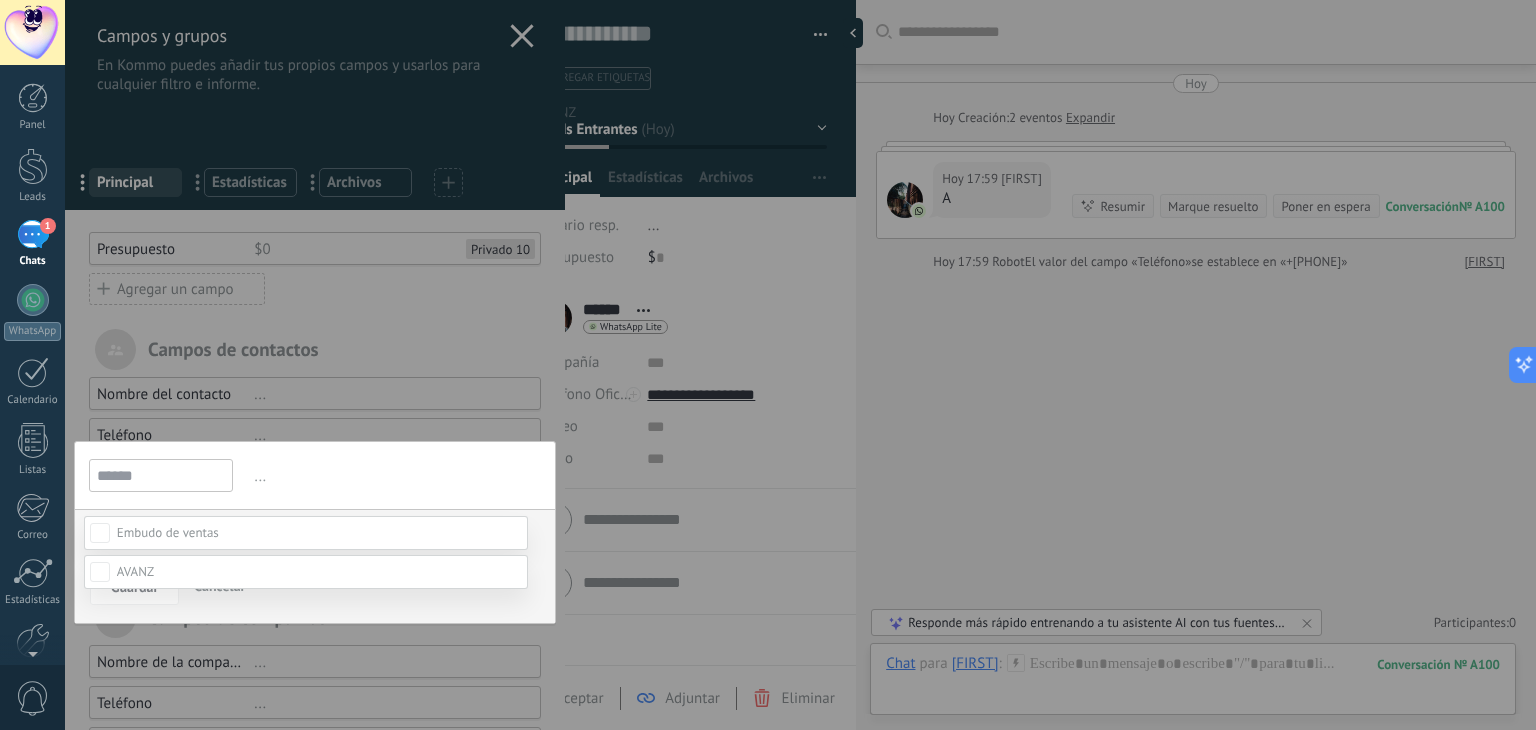 click at bounding box center [168, 532] 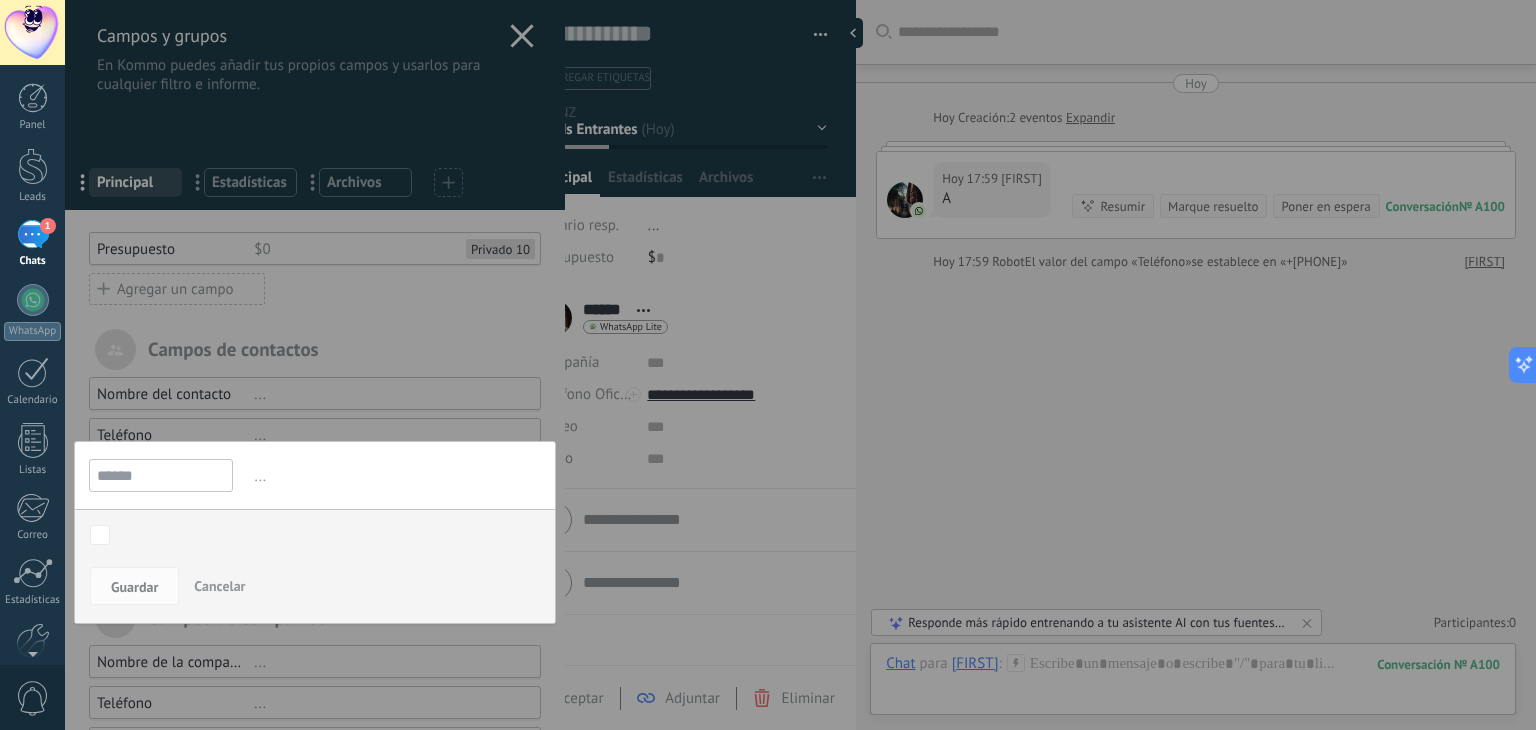 click on "******" at bounding box center [161, 475] 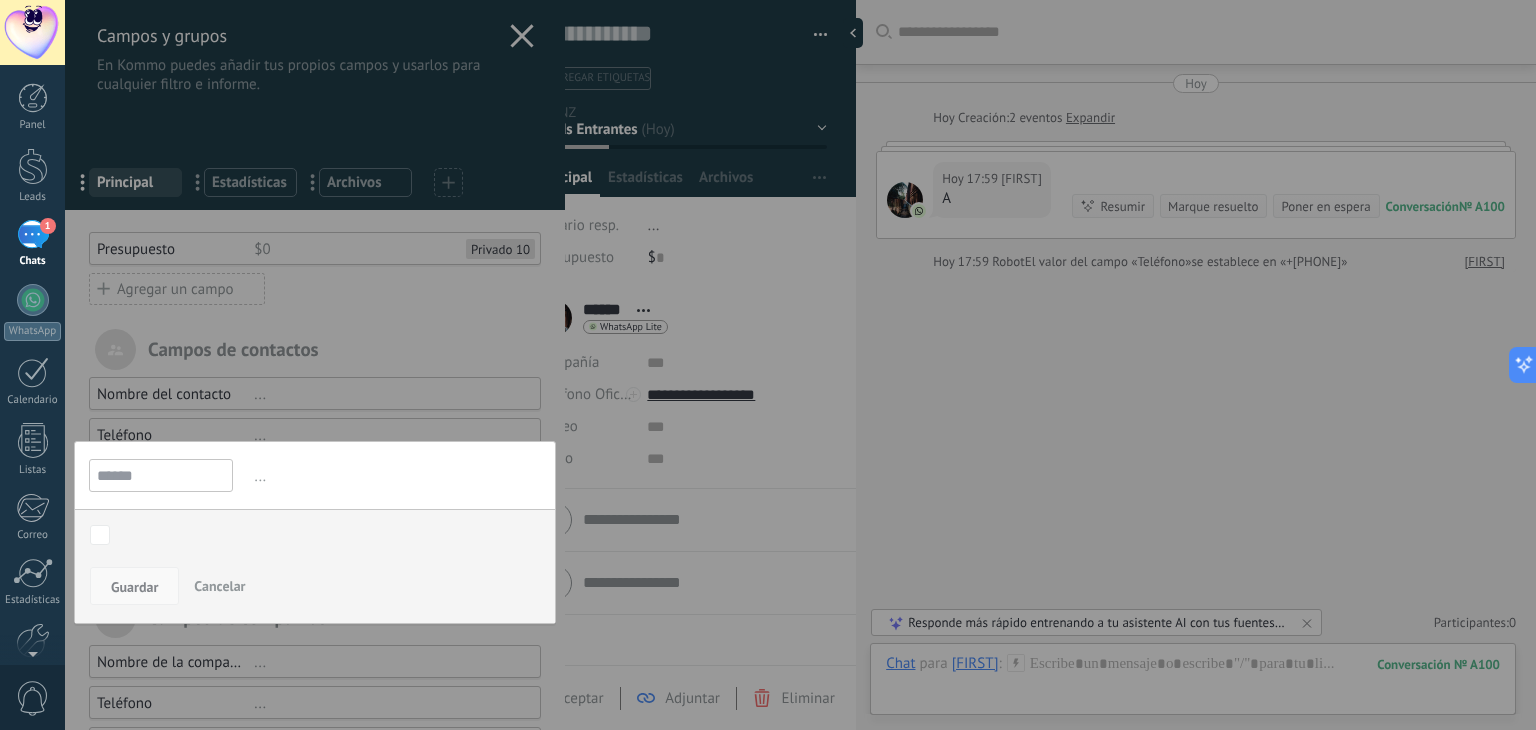 click on "Guardar" at bounding box center (134, 587) 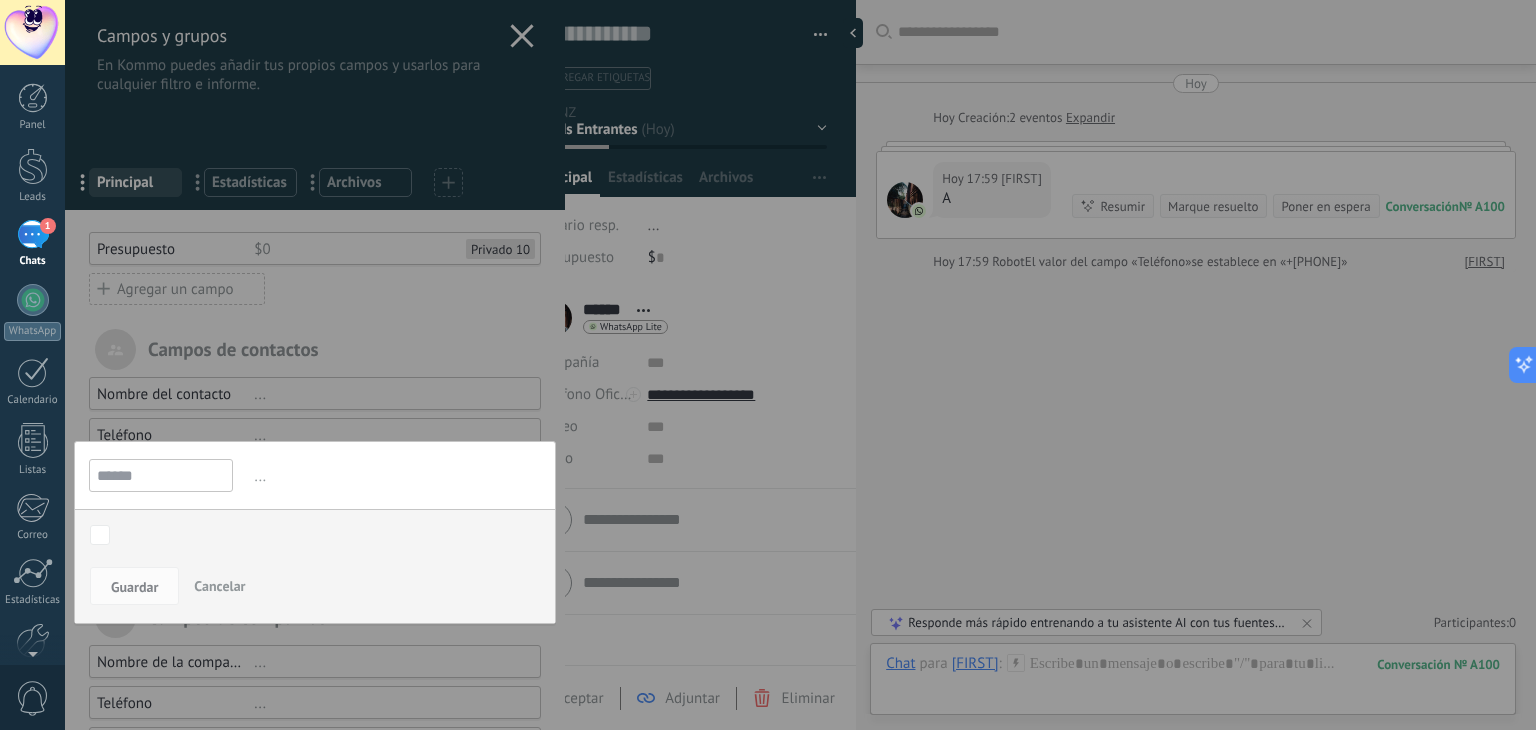 click on "..." at bounding box center (395, 476) 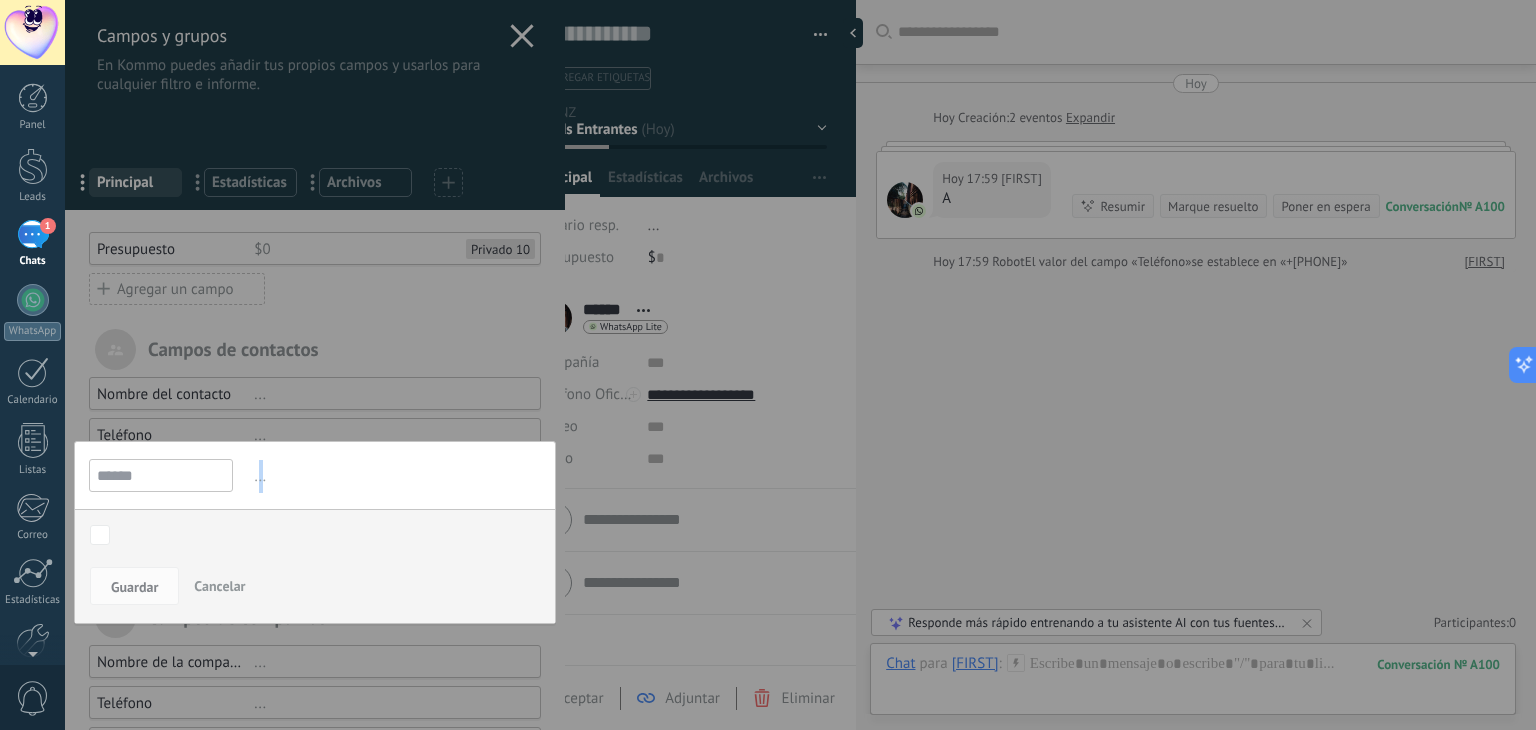 click on "..." at bounding box center [395, 476] 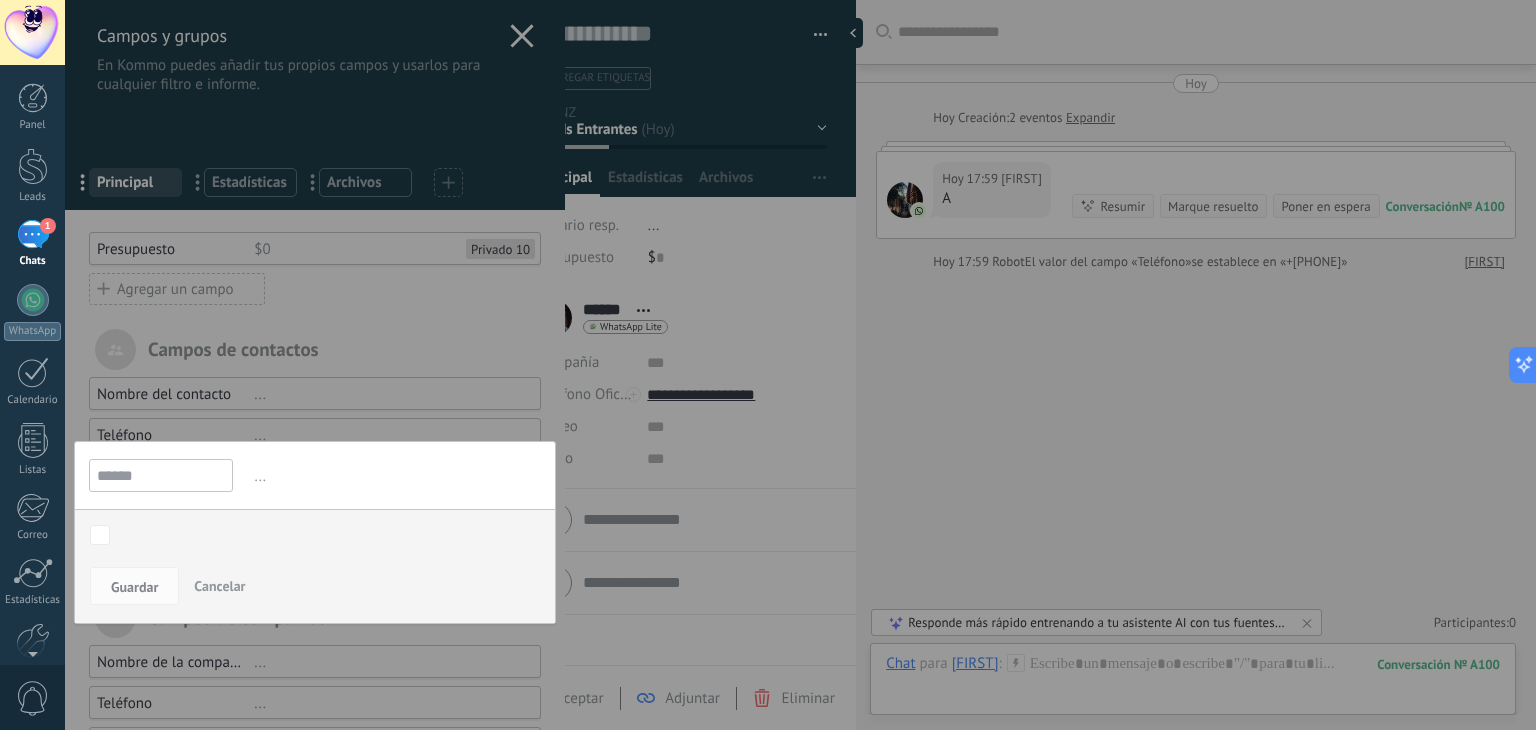 drag, startPoint x: 264, startPoint y: 478, endPoint x: 202, endPoint y: 377, distance: 118.511604 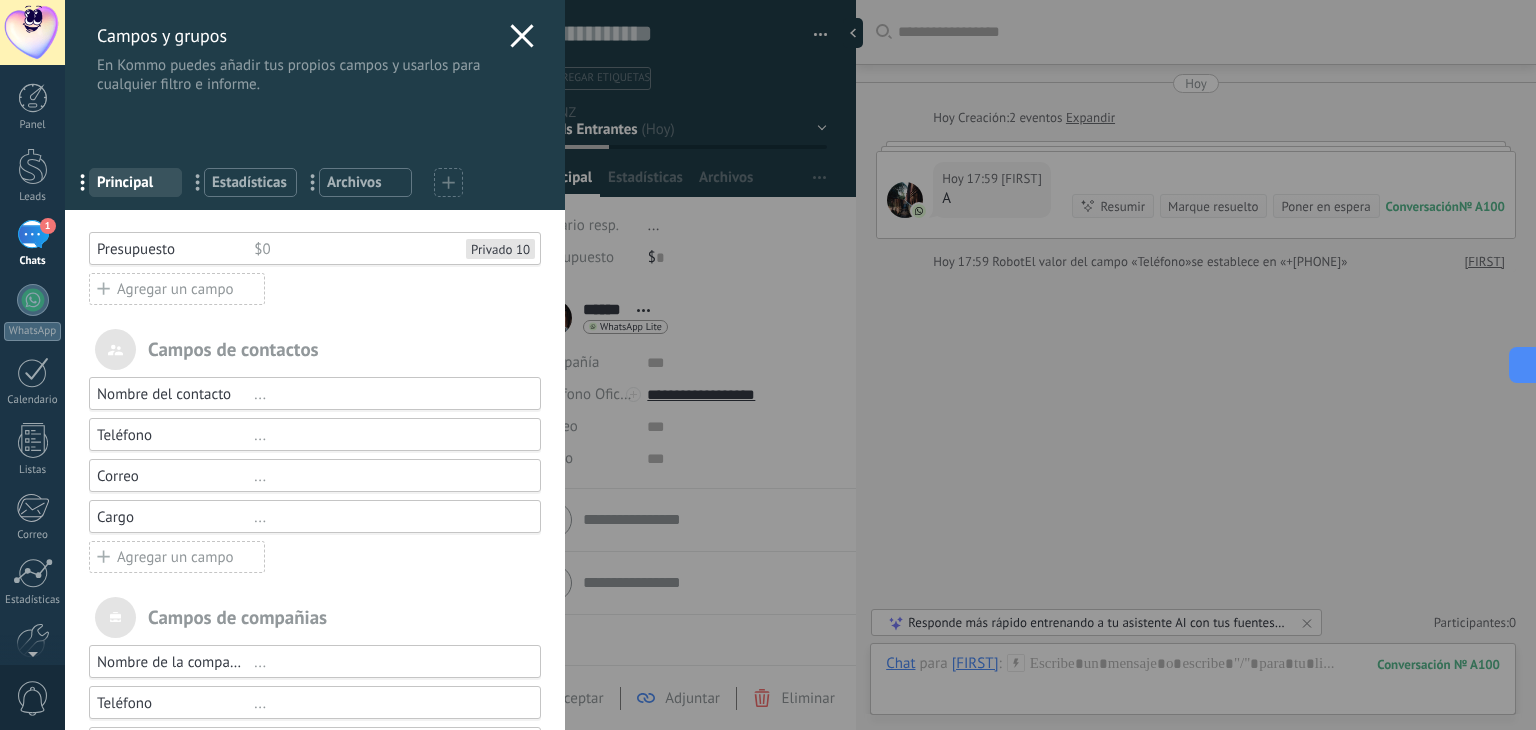 click on "Cargo ..." at bounding box center (315, 516) 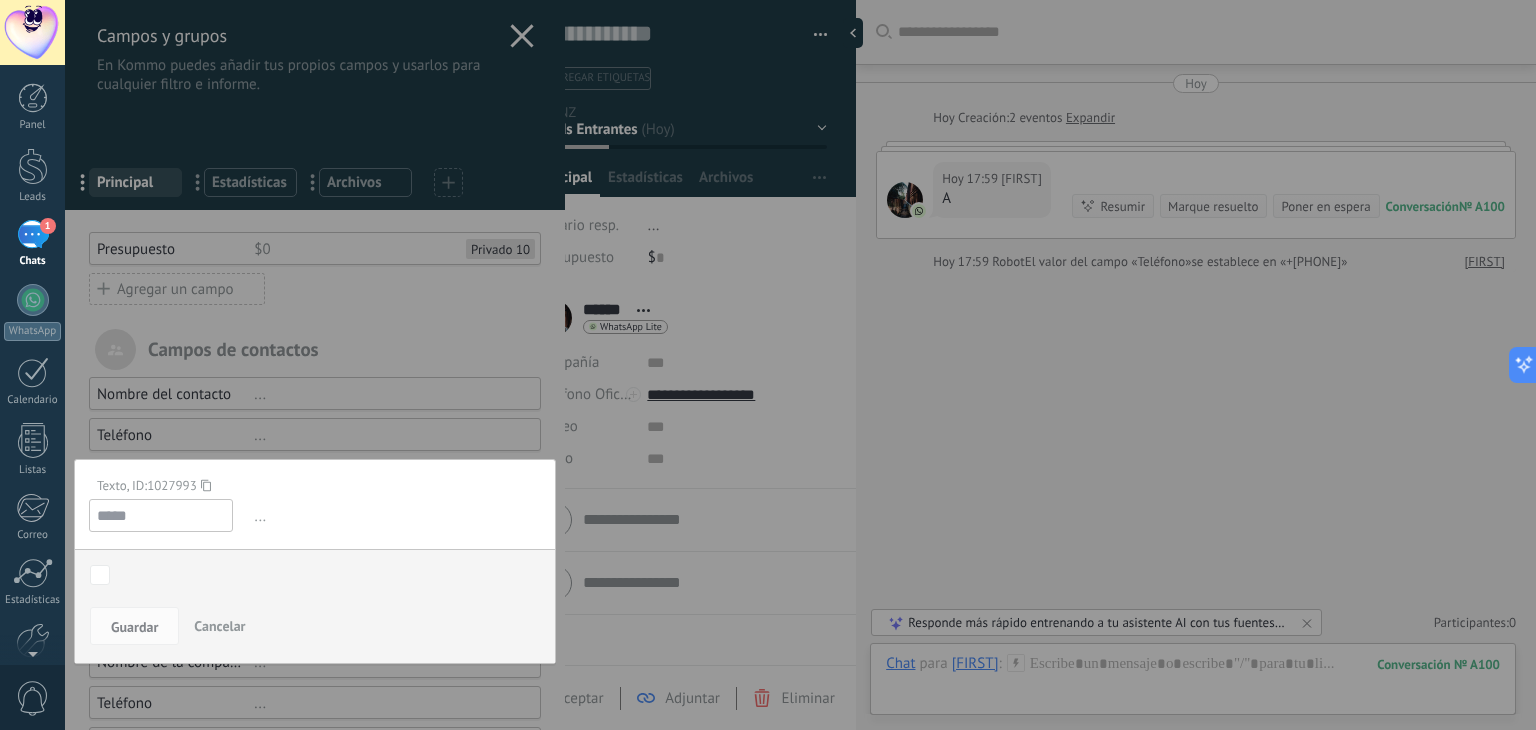 click on "..." at bounding box center (395, 516) 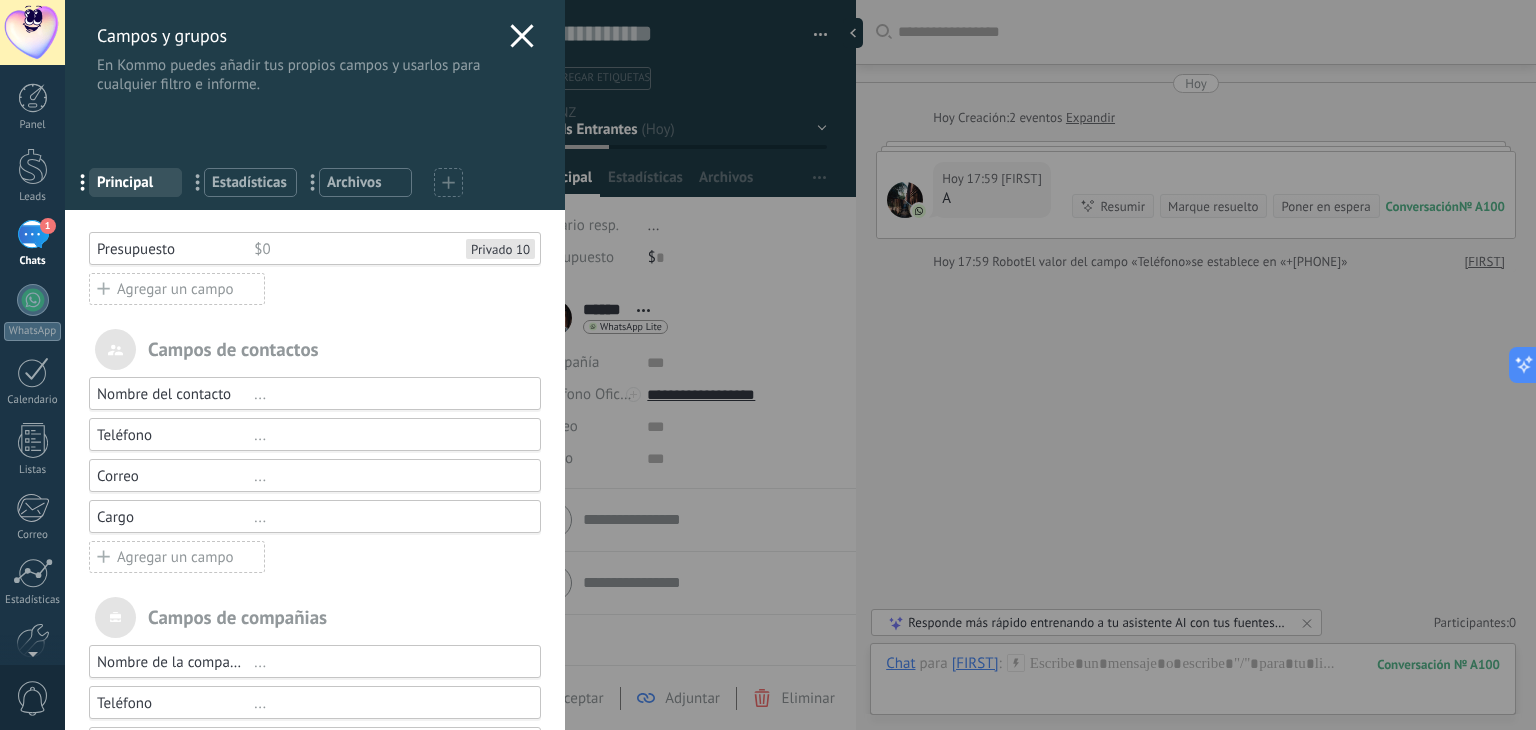 click on "Agregar un campo" at bounding box center [177, 557] 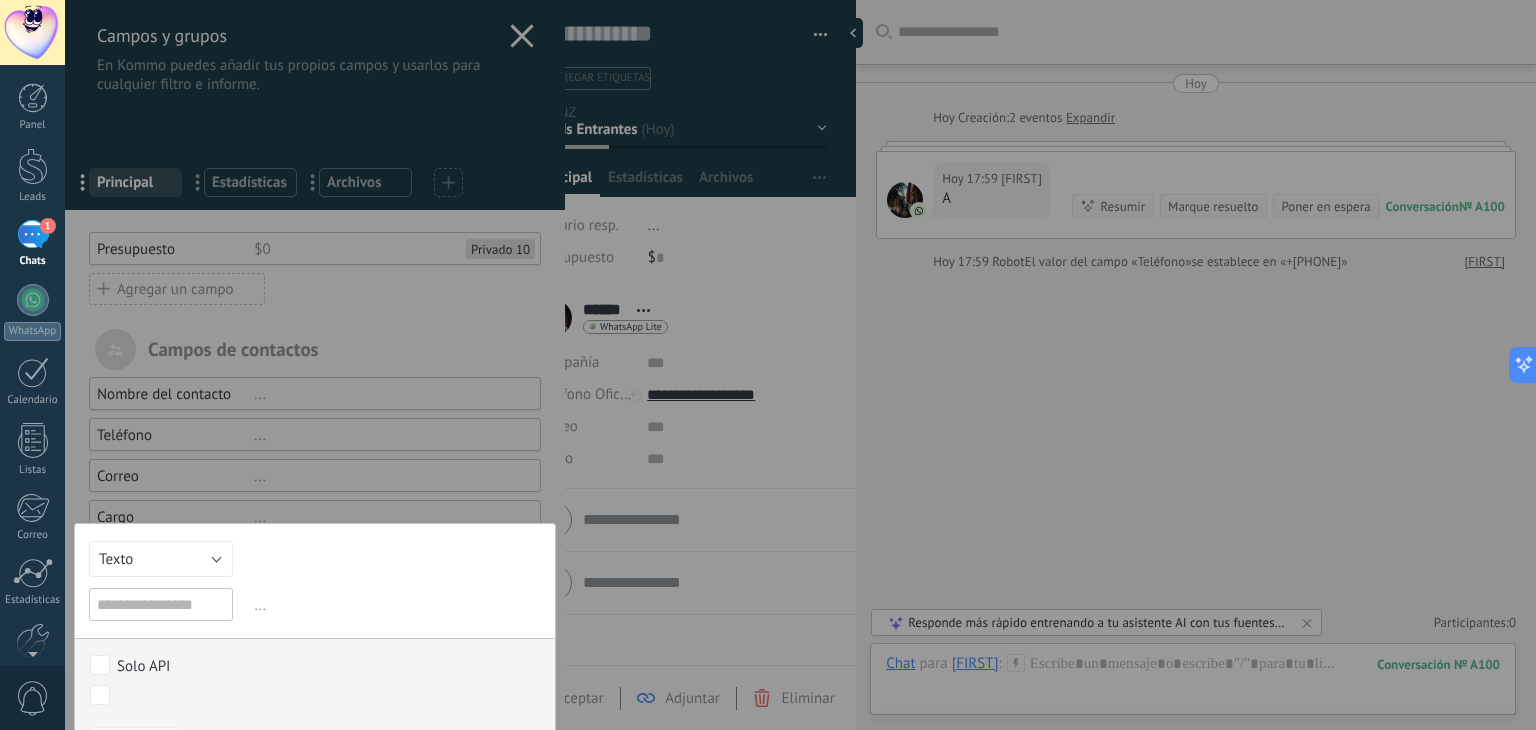 scroll, scrollTop: 200, scrollLeft: 0, axis: vertical 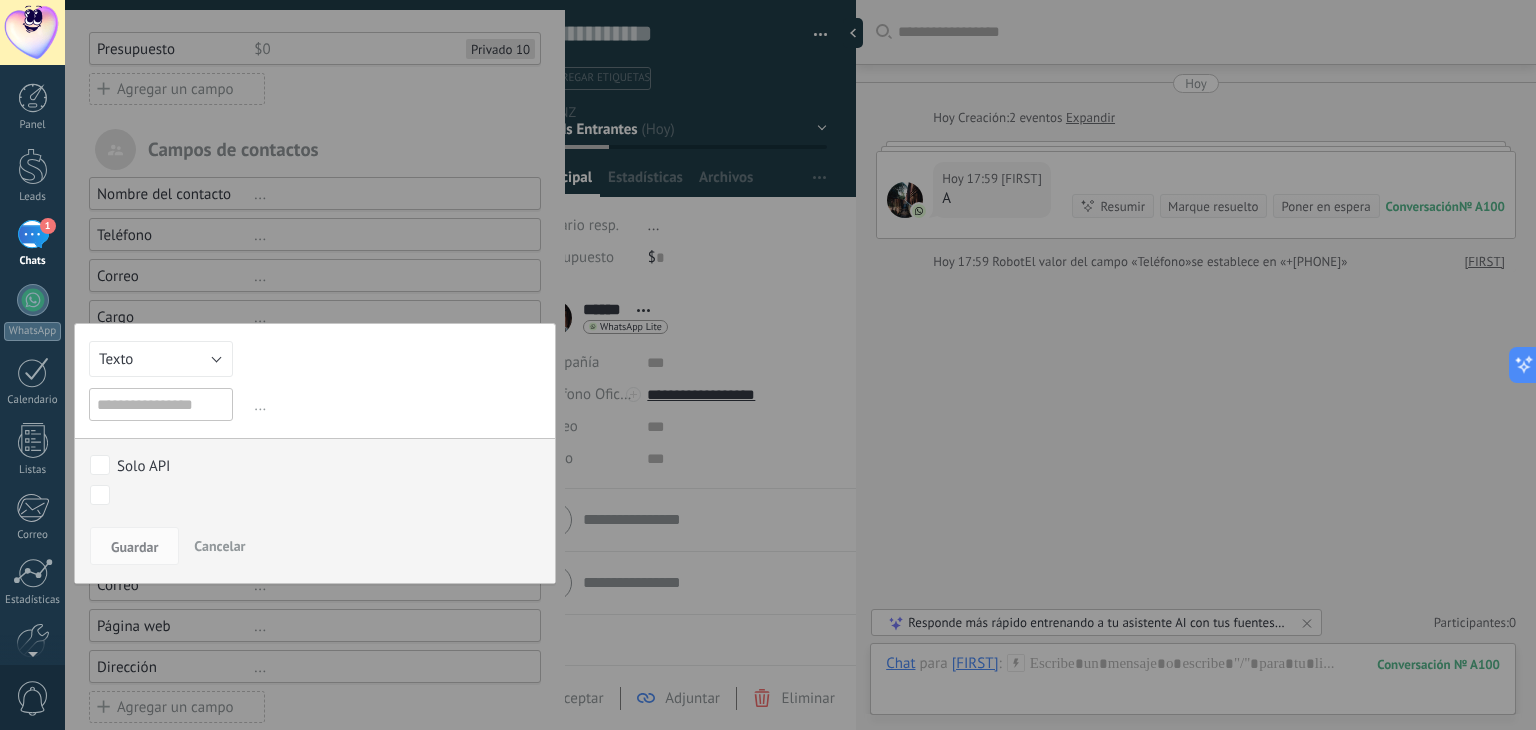 click at bounding box center (315, 280) 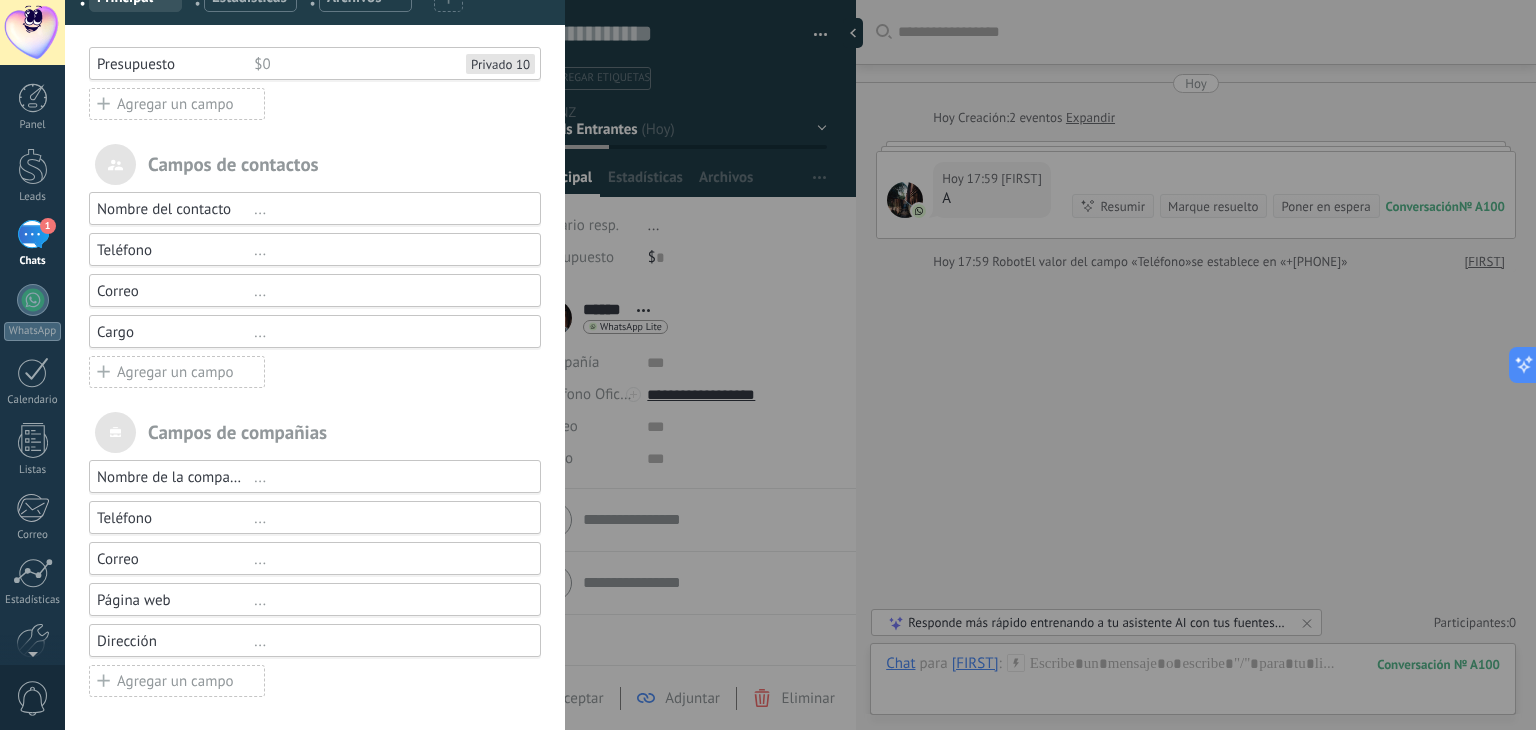 click on "Cargo" at bounding box center [175, 332] 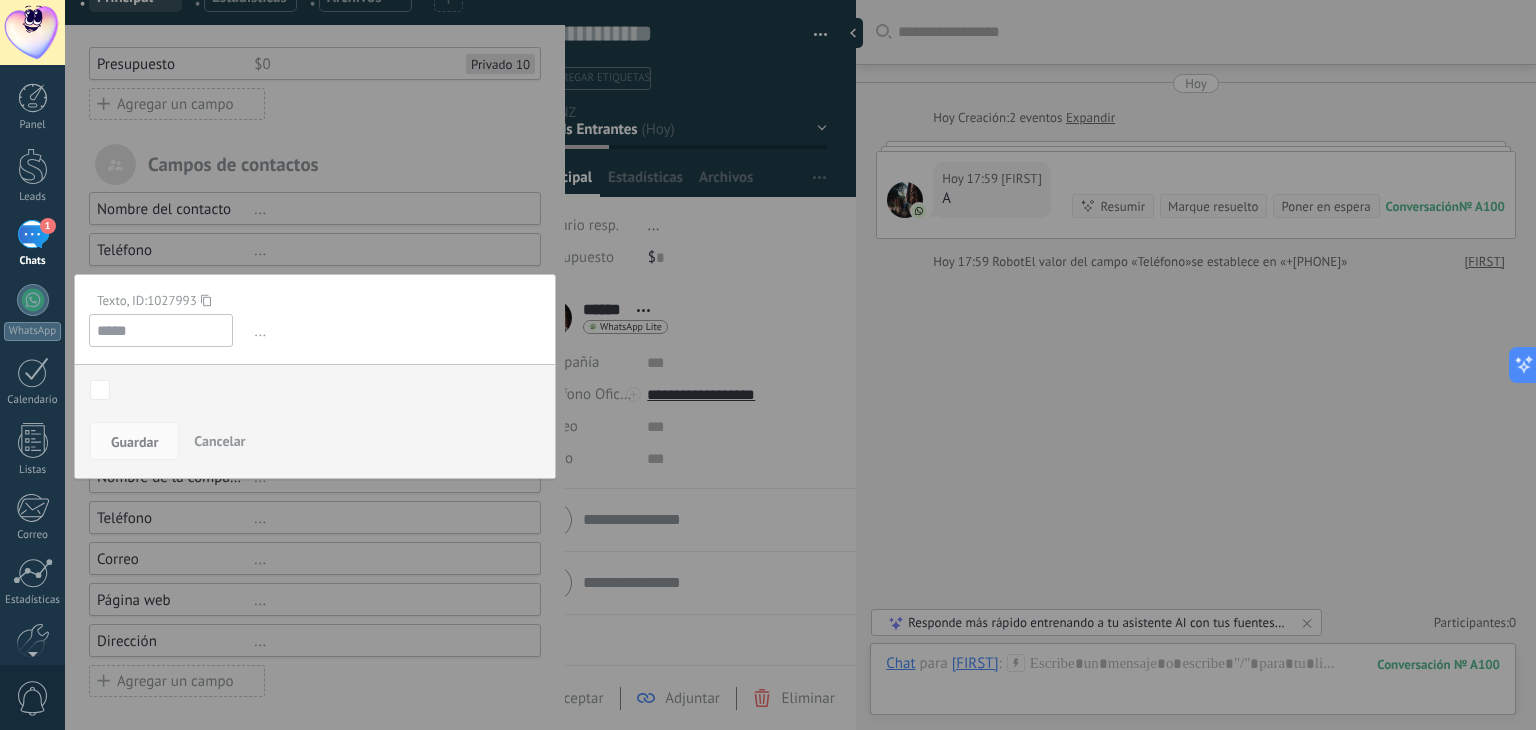 click on "Contacto inicial Negociación Debate contractual Discusión de contrato Logrado con éxito Venta Perdido" at bounding box center (0, 0) 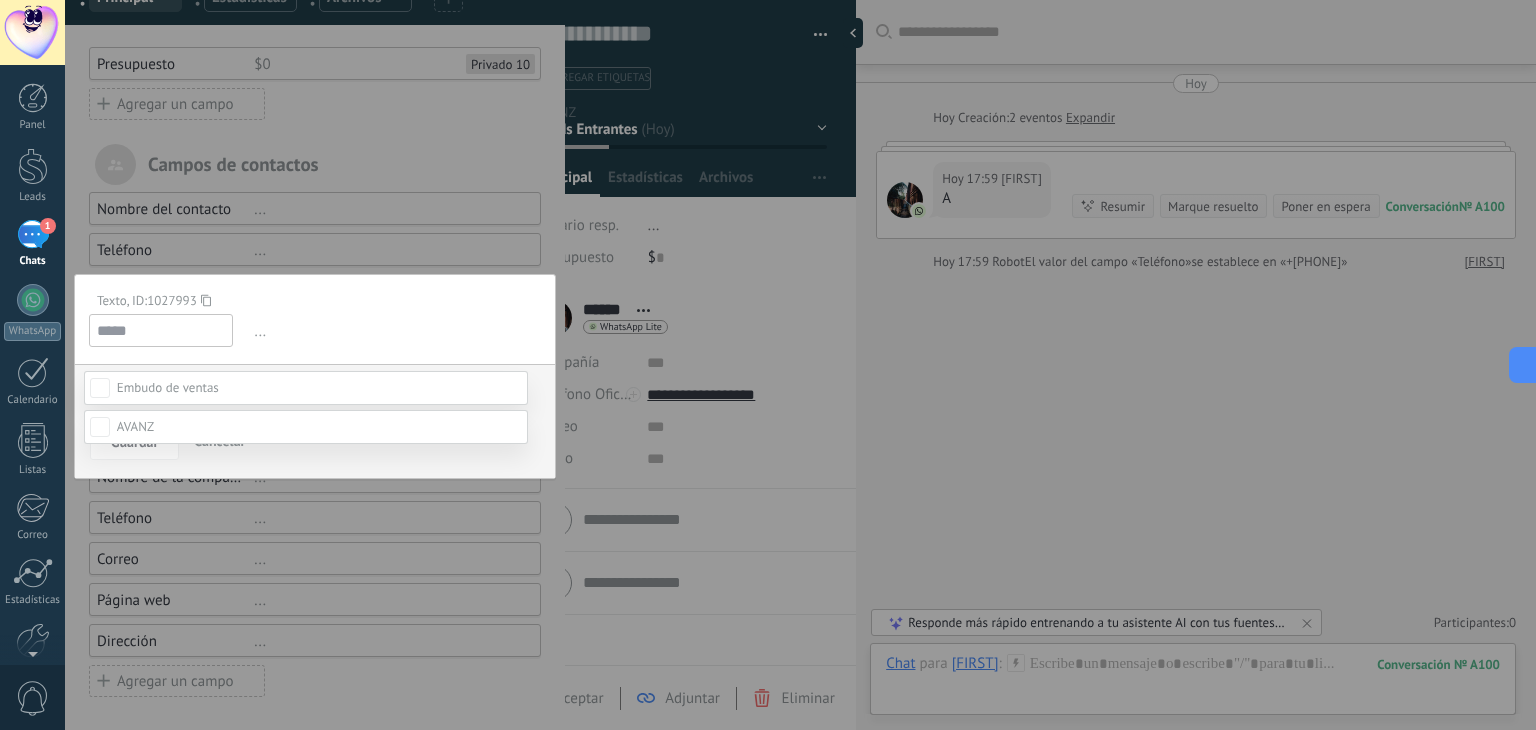 click at bounding box center [135, 426] 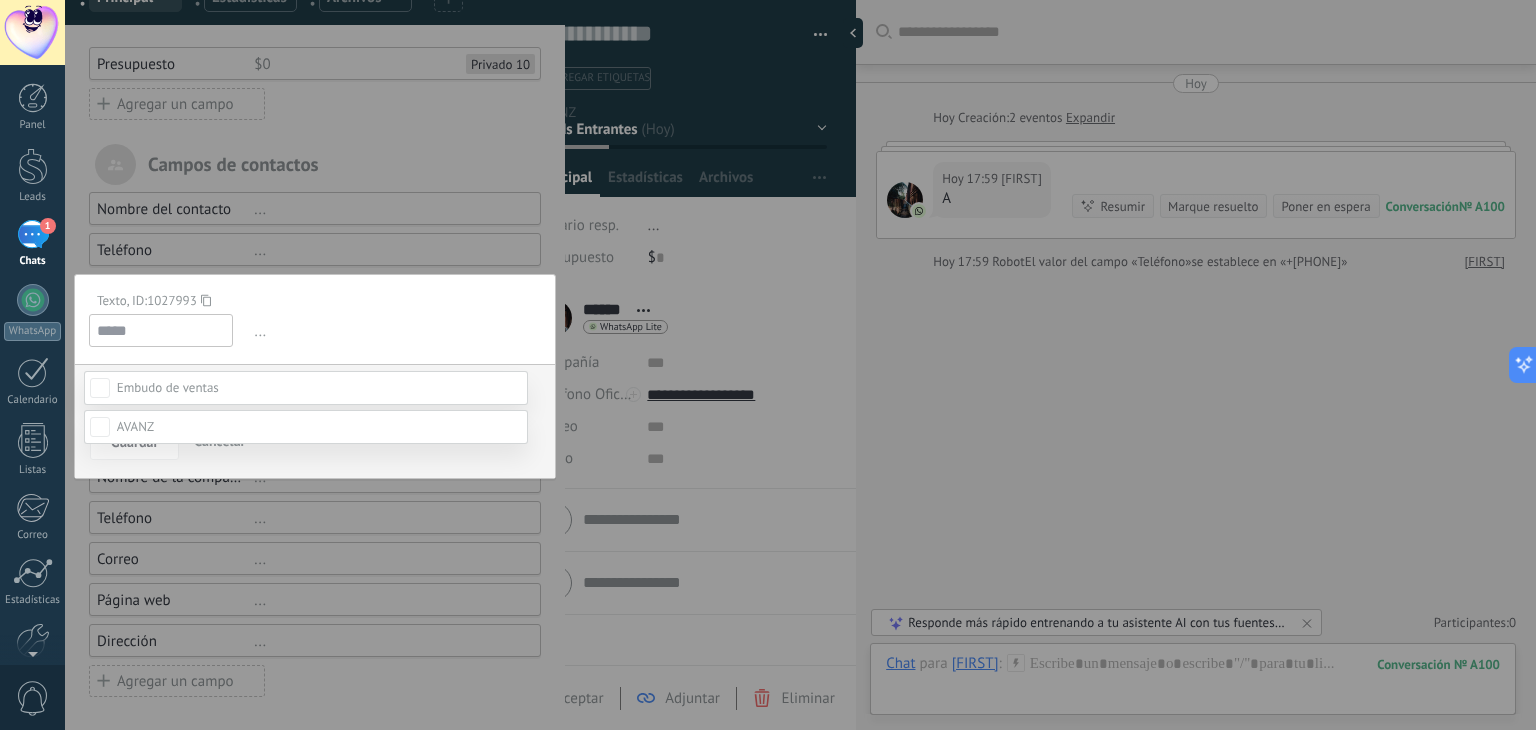 scroll, scrollTop: 39, scrollLeft: 0, axis: vertical 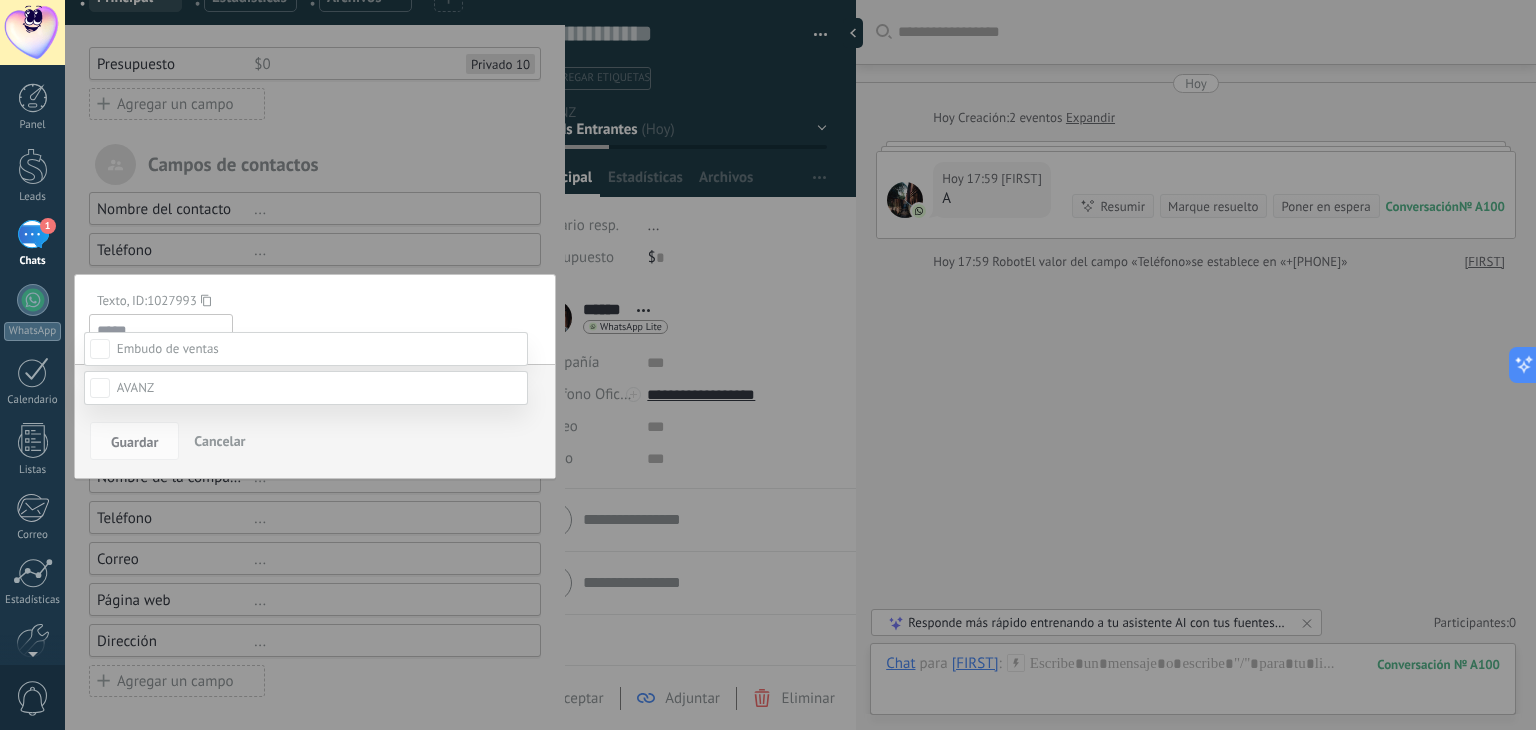 click at bounding box center [800, 326] 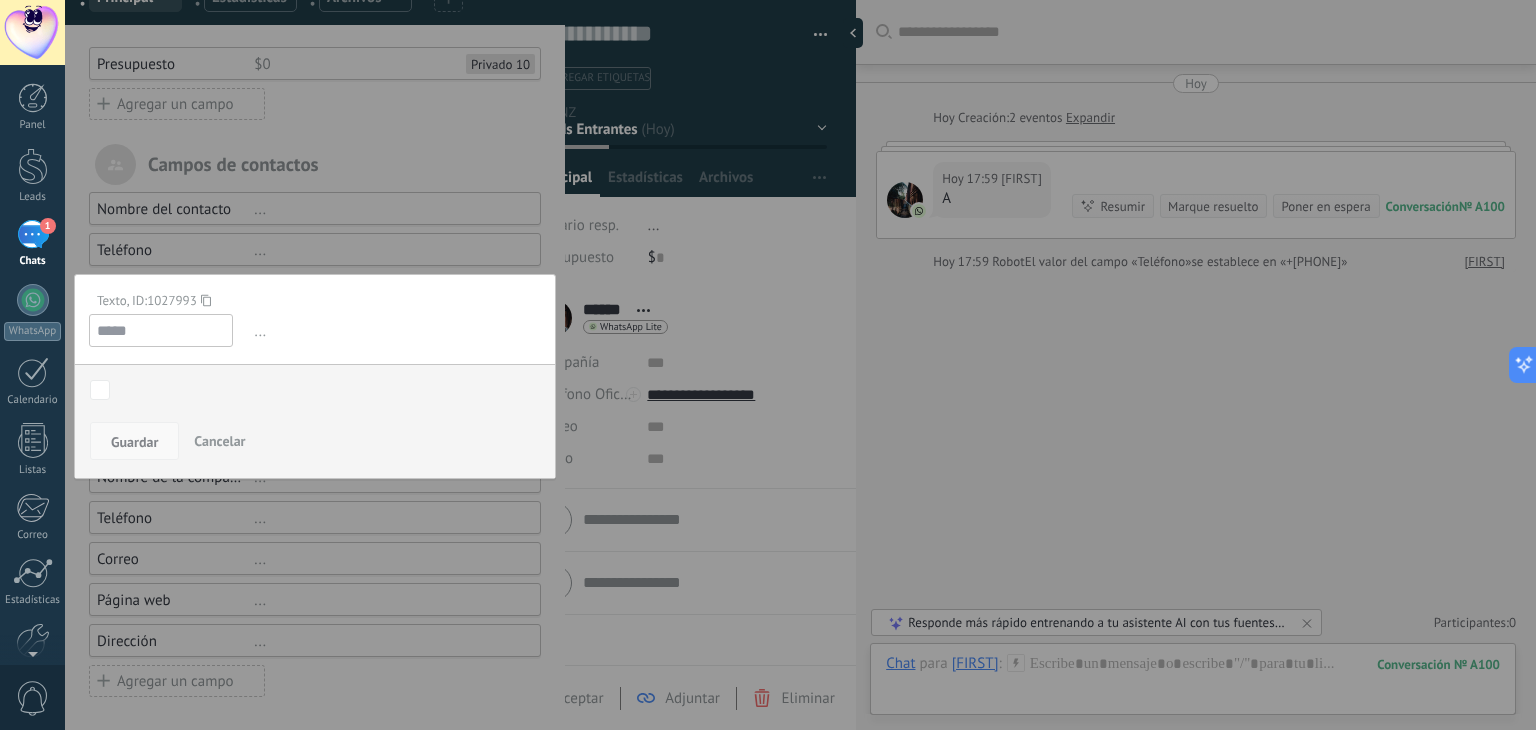 click on "Guardar" at bounding box center [134, 441] 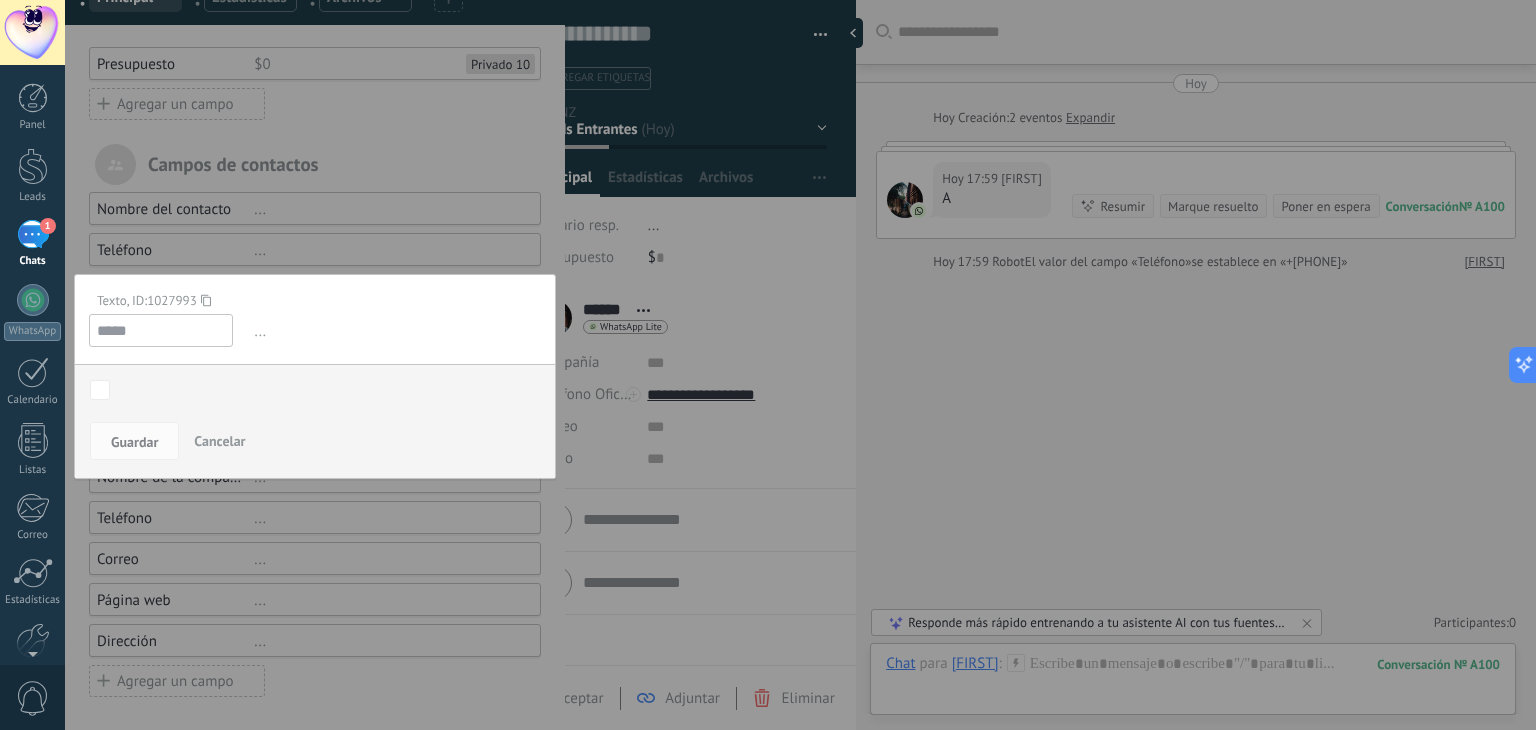drag, startPoint x: 344, startPoint y: 279, endPoint x: 380, endPoint y: 161, distance: 123.36936 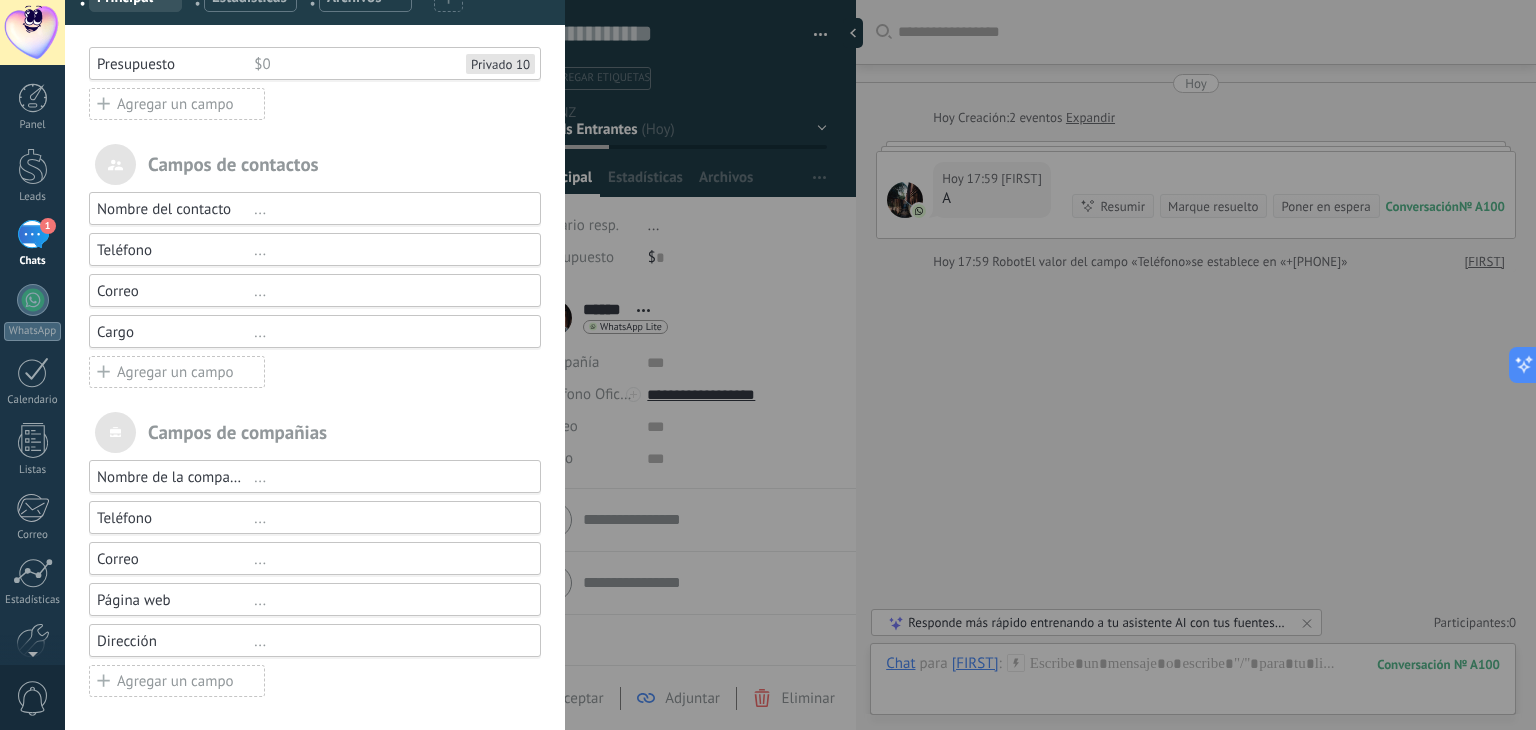 click on "Campos y grupos En Kommo puedes añadir tus propios campos y usarlos para cualquier filtro e informe. ... Principal ... Estadísticas ... Archivos Usted ha alcanzado la cantidad máxima de los campos añadidos en la tarifa Periodo de prueba Presupuesto $0 Privado 10 Agregar un campo utm_content ... utm_medium ... utm_campaign ... utm_source ... utm_term ... utm_referrer ... referrer ... gclientid ... gclid ... fbclid ... Add meta Campos de contactos Nombre del contacto ... Teléfono ... Correo ... Cargo ... Agregar un campo Campos de compañias Nombre de la compañía ... Teléfono ... Correo ... Página web ... Dirección ... Agregar un campo" at bounding box center (800, 365) 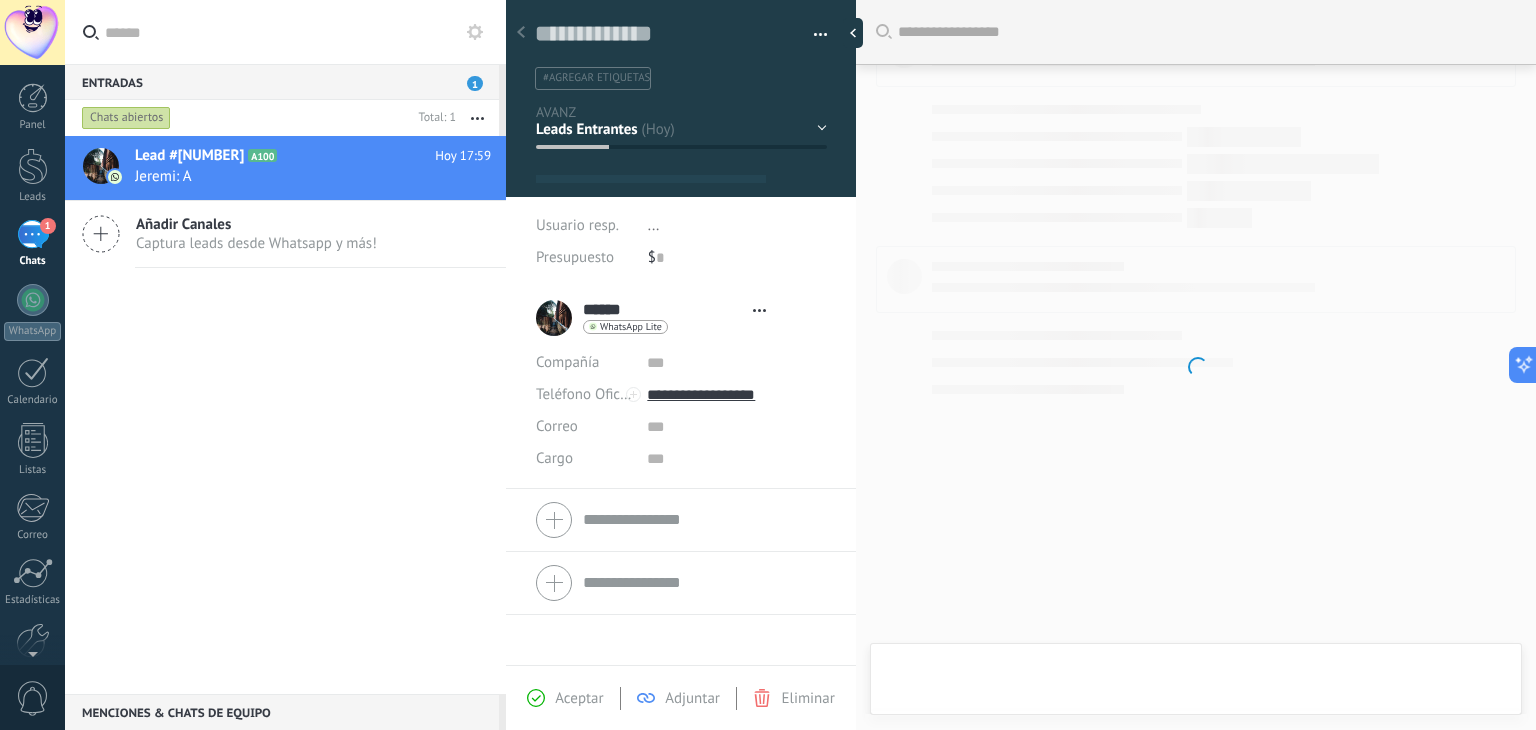 type on "**********" 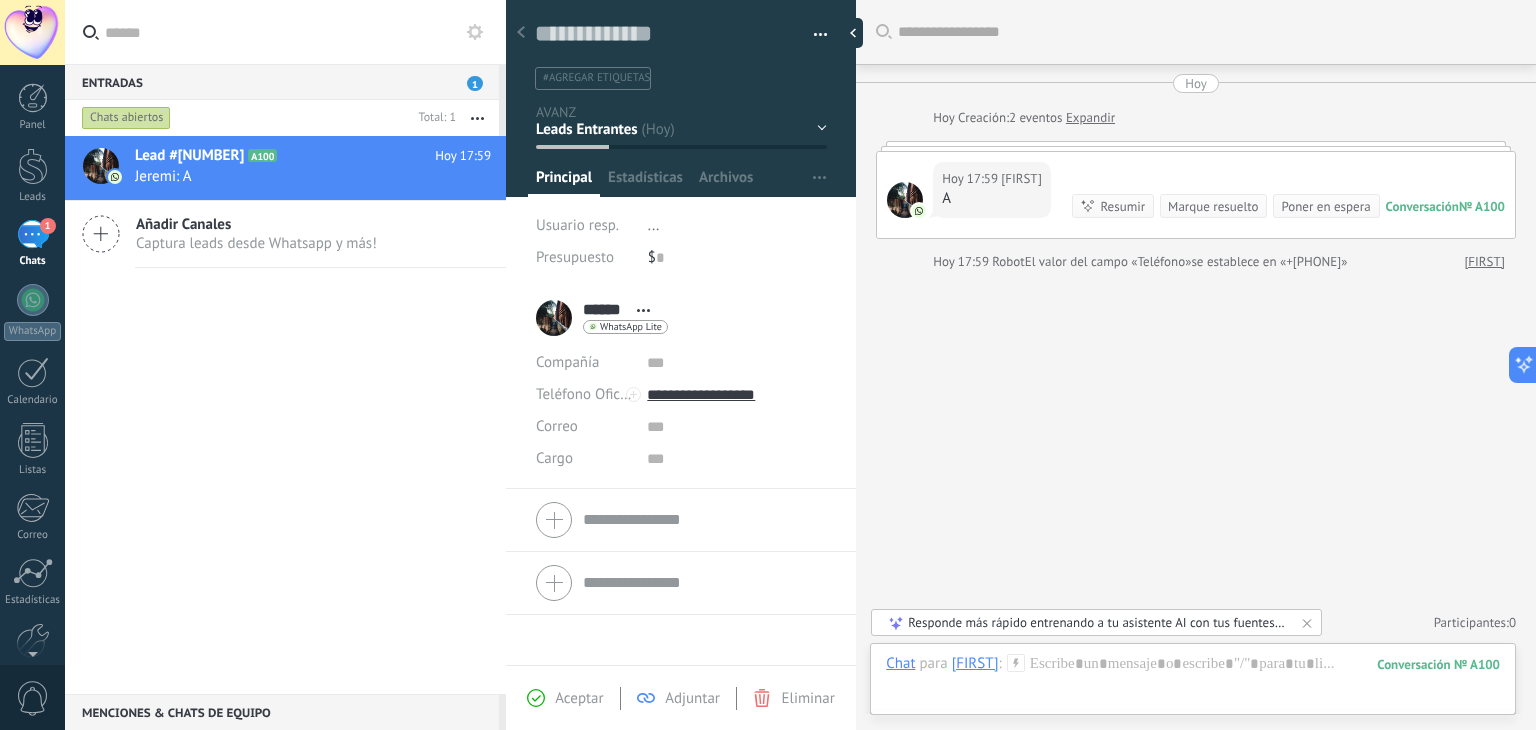 scroll, scrollTop: 29, scrollLeft: 0, axis: vertical 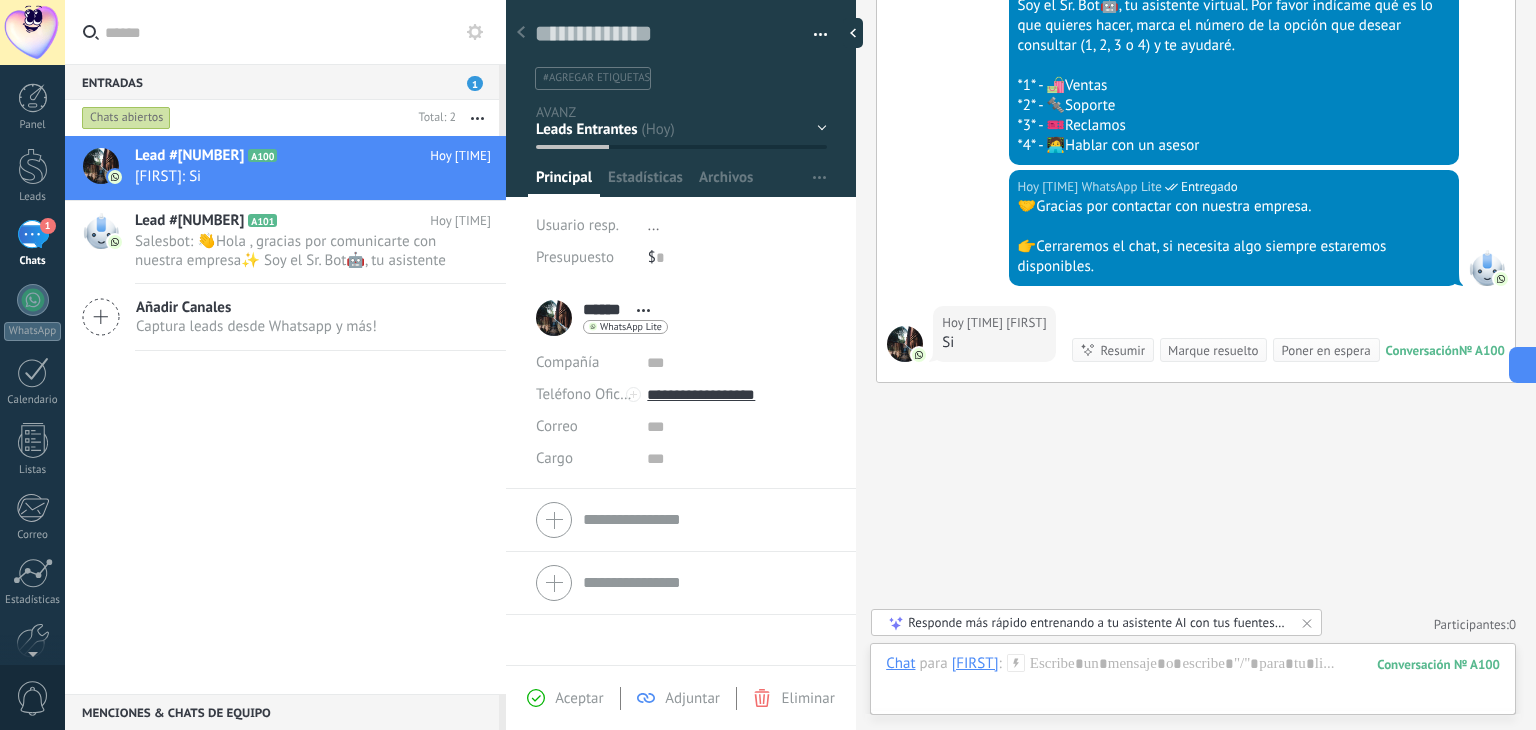 click at bounding box center [813, 35] 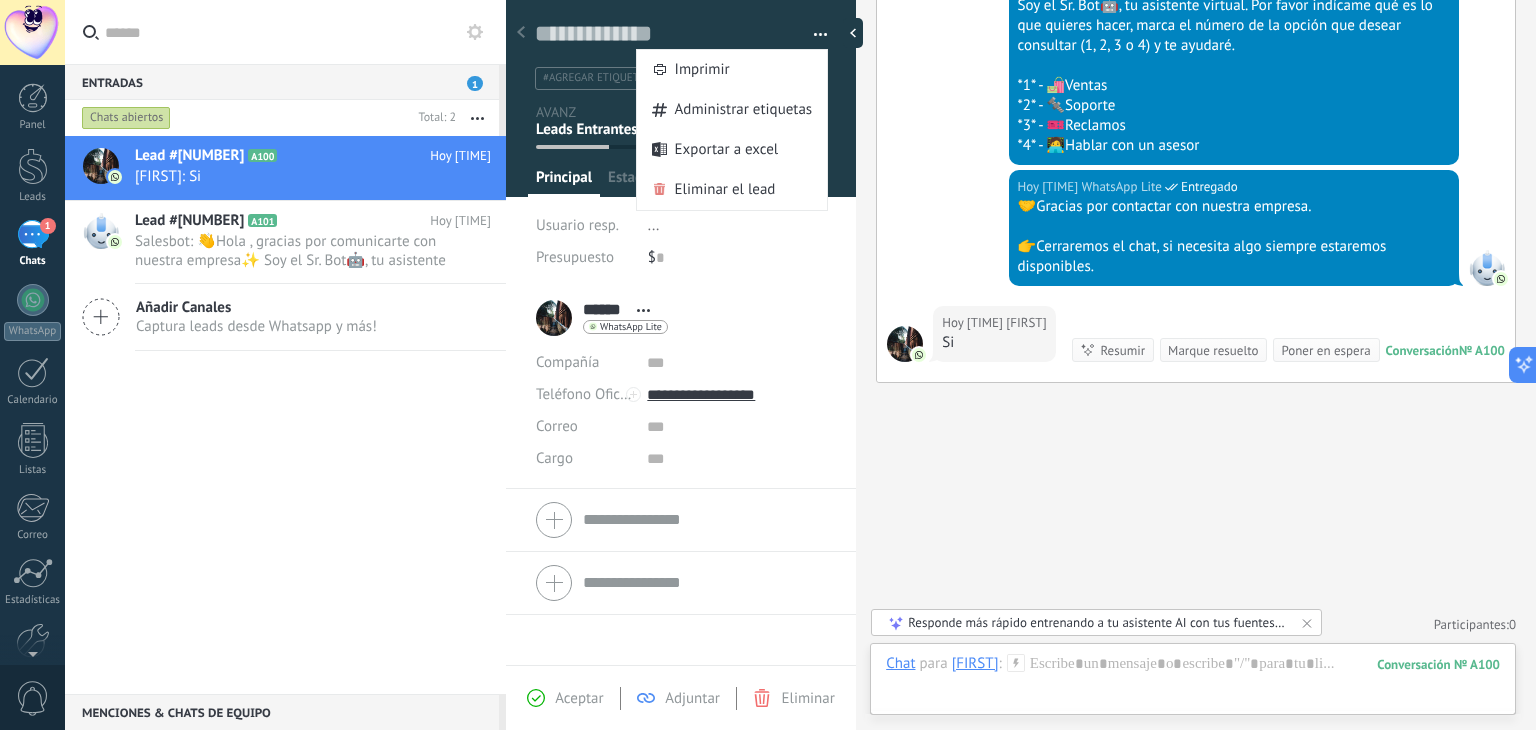 click on "Hoy [TIME] WhatsApp Lite Entregado 👋Hola , gracias por comunicarte con nuestra empresa✨ Soy el Sr. Bot🤖, tu asistente virtual. Por favor indícame qué es lo que quieres hacer, marca el número de la opción que desear consultar (1, 2, 3 o 4) y te ayudaré. *1* - 🛍️Ventas *2* - 🔩Soporte *3* - 🎫Reclamos *4* - 🧑‍💻Hablar con un asesor" at bounding box center [1196, 49] 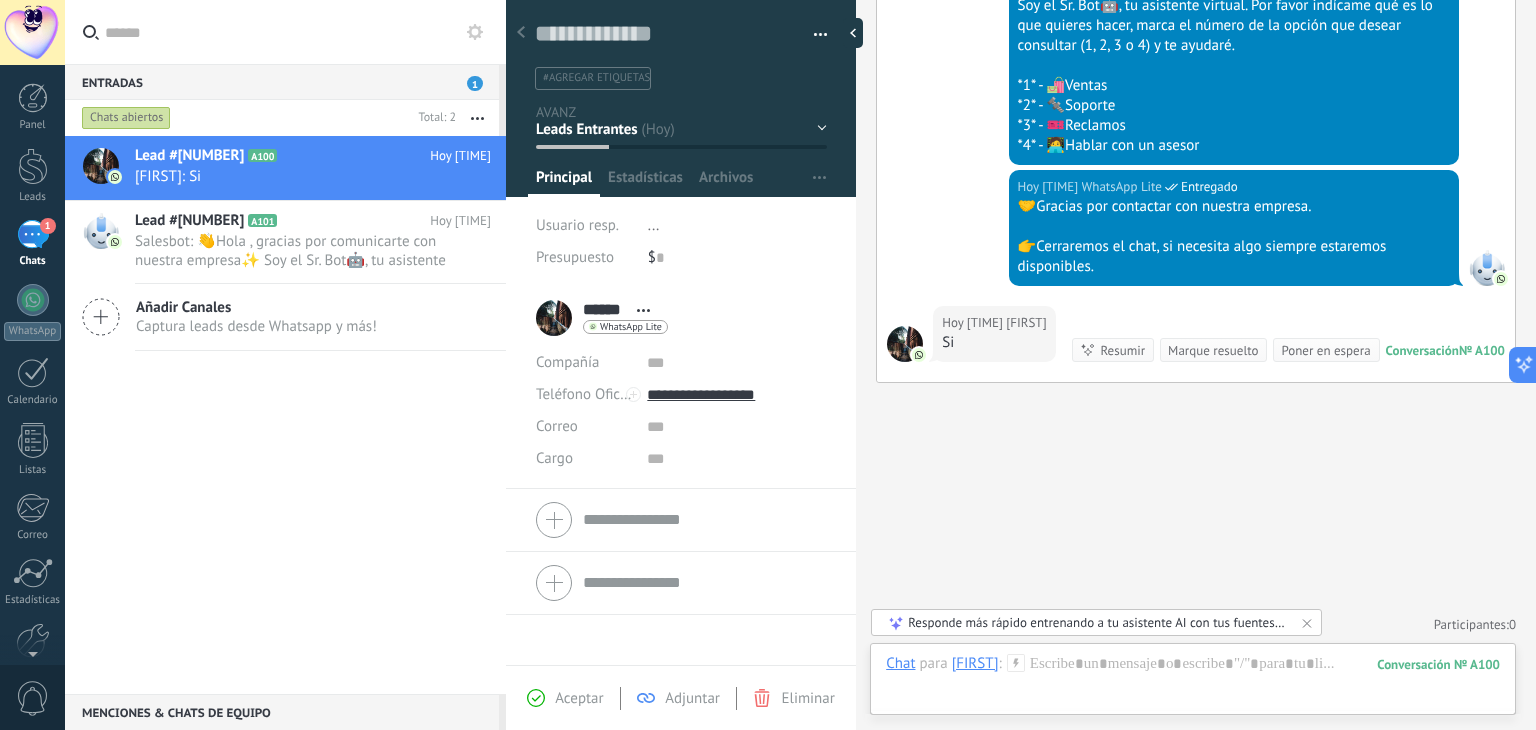 click on "Guardar y crear
Imprimir
Administrar etiquetas
Exportar a excel" at bounding box center [681, 38] 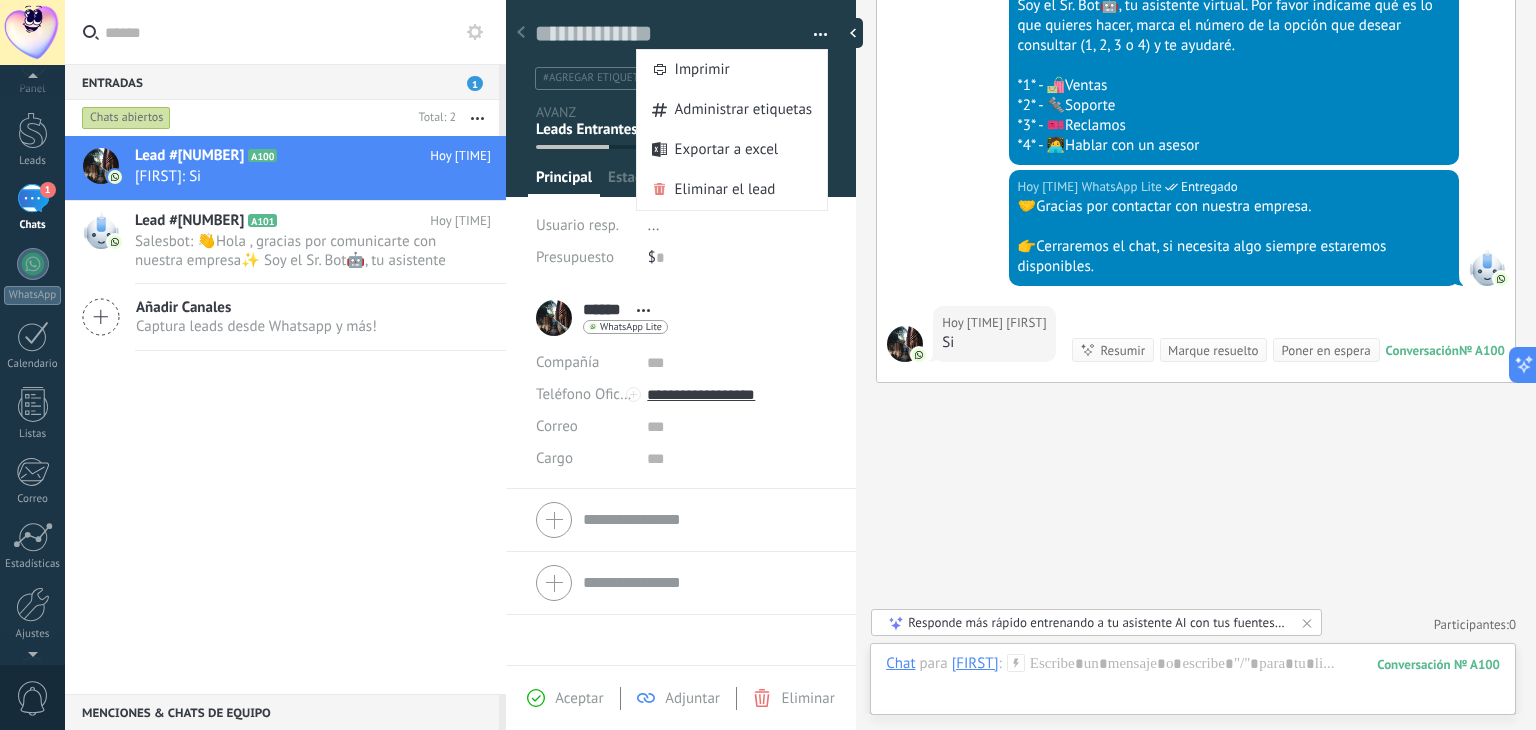 click at bounding box center (32, 650) 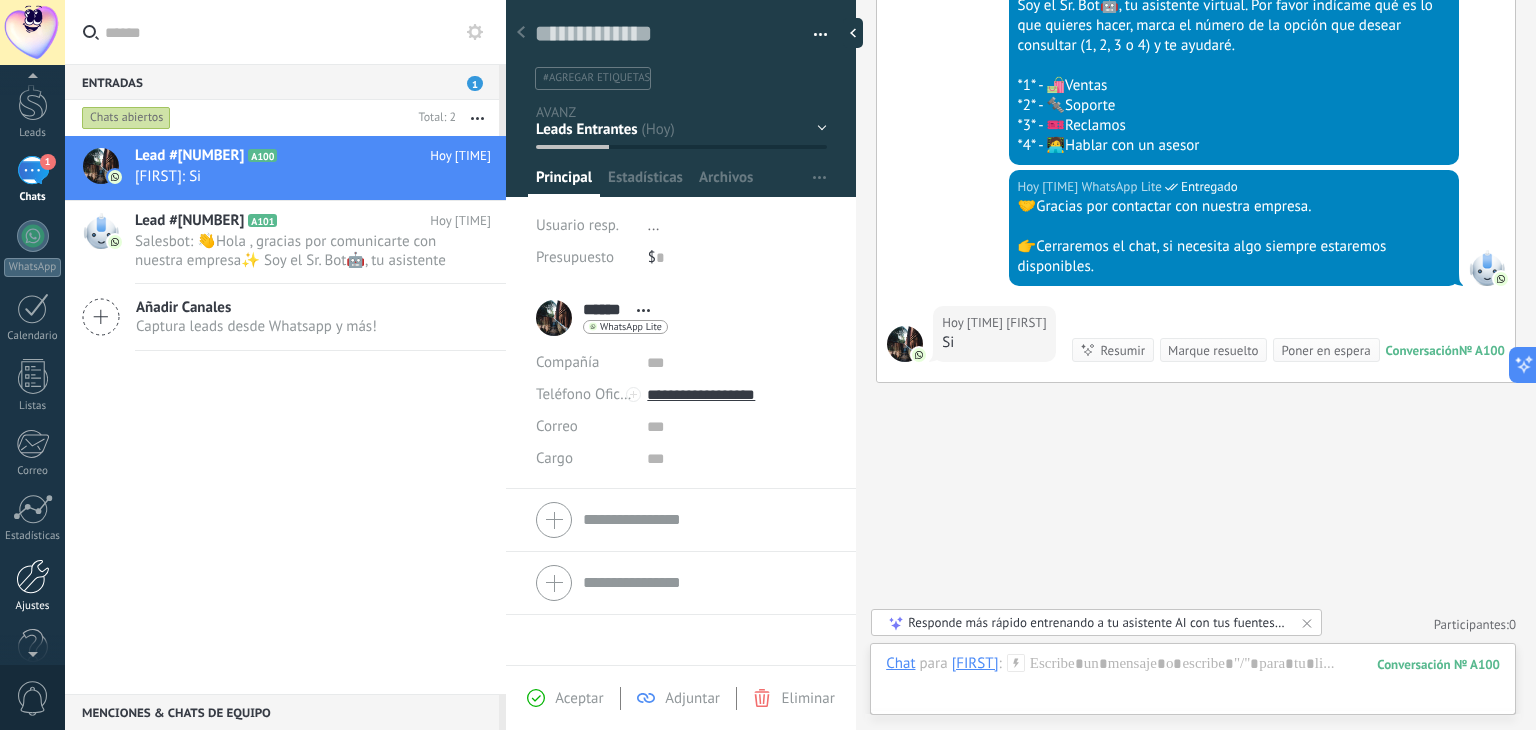 click on "Ajustes" at bounding box center [32, 586] 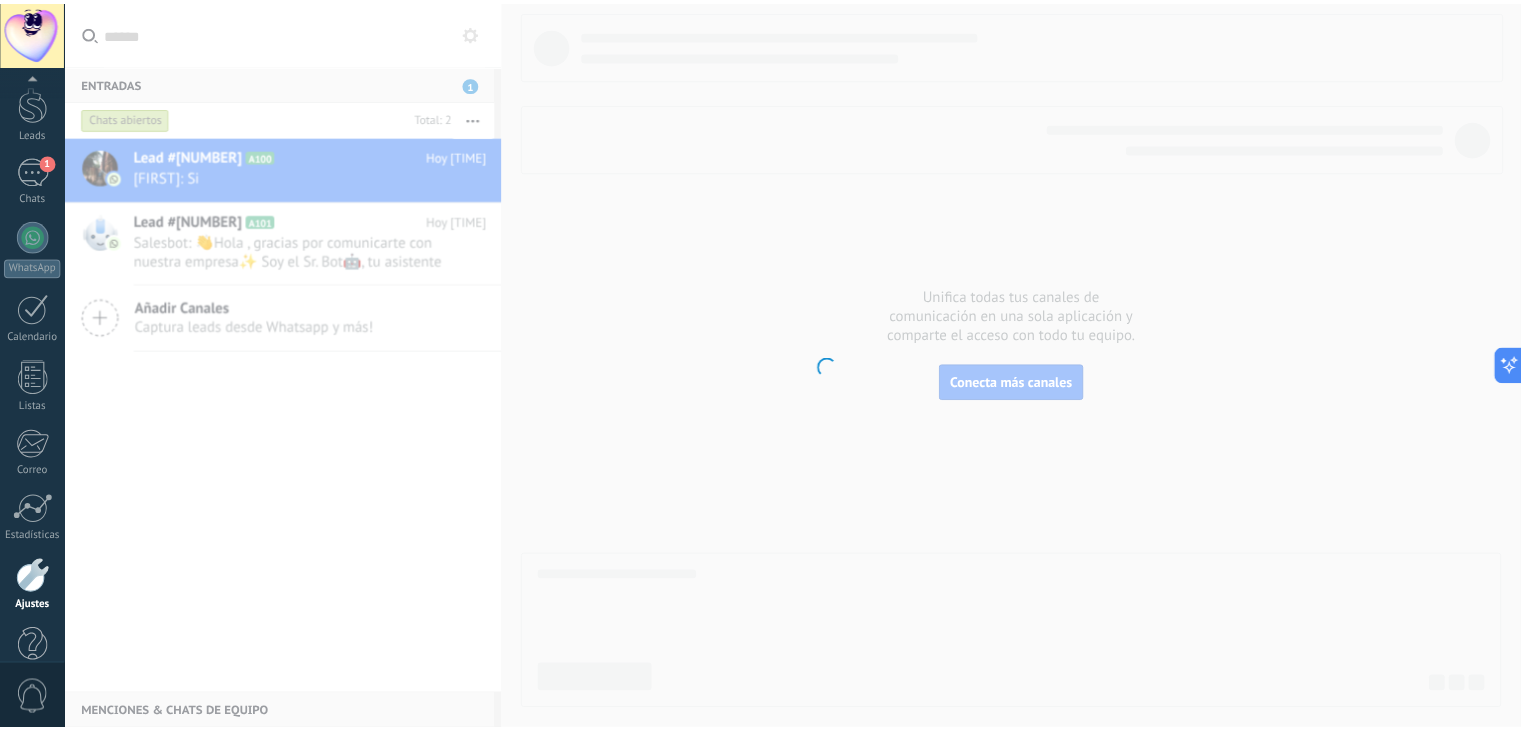 scroll, scrollTop: 101, scrollLeft: 0, axis: vertical 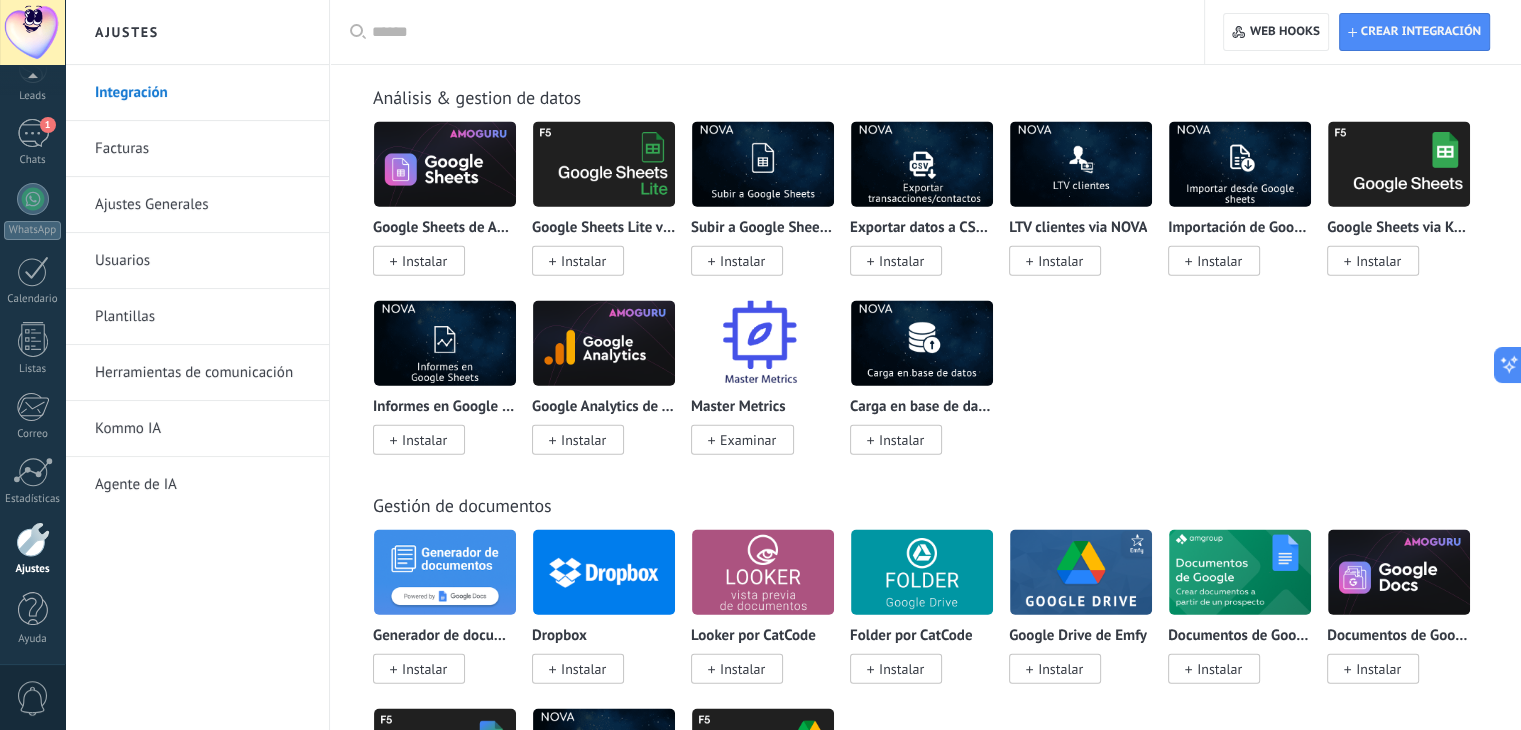 click on "Instalar" at bounding box center [1378, 261] 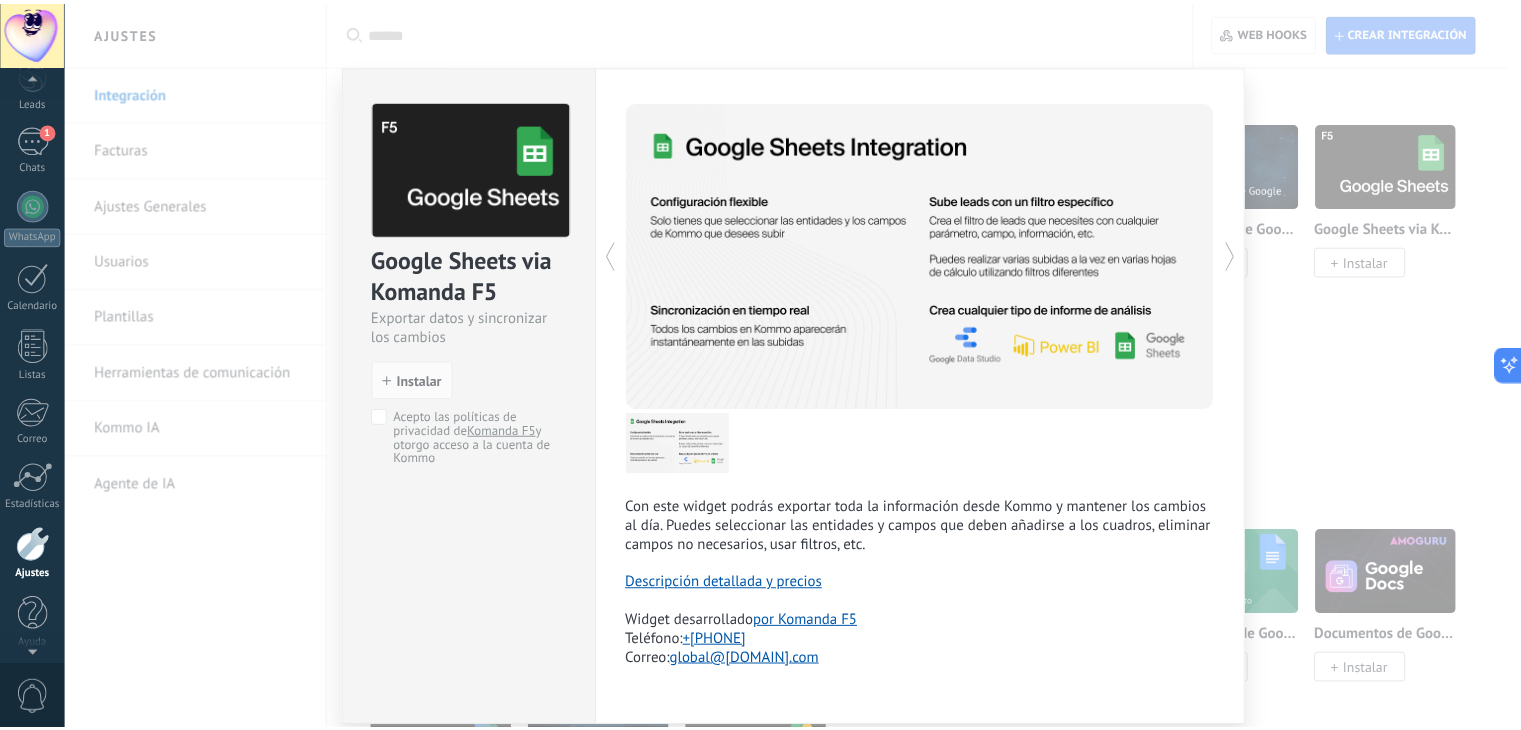 scroll, scrollTop: 101, scrollLeft: 0, axis: vertical 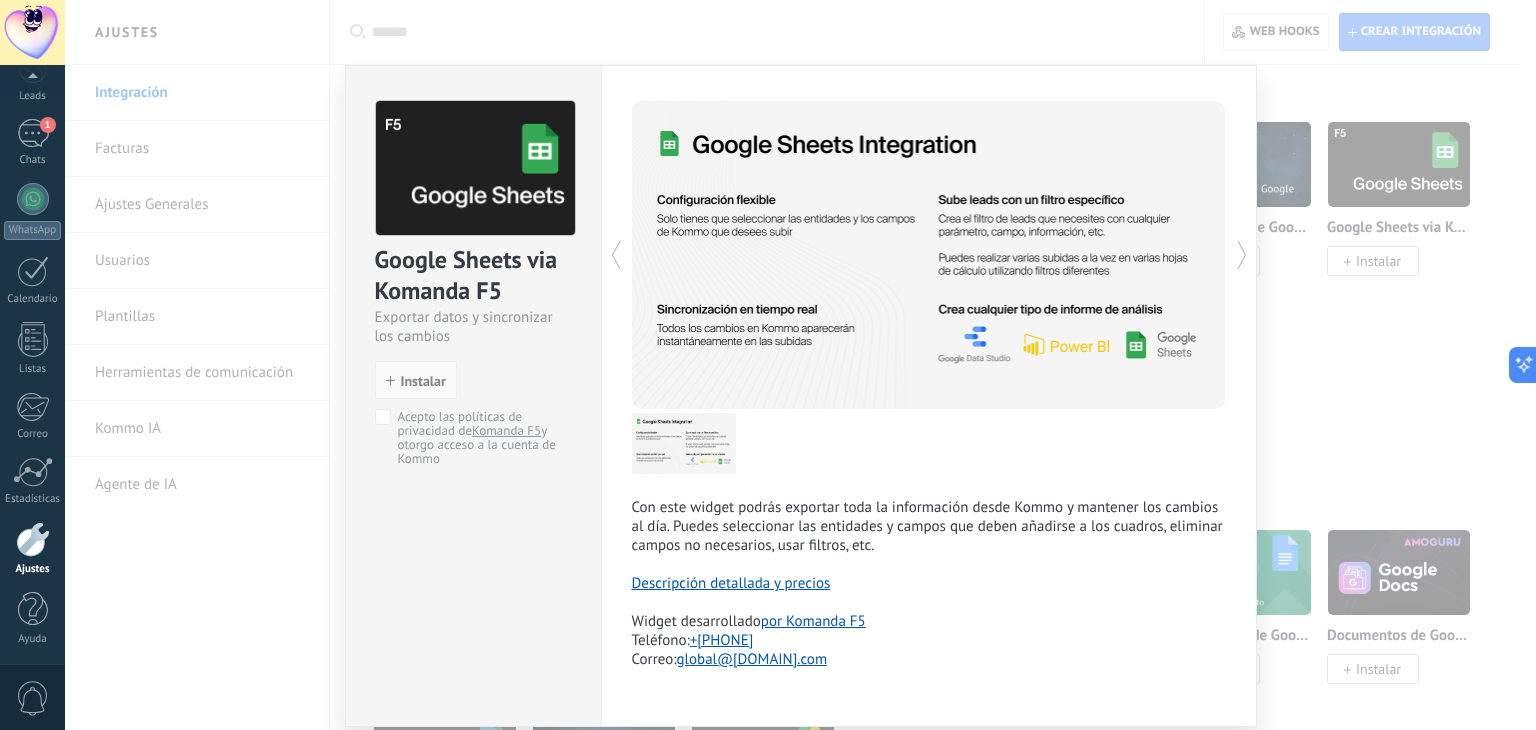 click on "Instalar" at bounding box center (423, 381) 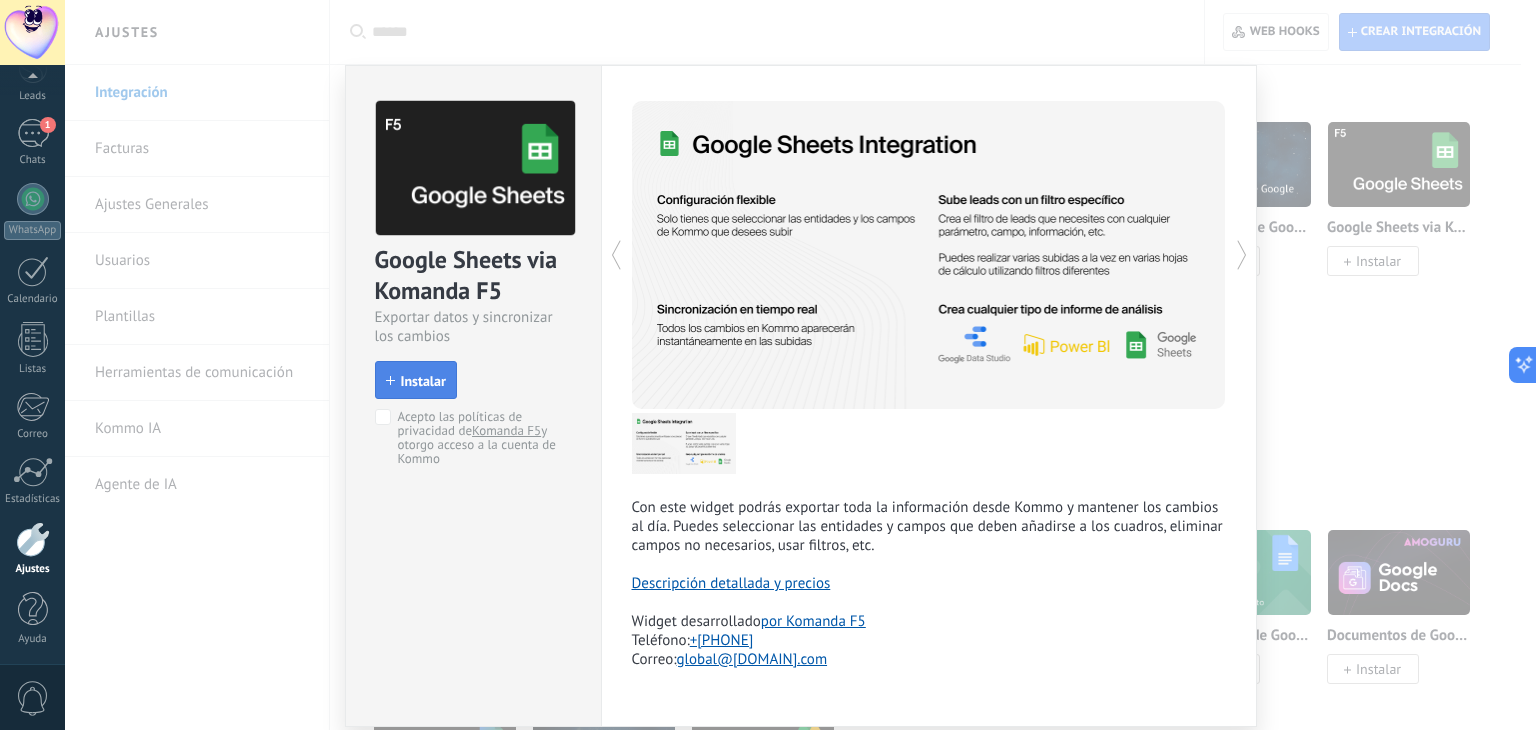click on "Instalar" at bounding box center [416, 381] 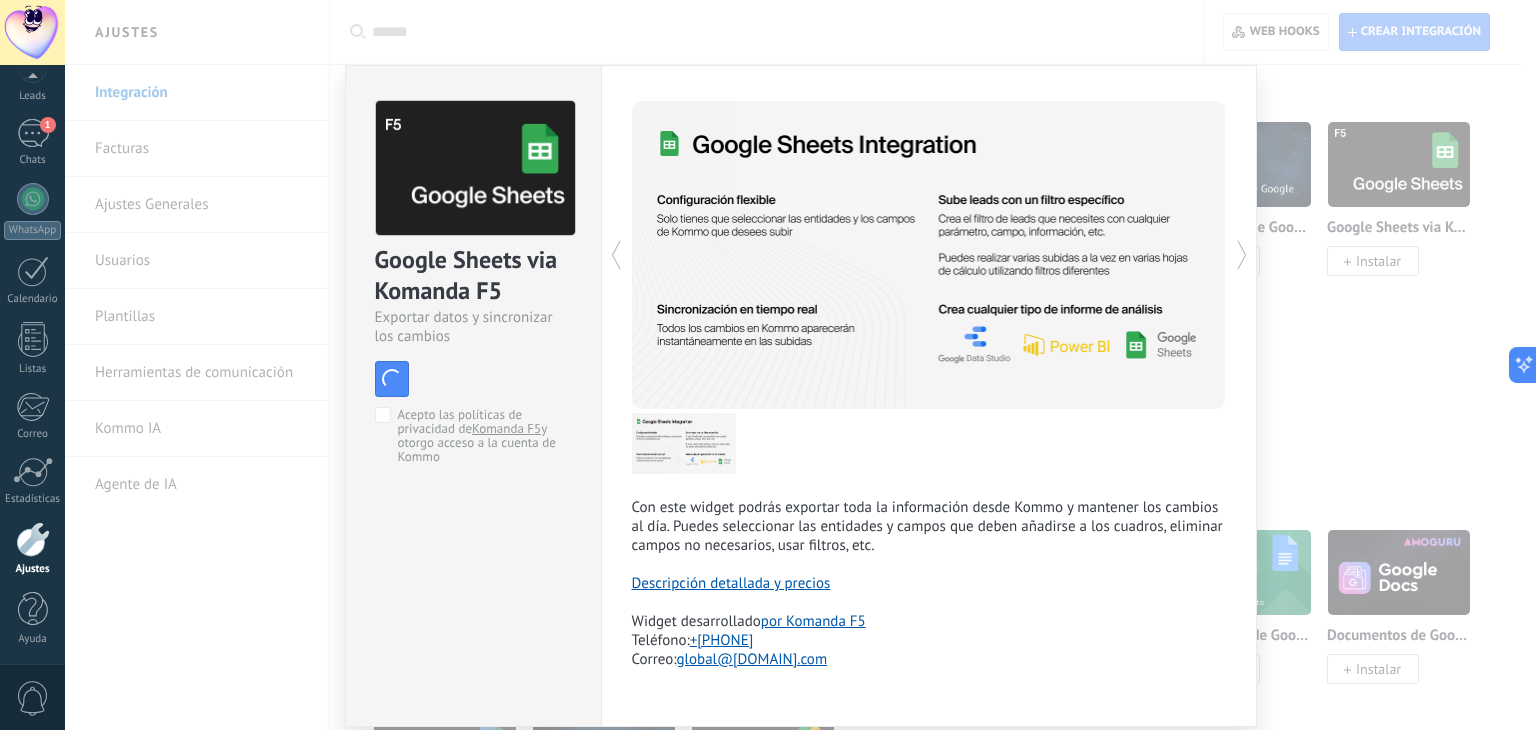 click on "Google Sheets via Komanda F5 Exportar datos y sincronizar los cambios install Instalar Acepto las políticas de privacidad de Komanda F5 y otorgo acceso a la cuenta de Kommo Komanda F5 Con este widget podrás exportar toda la información desde Kommo y mantener los cambios al día. Puedes seleccionar las entidades y campos que deben añadirse a los cuadros, eliminar campos no necesarios, usar filtros, etc. Descripción detallada y precios Widget desarrollado por Komanda F5 Teléfono: +[PHONE] Correo: global@[DOMAIN].com más" at bounding box center (800, 365) 